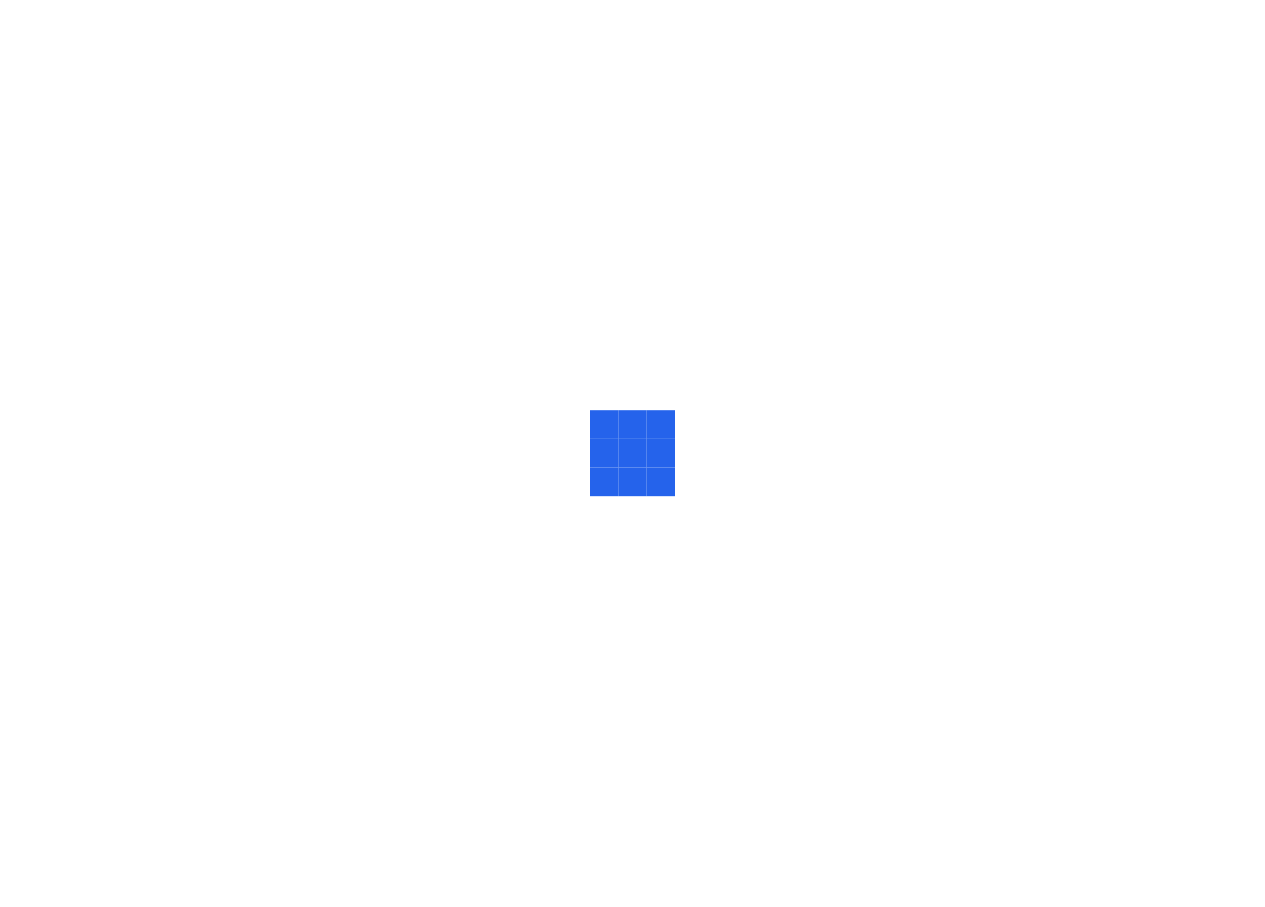 scroll, scrollTop: 0, scrollLeft: 0, axis: both 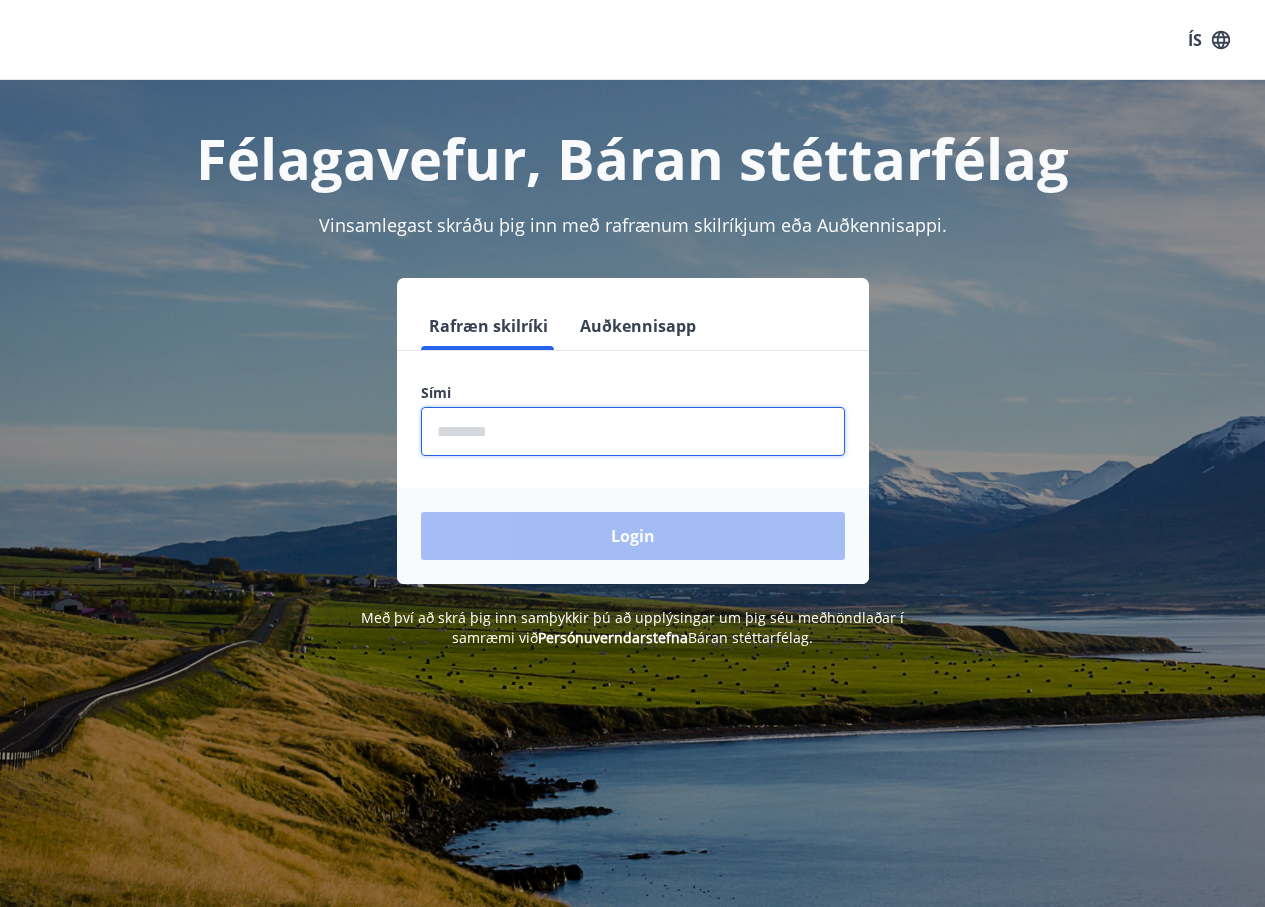 click at bounding box center (633, 431) 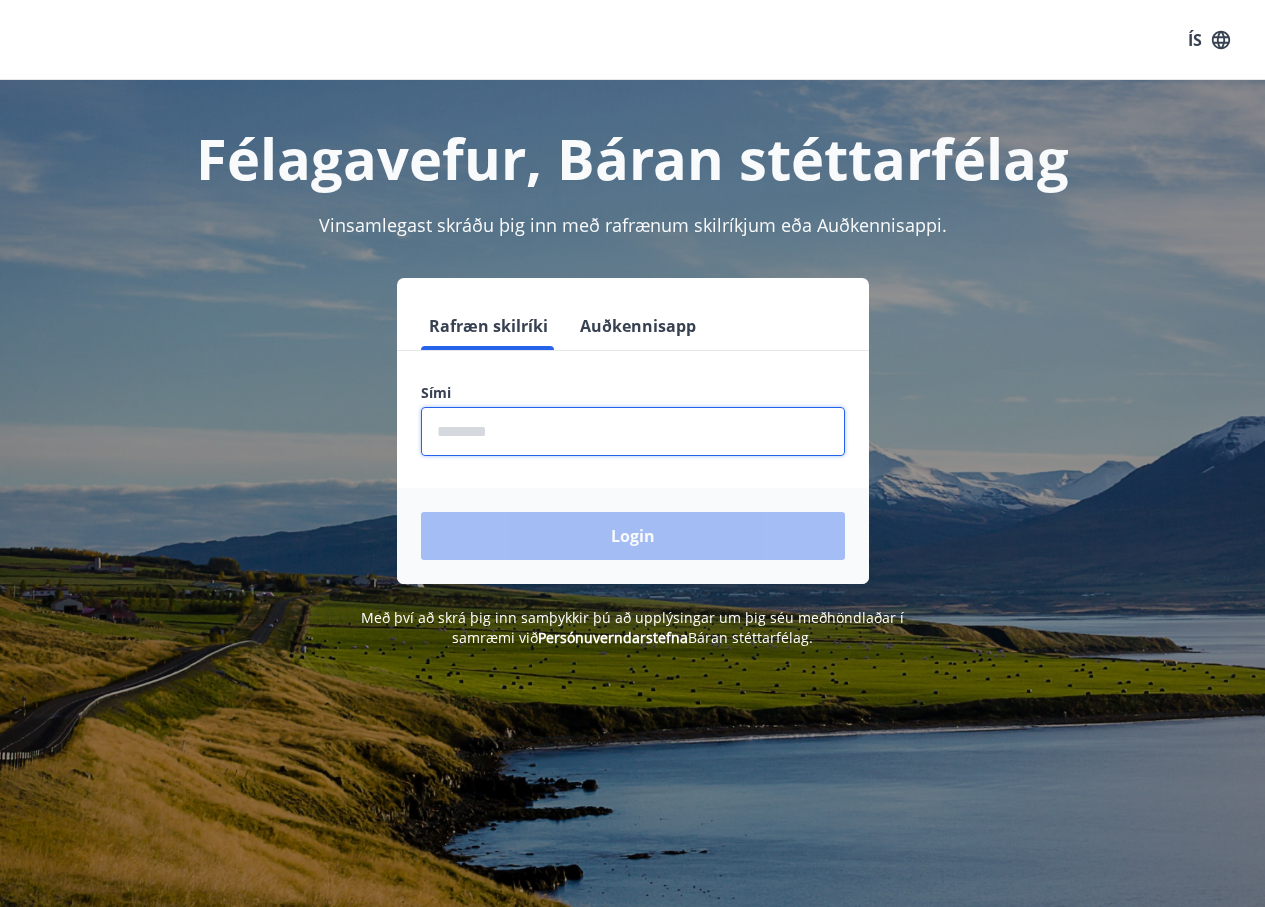 type on "********" 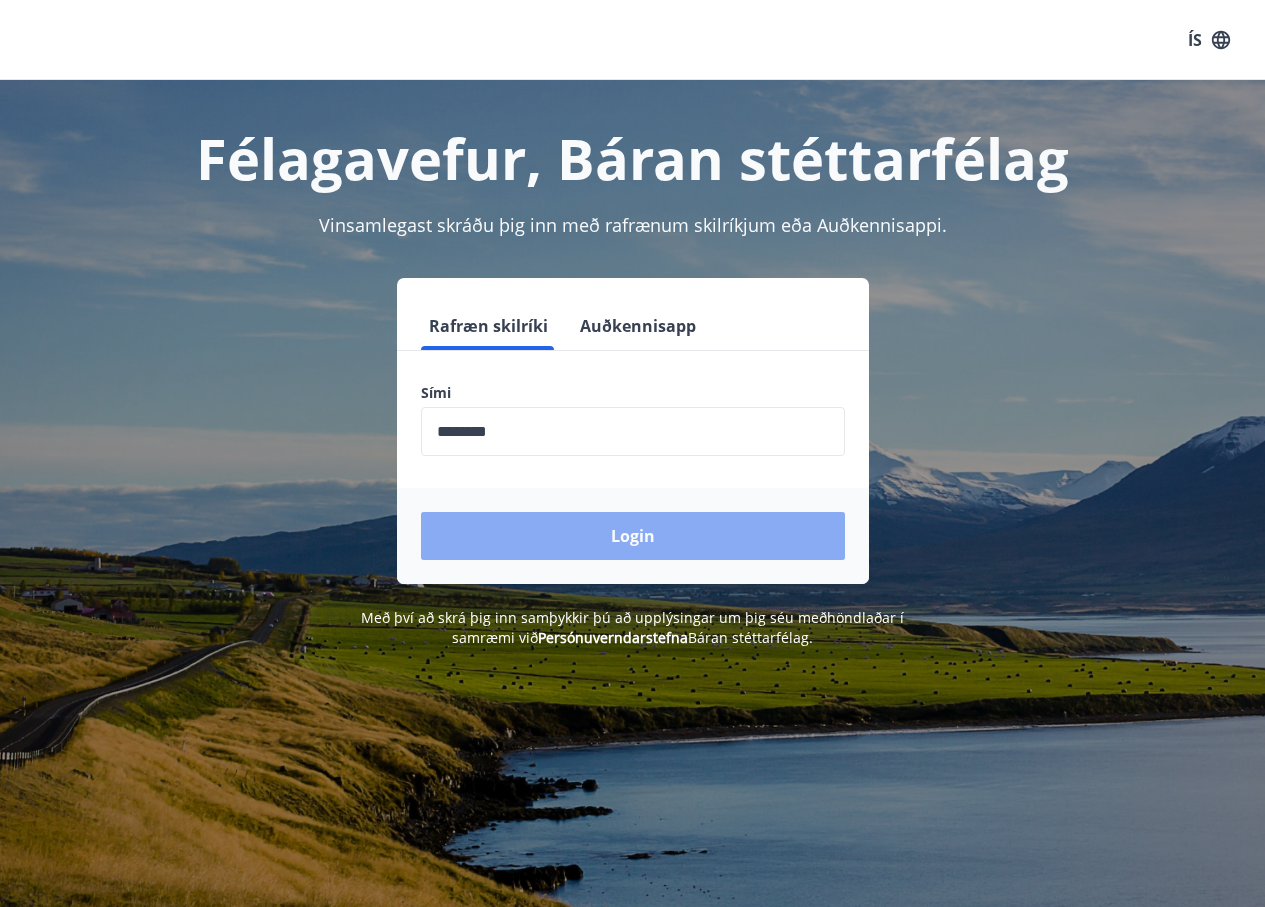 click on "Login" at bounding box center (633, 536) 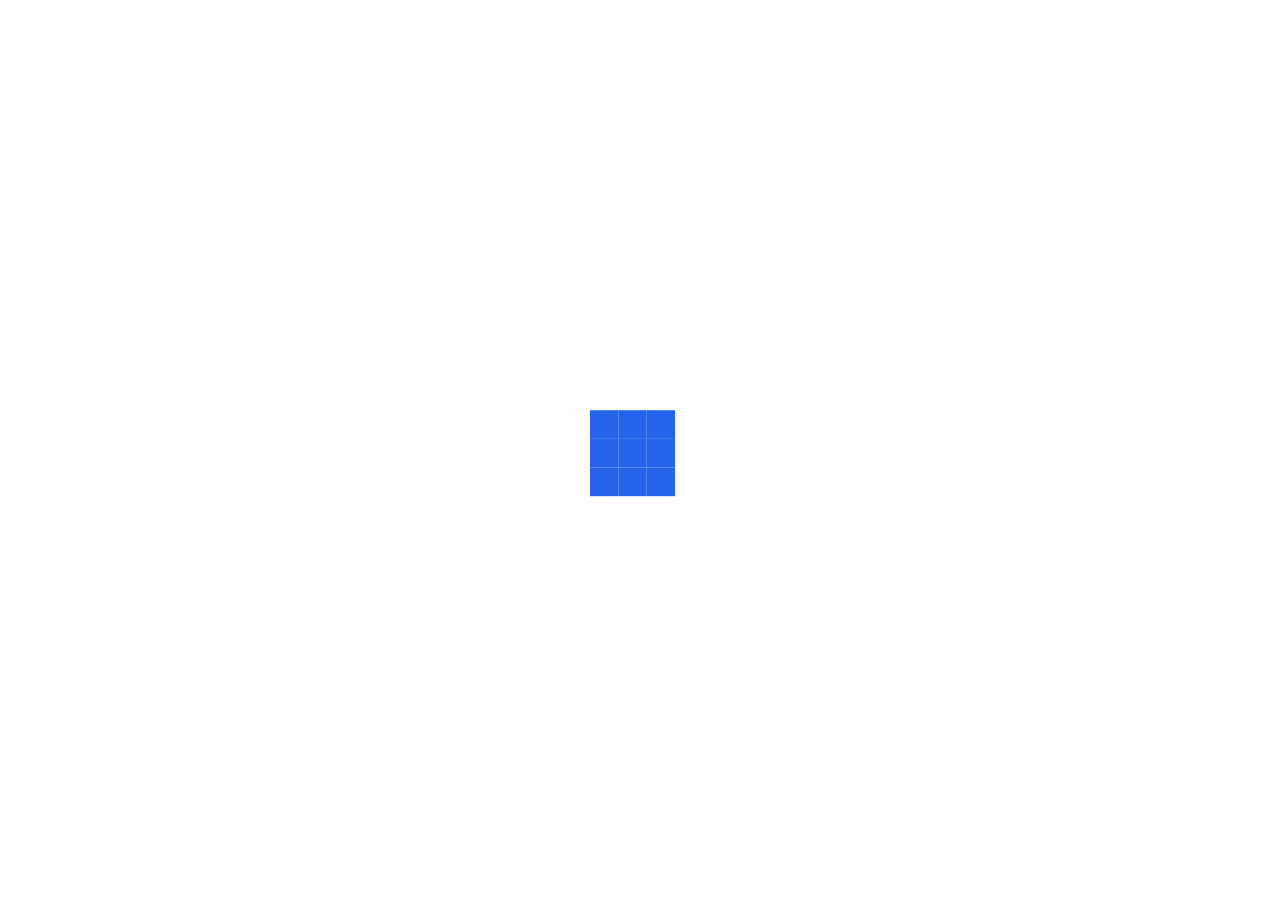 scroll, scrollTop: 0, scrollLeft: 0, axis: both 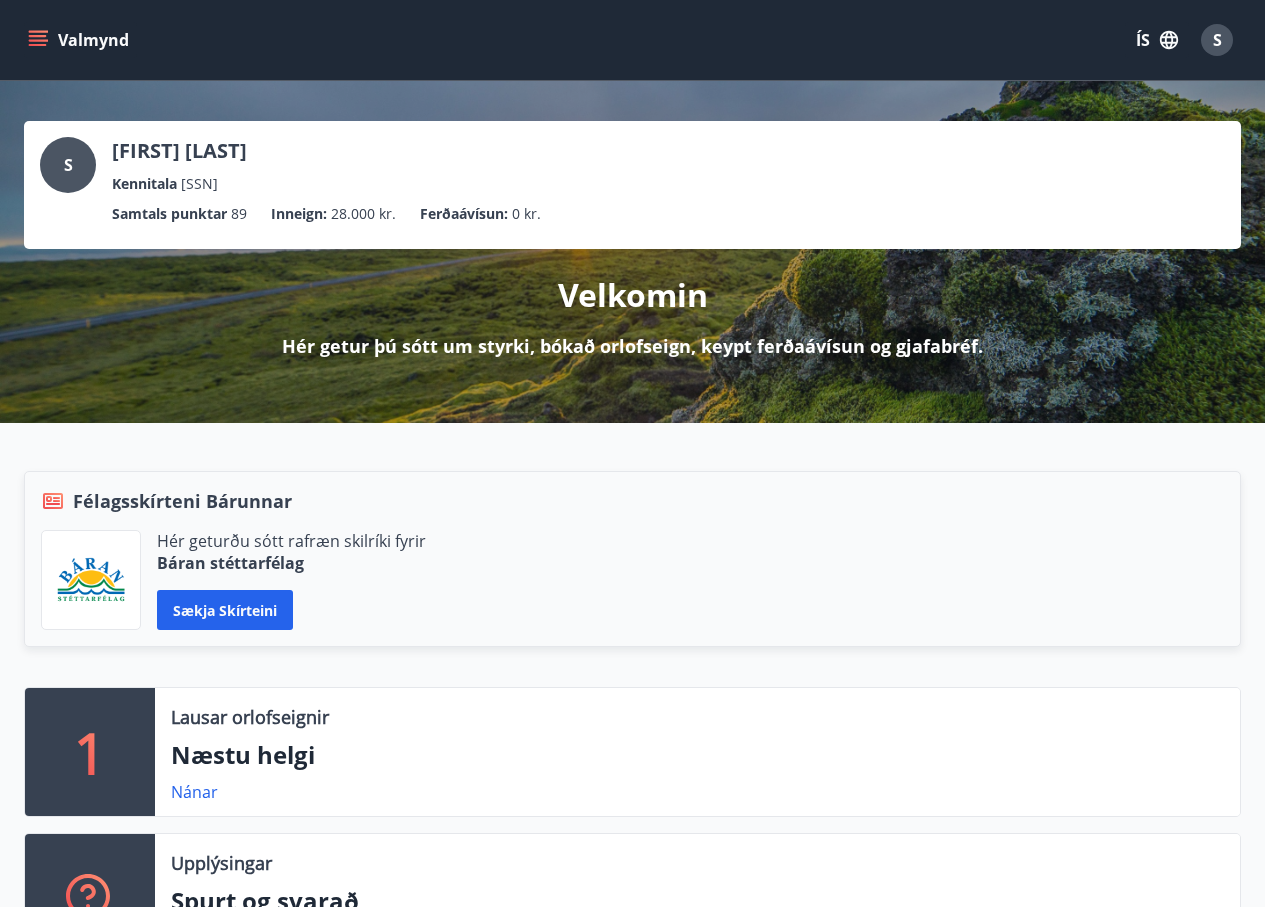 click on "Valmynd" at bounding box center (80, 40) 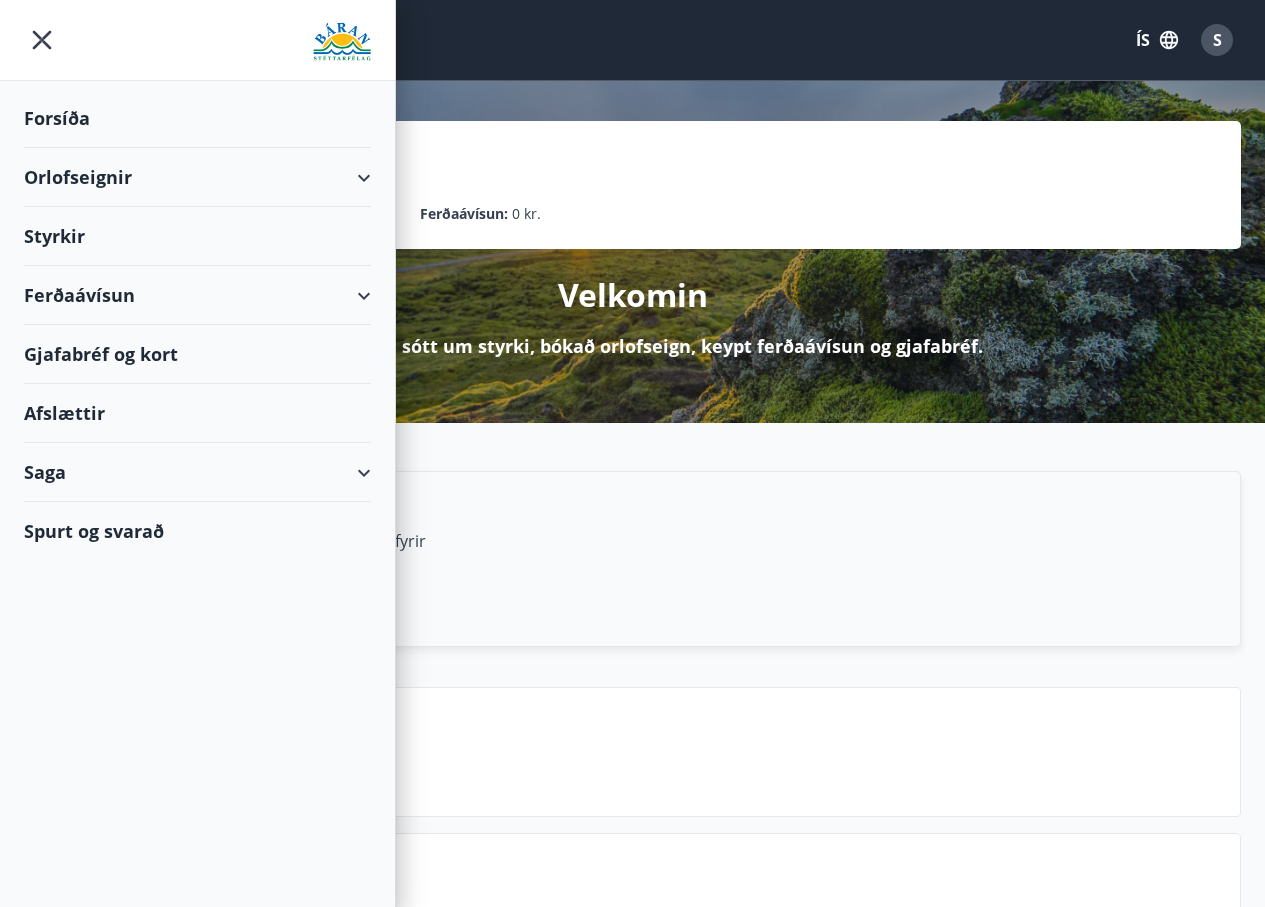 click 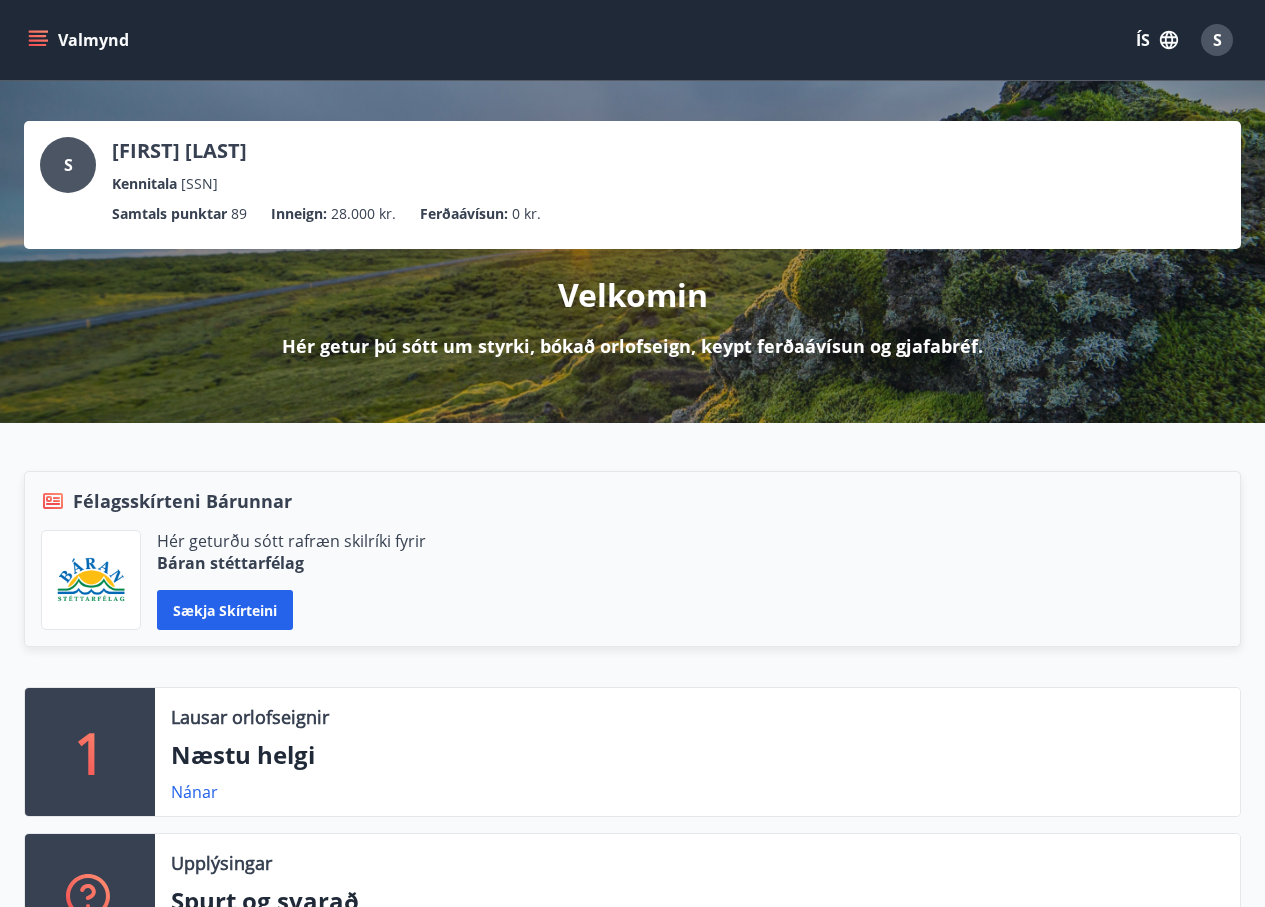 click 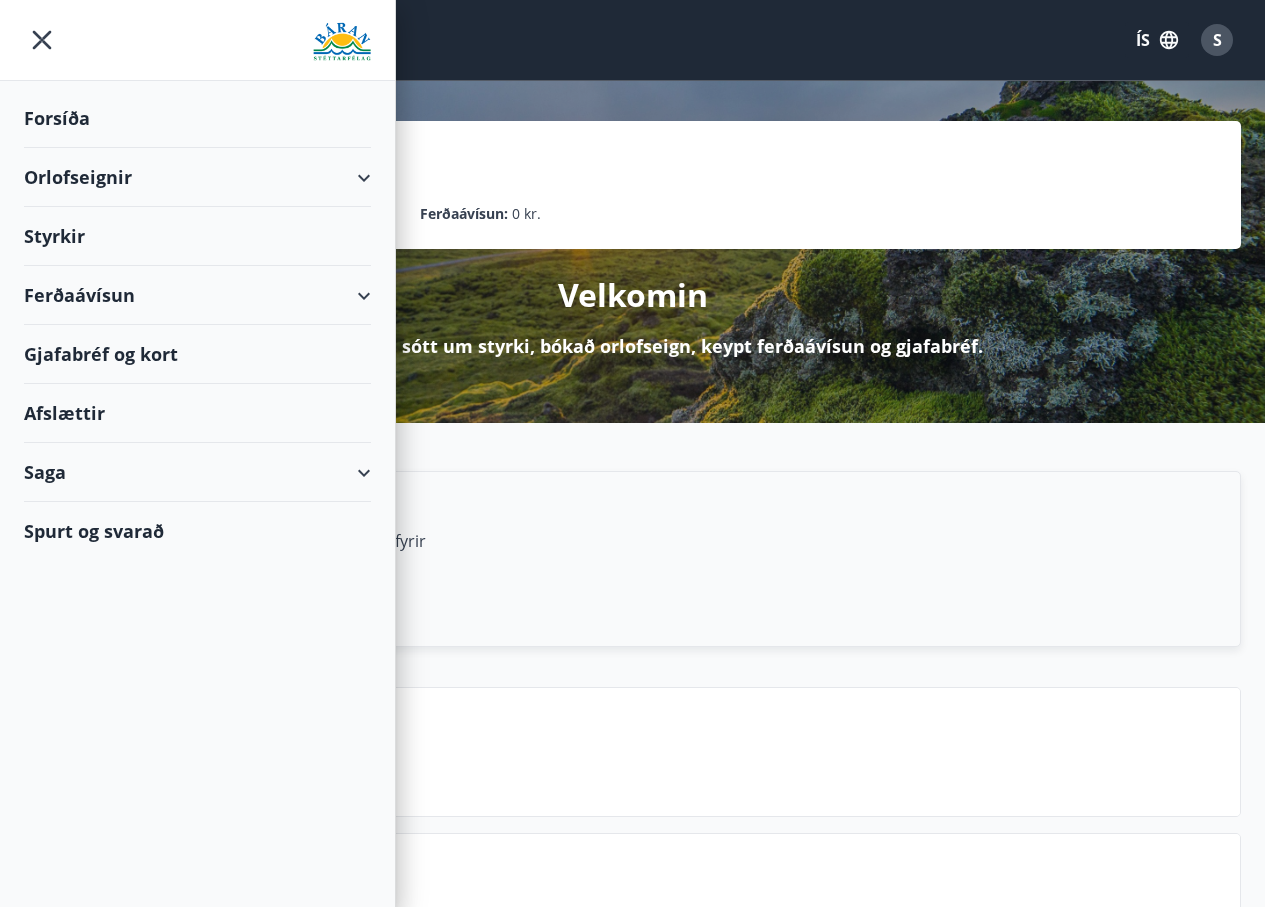 click on "Hér geturðu sótt rafræn skilríki fyrir Báran stéttarfélag Sækja skírteini" at bounding box center (632, 580) 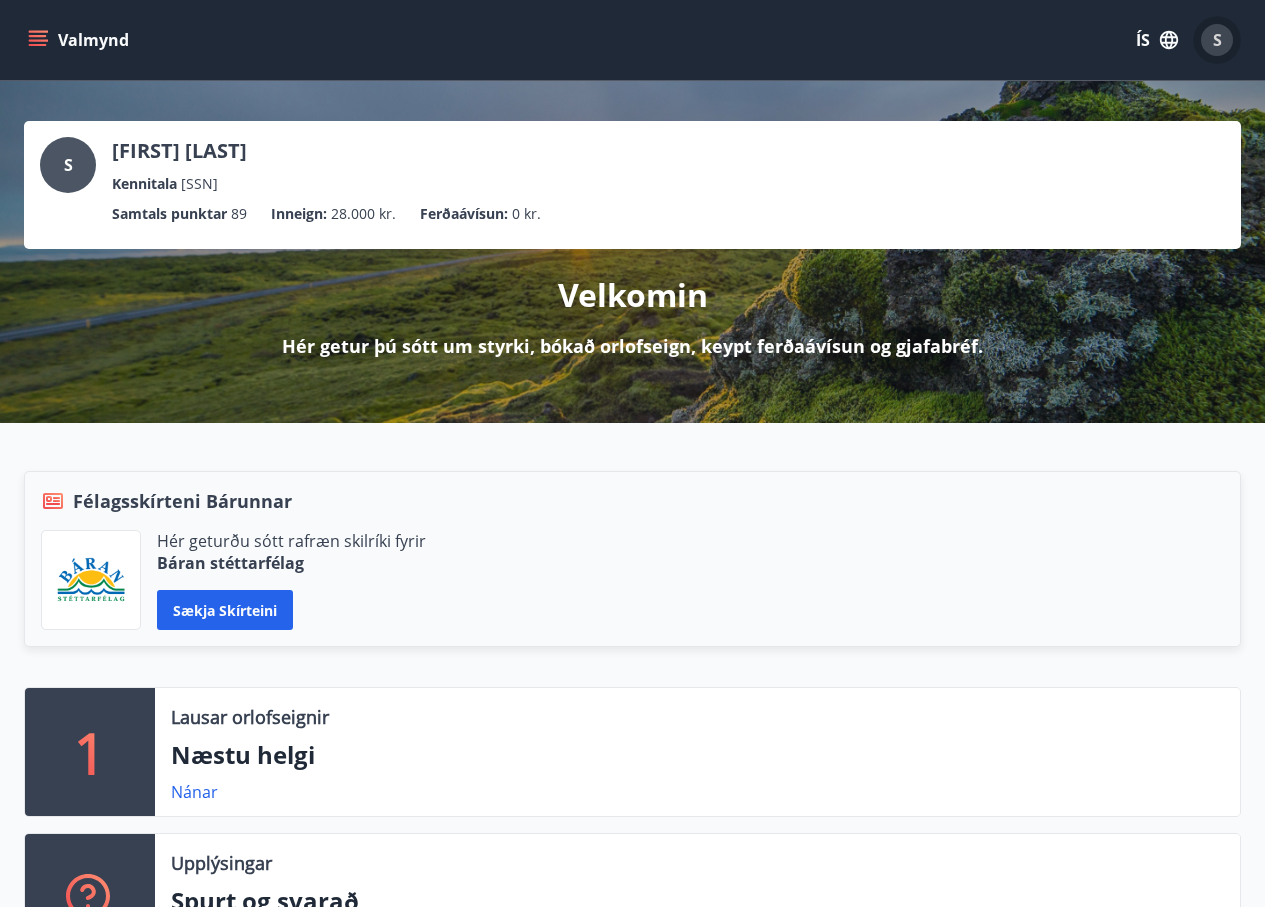 click on "S" at bounding box center [1217, 40] 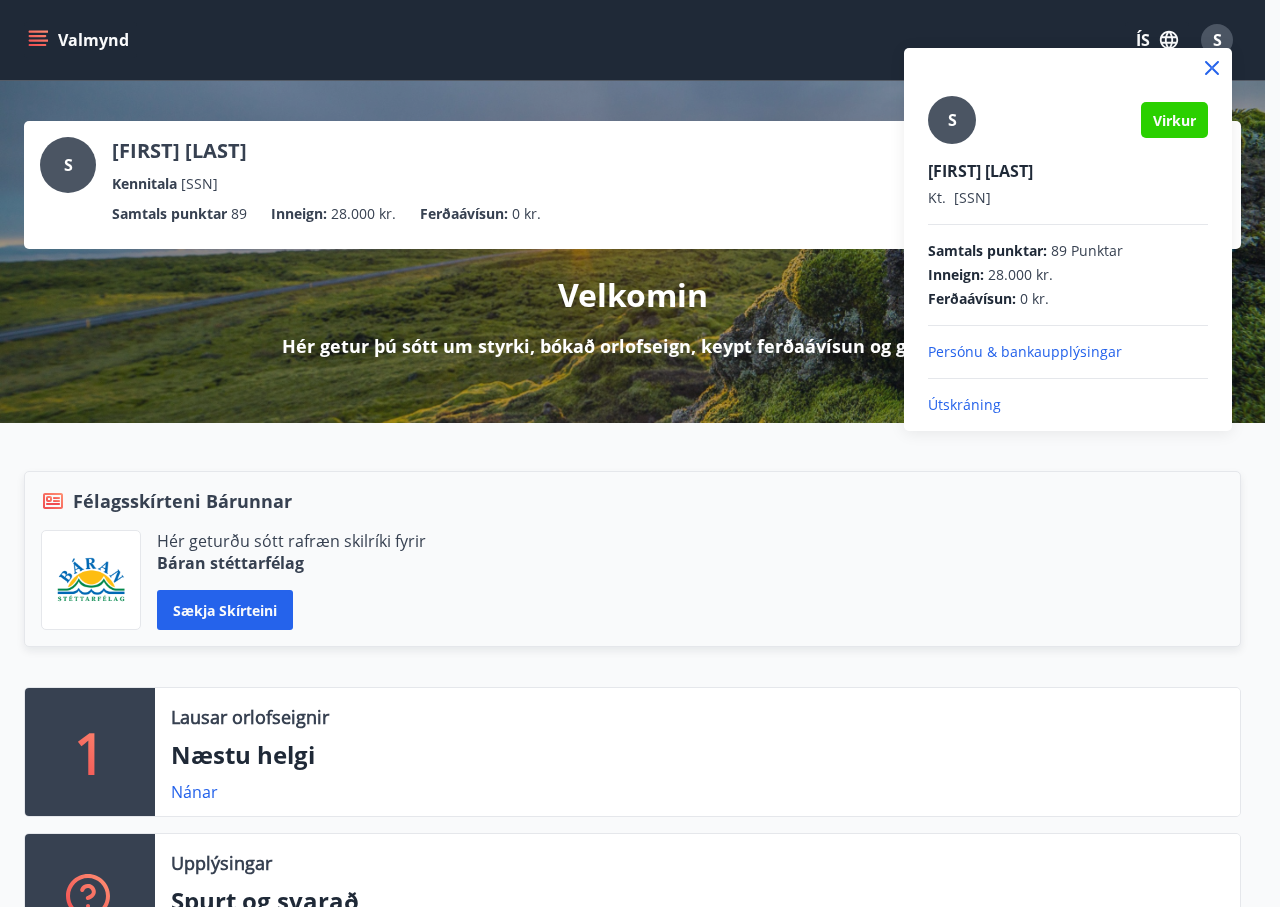click on "Útskráning" at bounding box center (1068, 405) 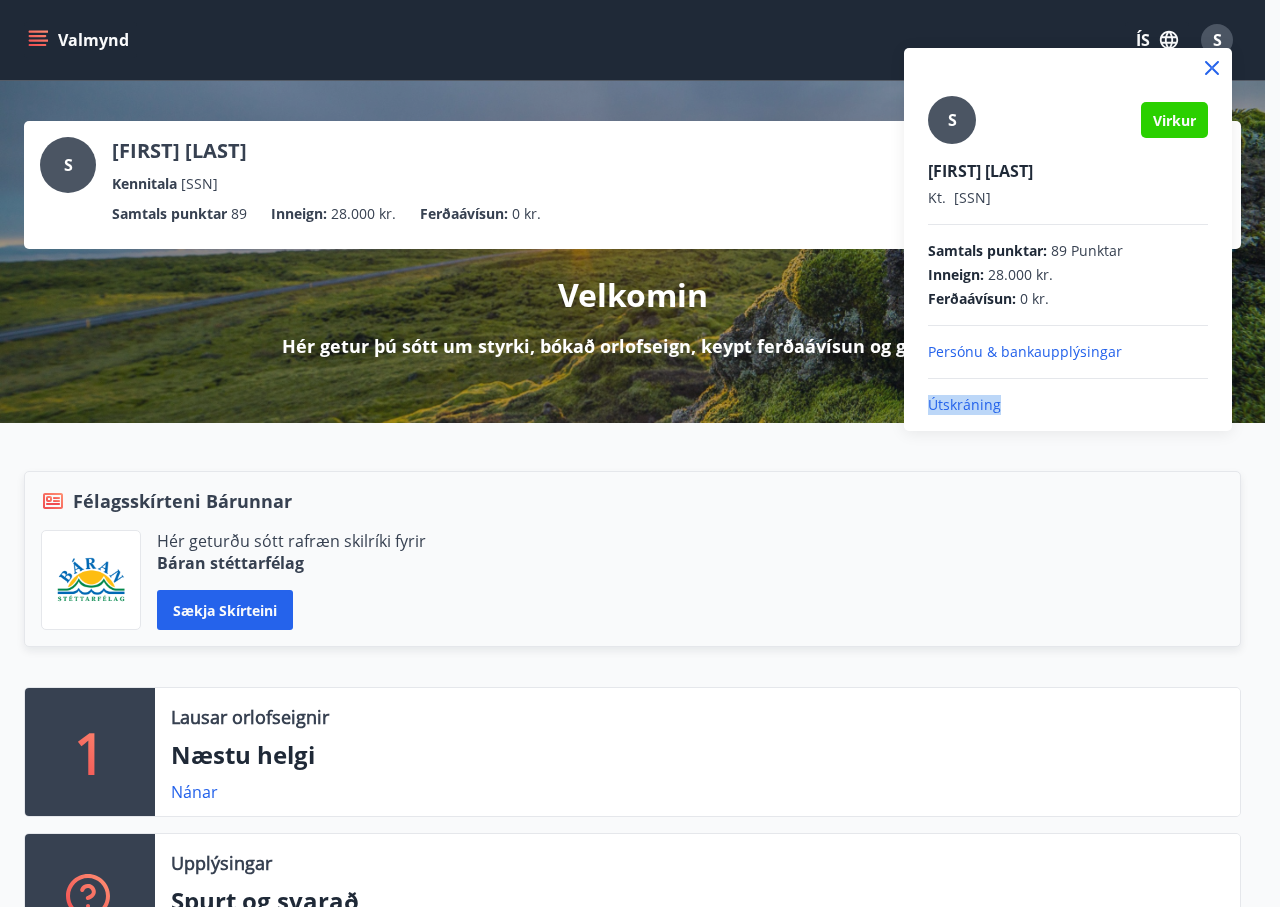 click on "Útskráning" at bounding box center [1068, 405] 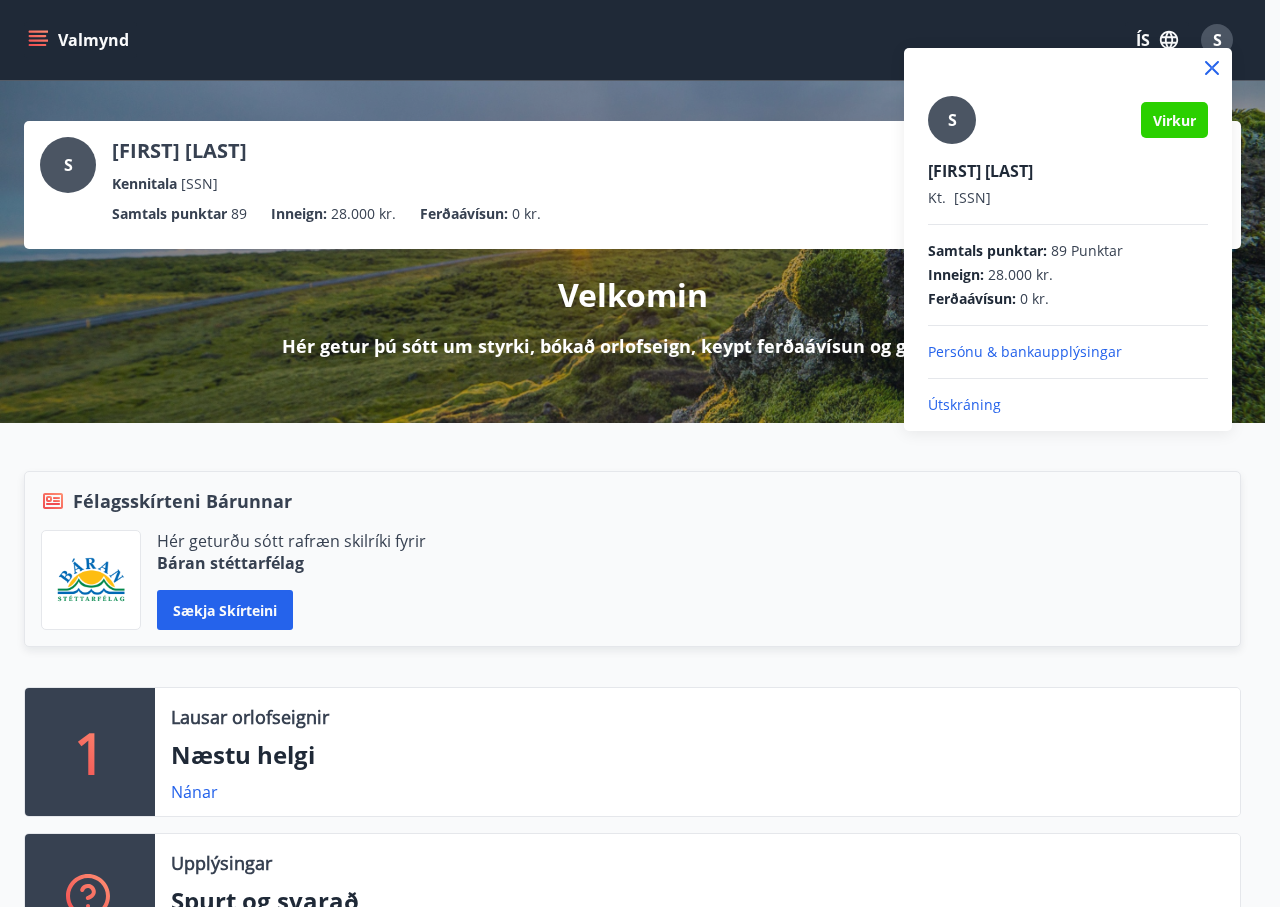 click on "Útskráning" at bounding box center [1068, 405] 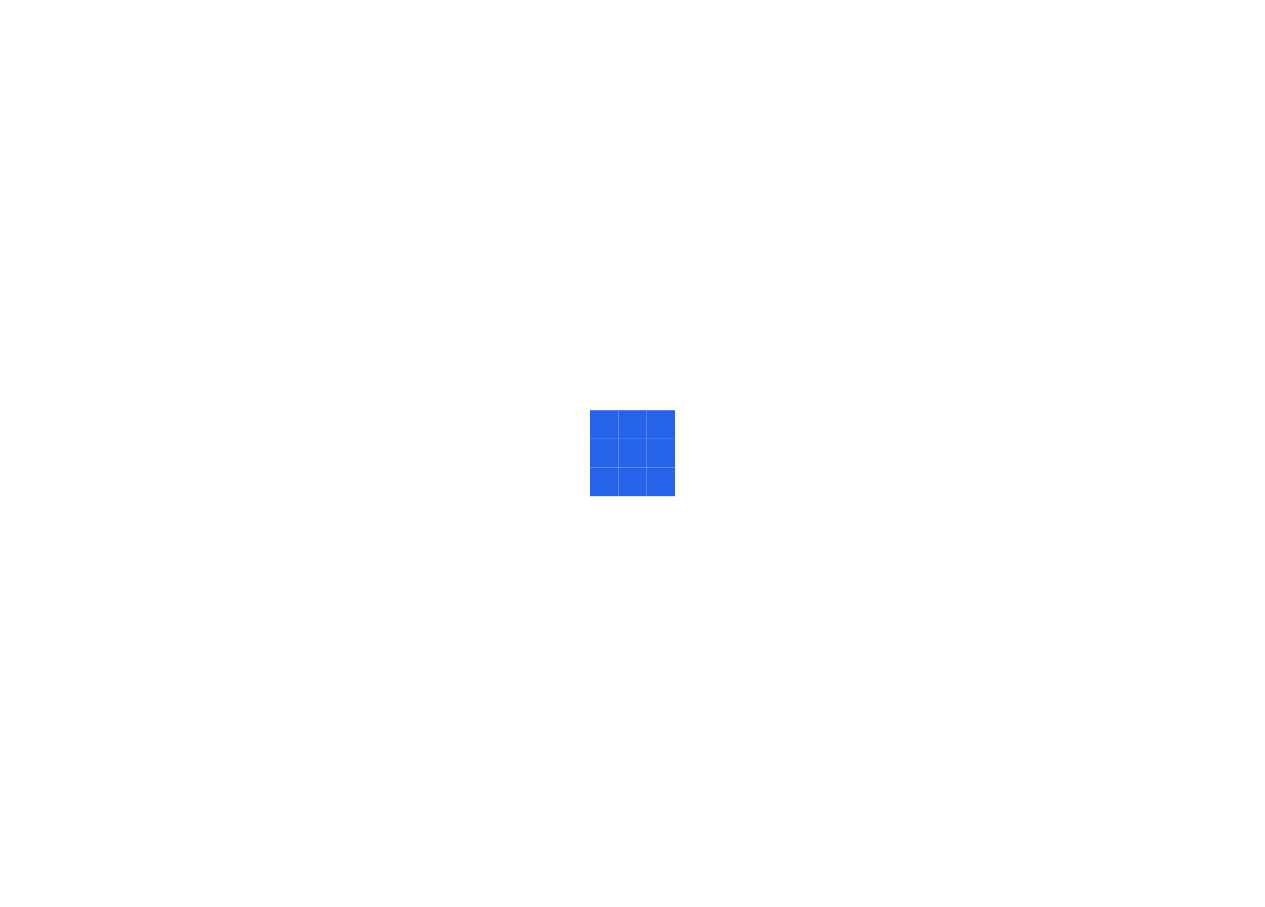 scroll, scrollTop: 0, scrollLeft: 0, axis: both 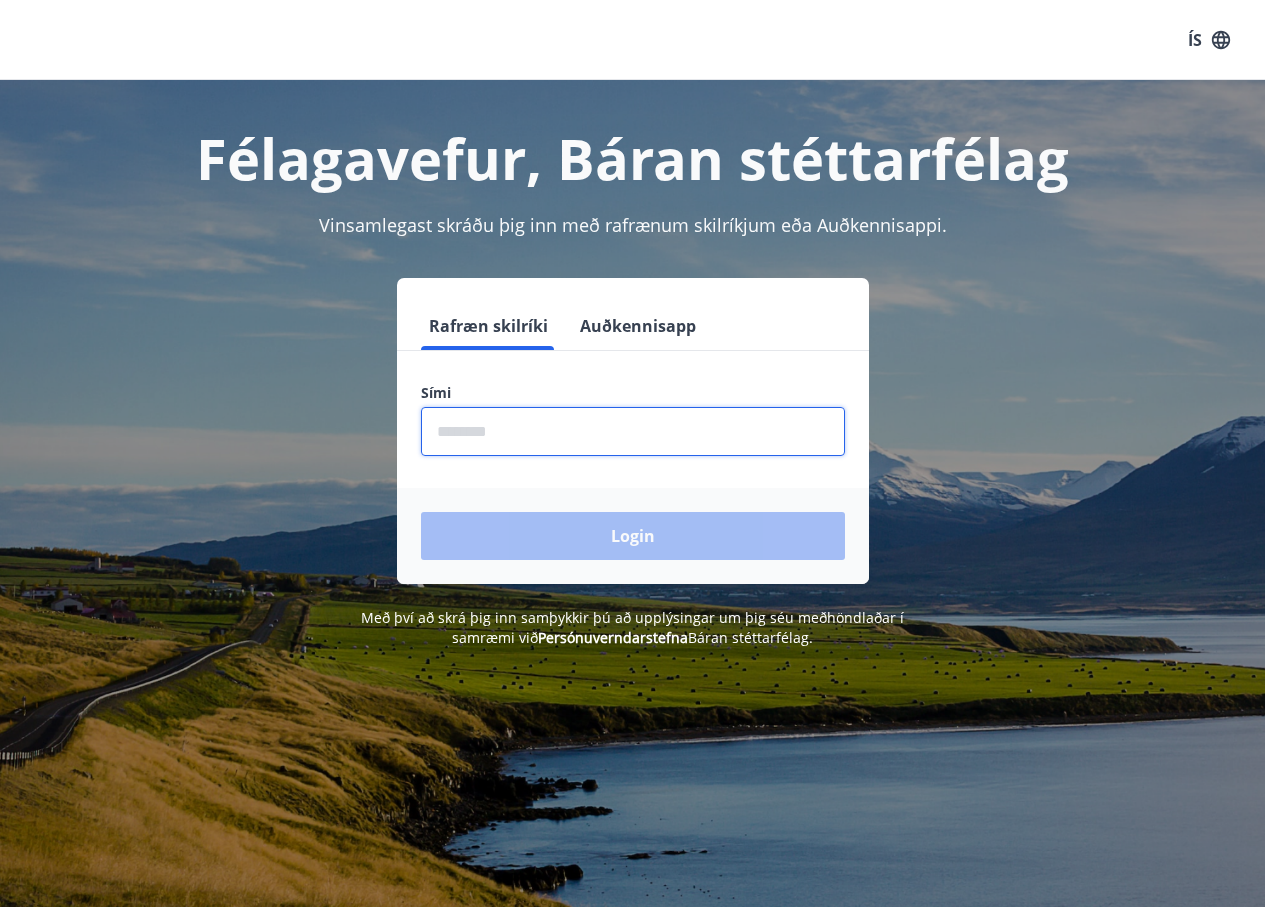 drag, startPoint x: 582, startPoint y: 433, endPoint x: 571, endPoint y: 444, distance: 15.556349 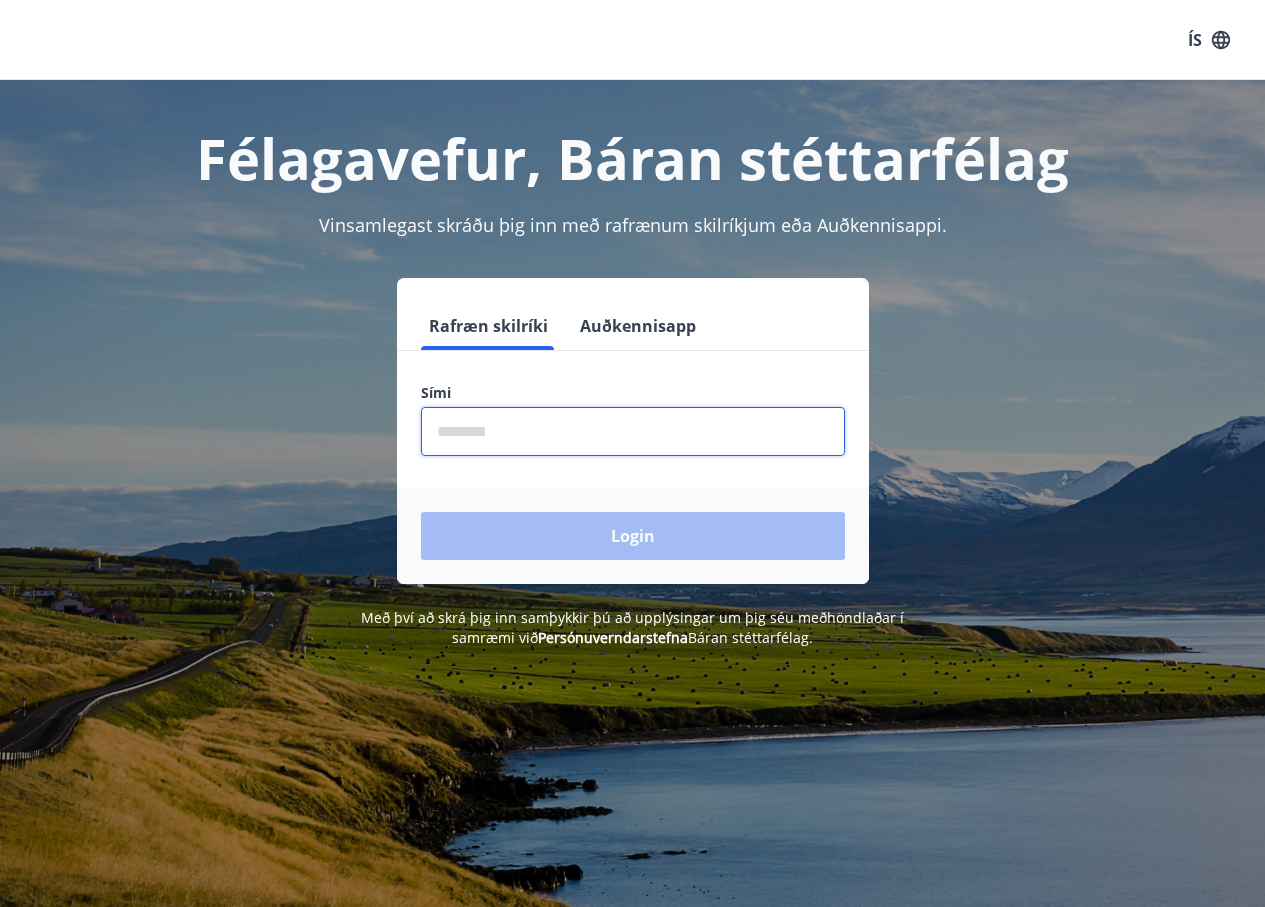 click at bounding box center (633, 431) 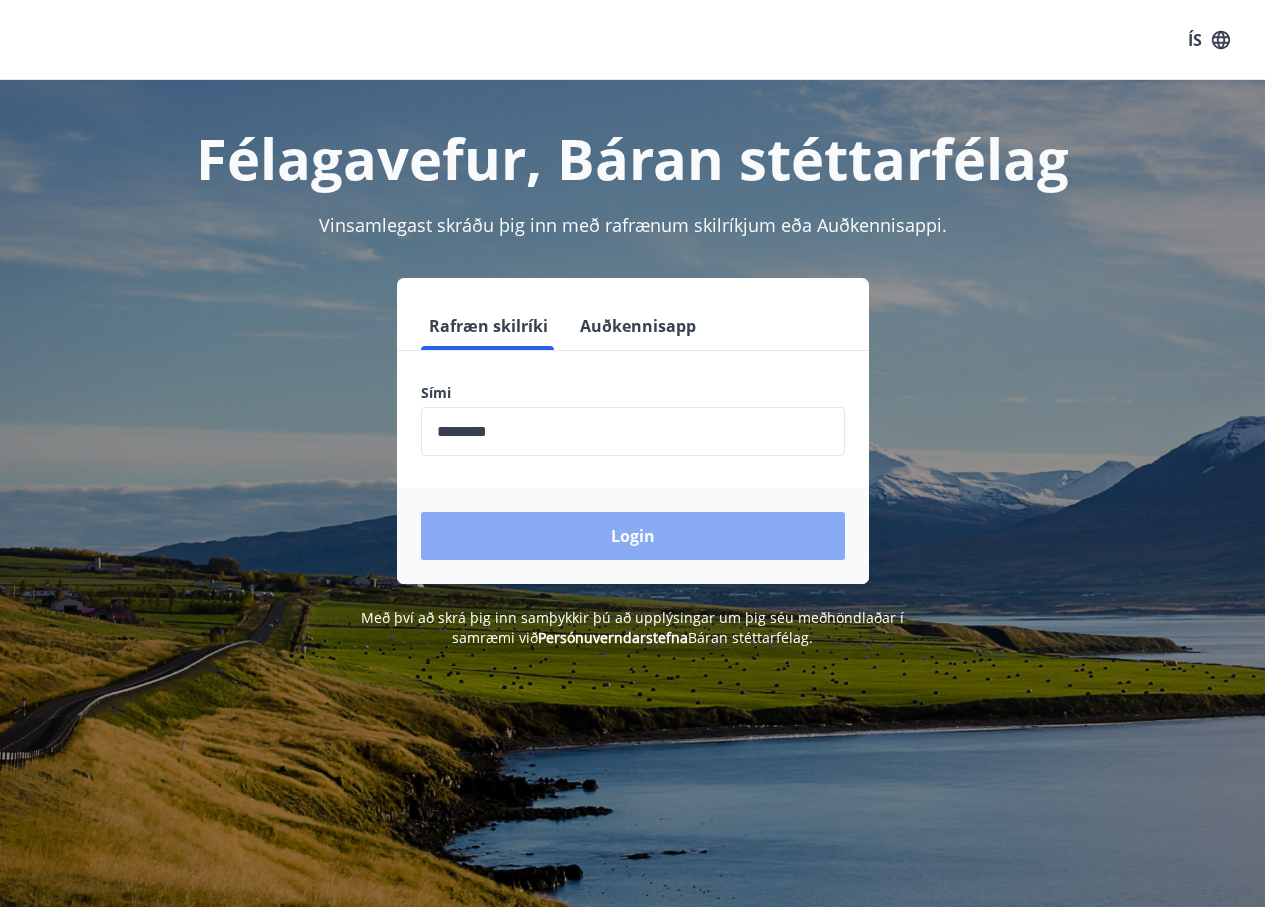 click on "Login" at bounding box center [633, 536] 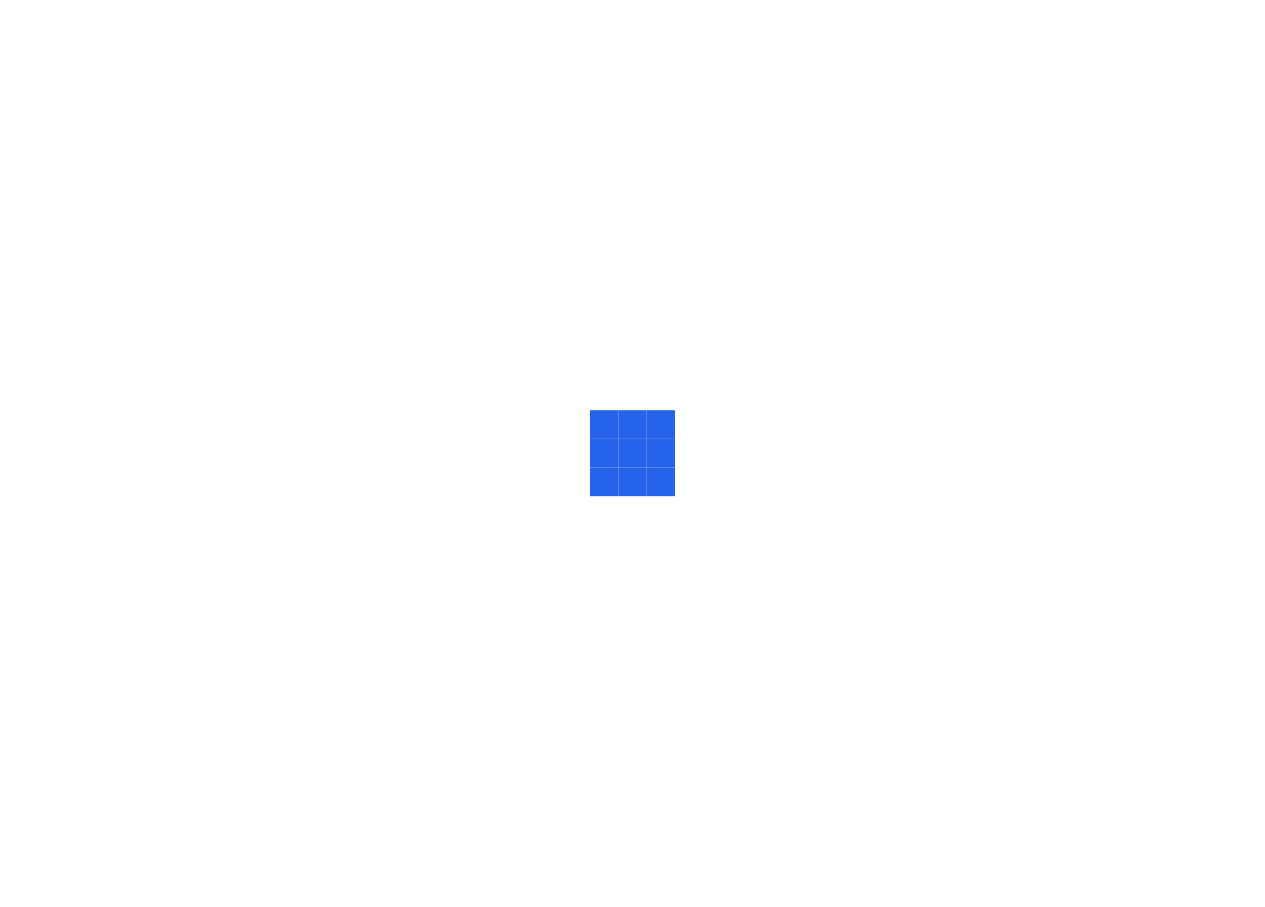 scroll, scrollTop: 0, scrollLeft: 0, axis: both 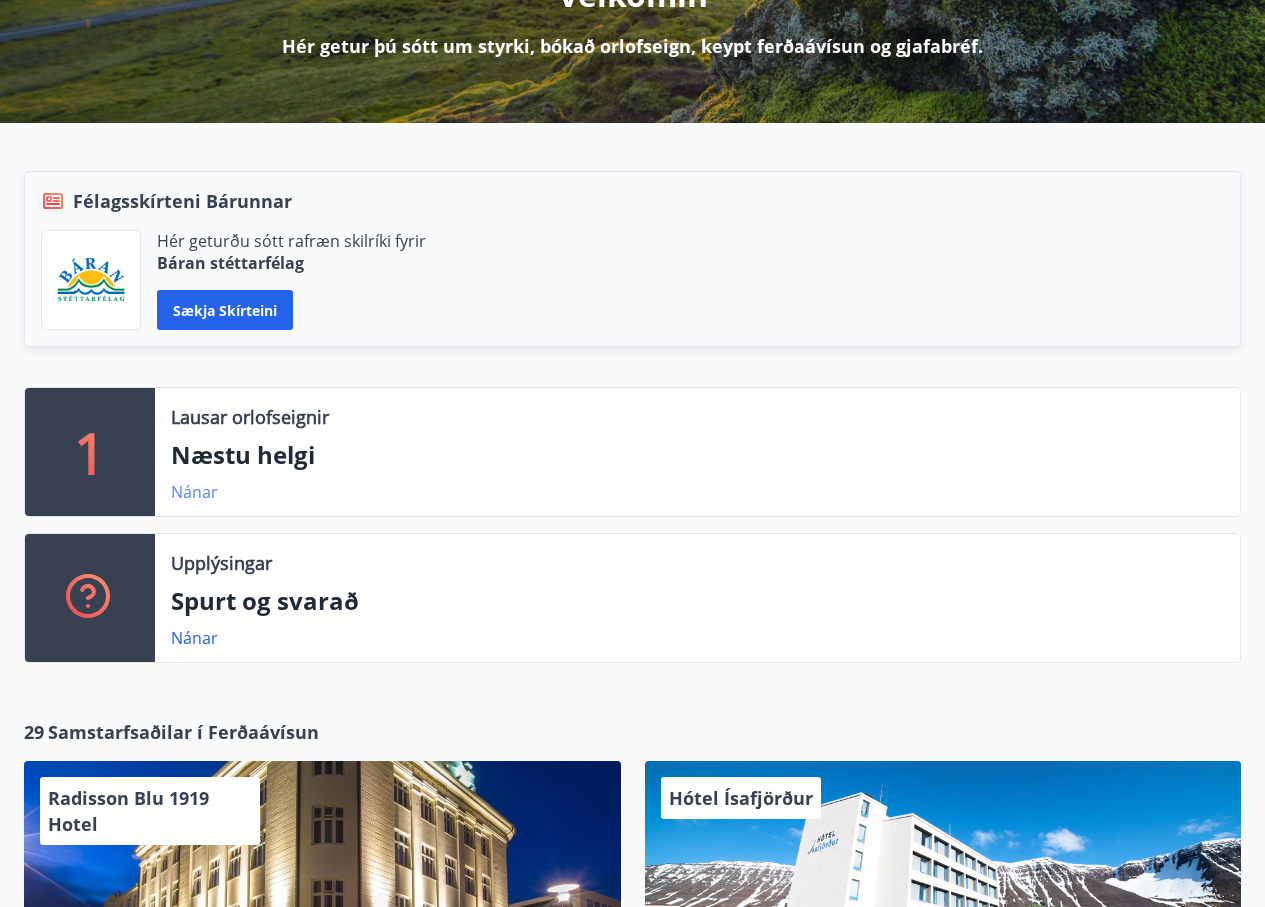 click on "Nánar" at bounding box center [194, 492] 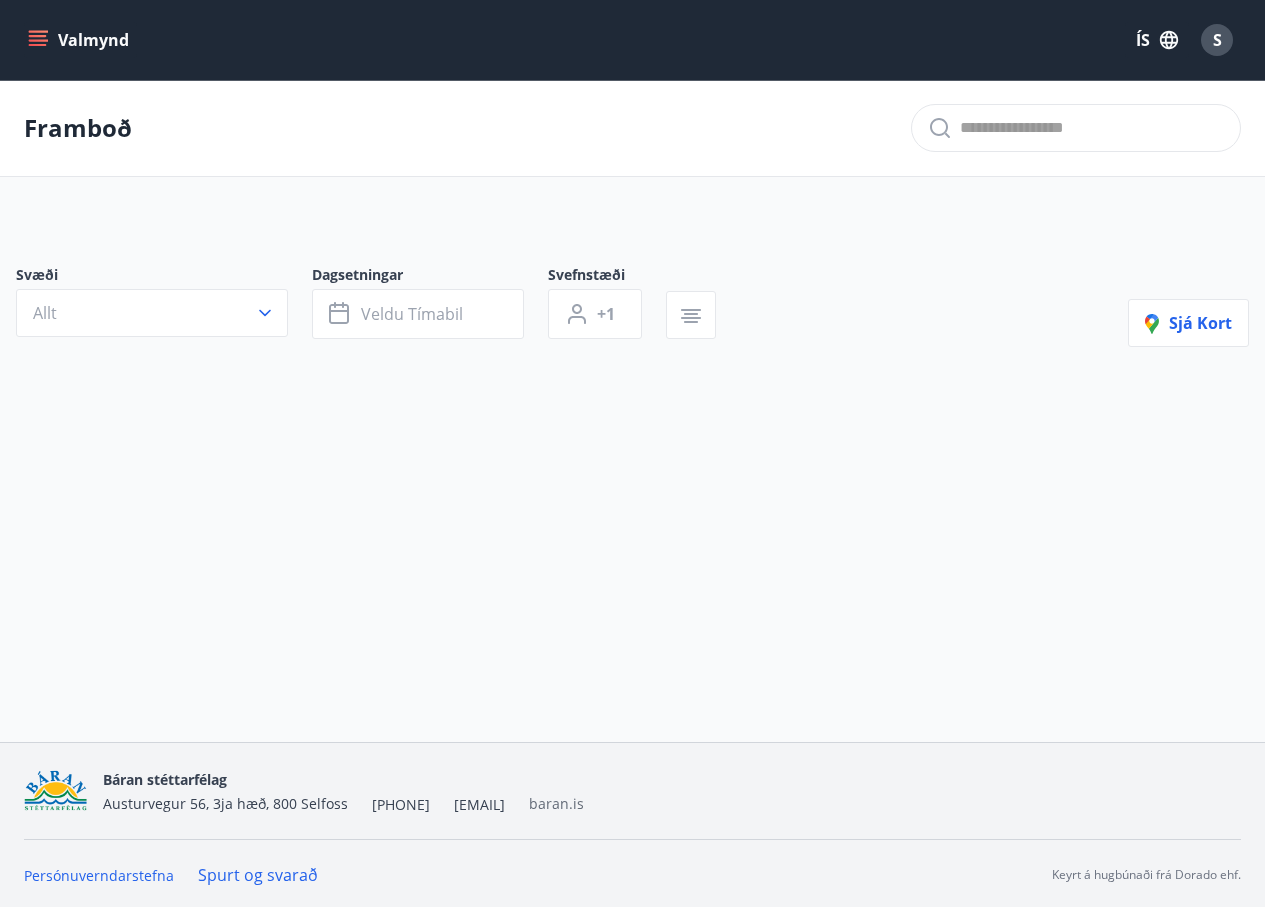 type on "*" 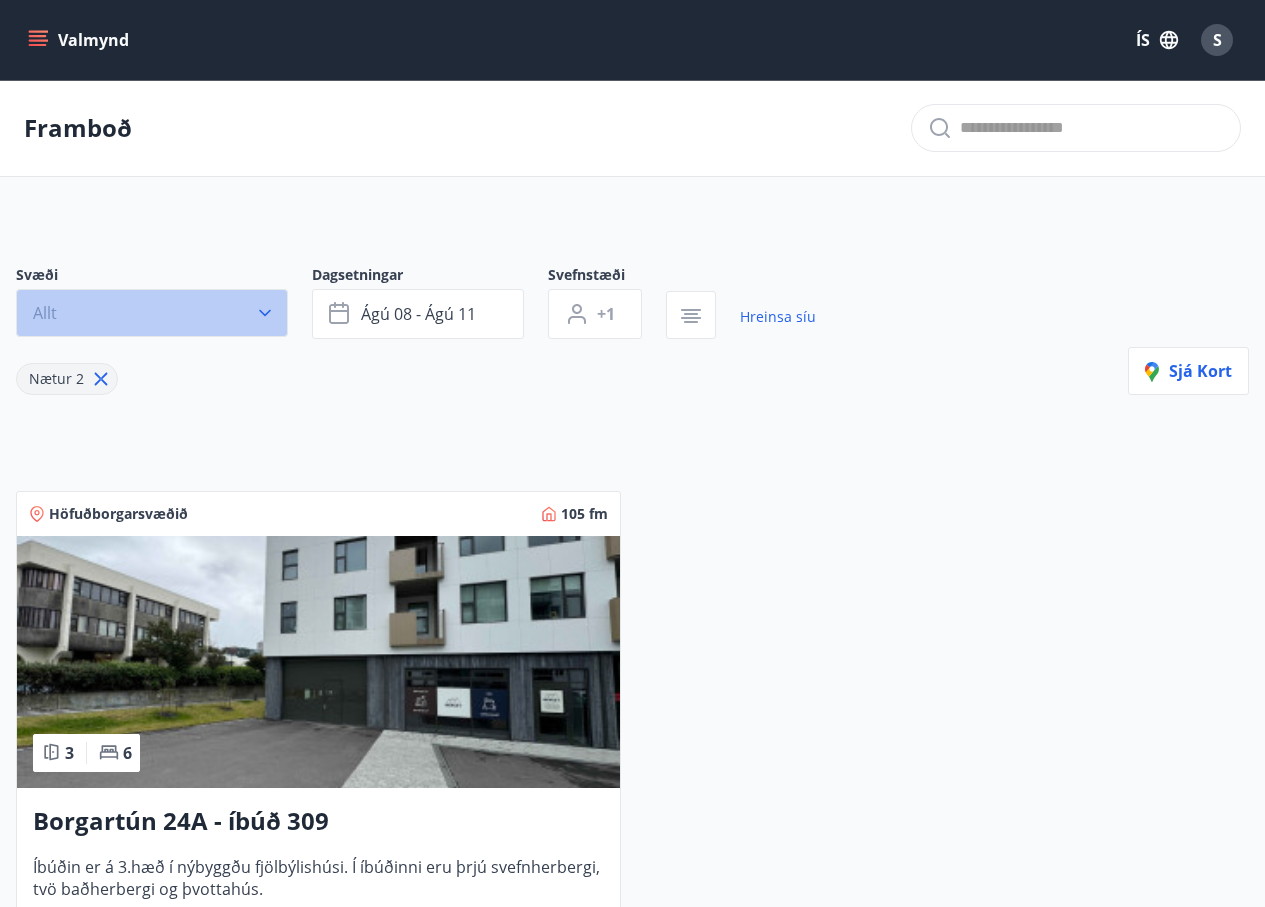 click 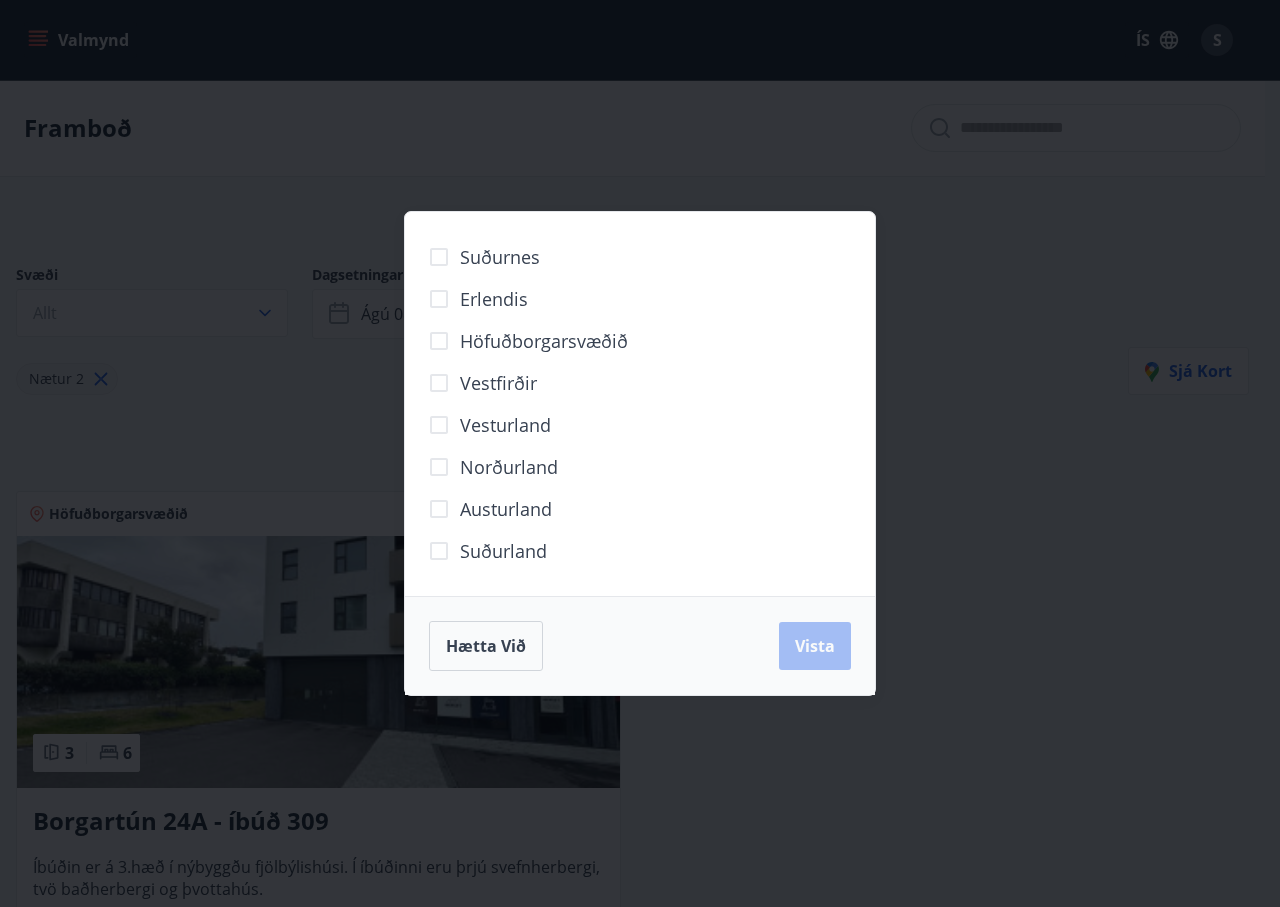 click on "Suðurland" at bounding box center [503, 551] 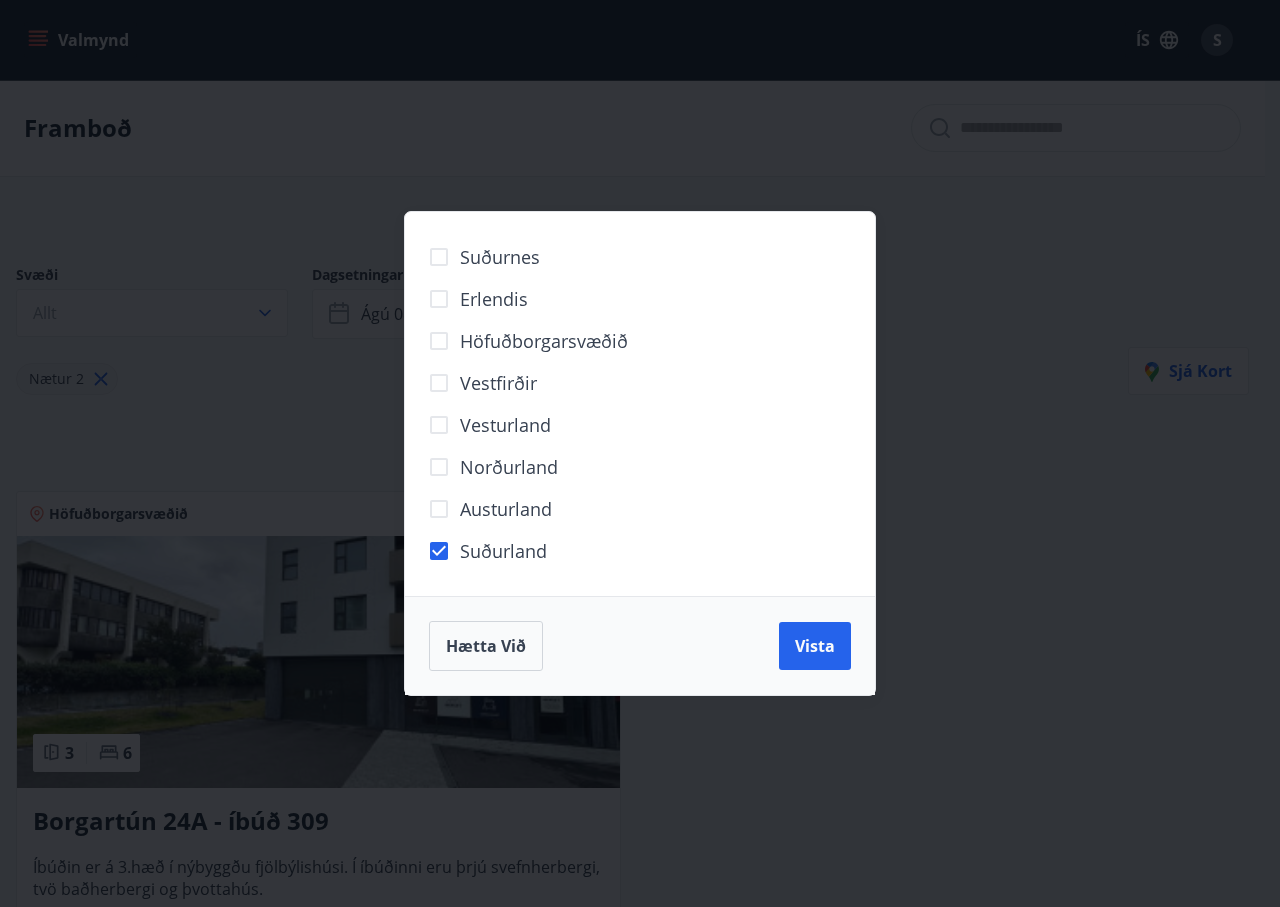 click on "Suðurnes Erlendis Höfuðborgarsvæðið Vestfirðir Vesturland Norðurland Austurland Suðurland Hætta við Vista" at bounding box center (640, 453) 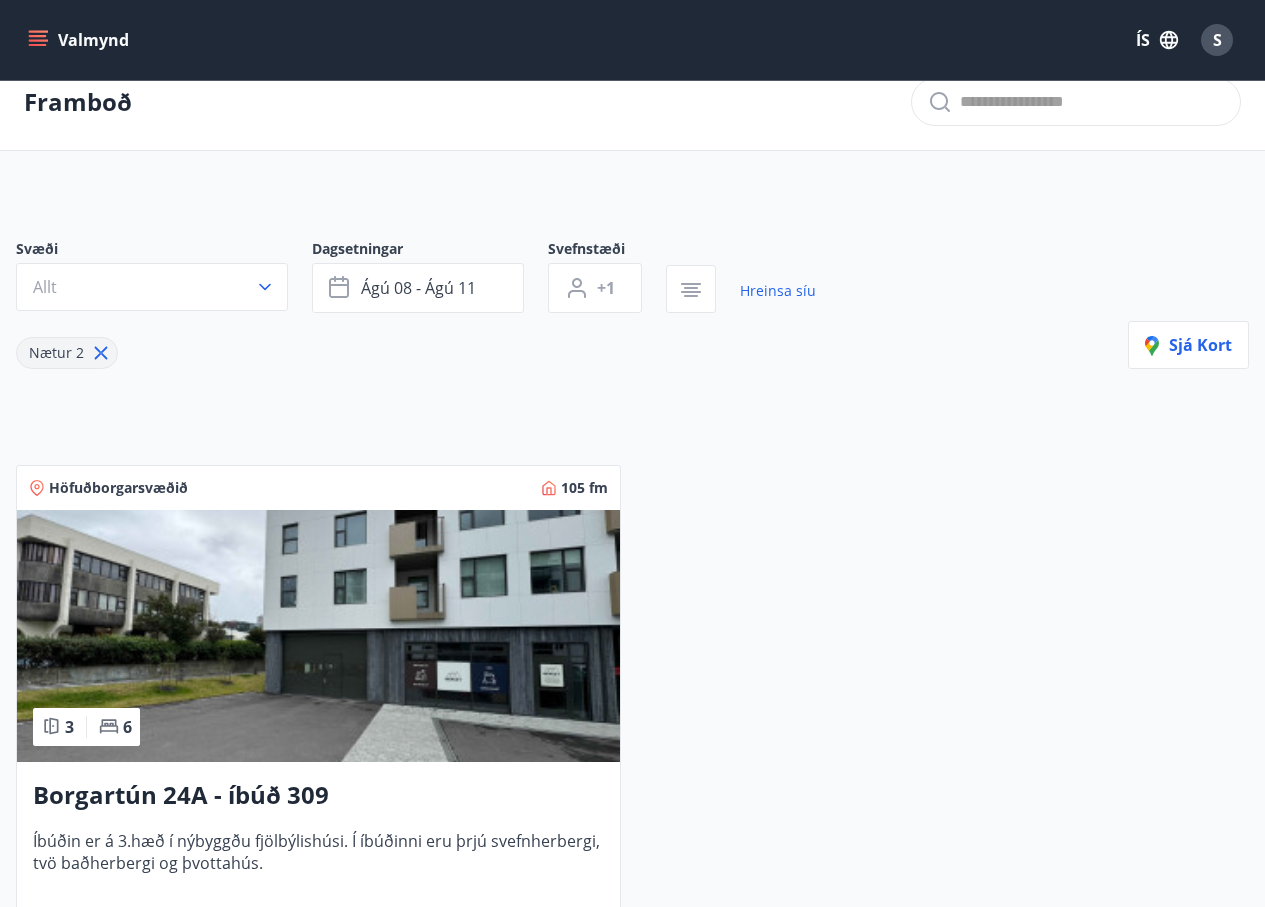 scroll, scrollTop: 0, scrollLeft: 0, axis: both 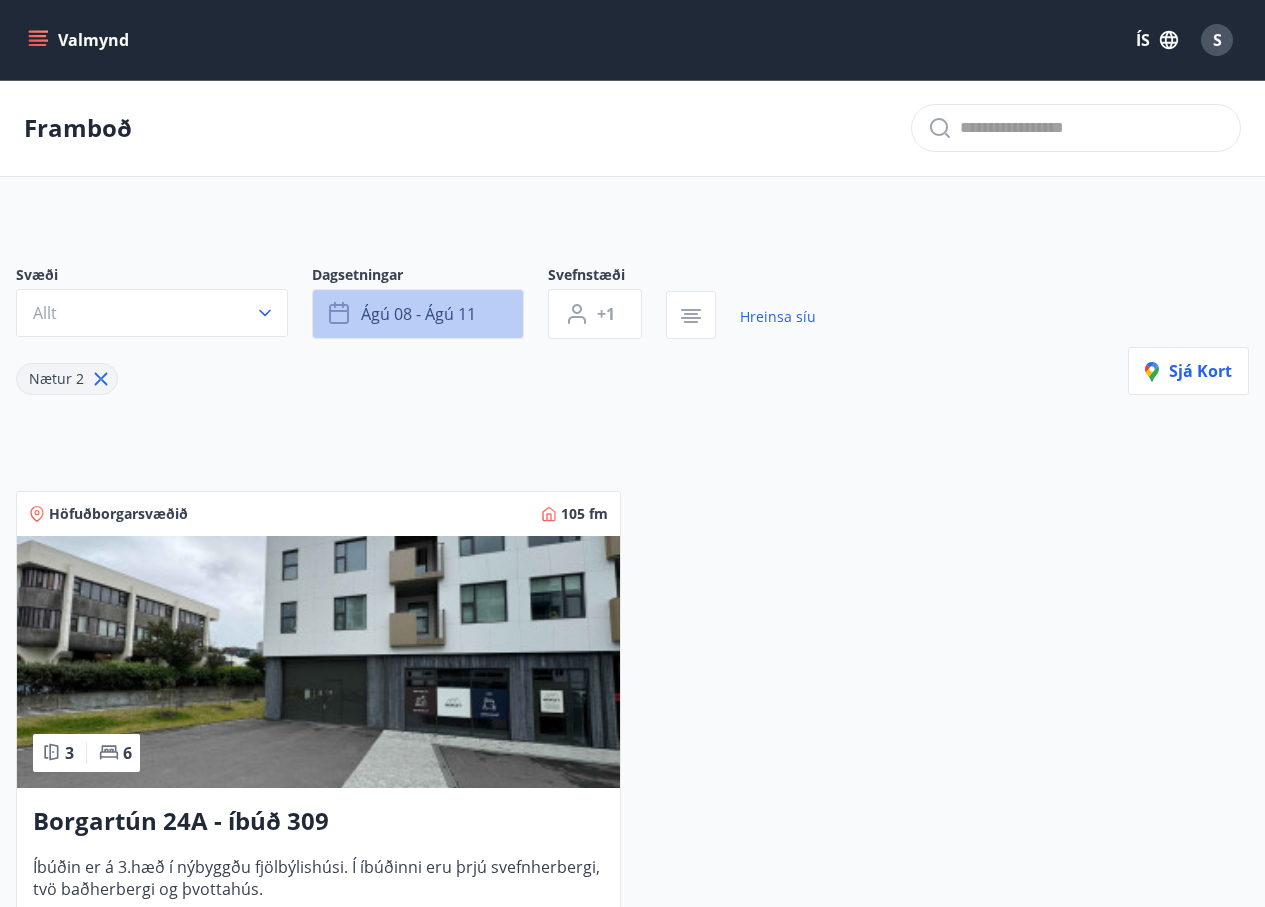 click on "ágú 08 - ágú 11" at bounding box center (418, 314) 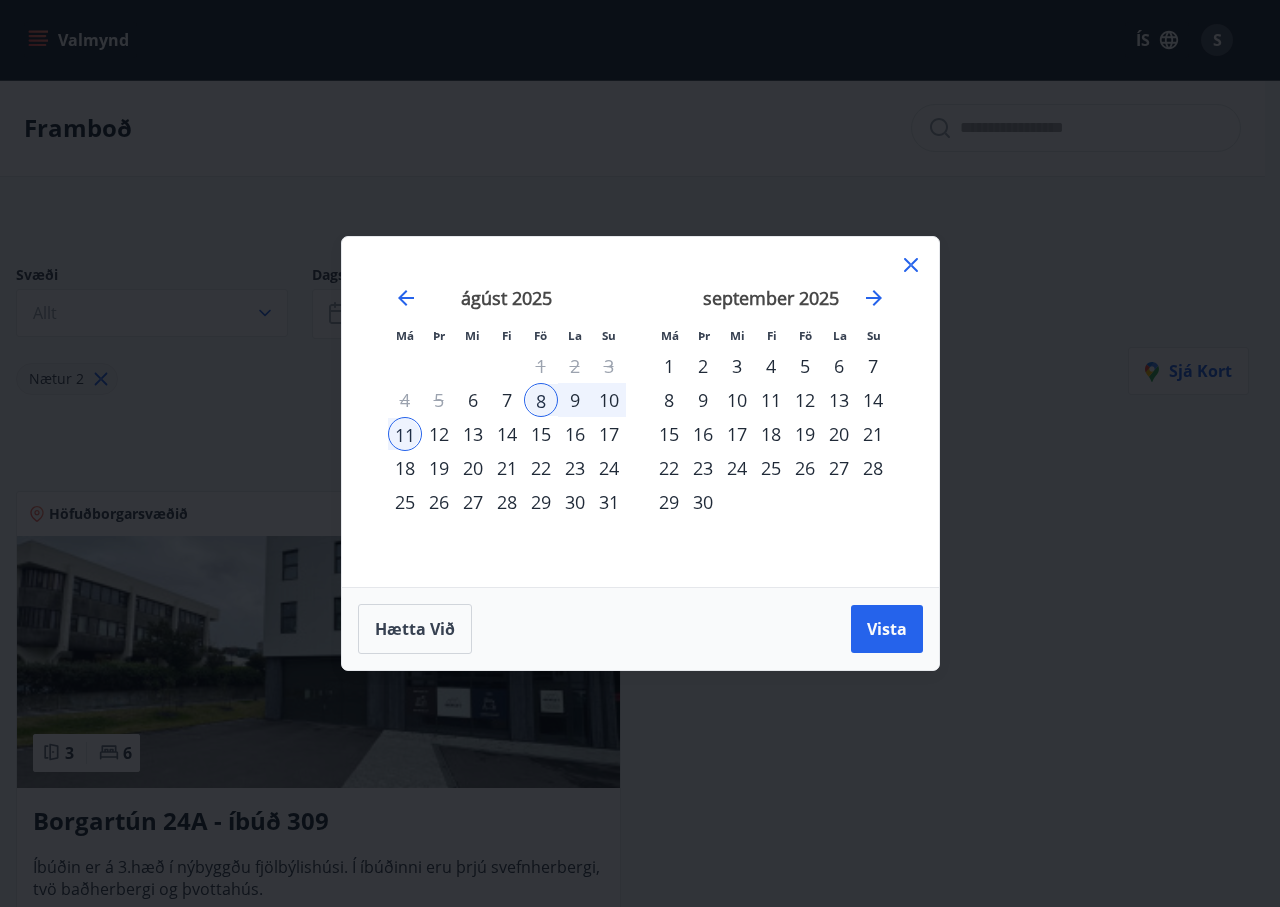 click 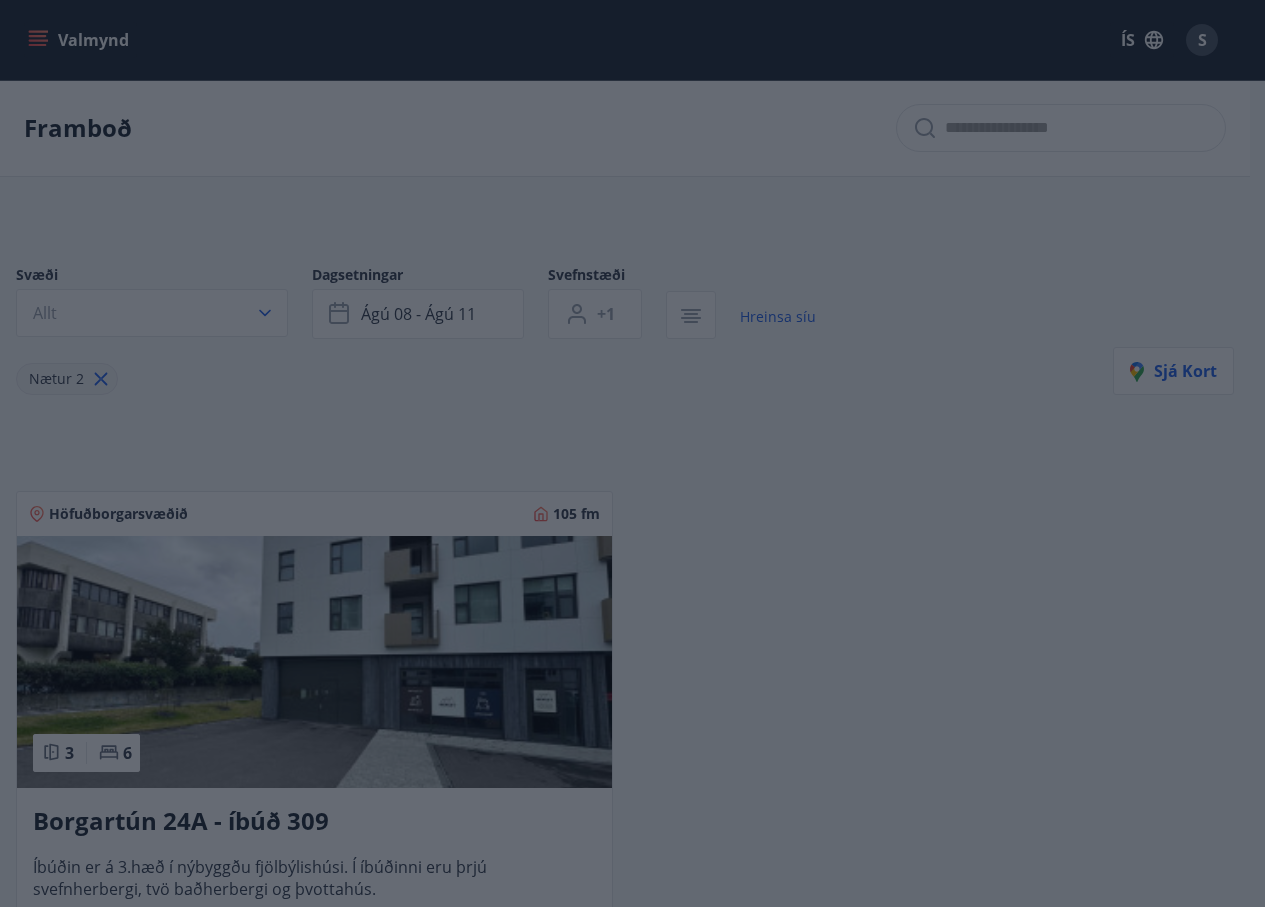 click on "Svæði Allt Dagsetningar ágú 08 - ágú 11 Svefnstæði +1 Hreinsa síu Nætur 2 Sjá kort" at bounding box center [625, 330] 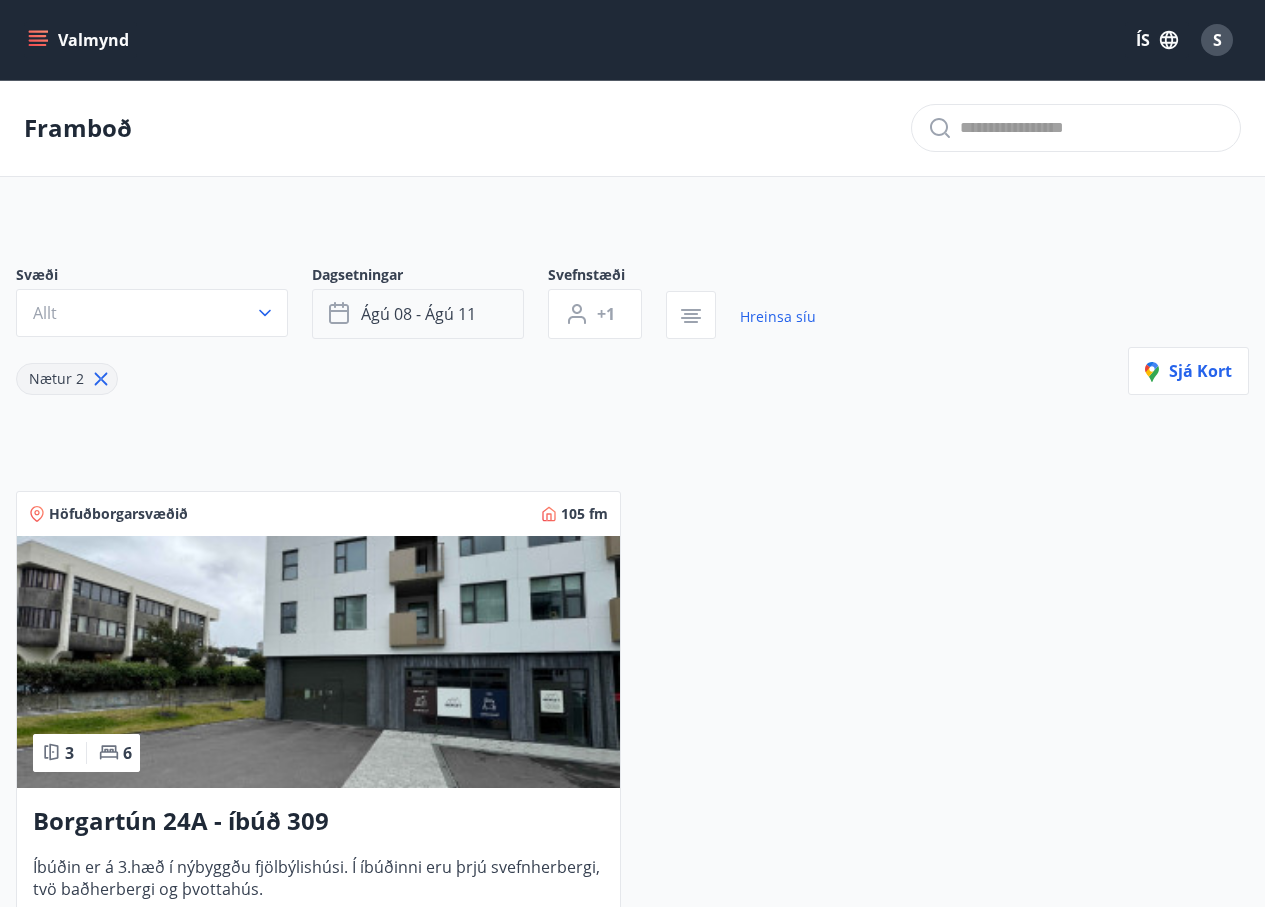 click on "ágú 08 - ágú 11" at bounding box center [418, 314] 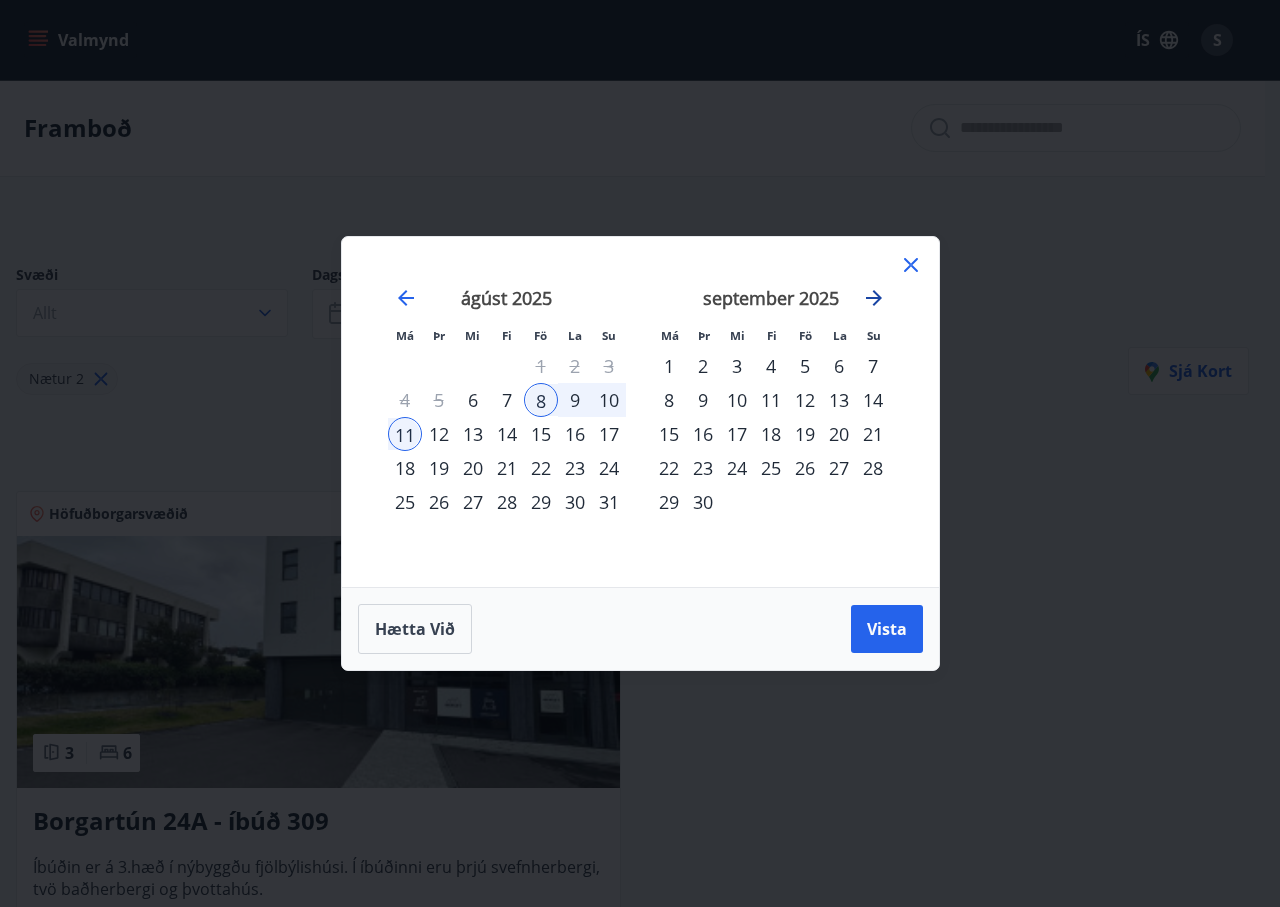click 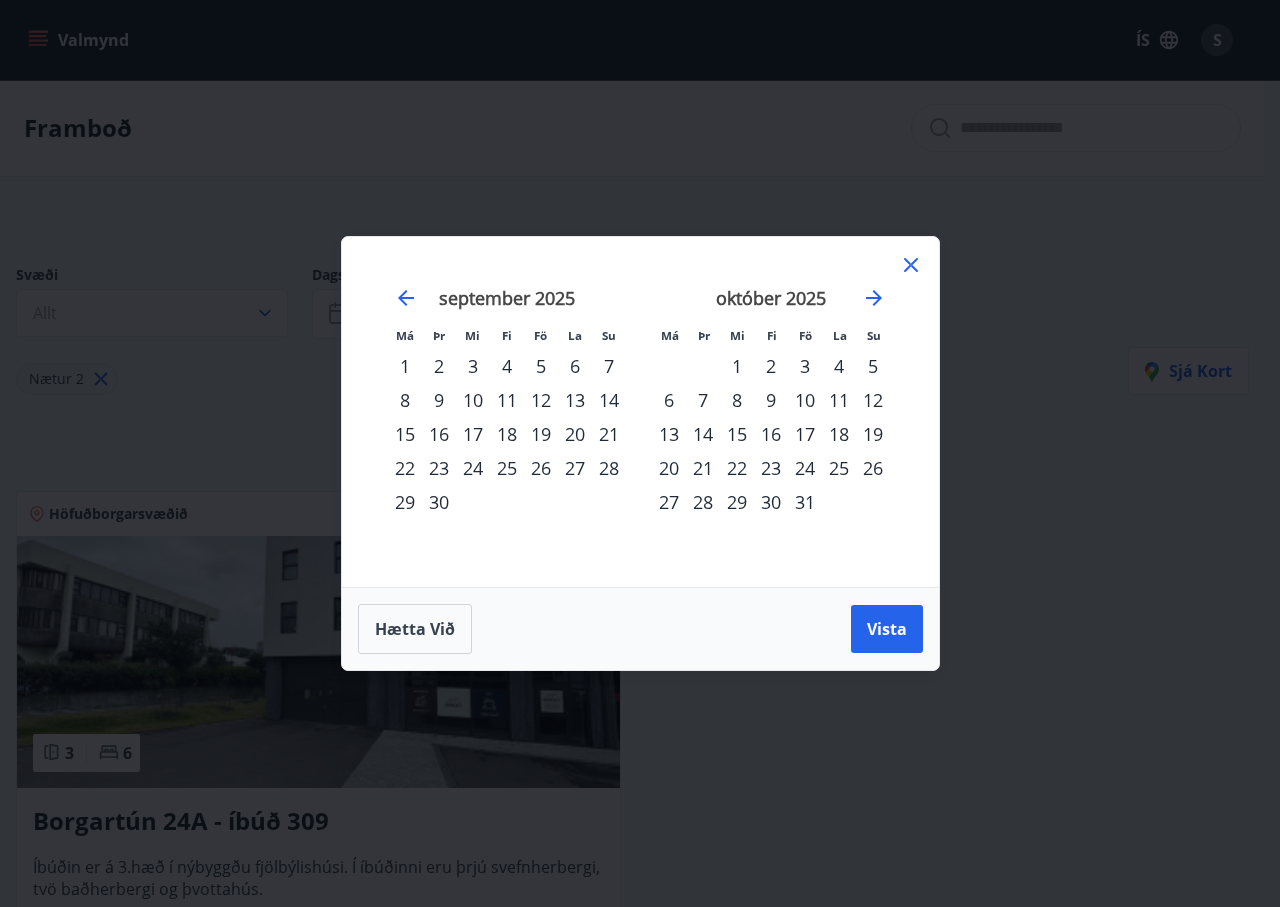 click on "25" at bounding box center [839, 468] 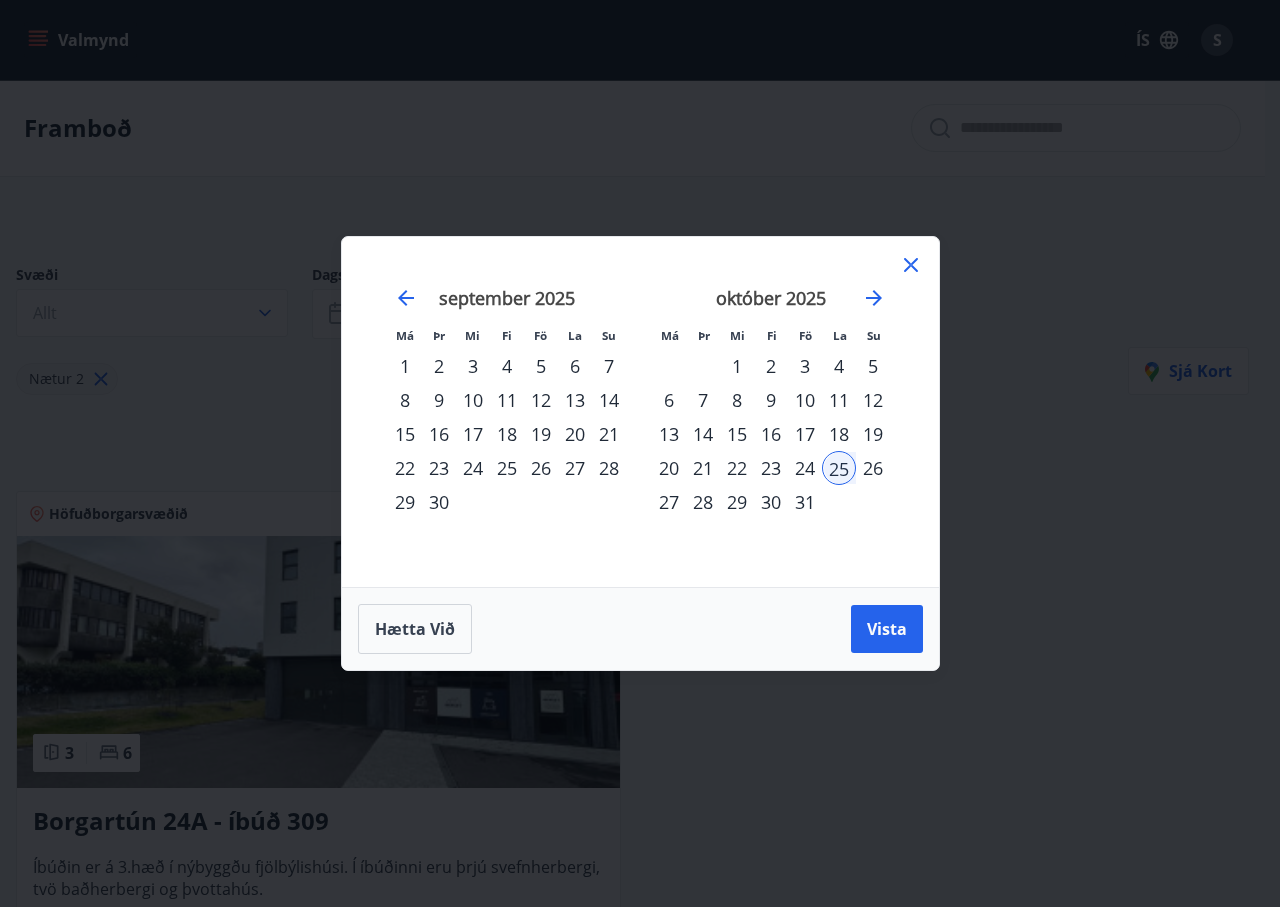 click on "24" at bounding box center [805, 468] 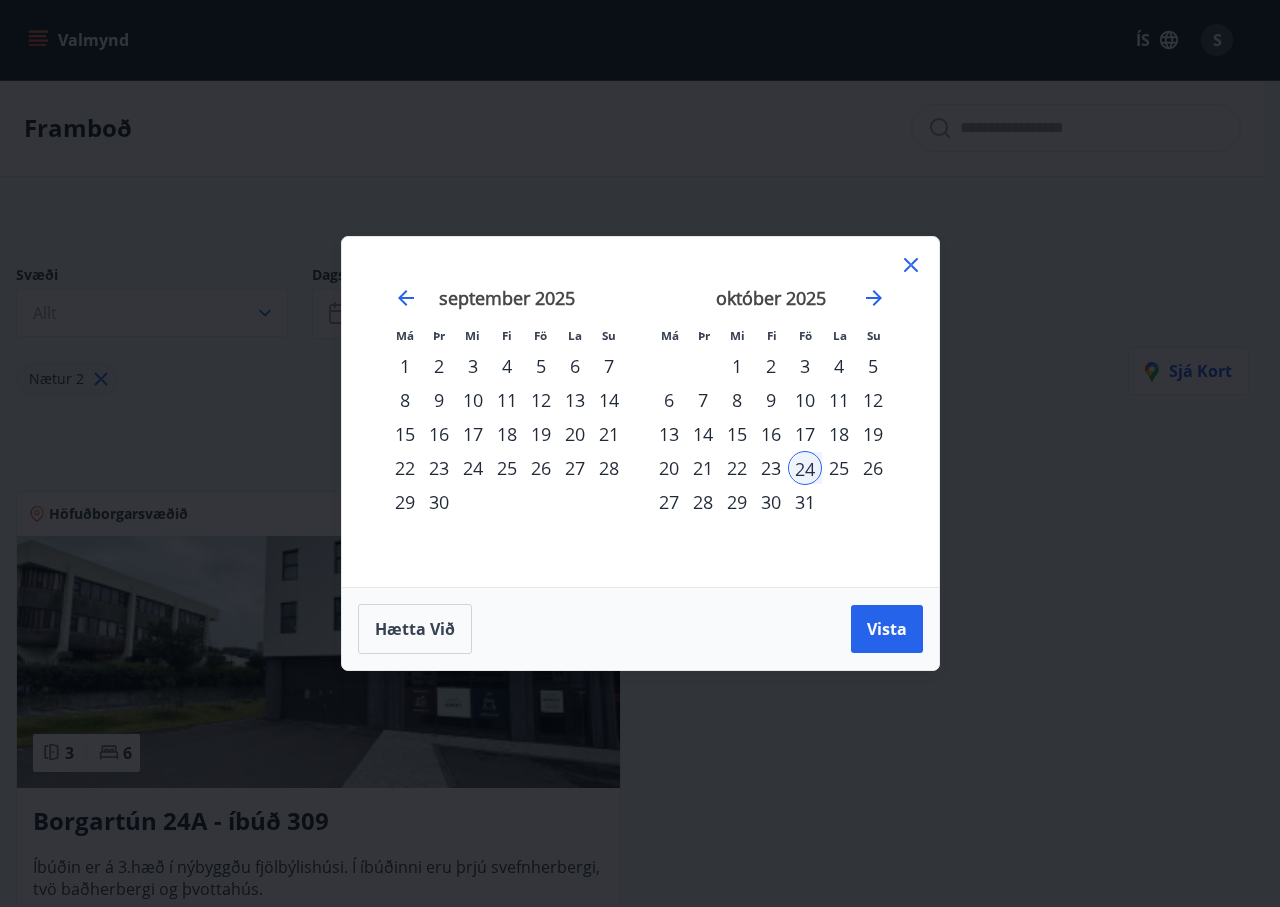 click 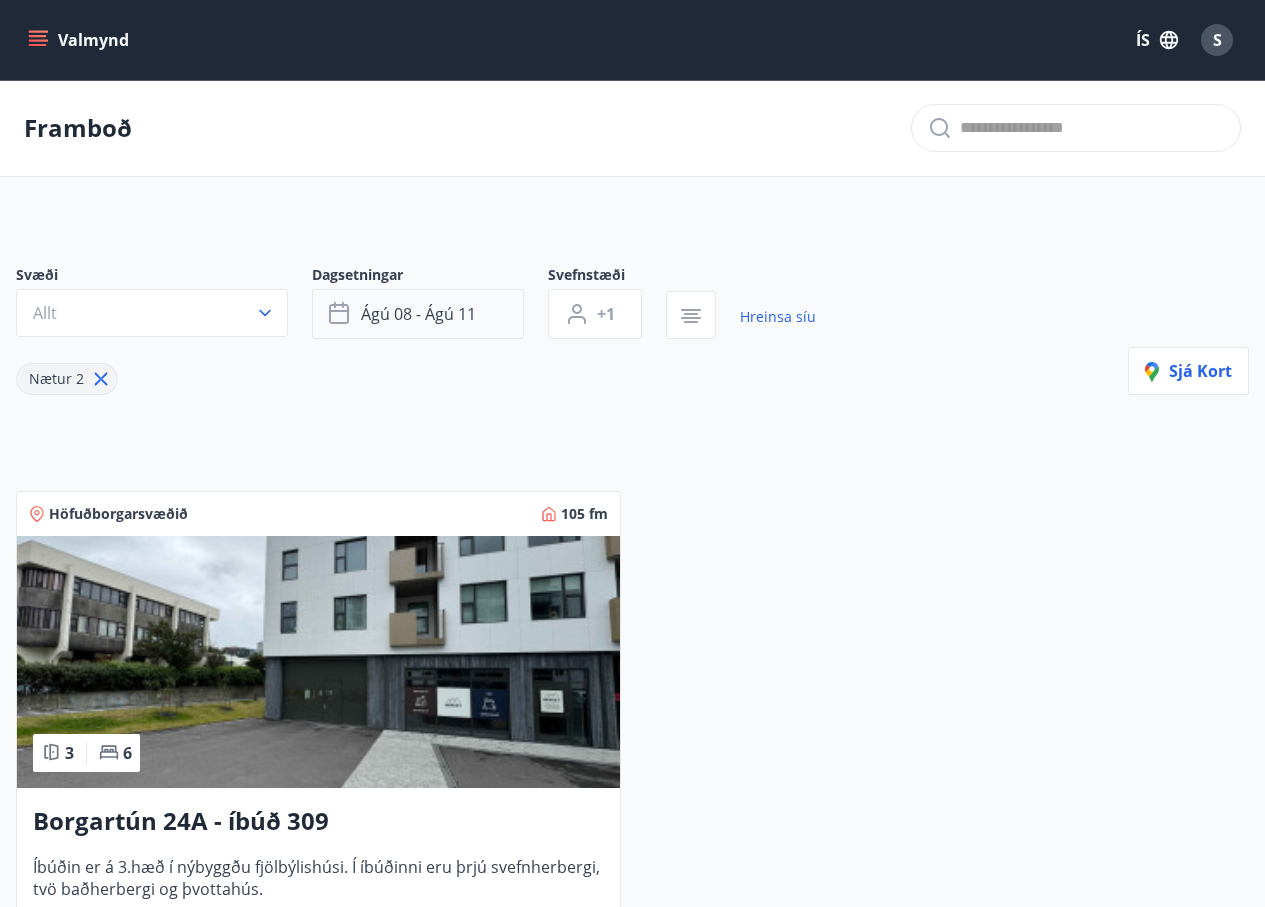 click on "ágú 08 - ágú 11" at bounding box center (418, 314) 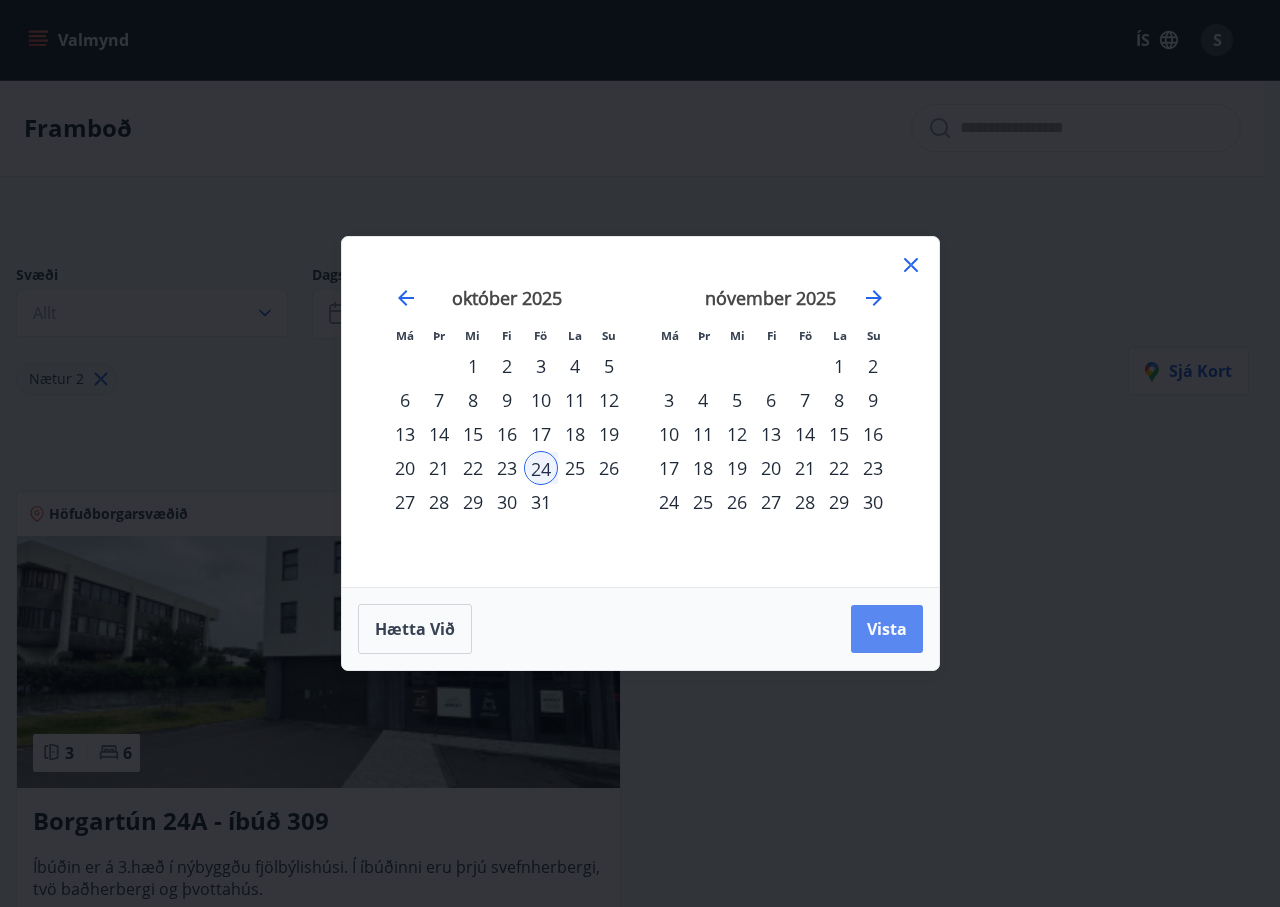click on "Vista" at bounding box center (887, 629) 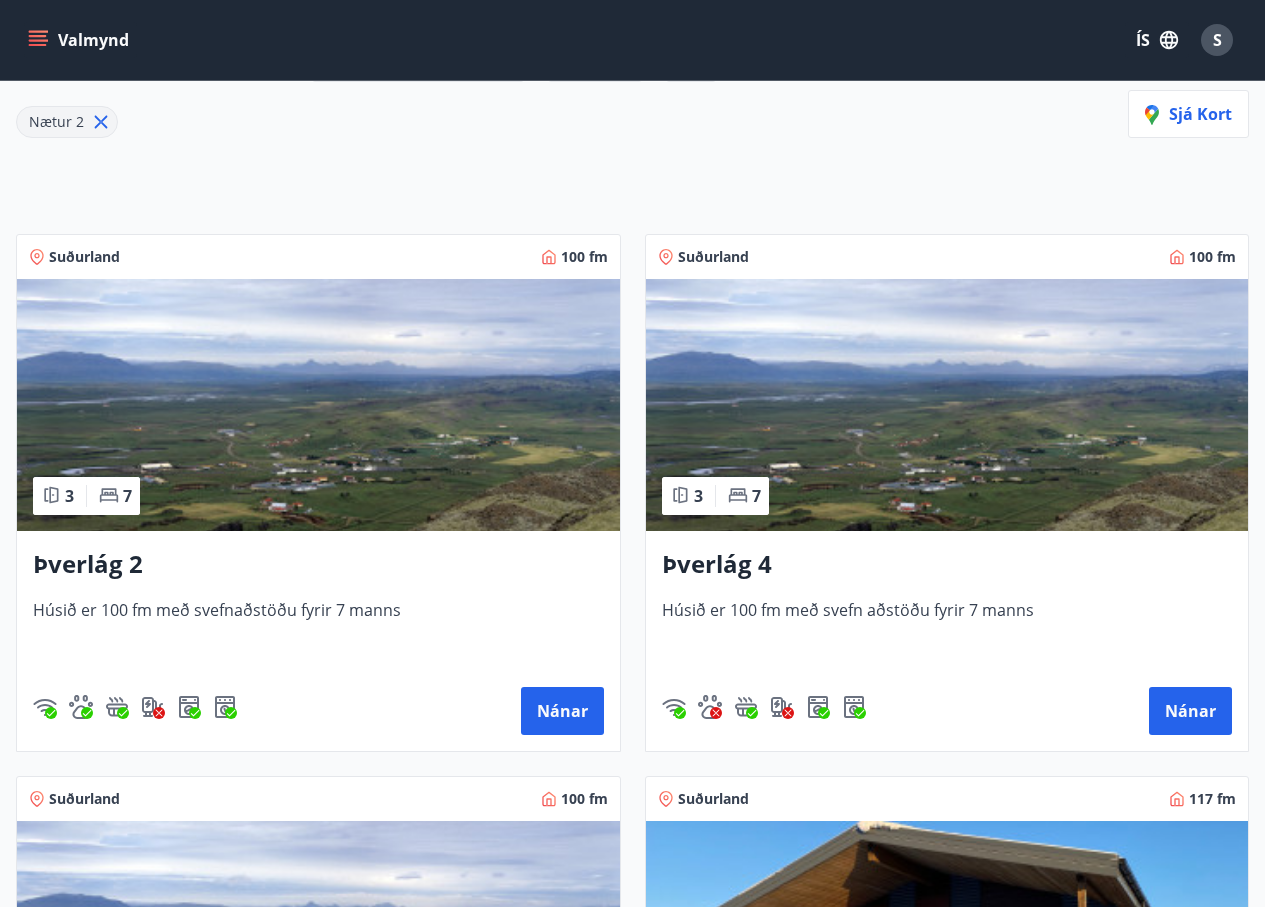 scroll, scrollTop: 300, scrollLeft: 0, axis: vertical 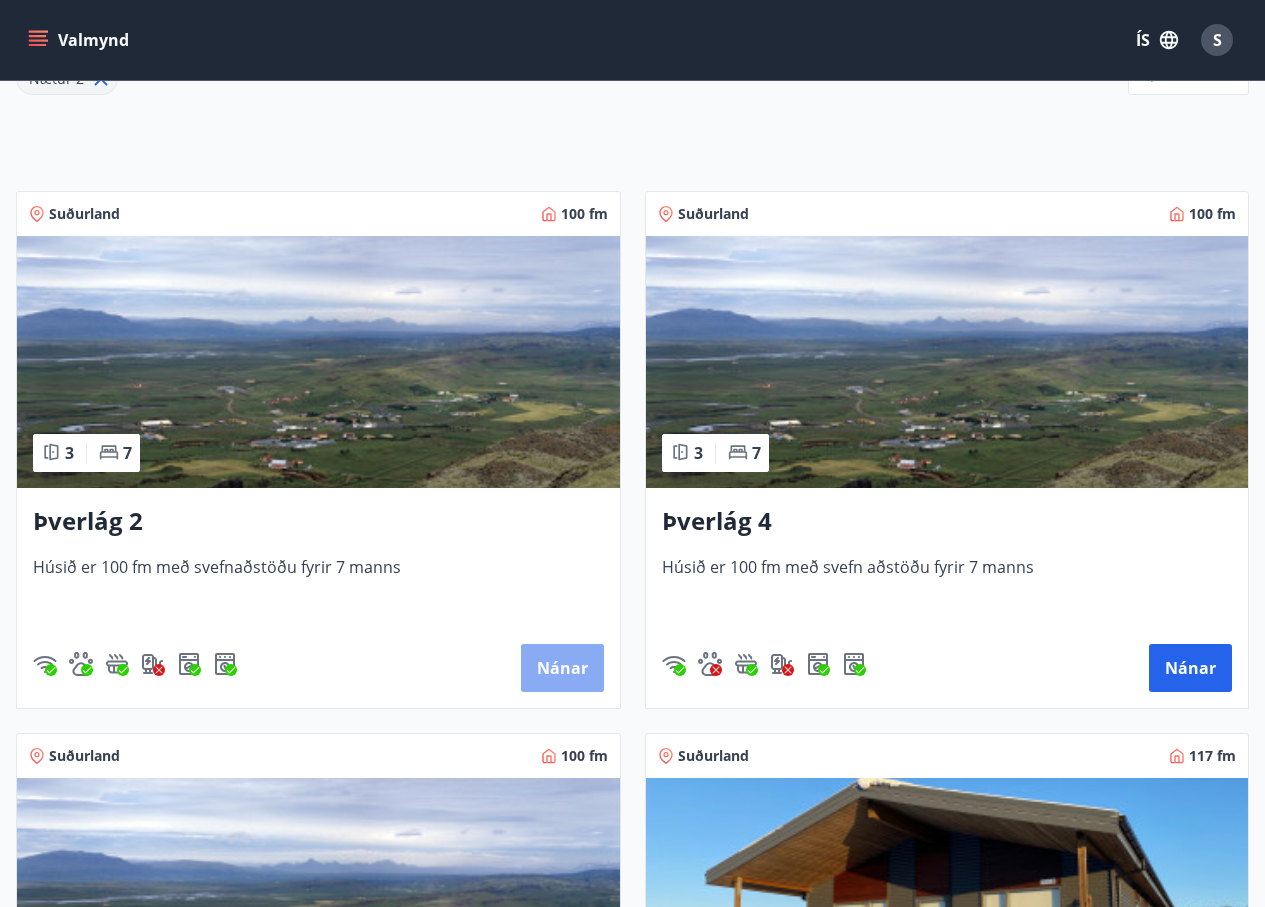 click on "Nánar" at bounding box center [562, 668] 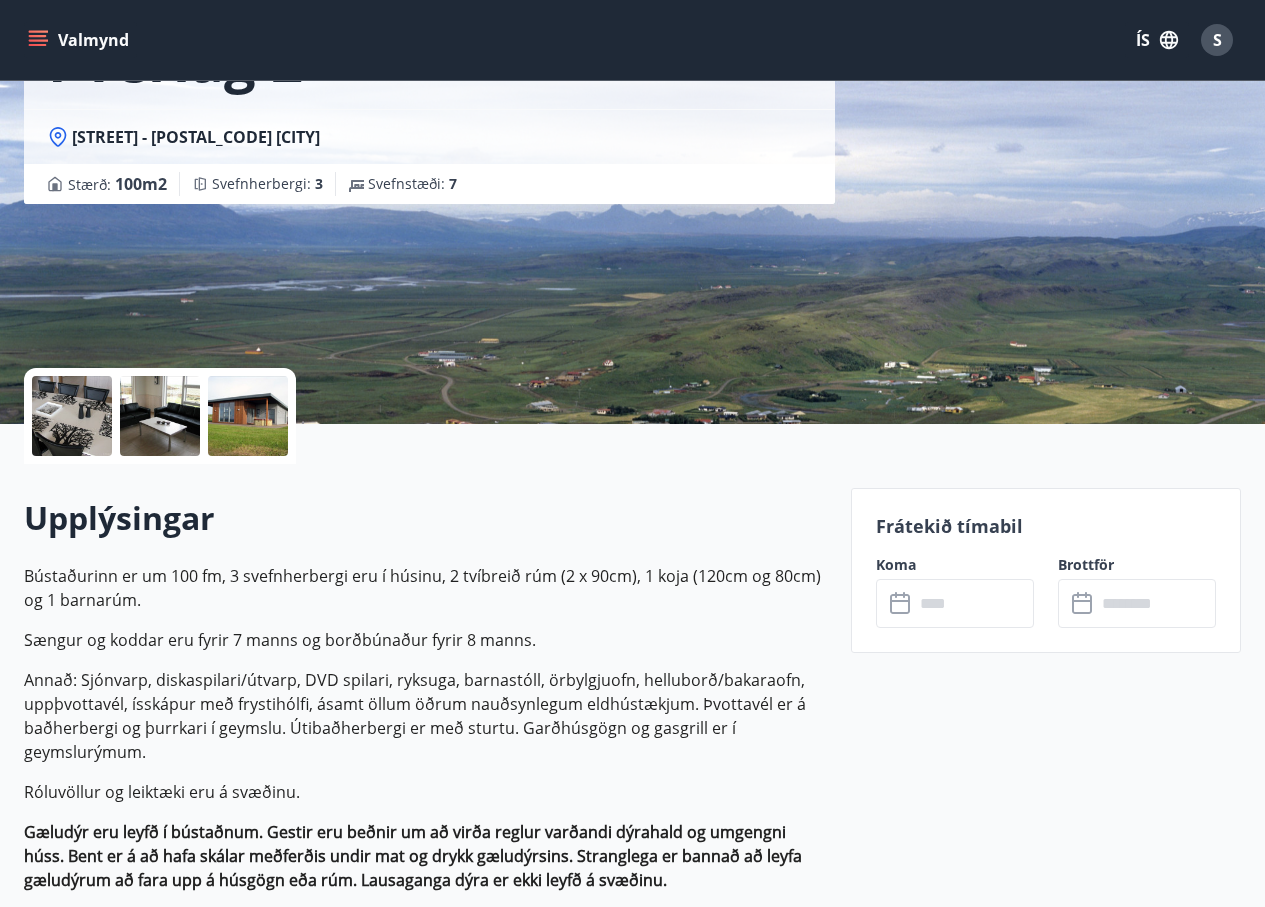 scroll, scrollTop: 200, scrollLeft: 0, axis: vertical 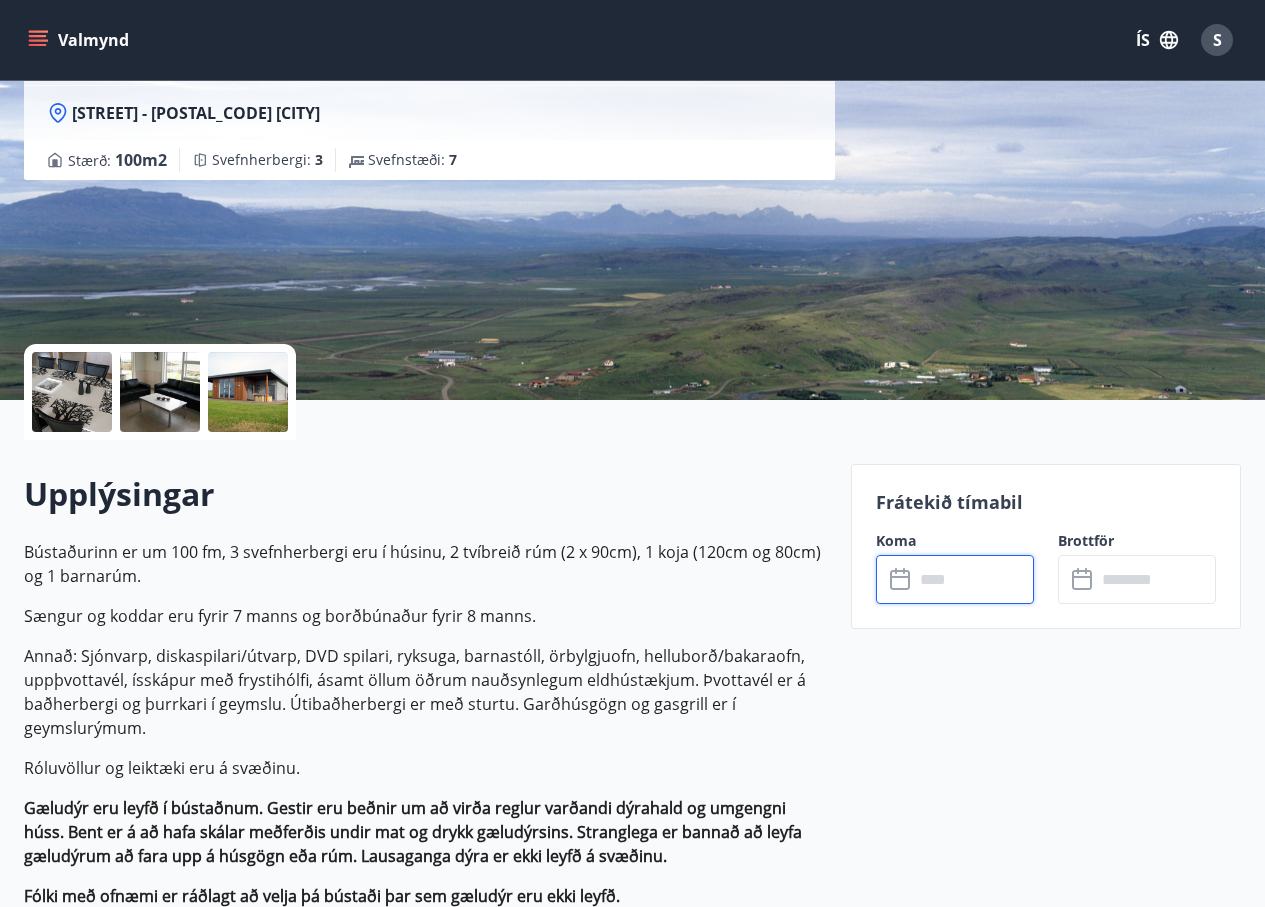 click at bounding box center (974, 579) 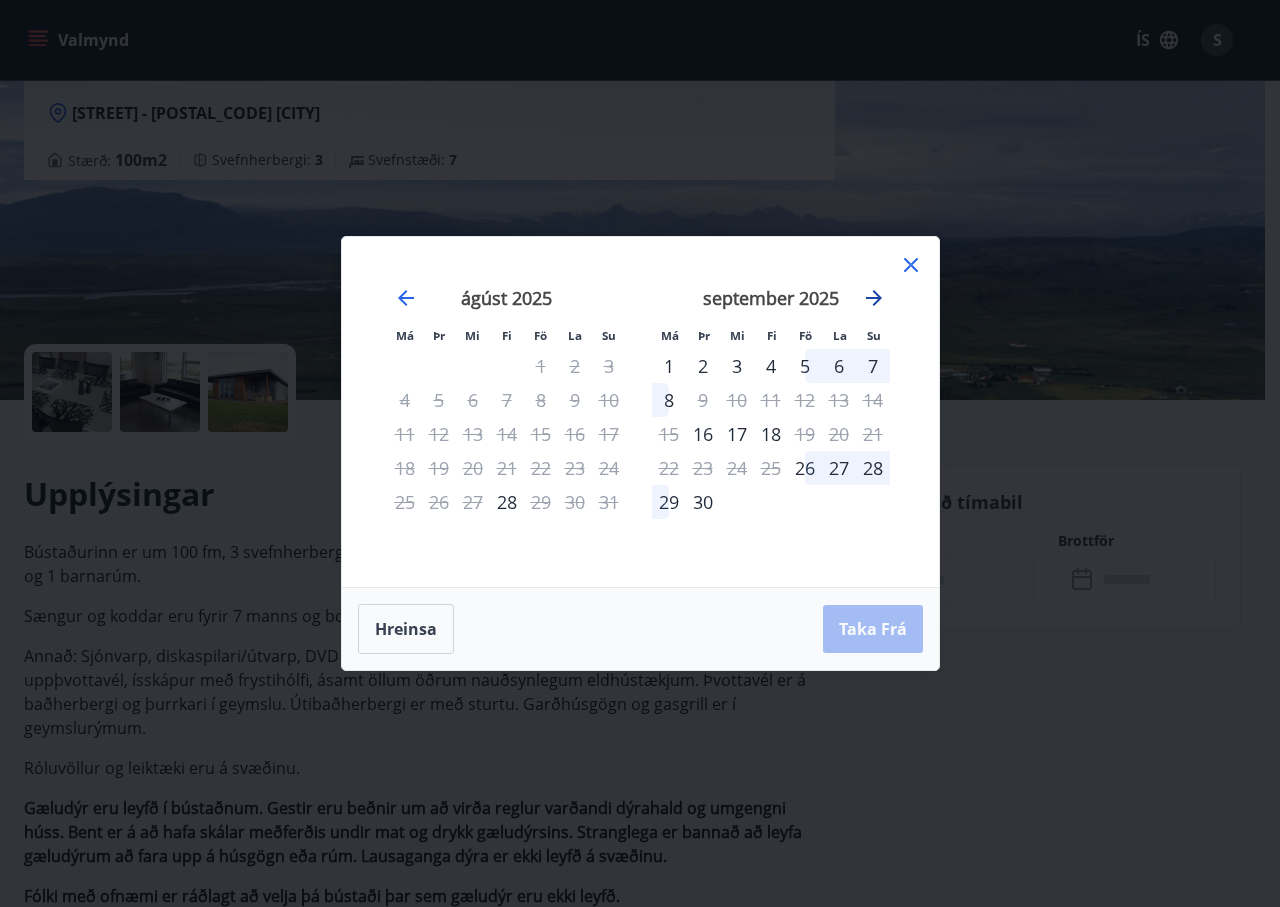 click 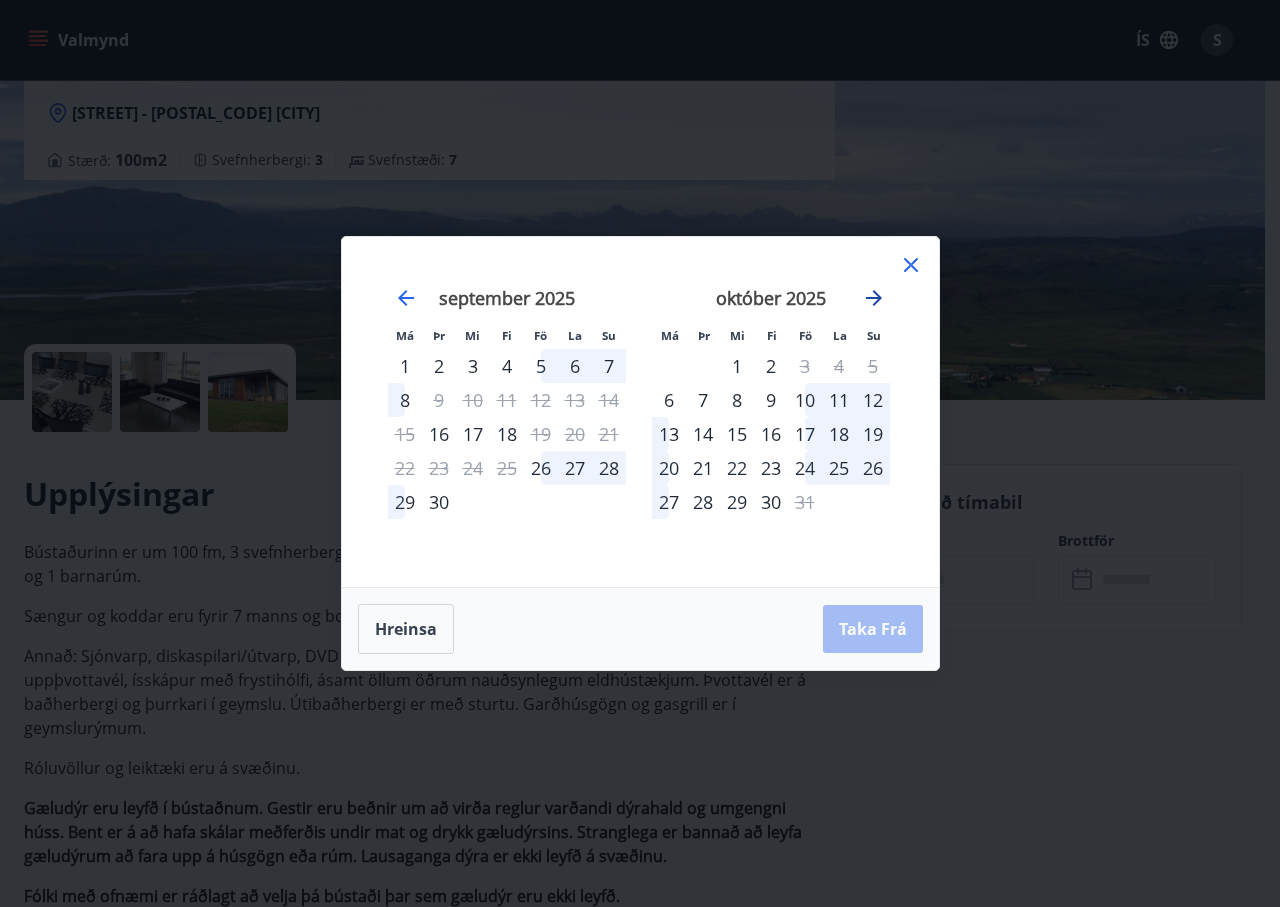 click 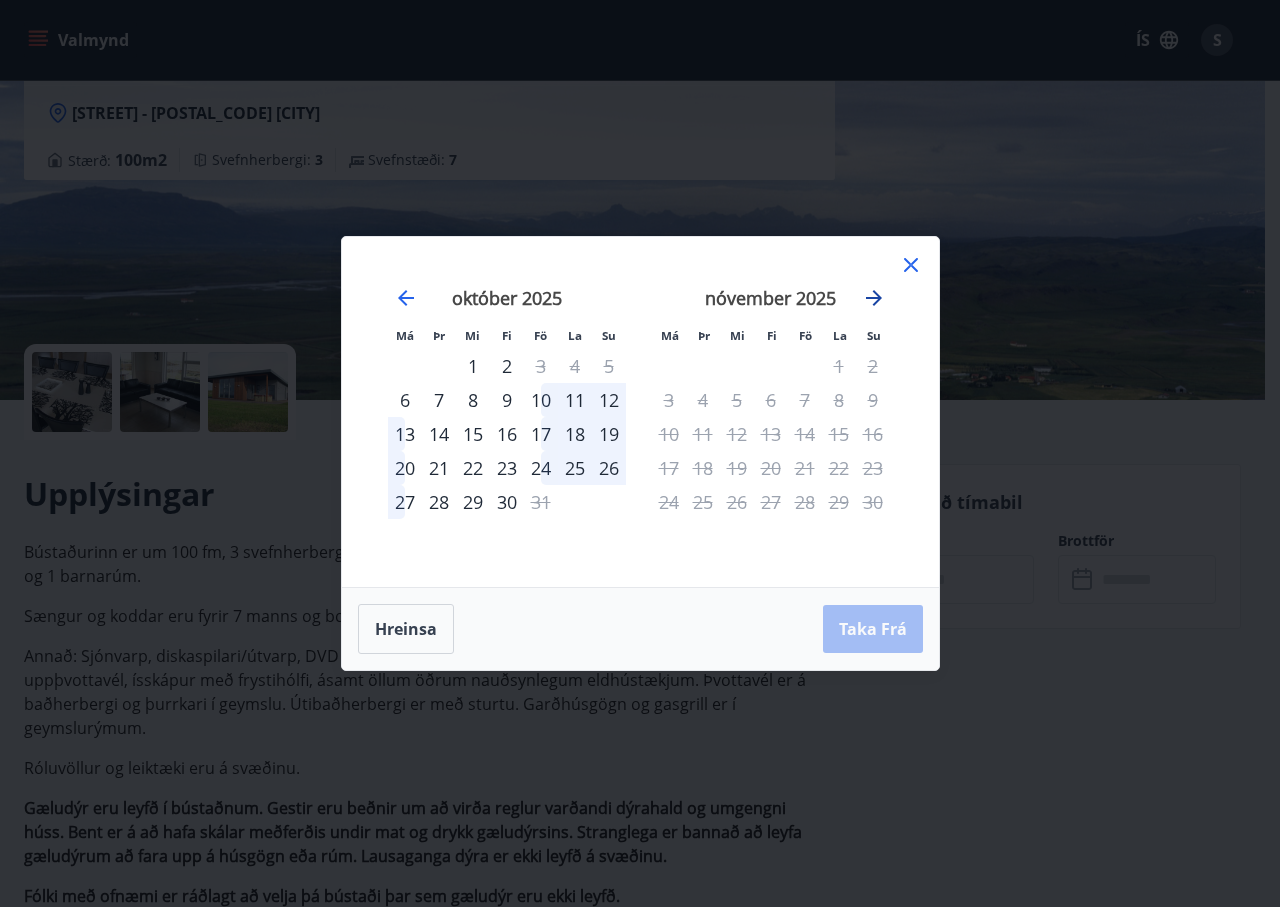 click 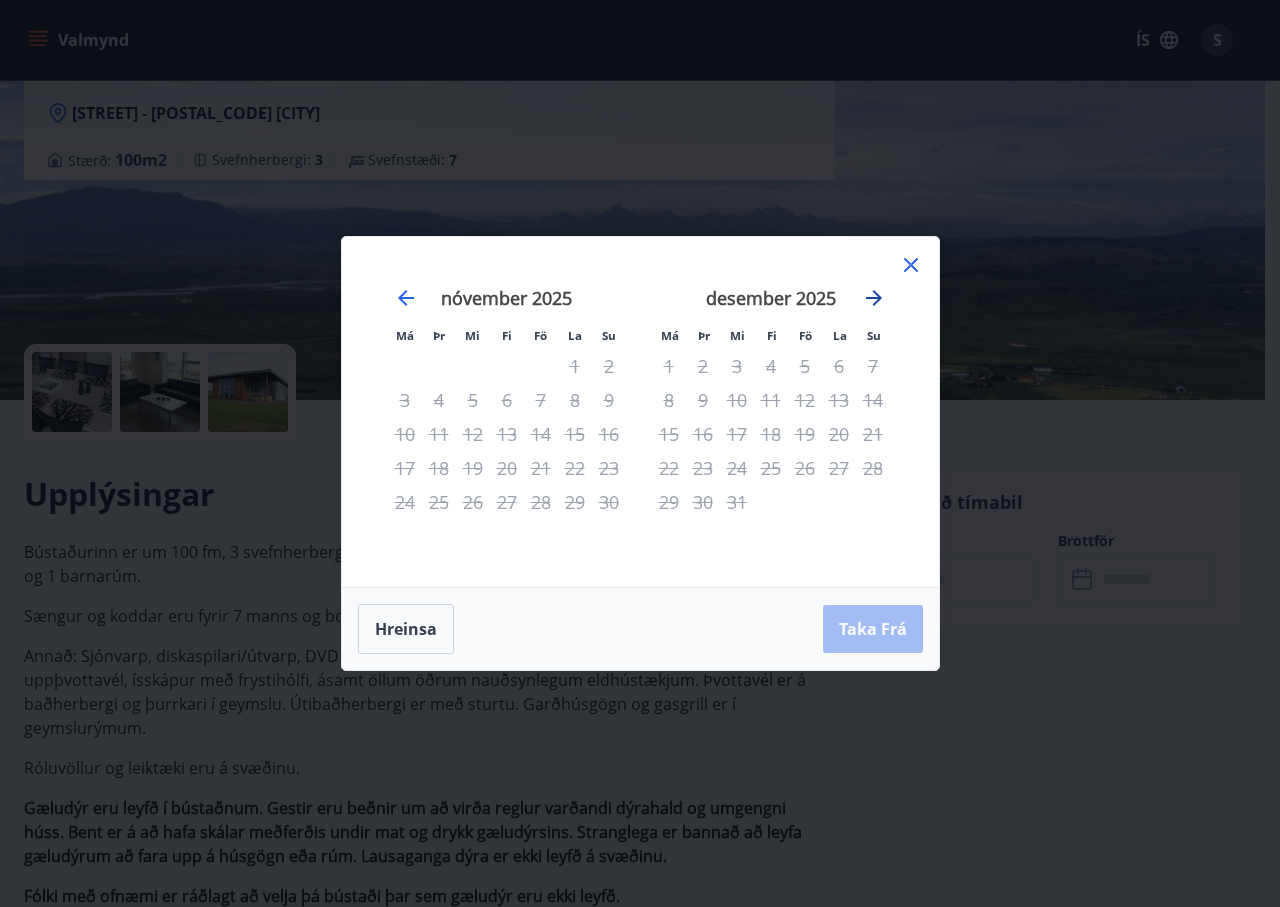 click 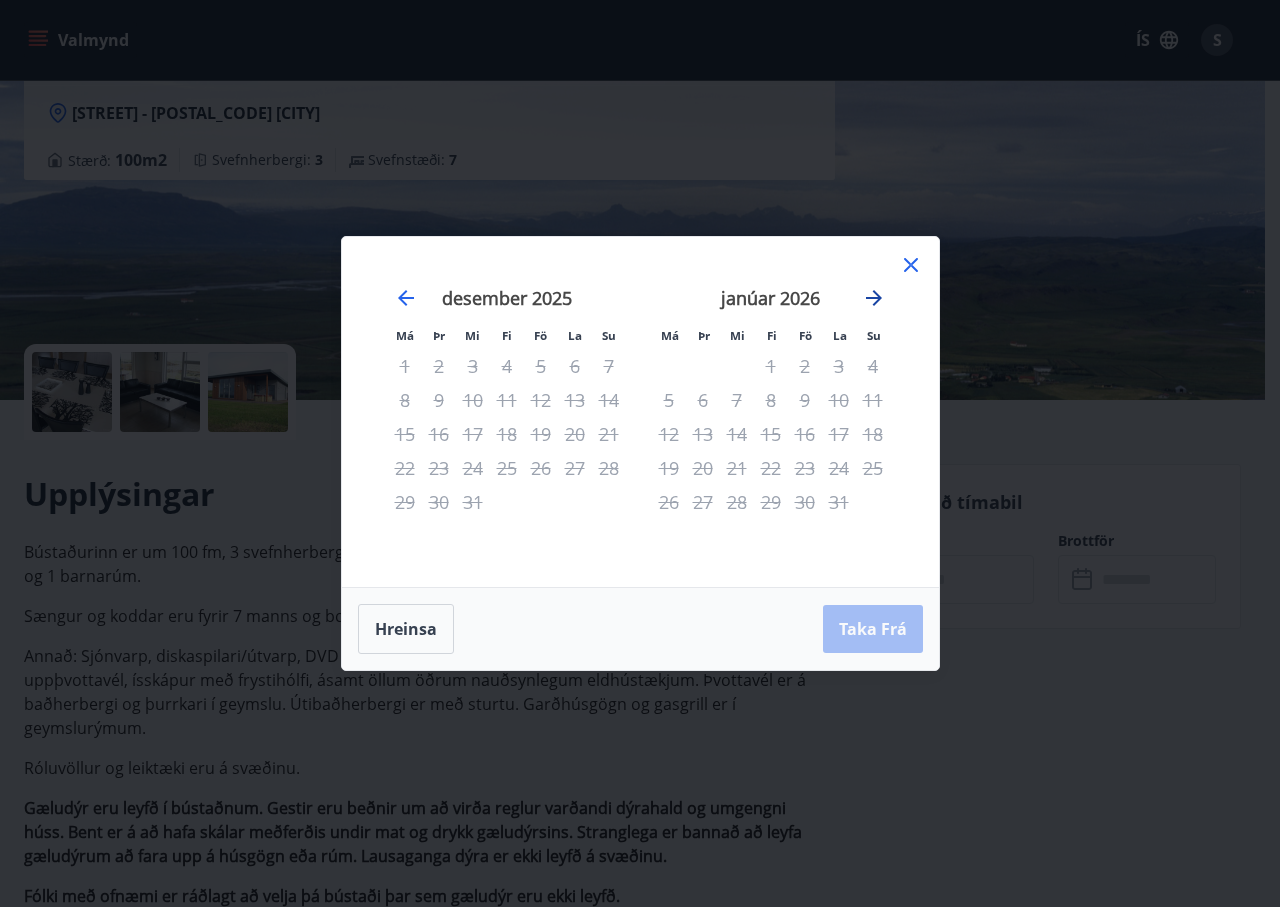 click 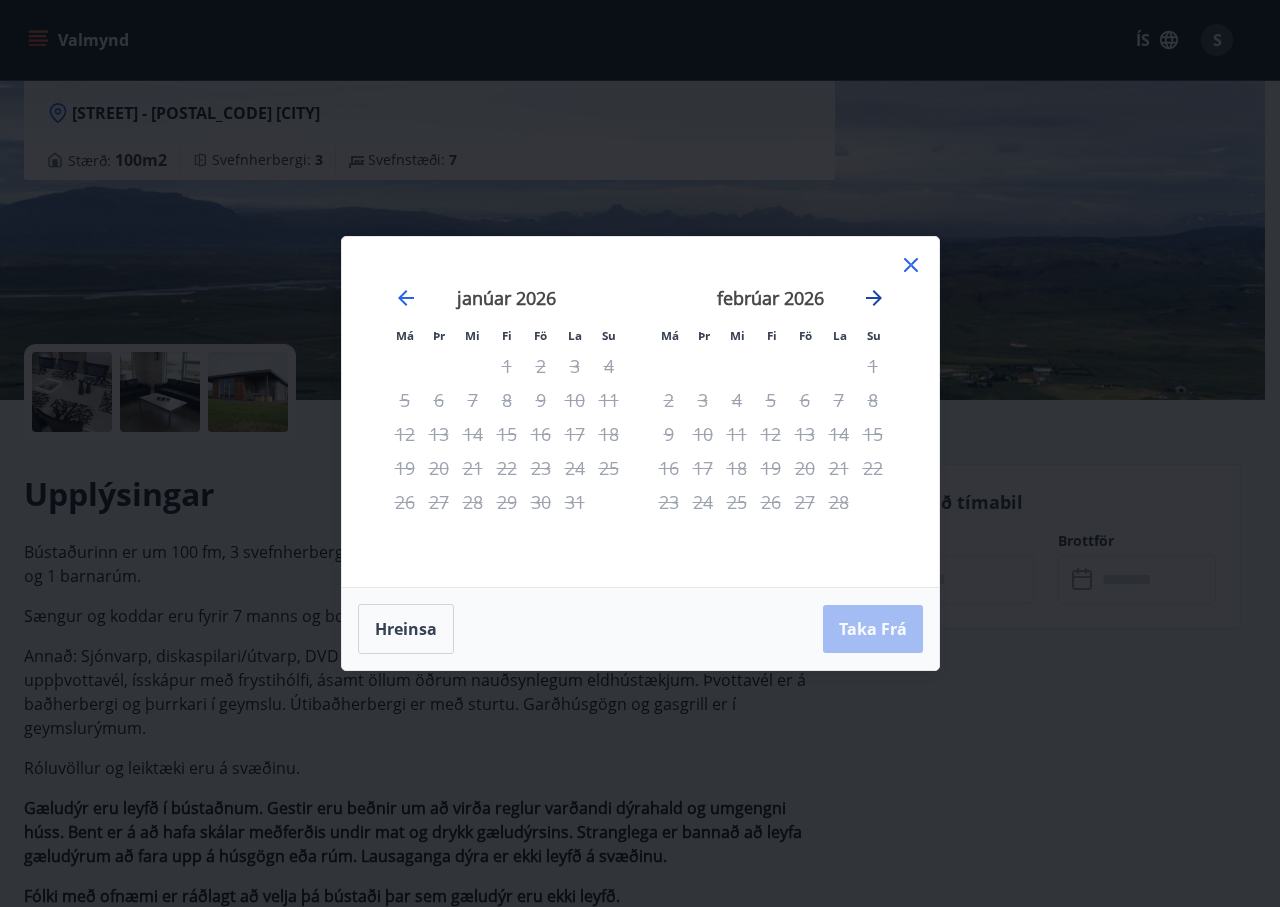 click 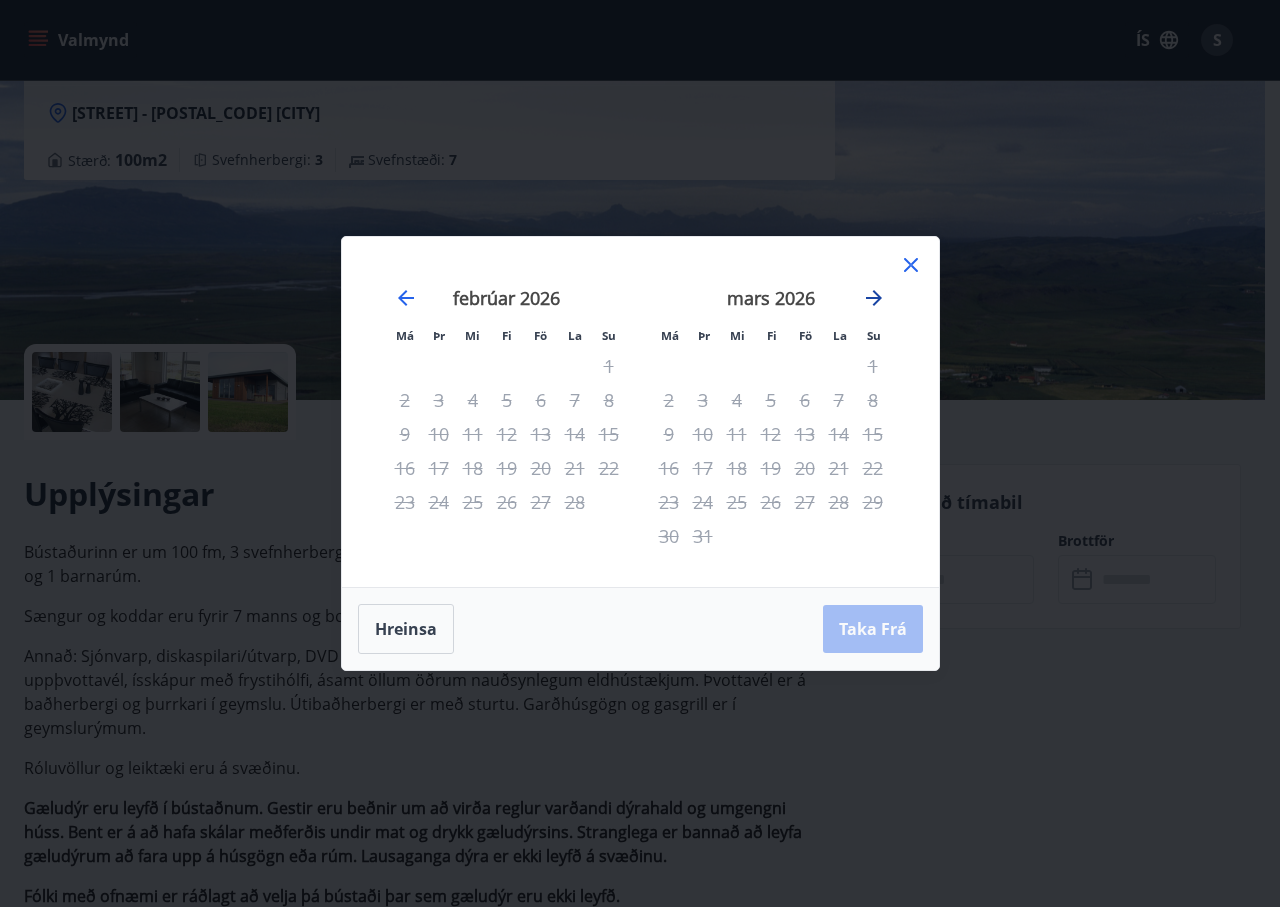 click 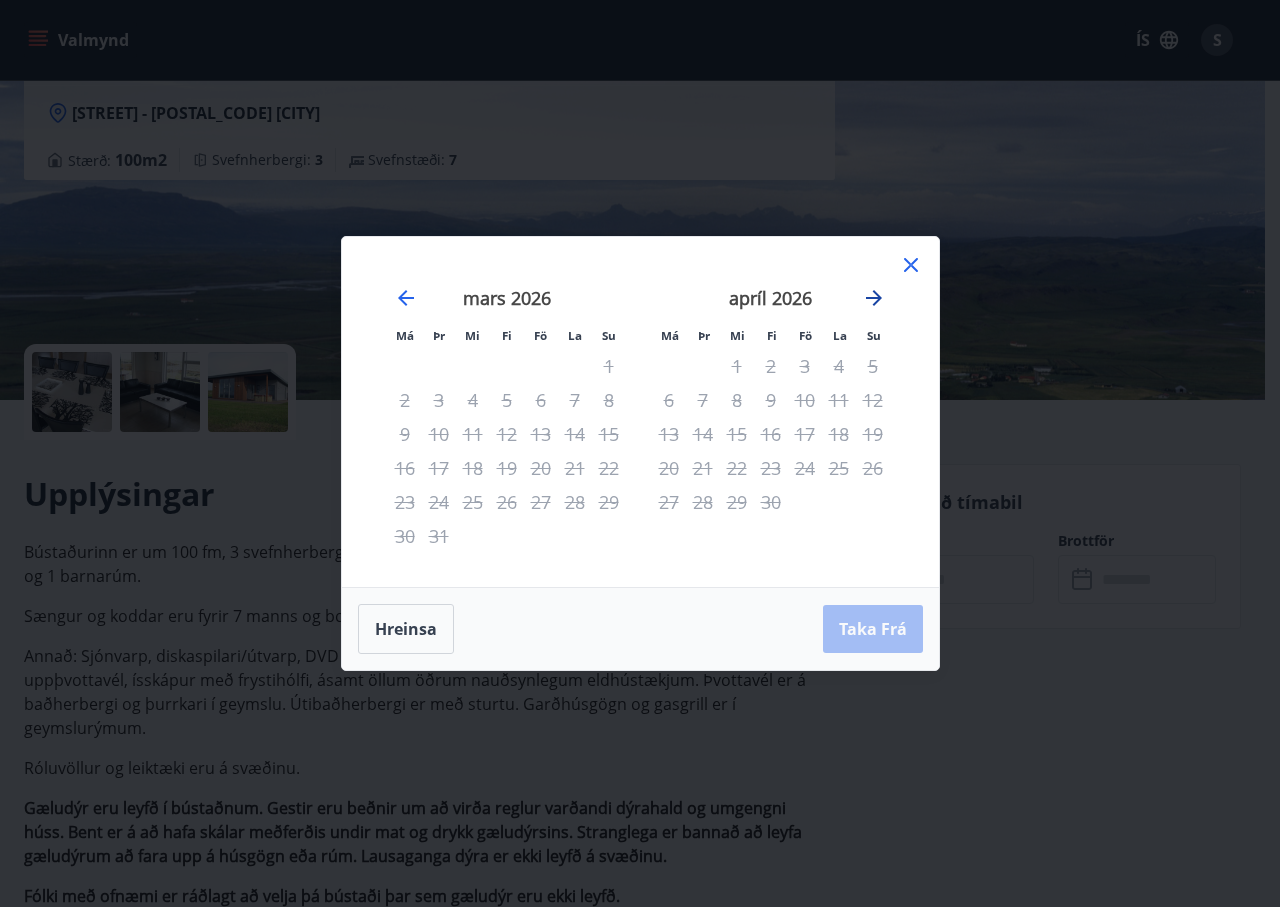 click 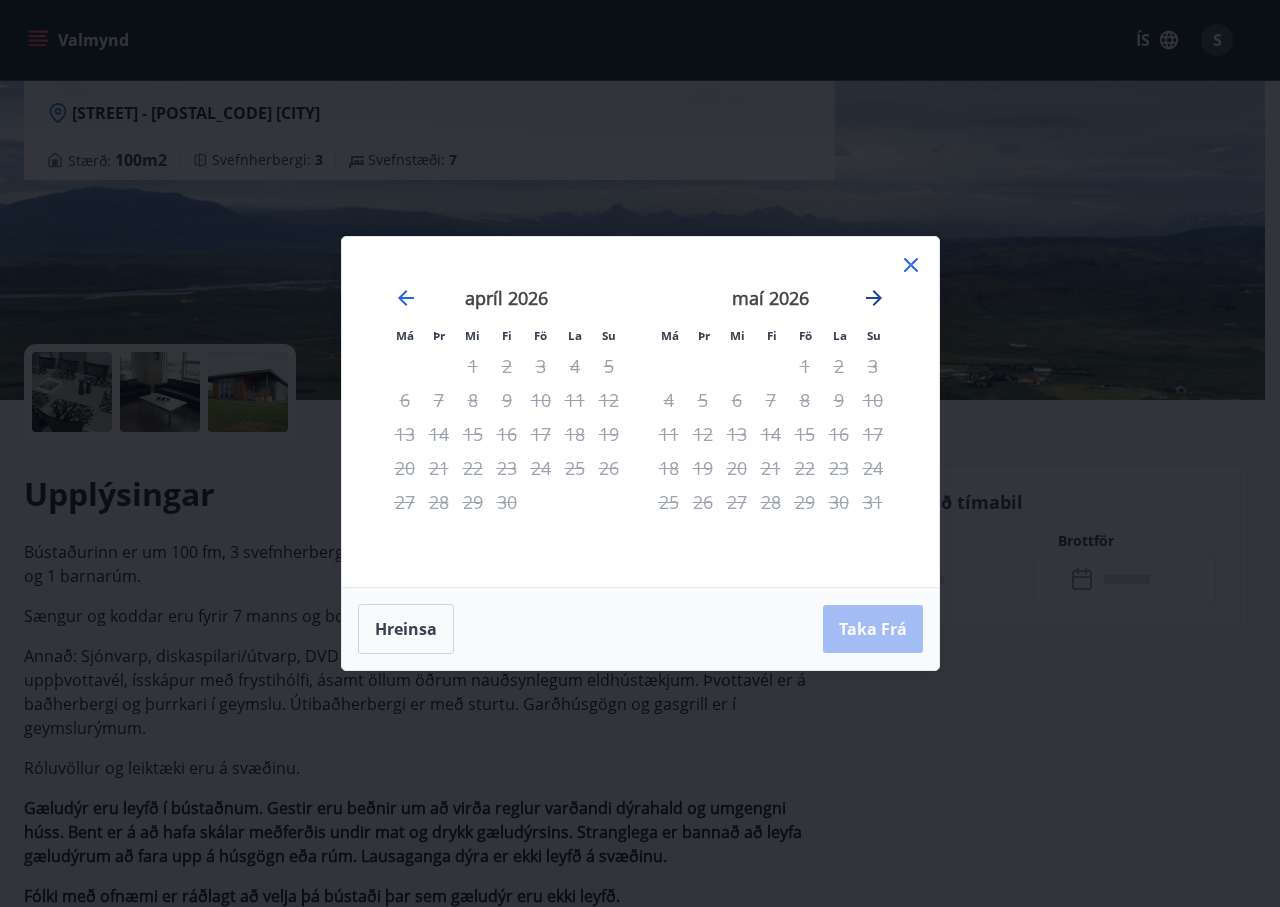 click 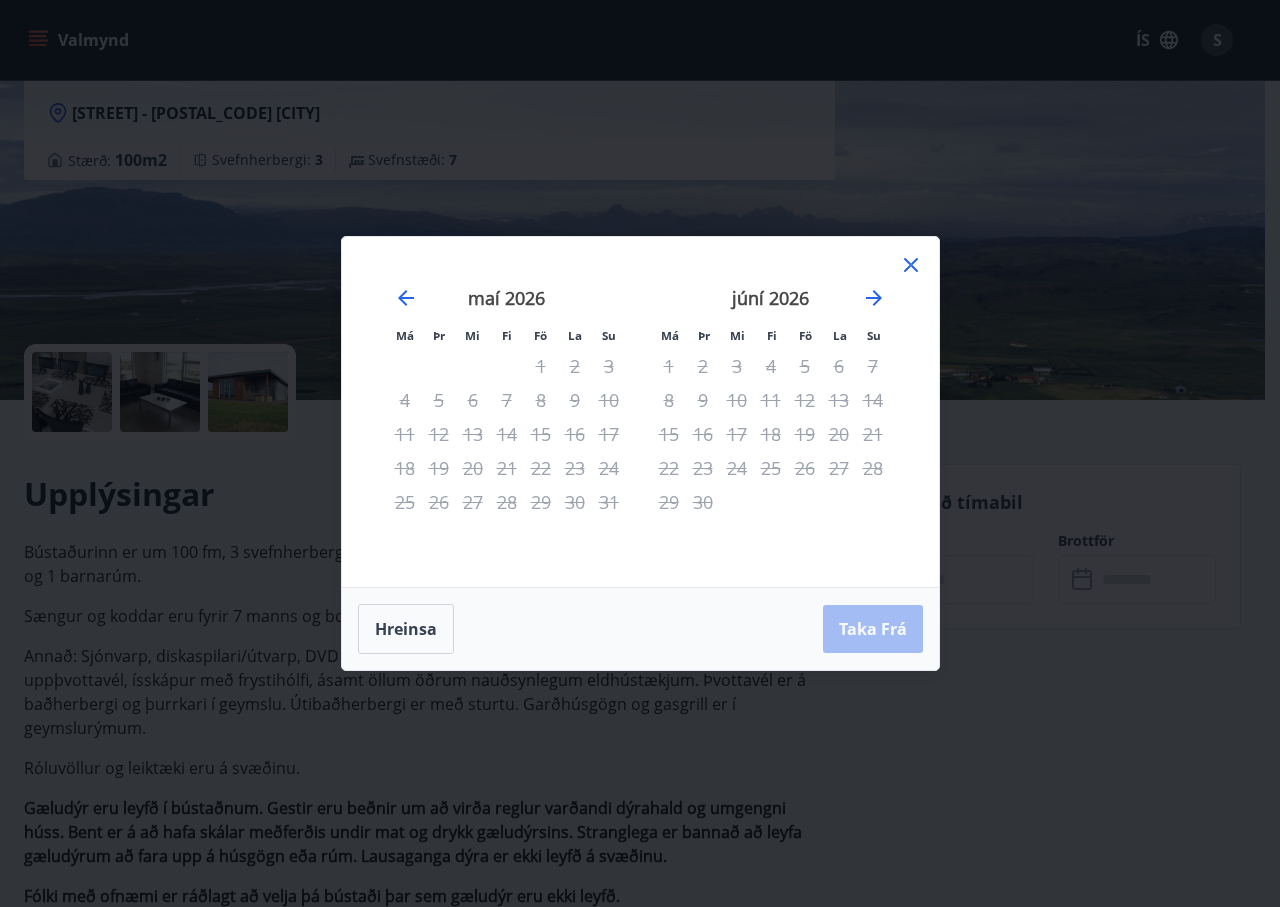 click 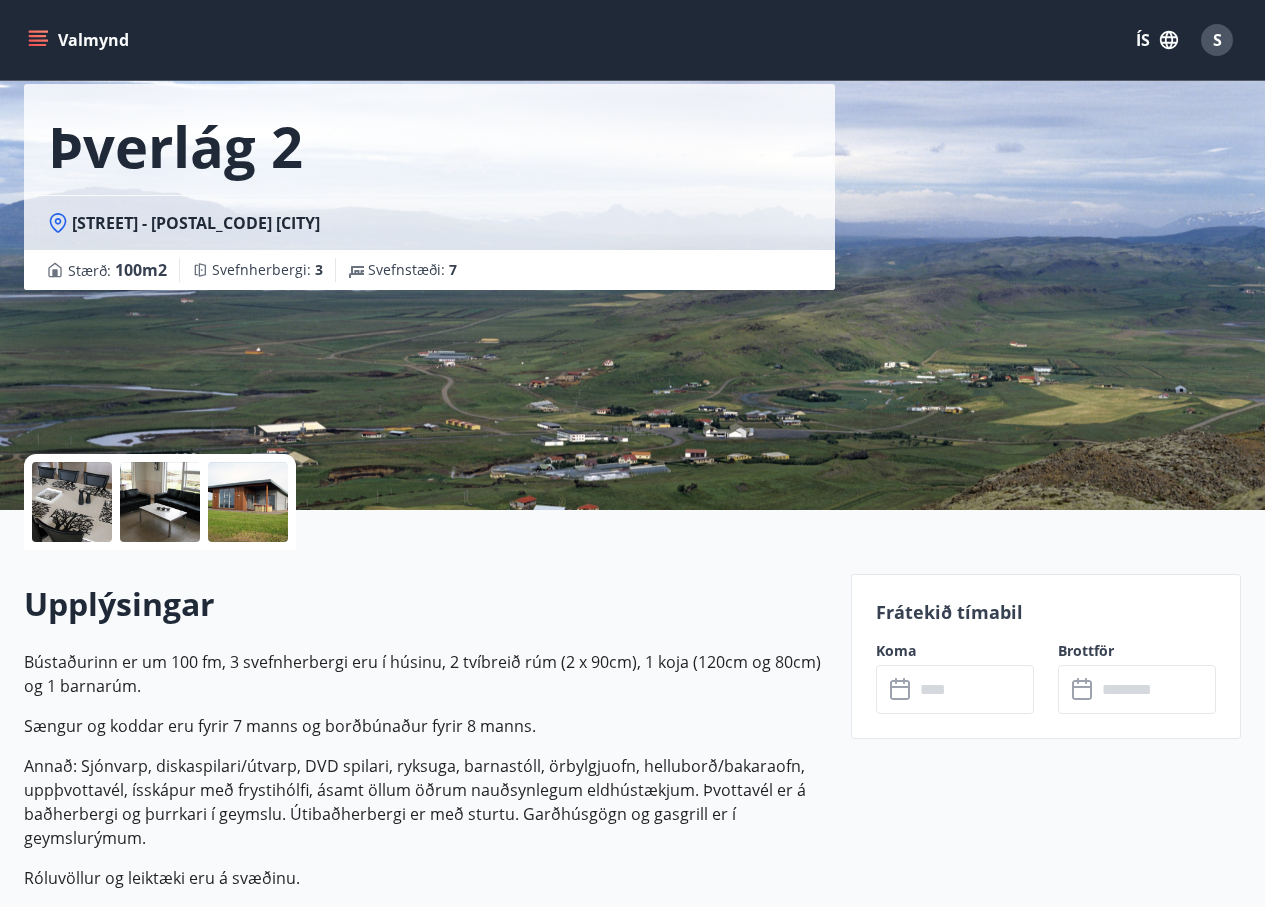 scroll, scrollTop: 78, scrollLeft: 0, axis: vertical 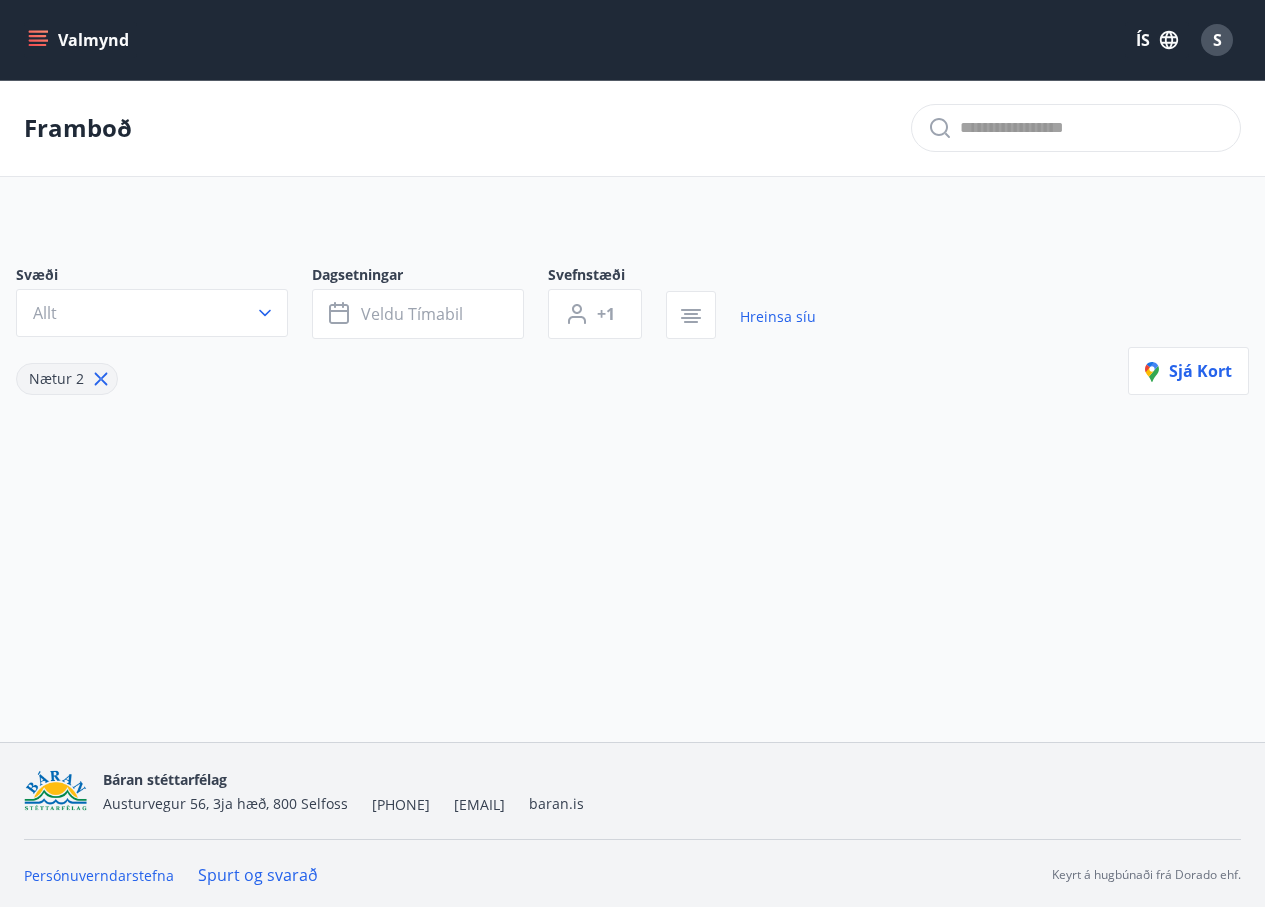 type on "*" 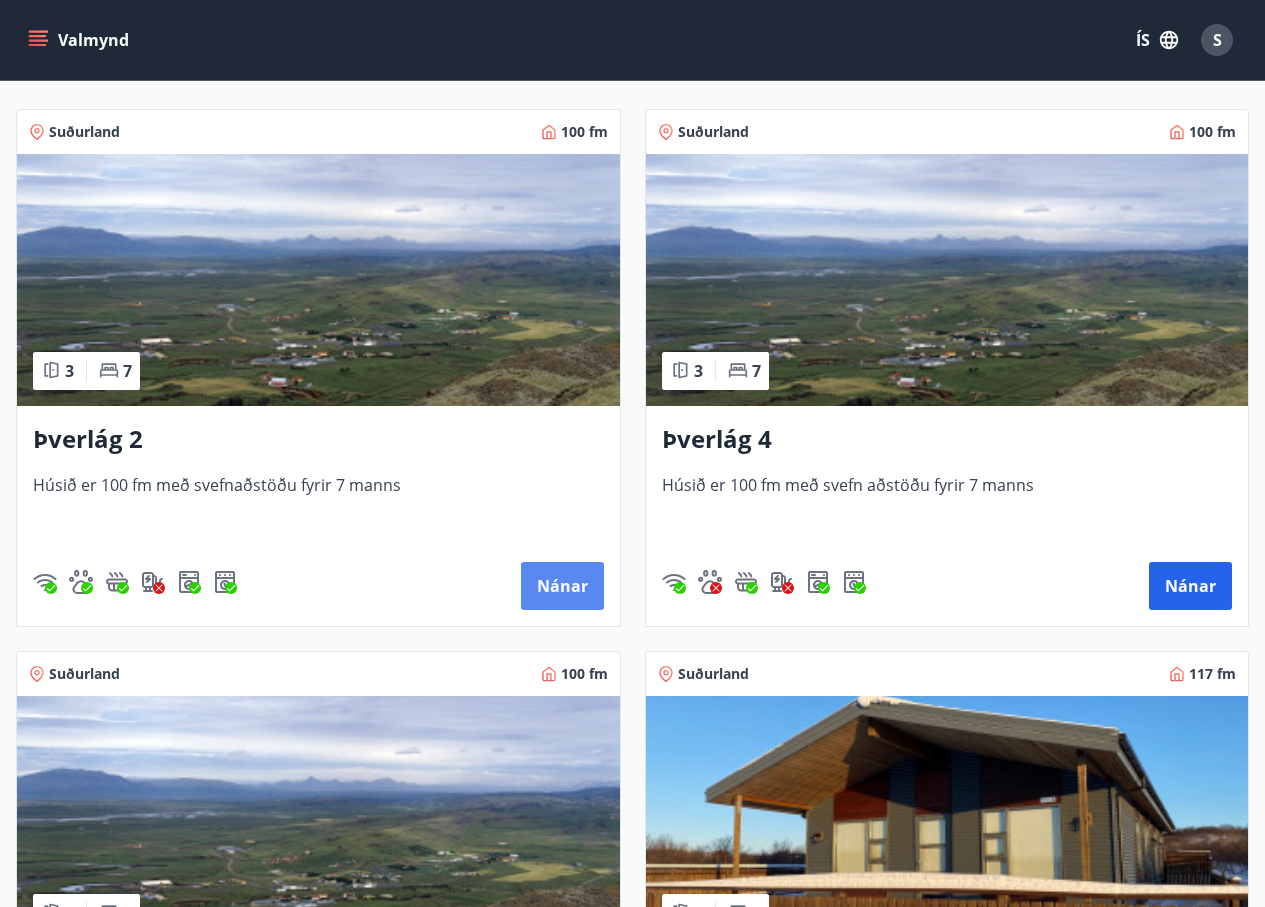 scroll, scrollTop: 400, scrollLeft: 0, axis: vertical 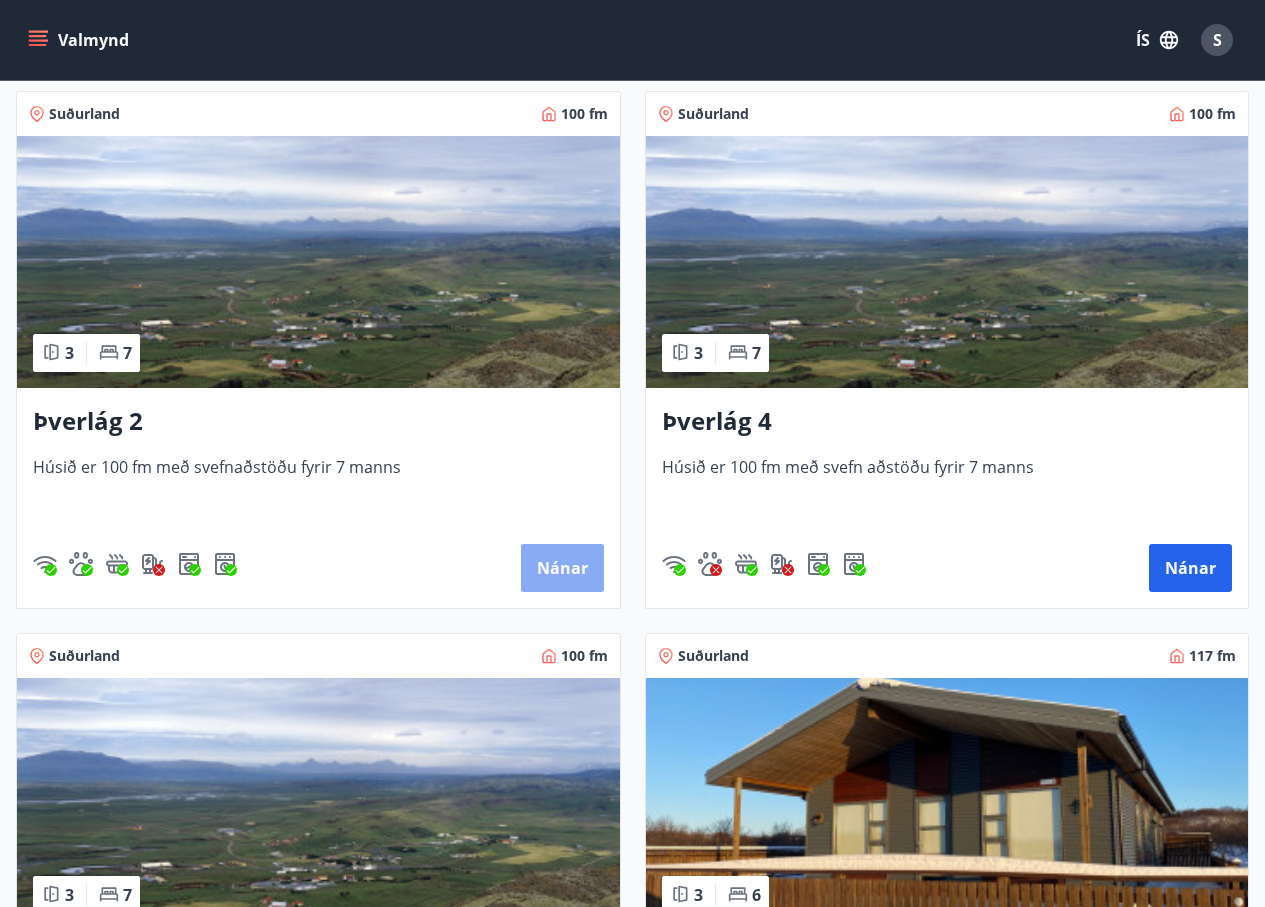 click on "Nánar" at bounding box center [562, 568] 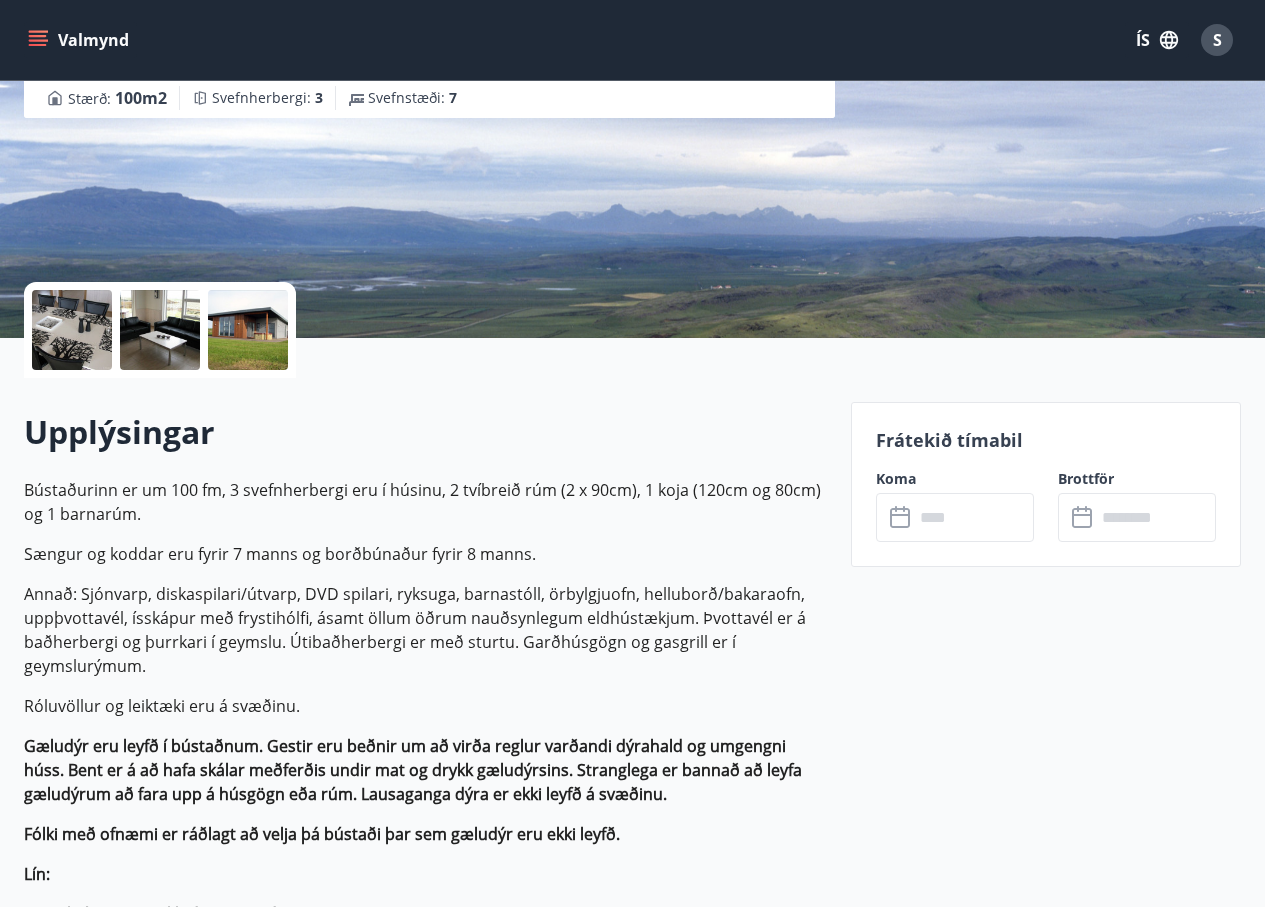 scroll, scrollTop: 300, scrollLeft: 0, axis: vertical 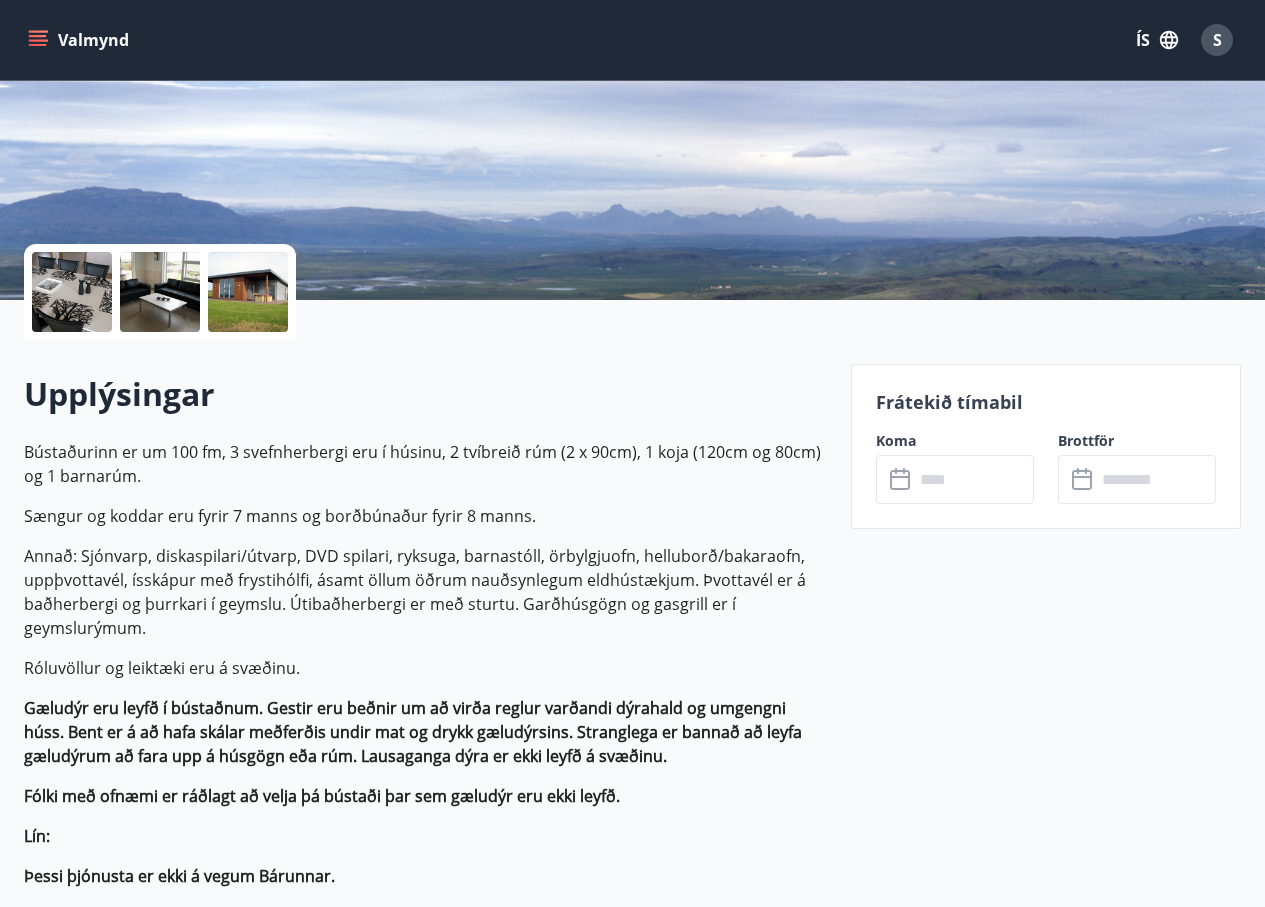 click at bounding box center (974, 479) 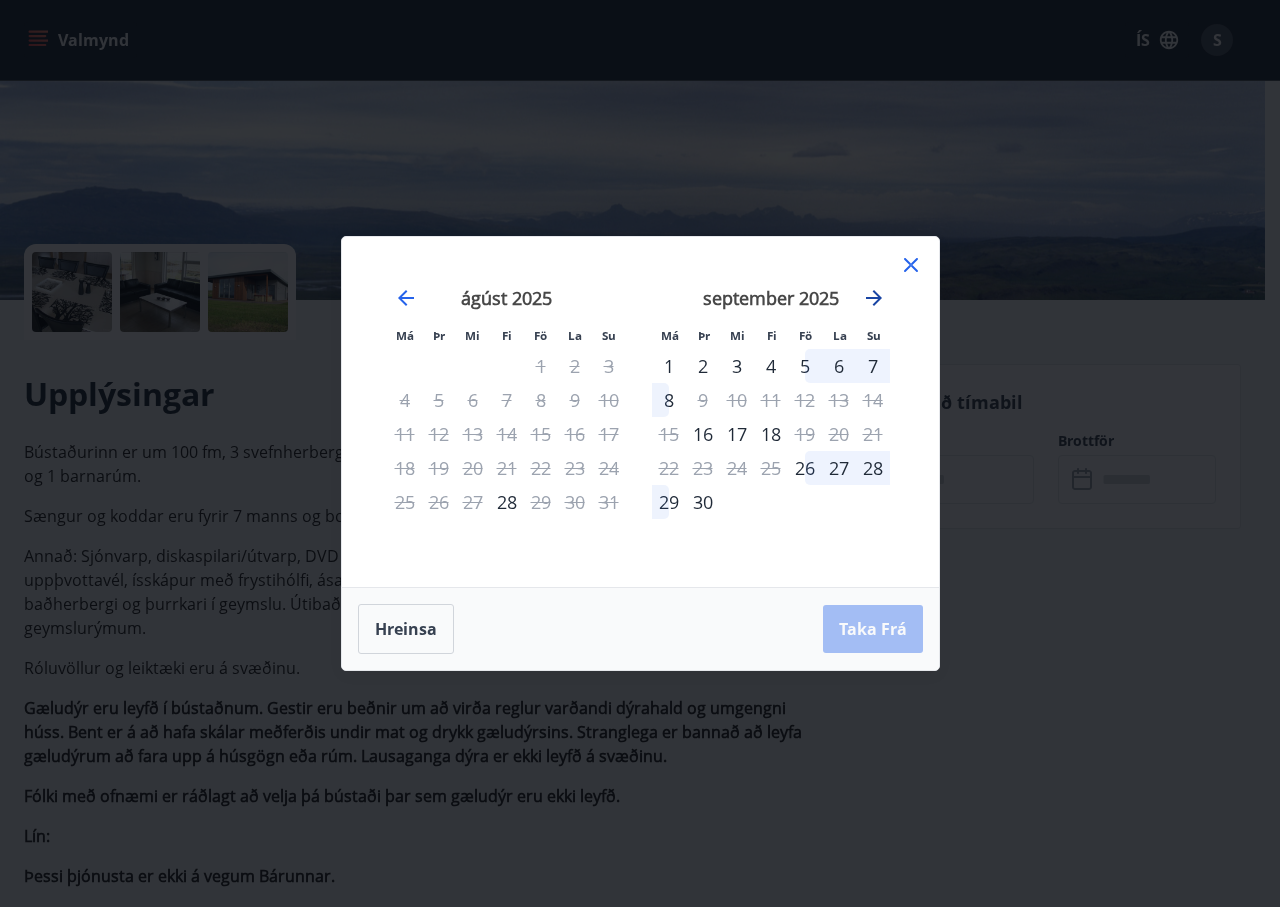 click 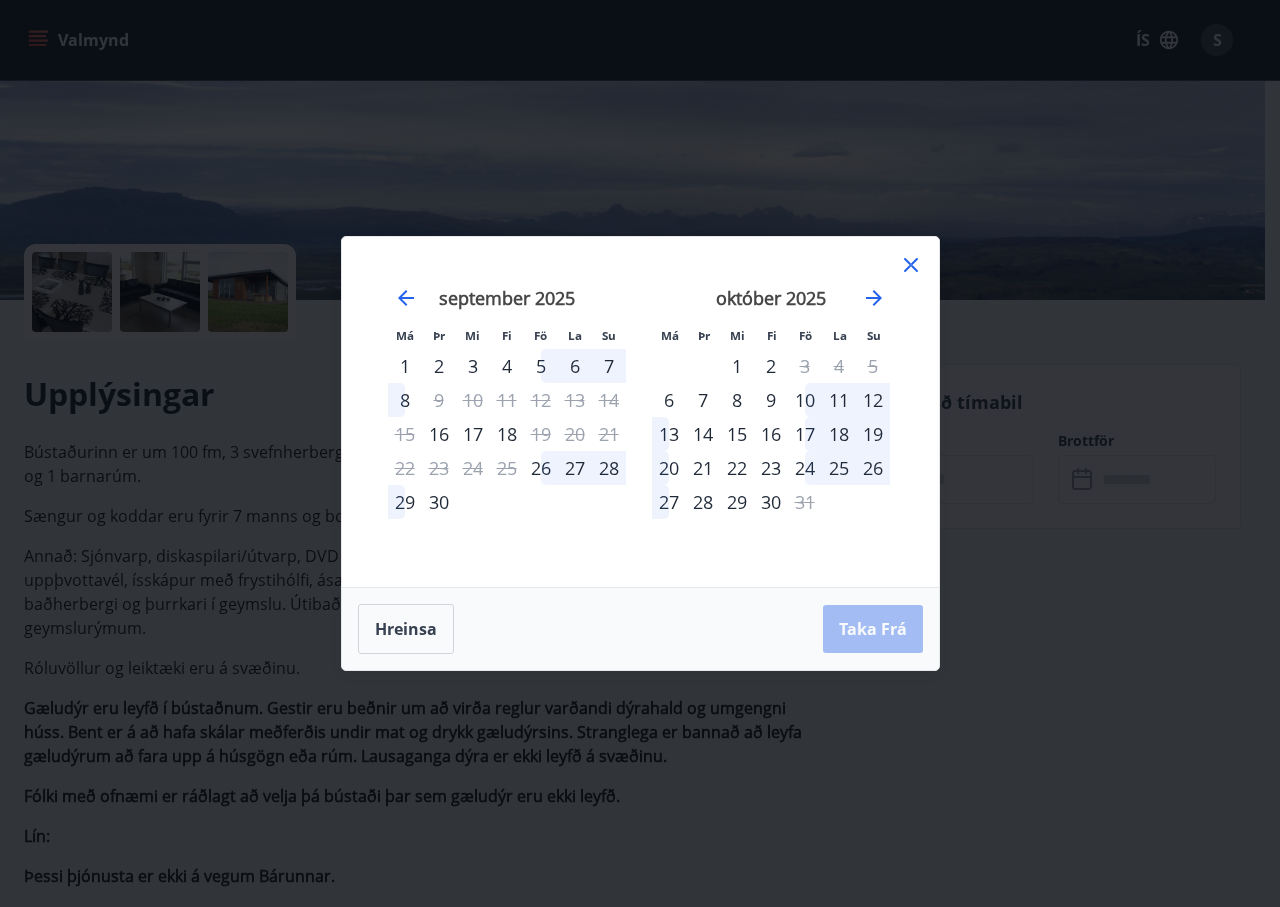 click on "24" at bounding box center (805, 468) 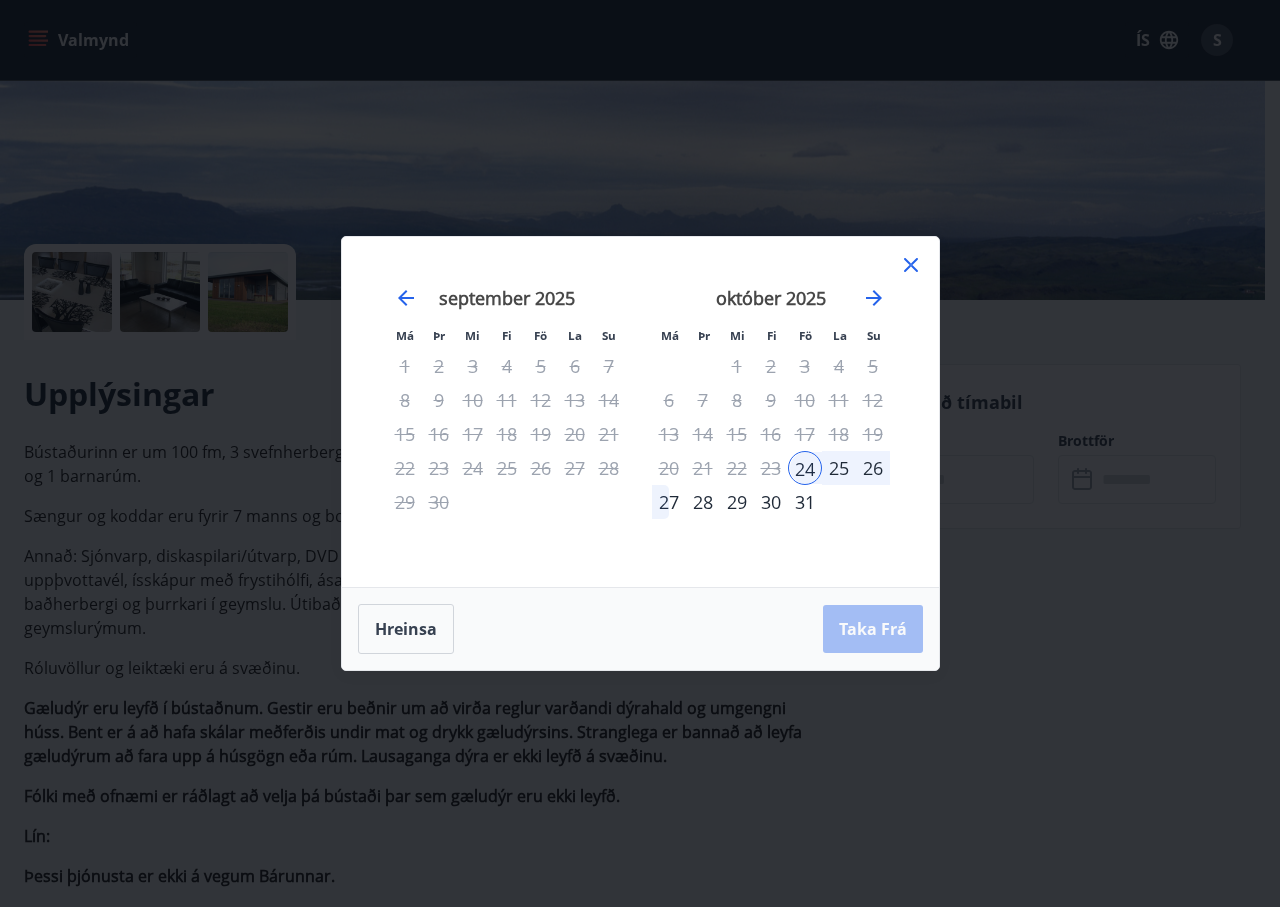 click on "26" at bounding box center (873, 468) 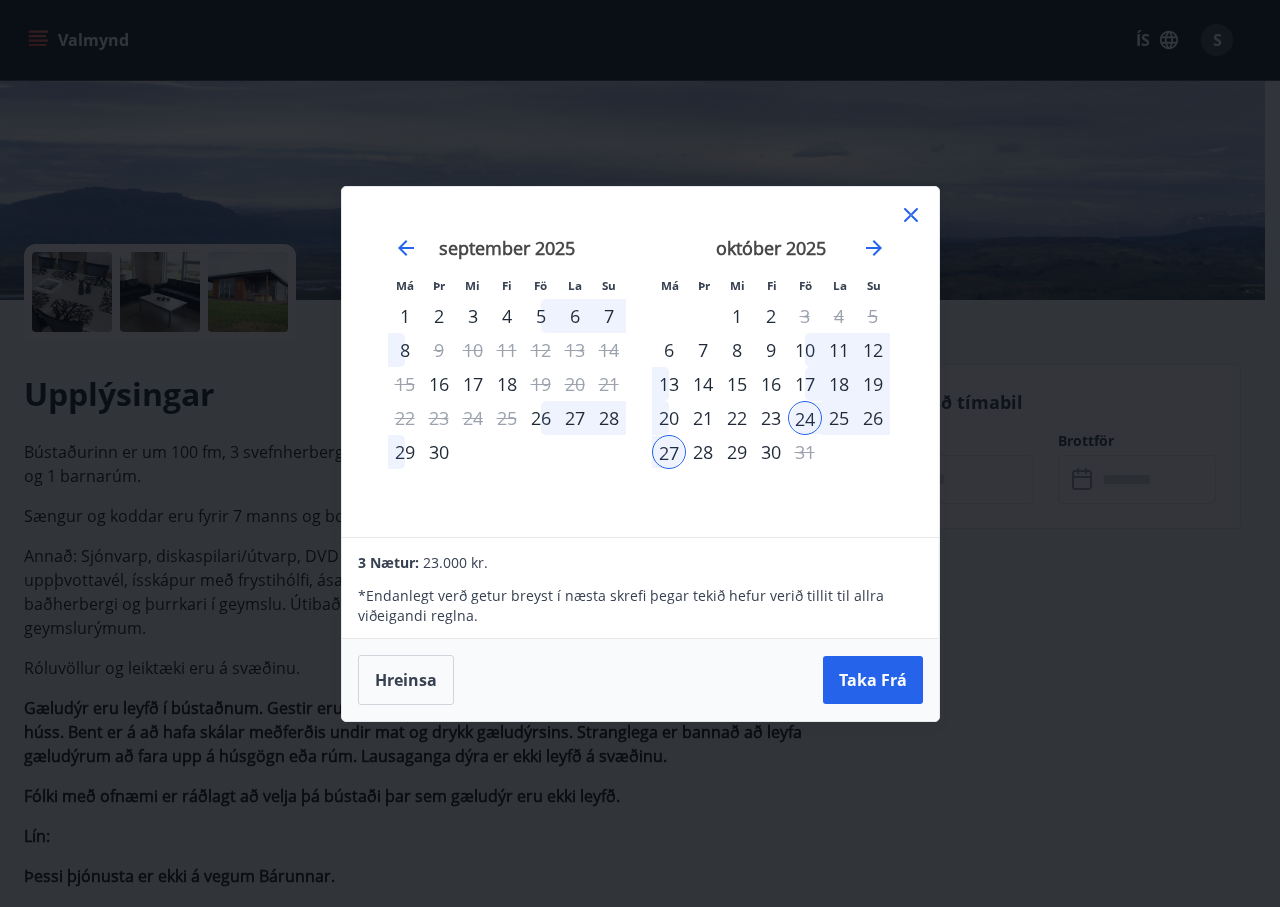 click on "október 2025 1 2 3 4 5 6 7 8 9 10 11 12 13 14 15 16 17 18 19 20 21 22 23 24 25 26 27 28 29 30 31" at bounding box center (771, 375) 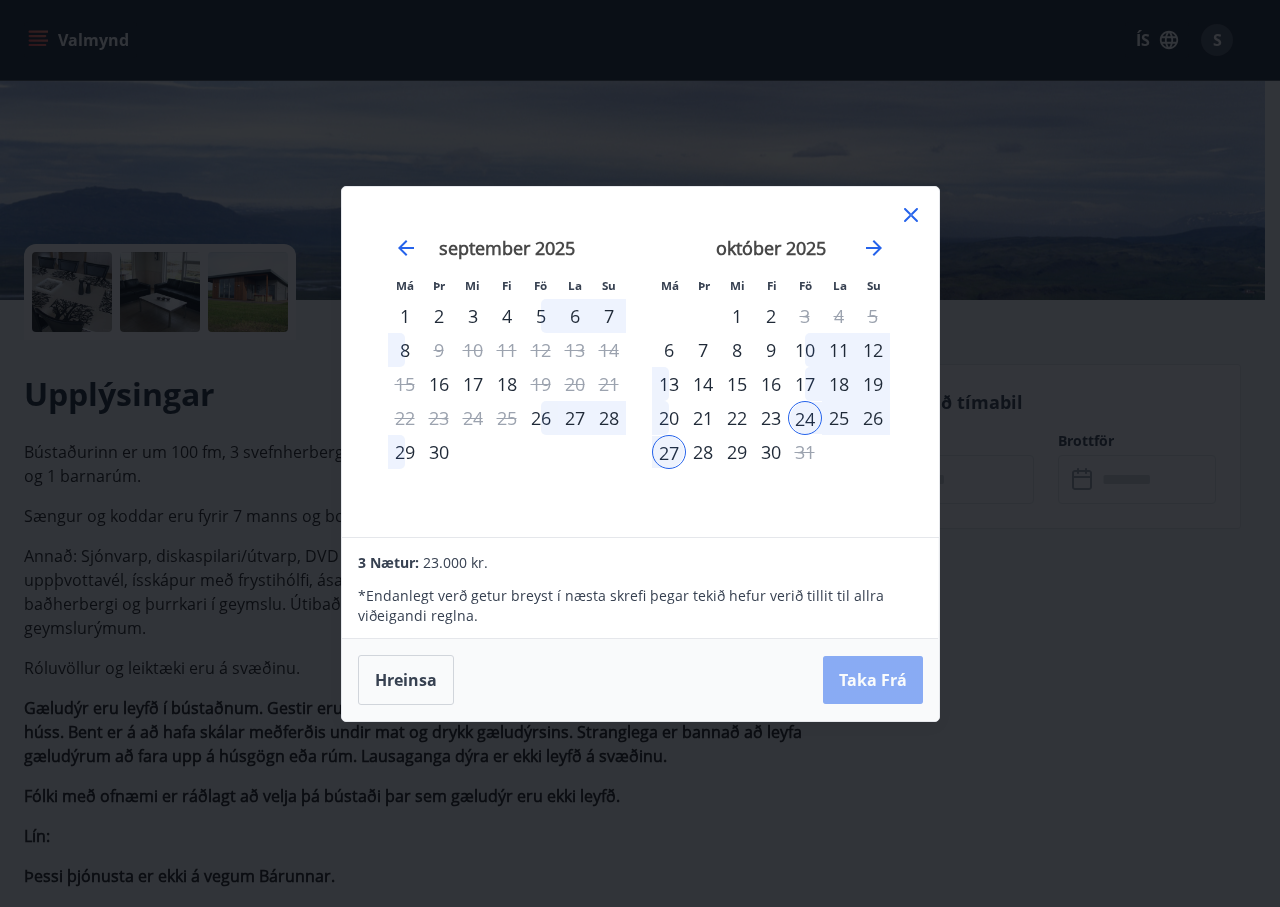 click on "Taka Frá" at bounding box center [873, 680] 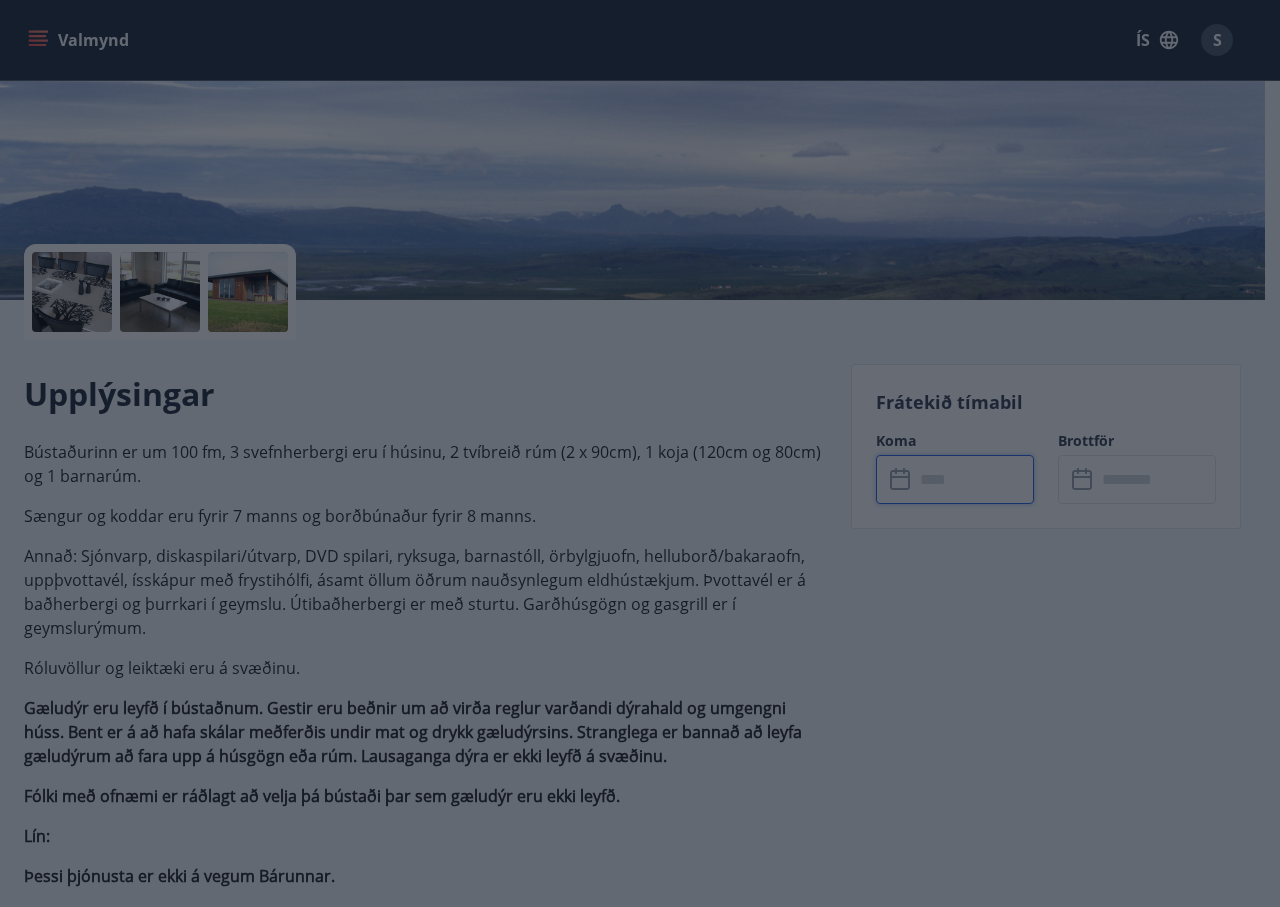 type on "******" 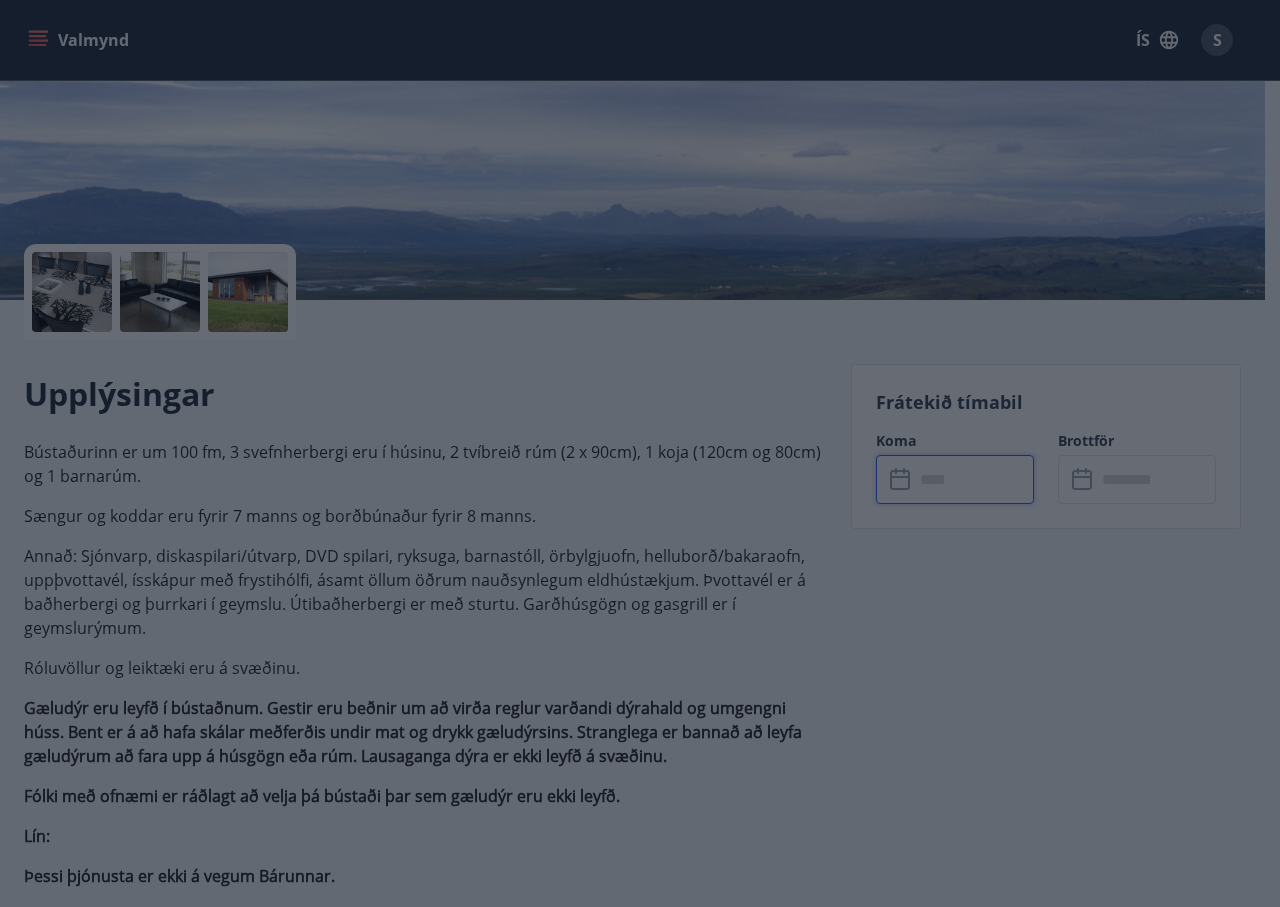 type on "******" 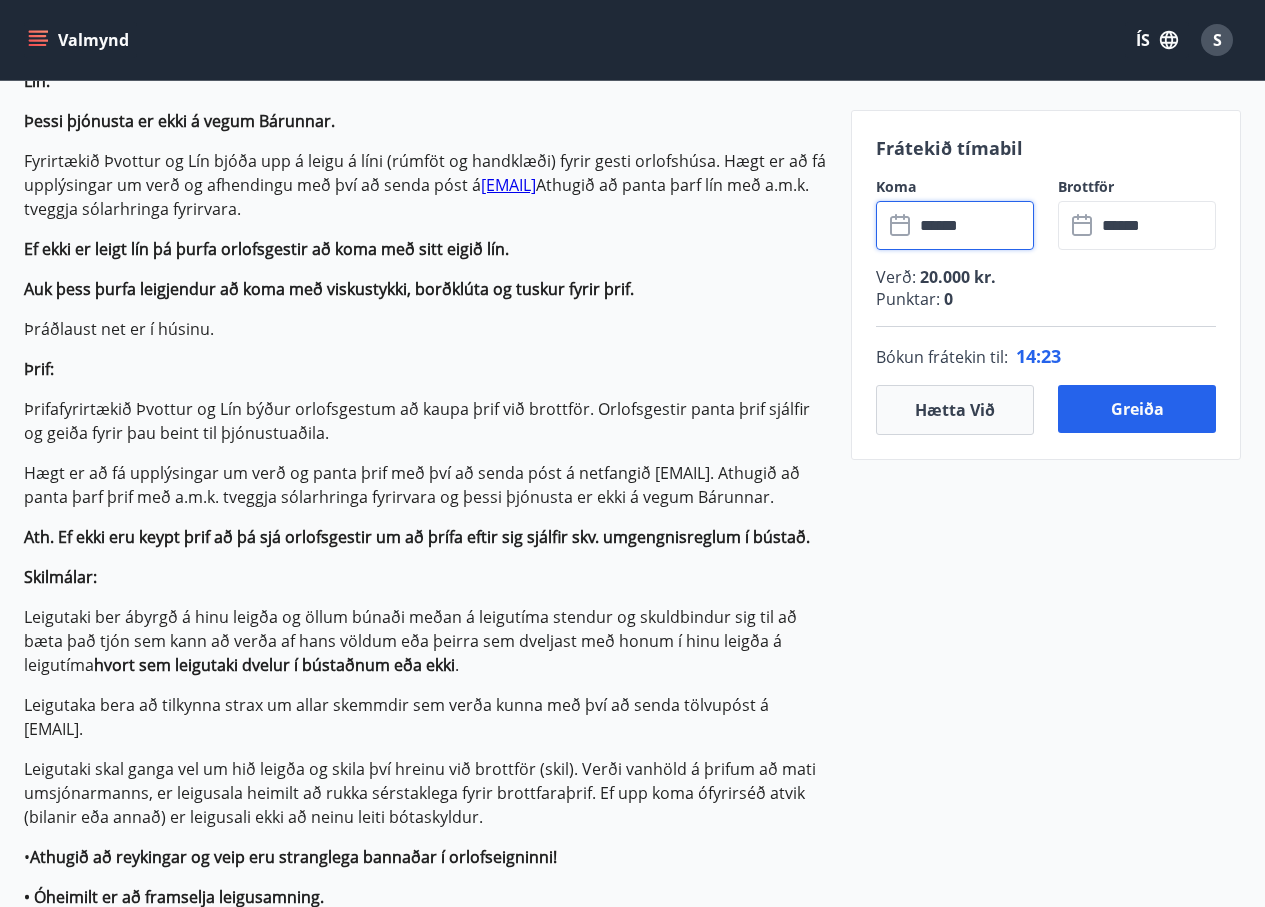 scroll, scrollTop: 1100, scrollLeft: 0, axis: vertical 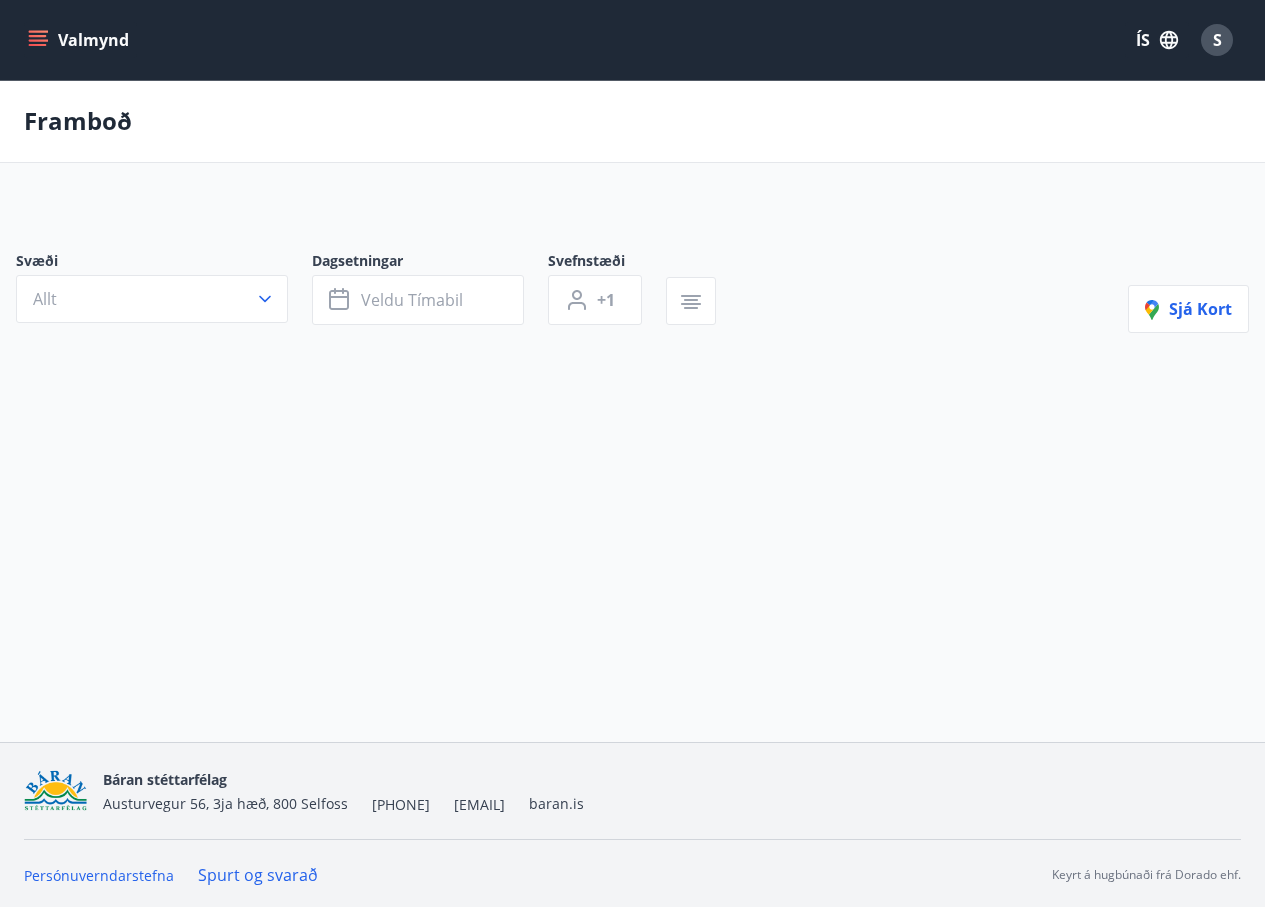 type on "*" 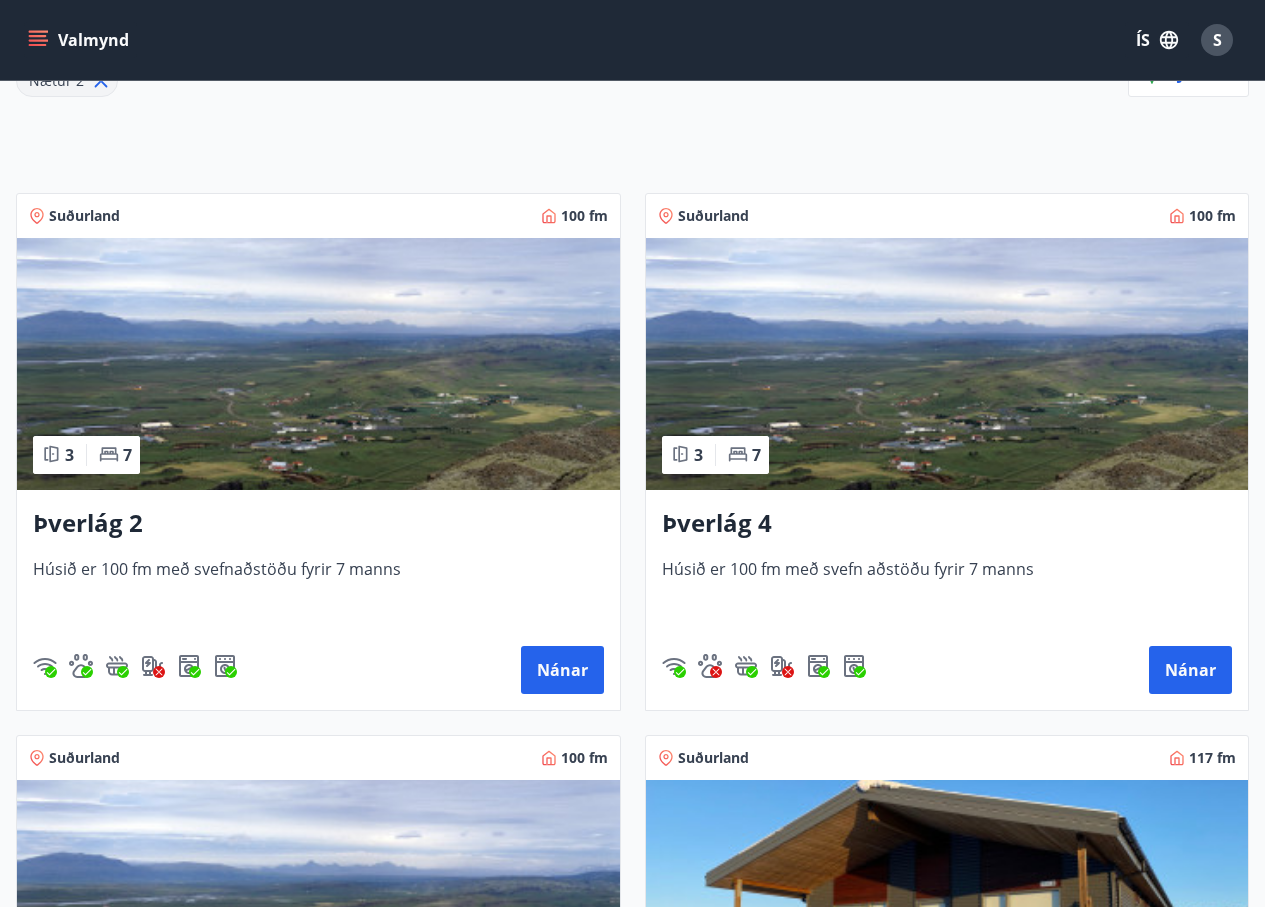scroll, scrollTop: 300, scrollLeft: 0, axis: vertical 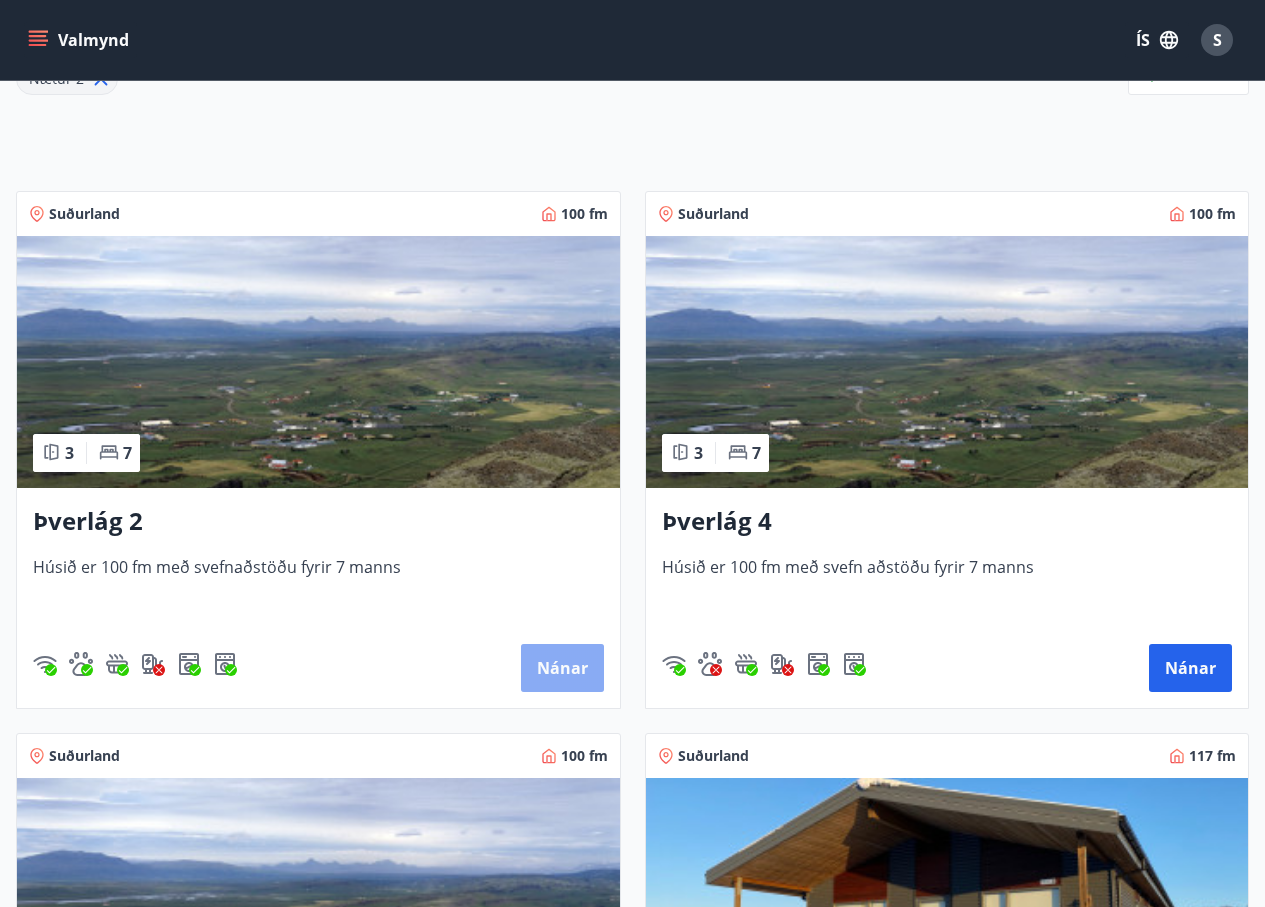 click on "Nánar" at bounding box center (562, 668) 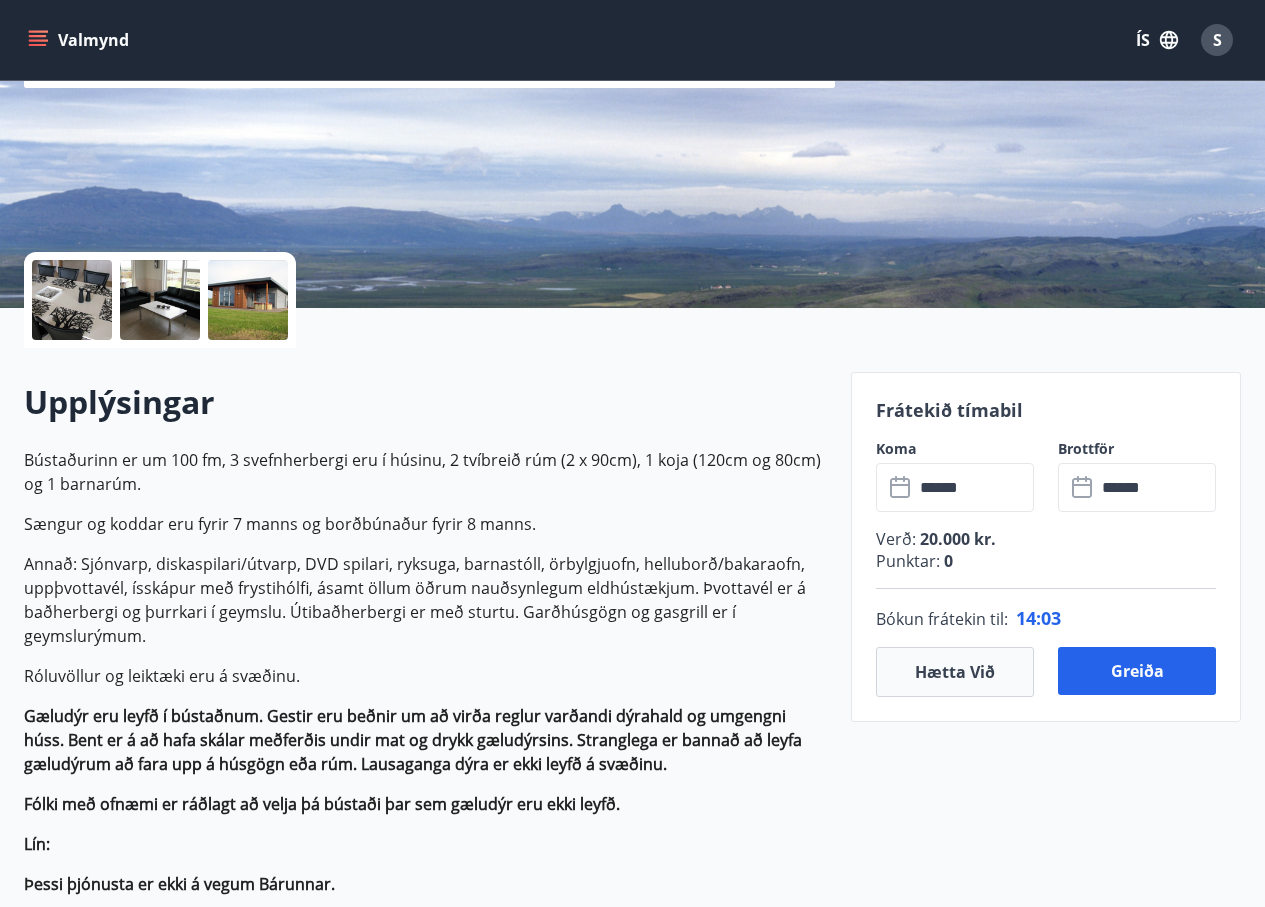 scroll, scrollTop: 300, scrollLeft: 0, axis: vertical 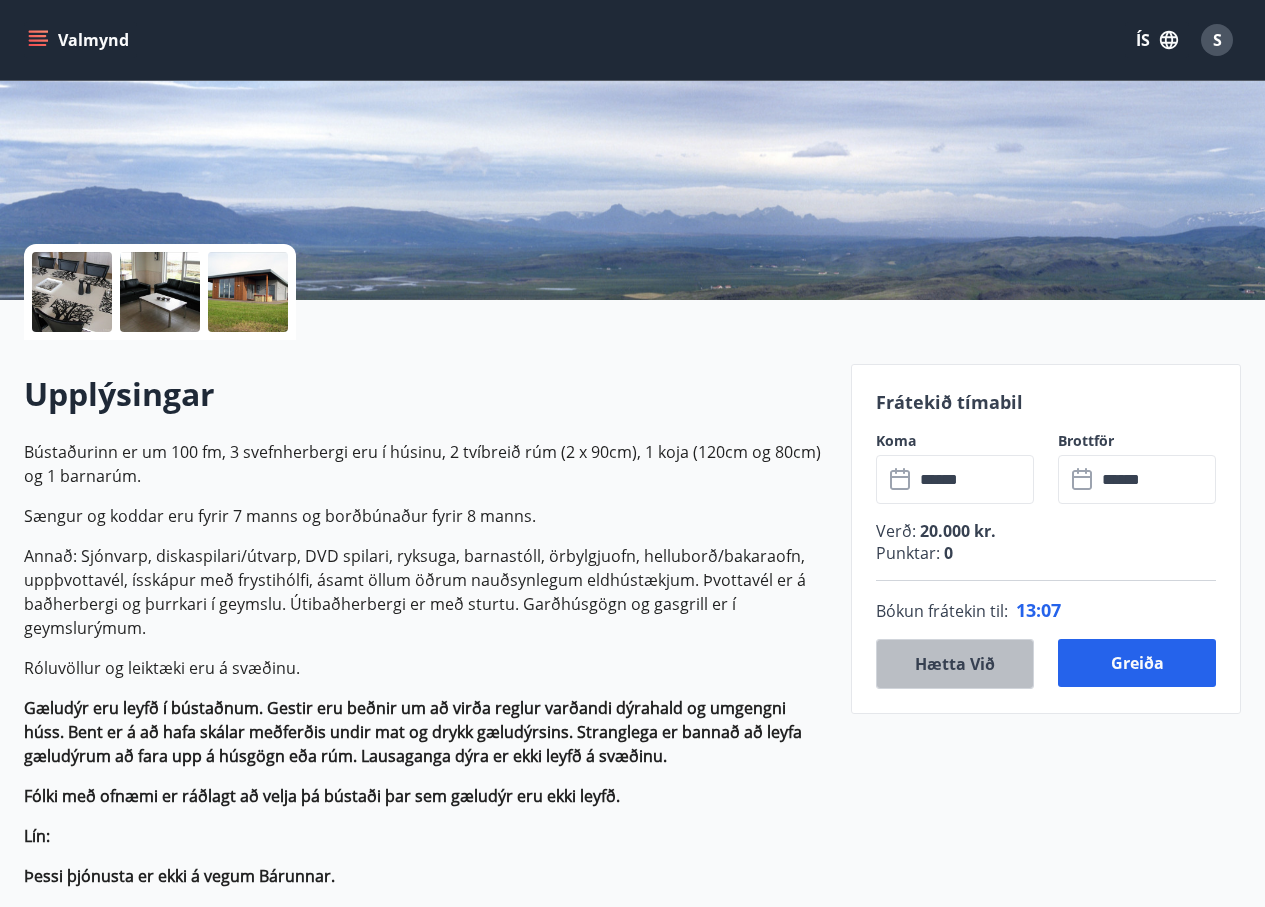 click on "Hætta við" at bounding box center (955, 664) 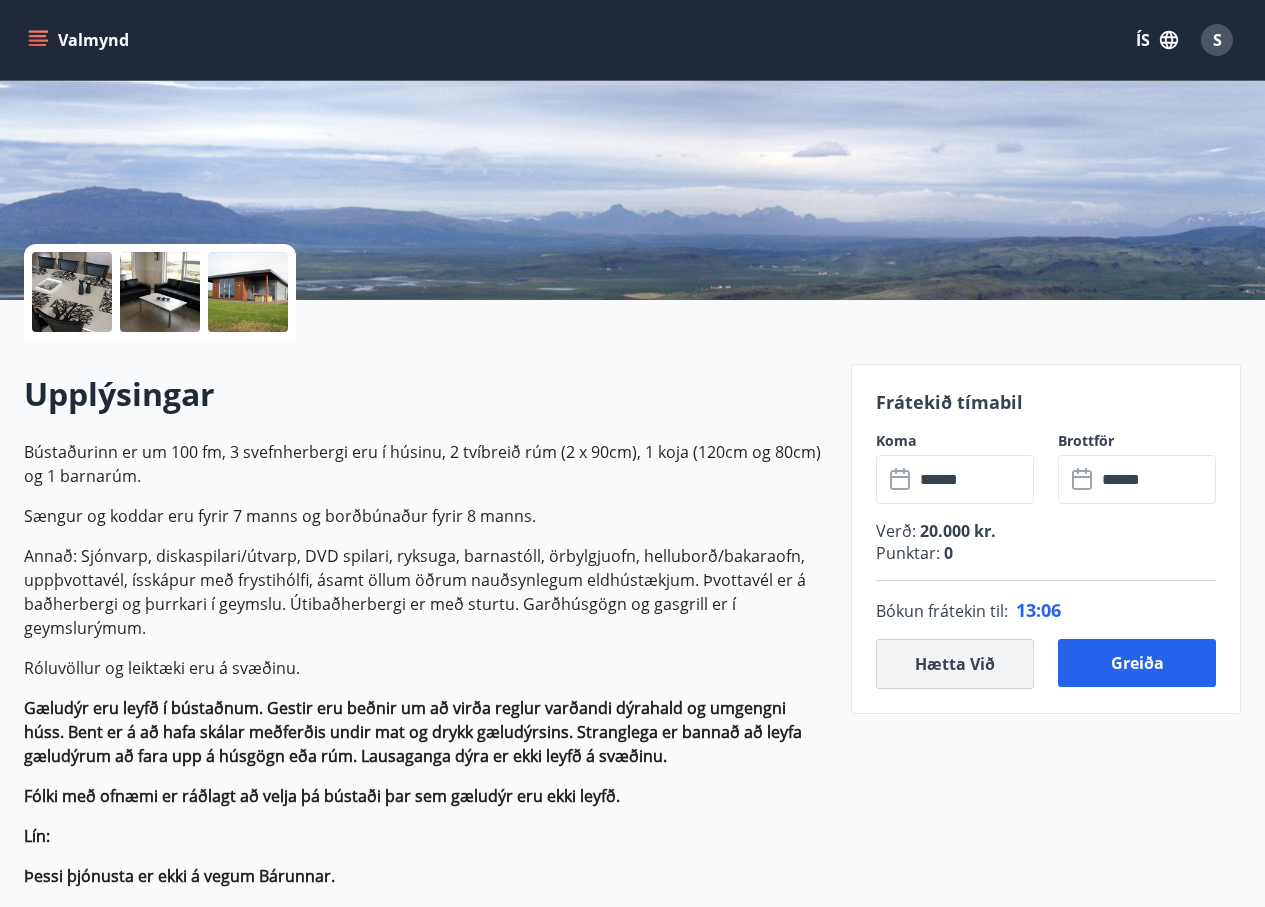 type 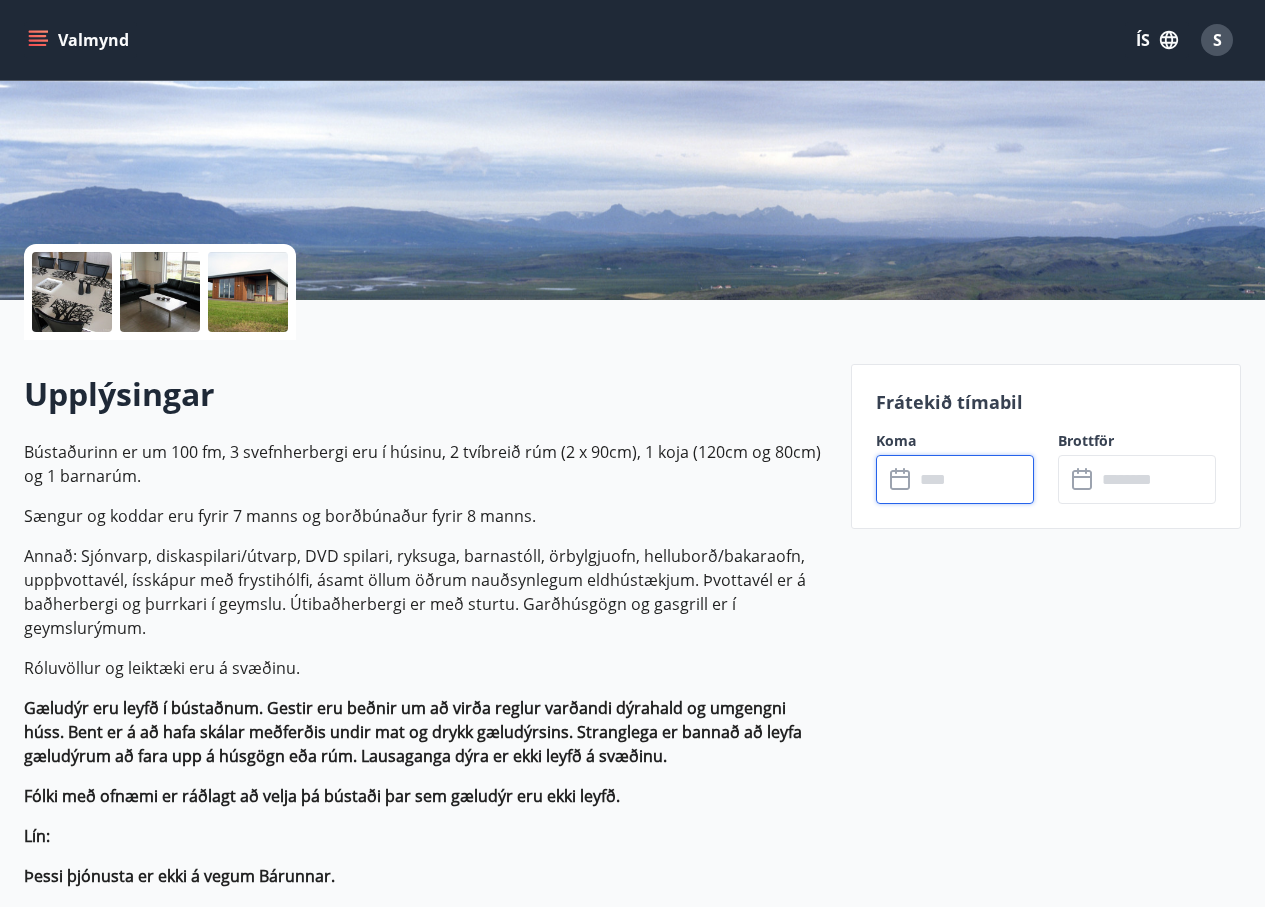 click at bounding box center [974, 479] 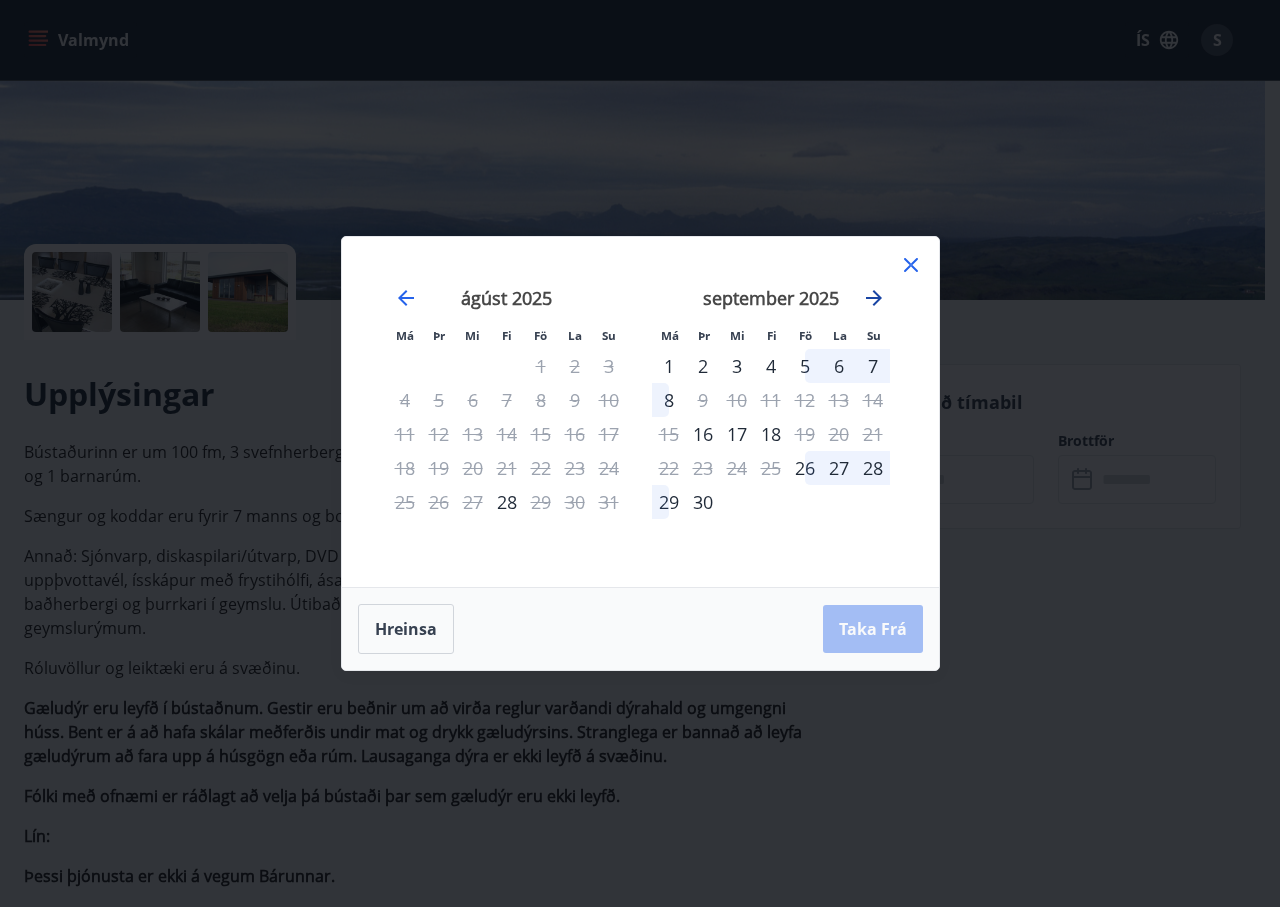 click 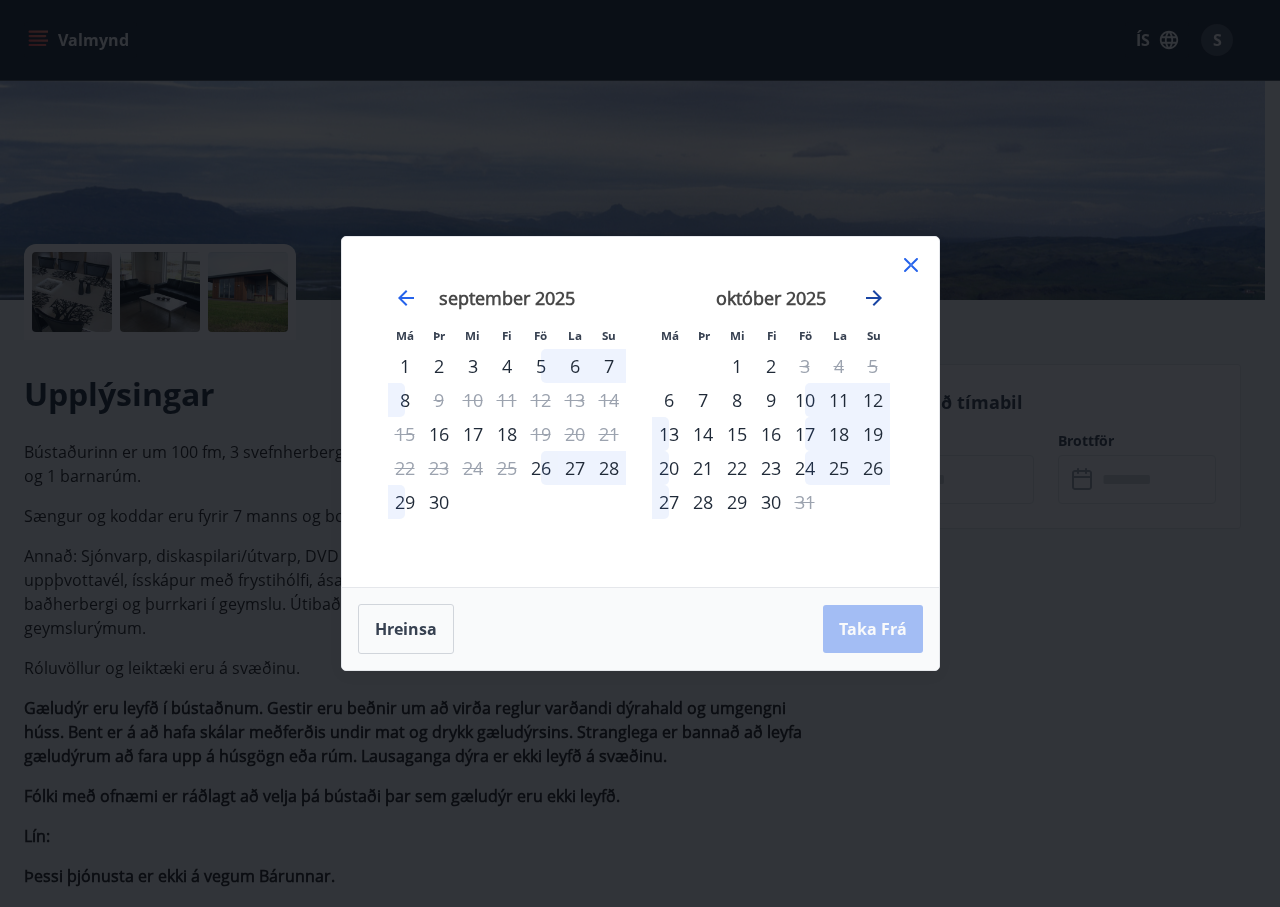 click 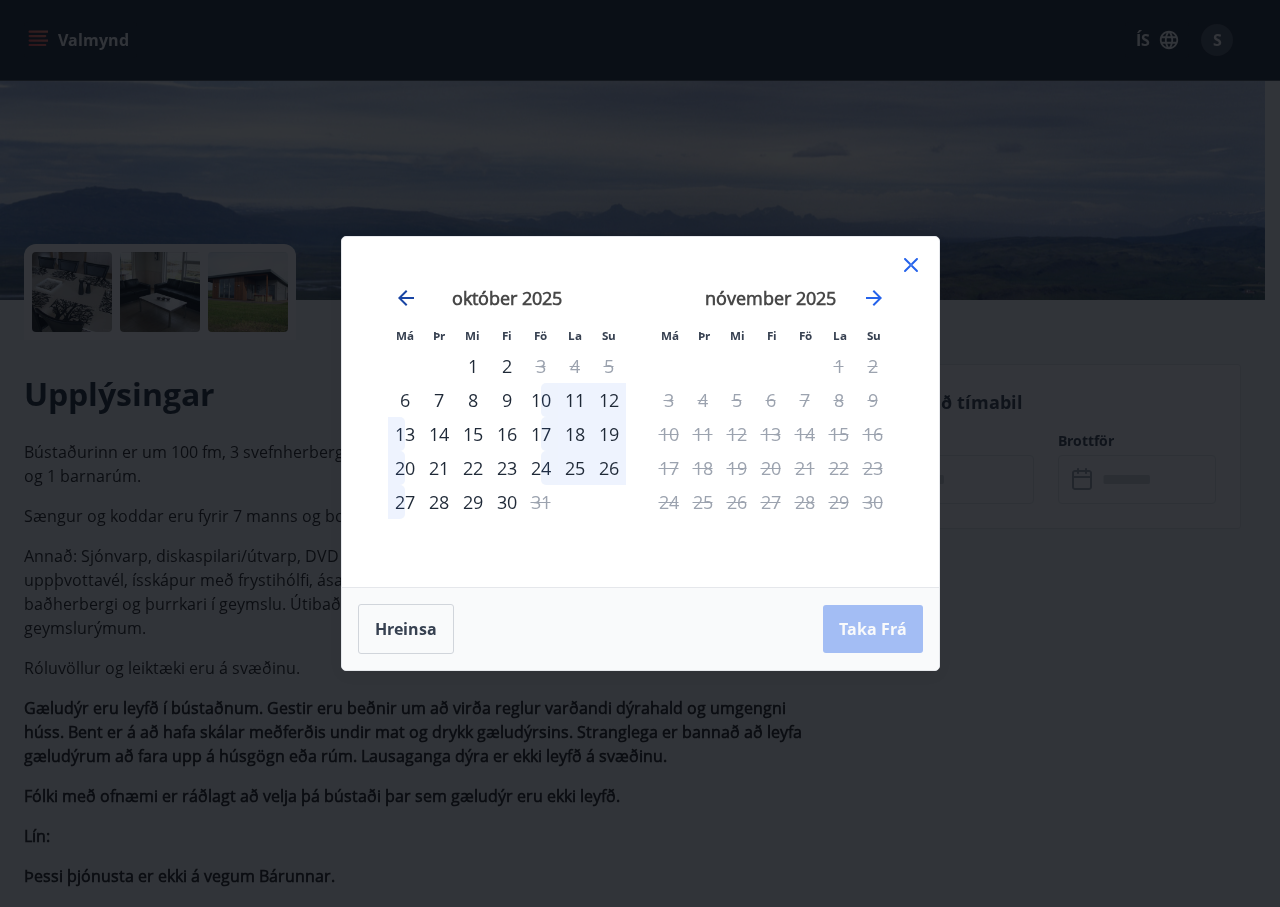 click 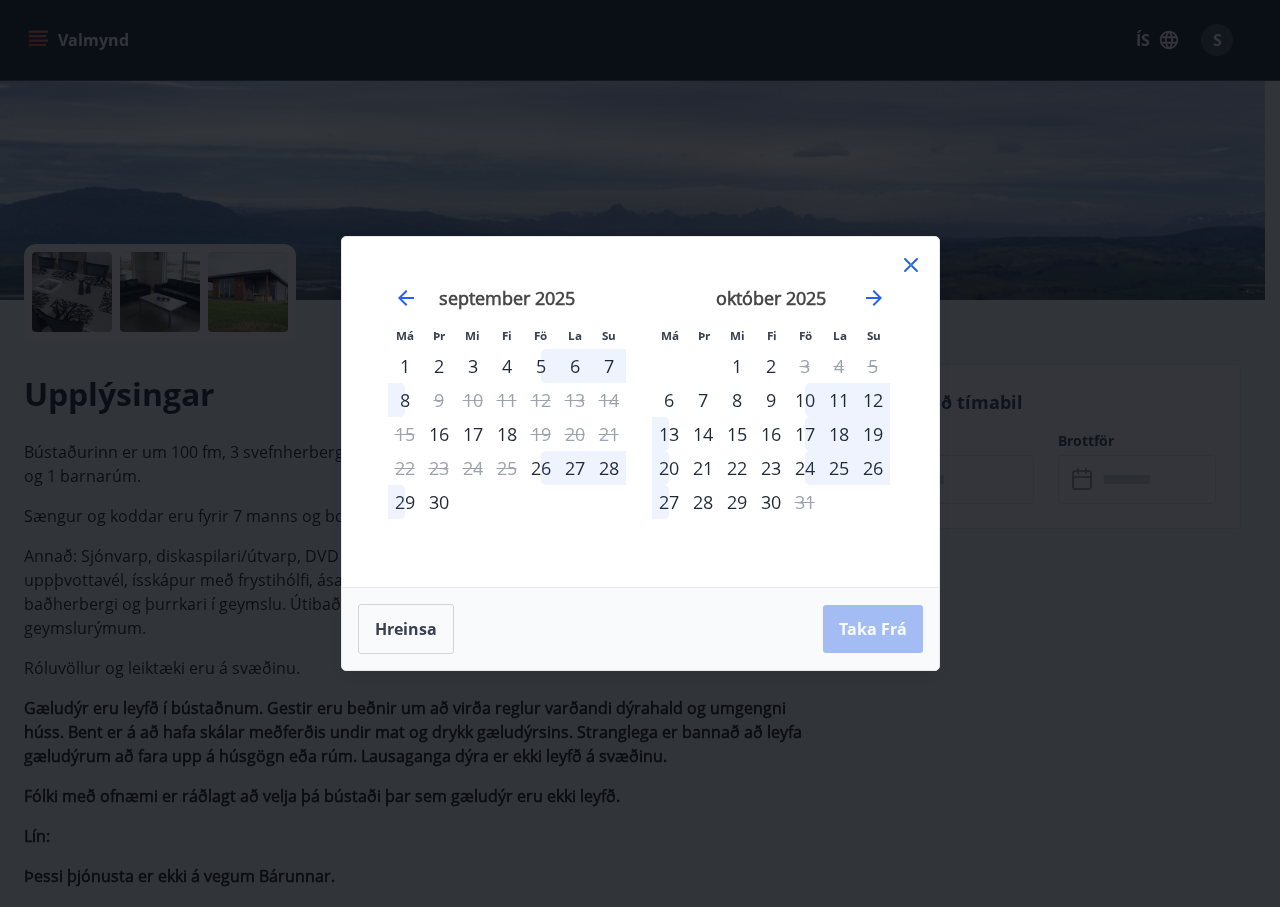 click on "5" at bounding box center [541, 366] 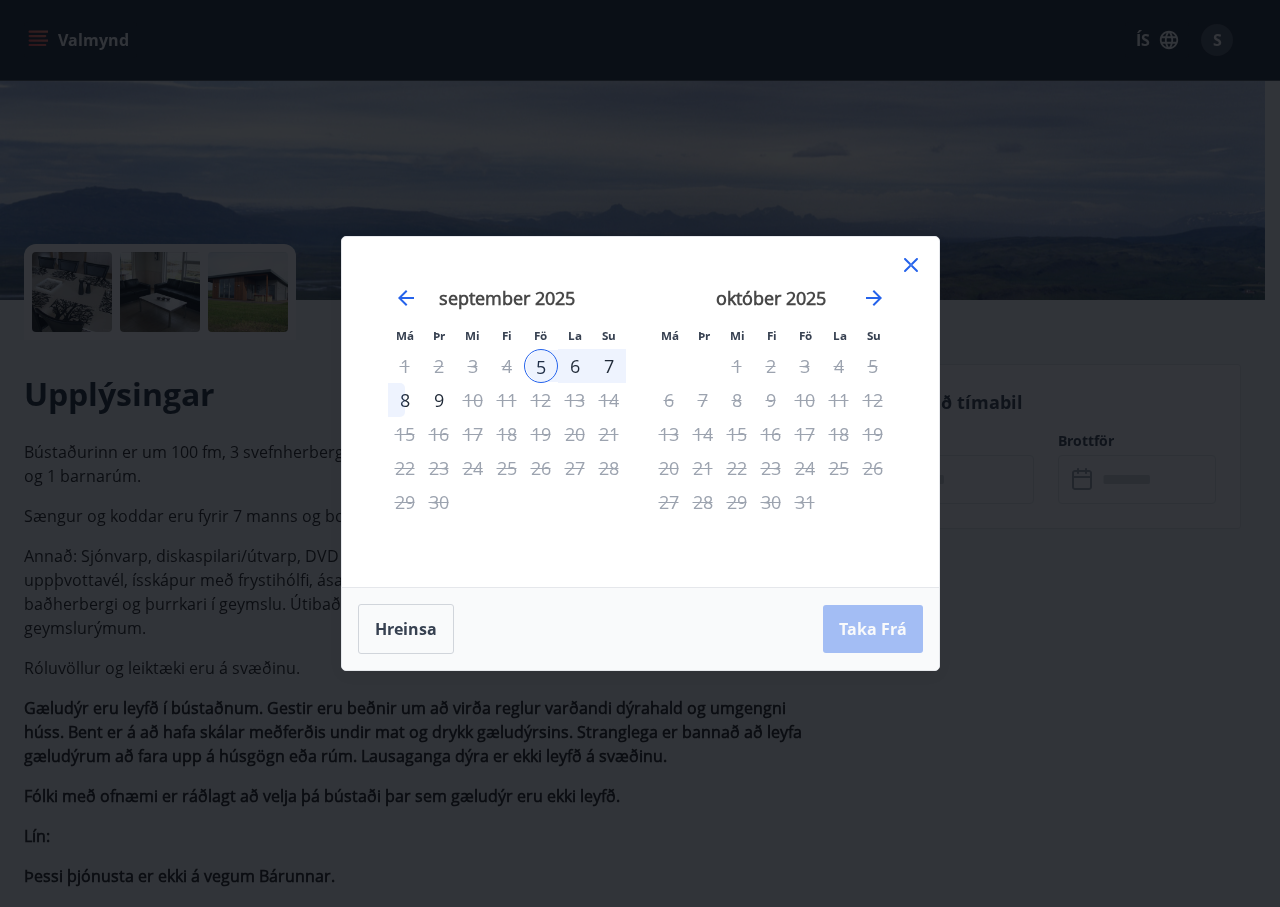 click on "Hreinsa Taka Frá" at bounding box center [640, 629] 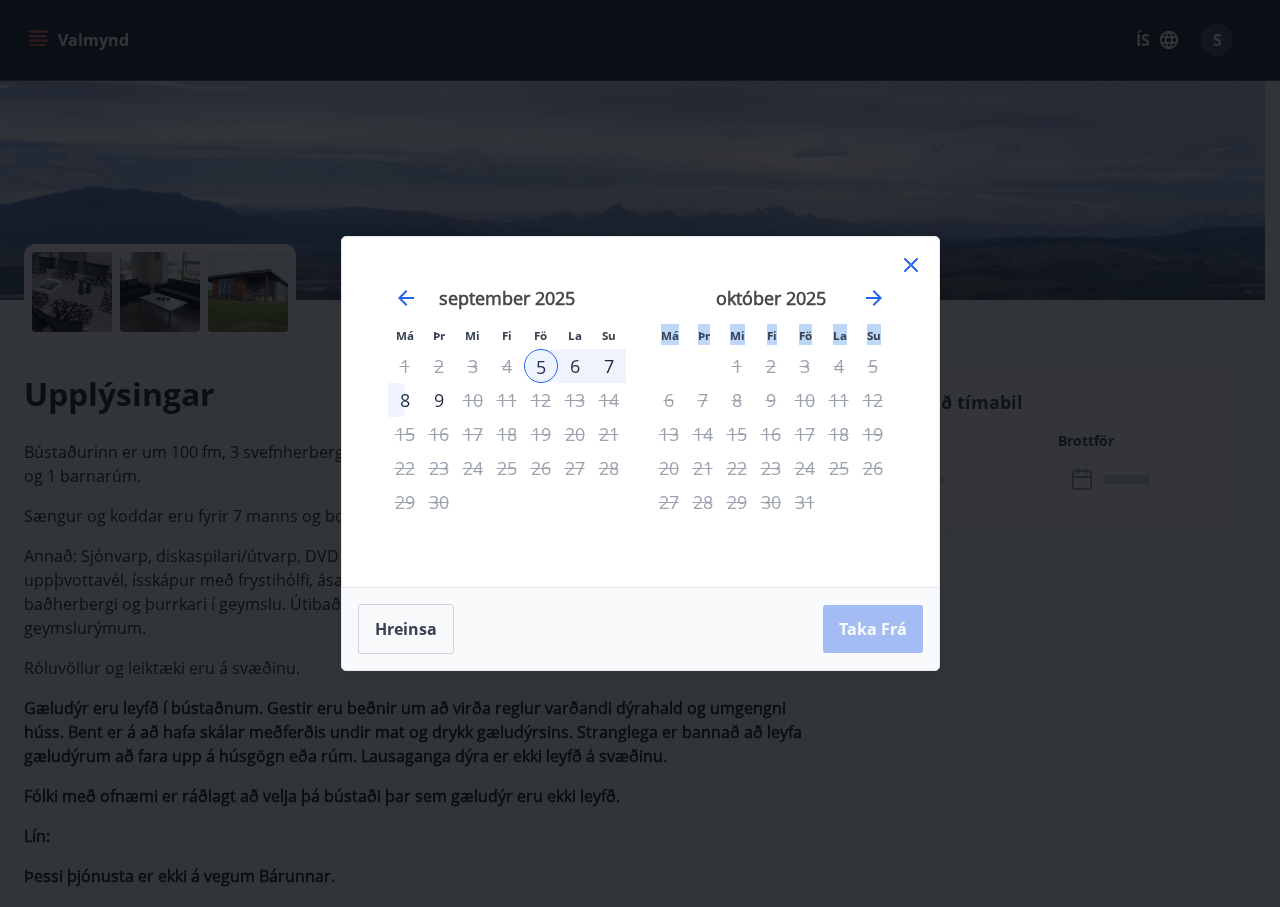 click on "Hreinsa Taka Frá" at bounding box center [640, 629] 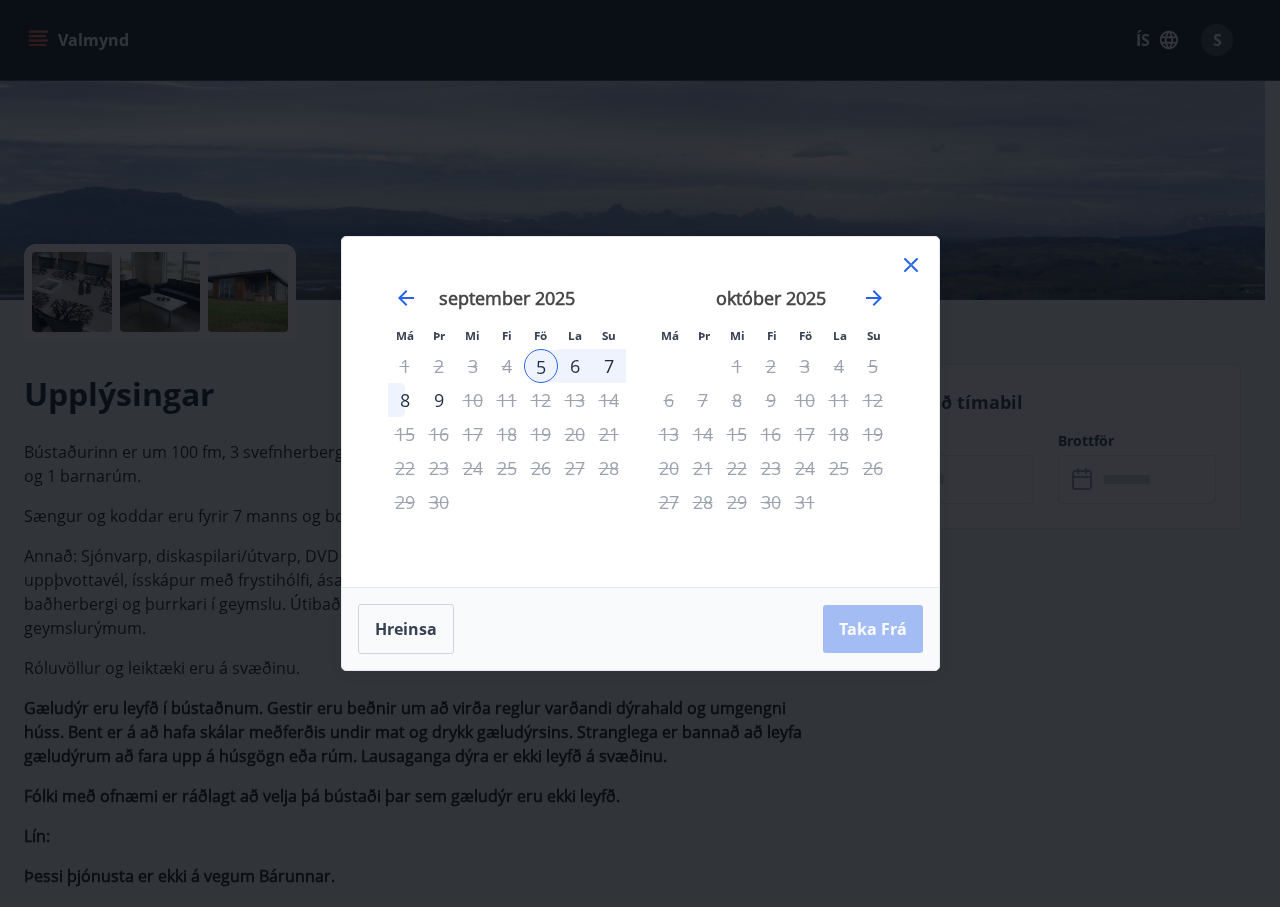 click on "Hreinsa Taka Frá" at bounding box center (640, 629) 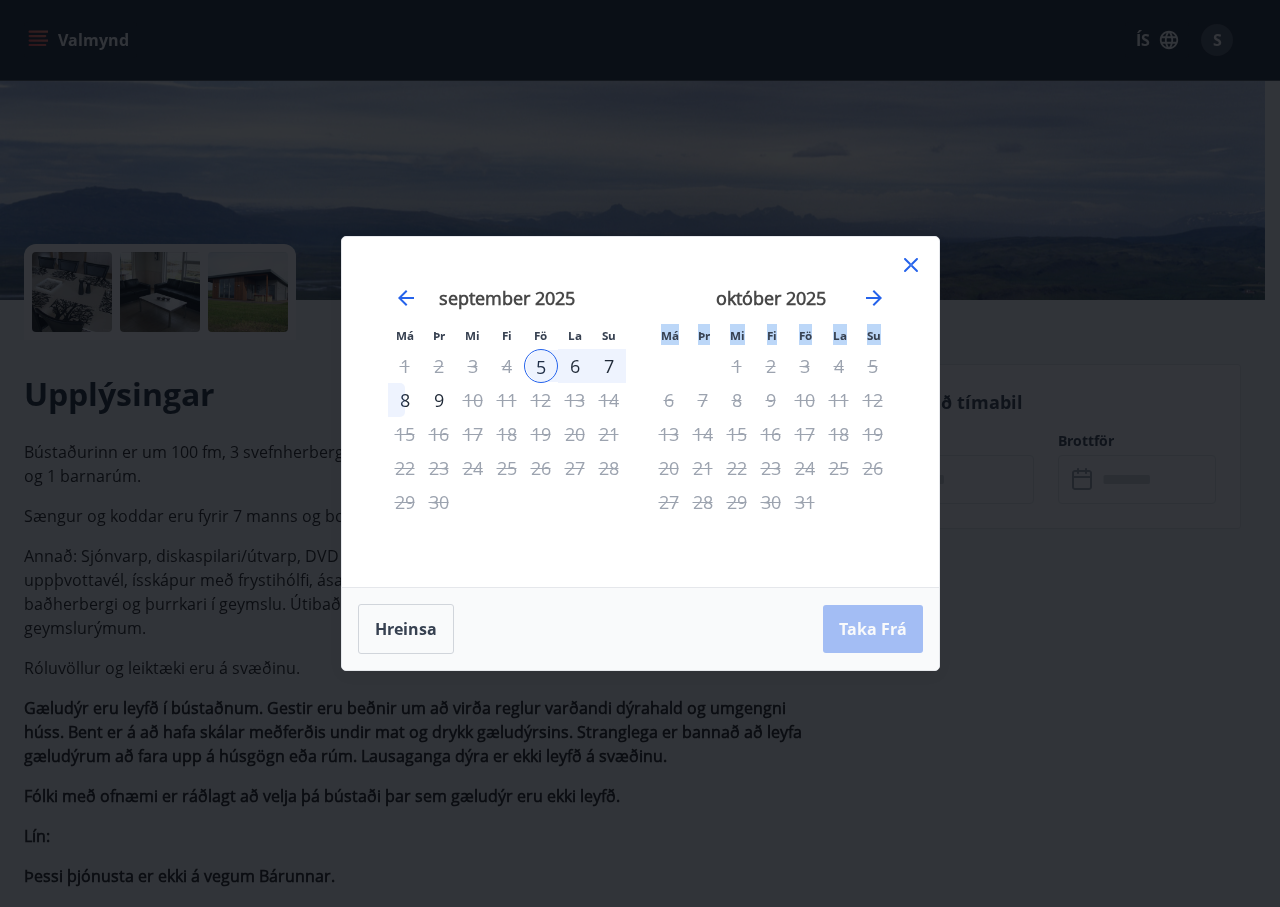 click on "Hreinsa Taka Frá" at bounding box center (640, 629) 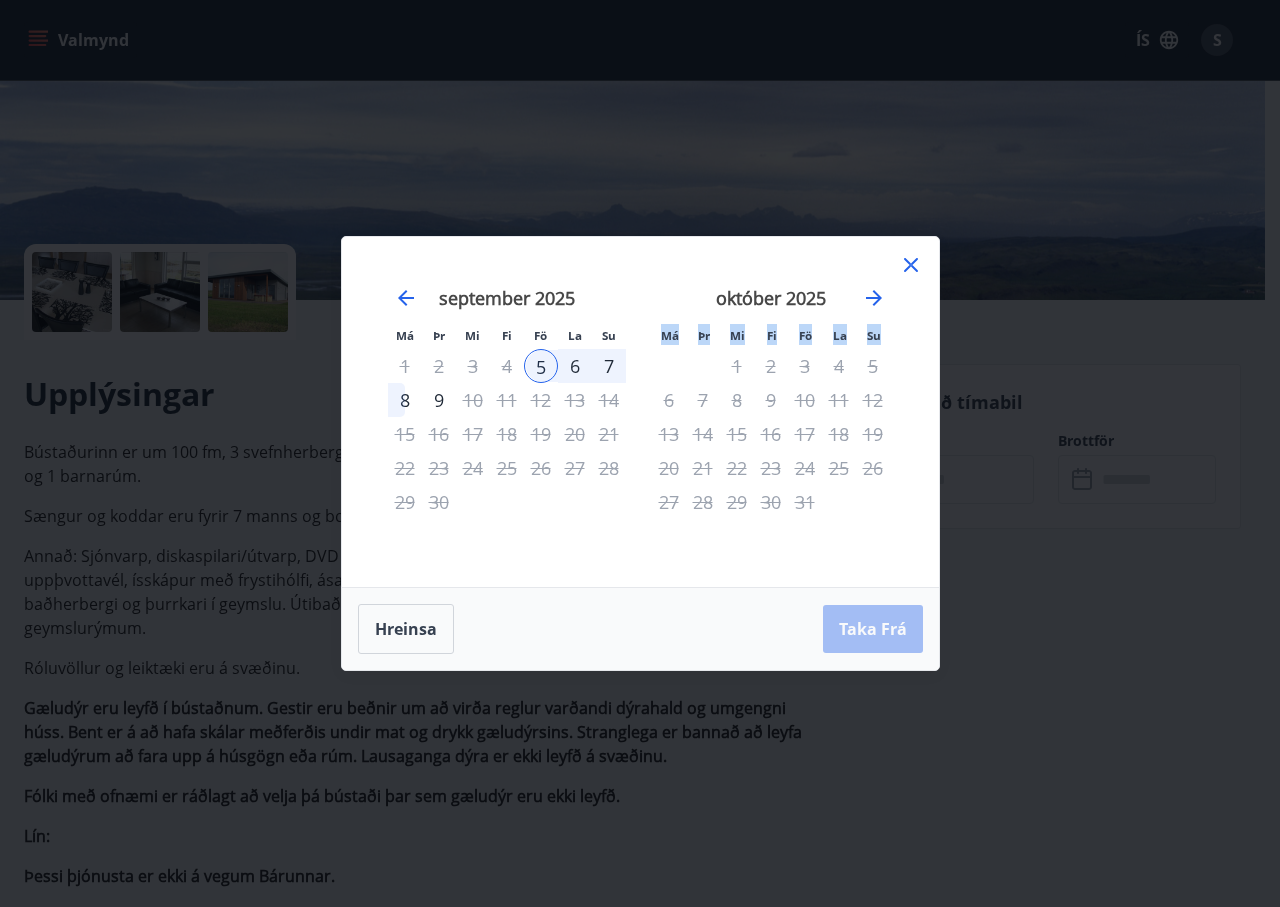 click on "5" at bounding box center [541, 366] 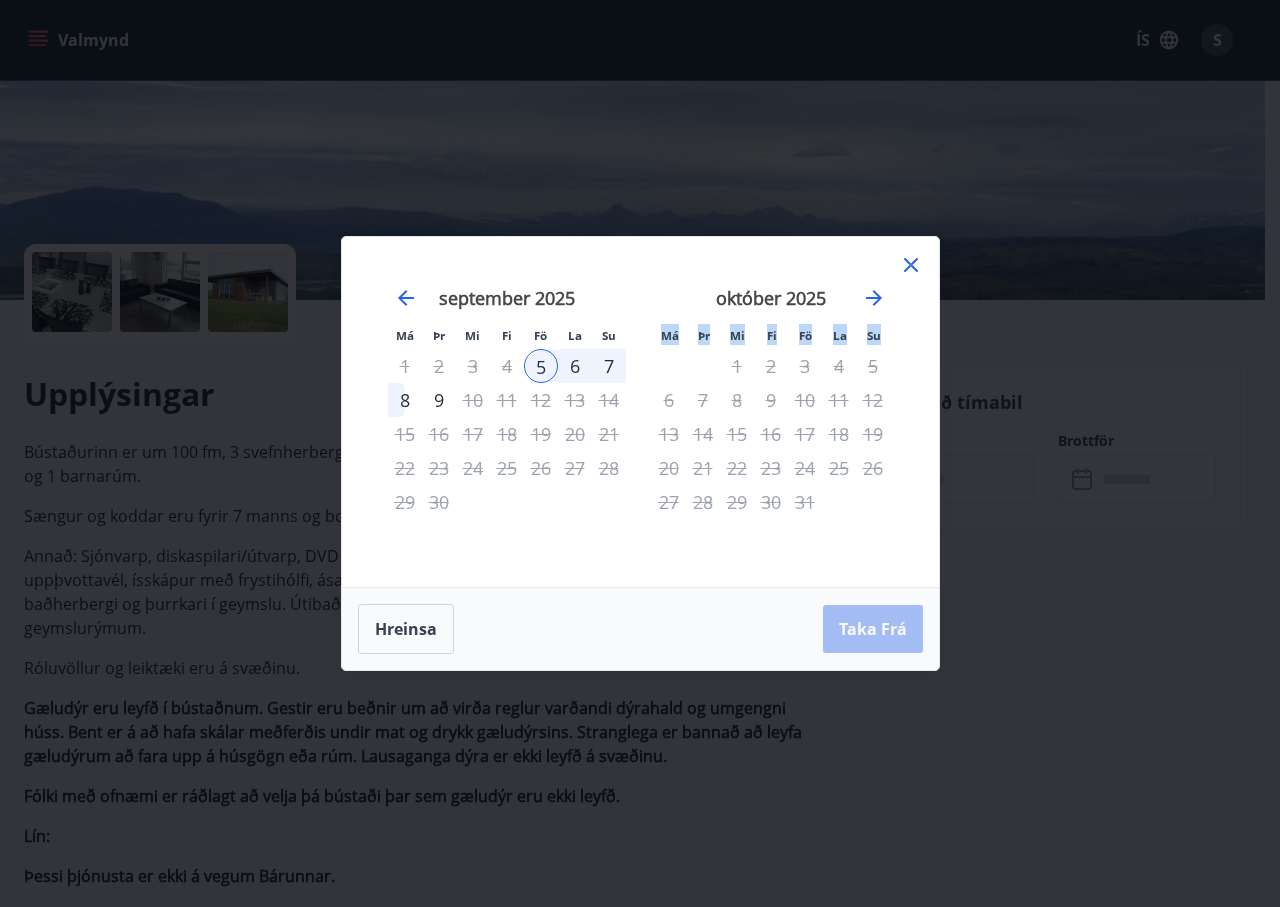 click 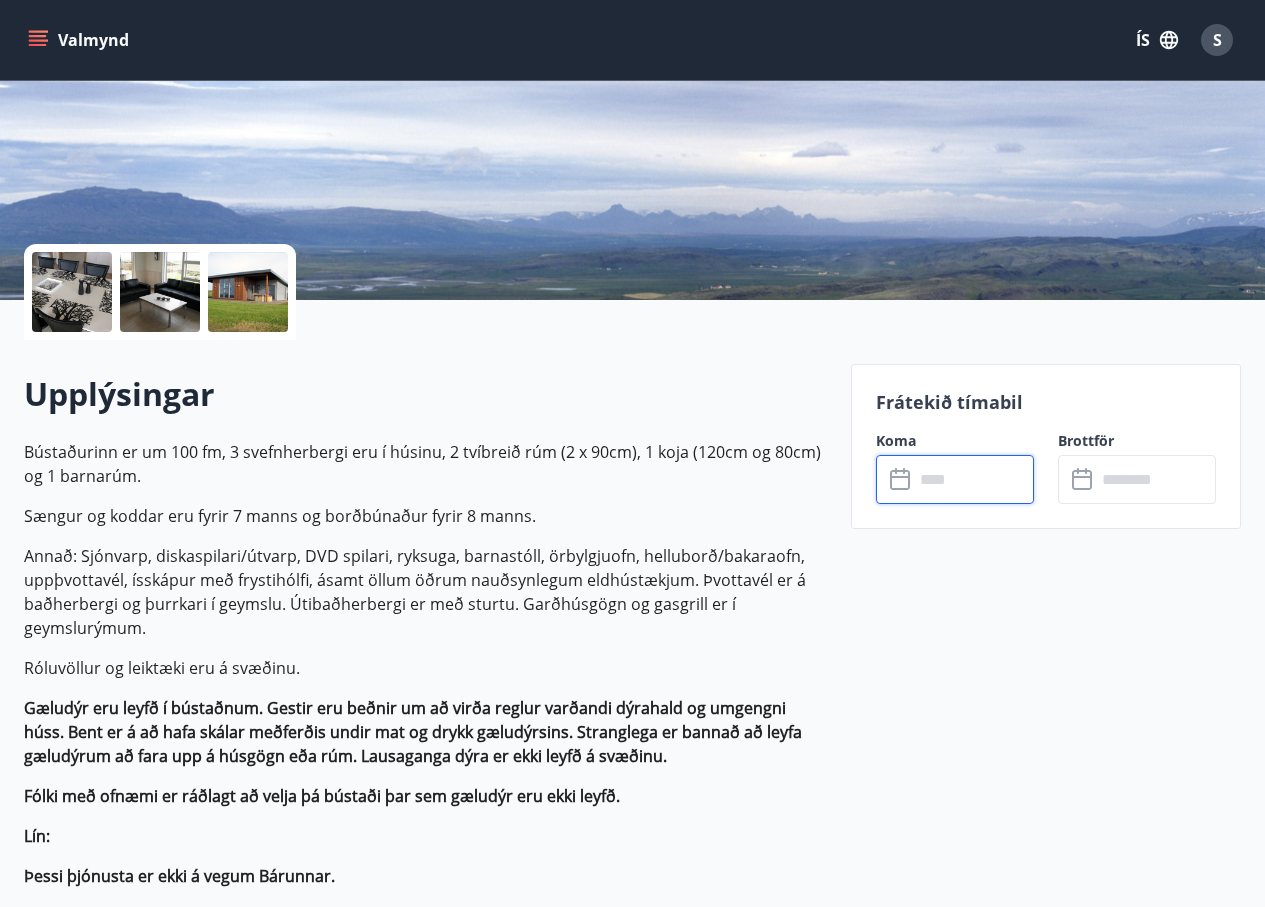 click at bounding box center [974, 479] 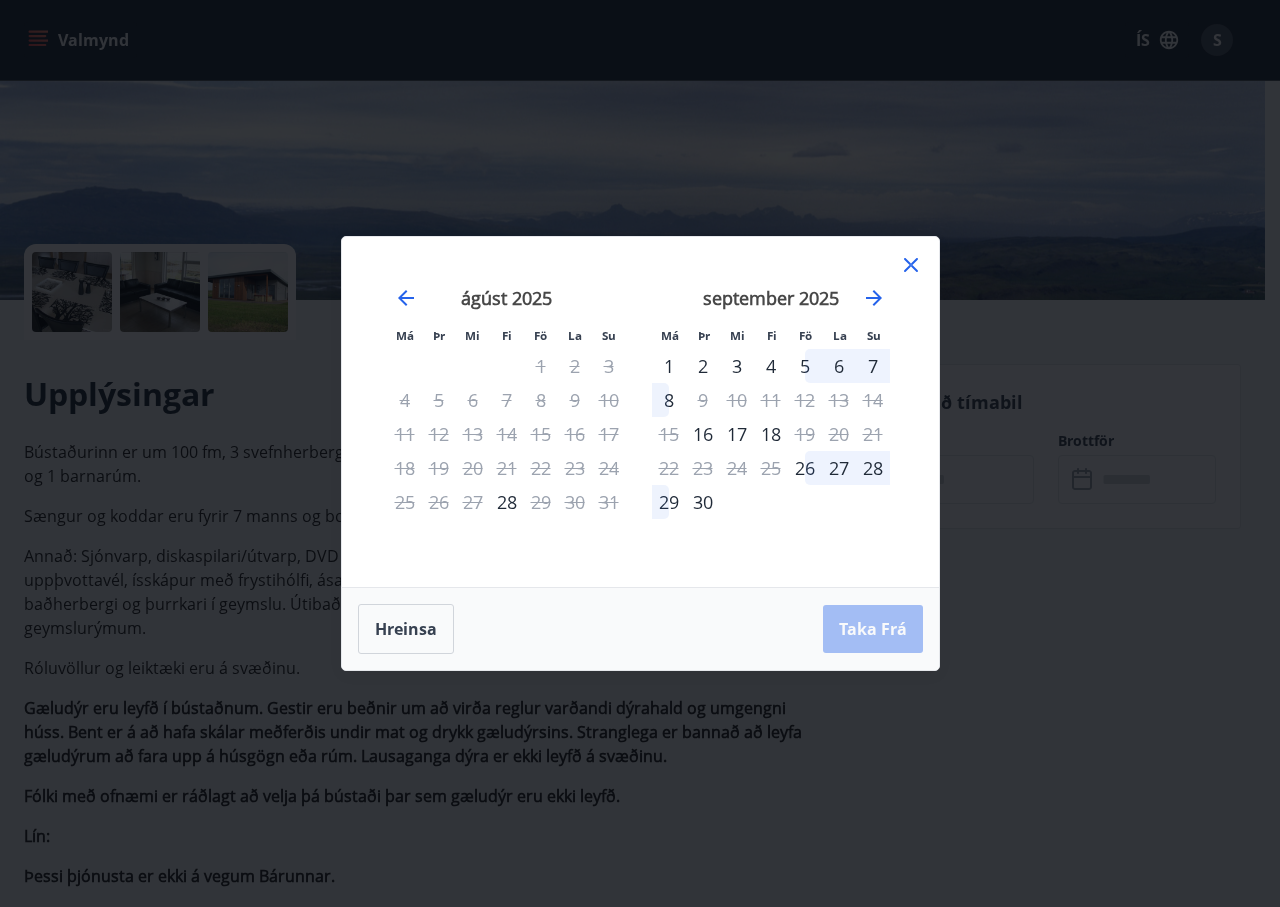 drag, startPoint x: 844, startPoint y: 362, endPoint x: 802, endPoint y: 364, distance: 42.047592 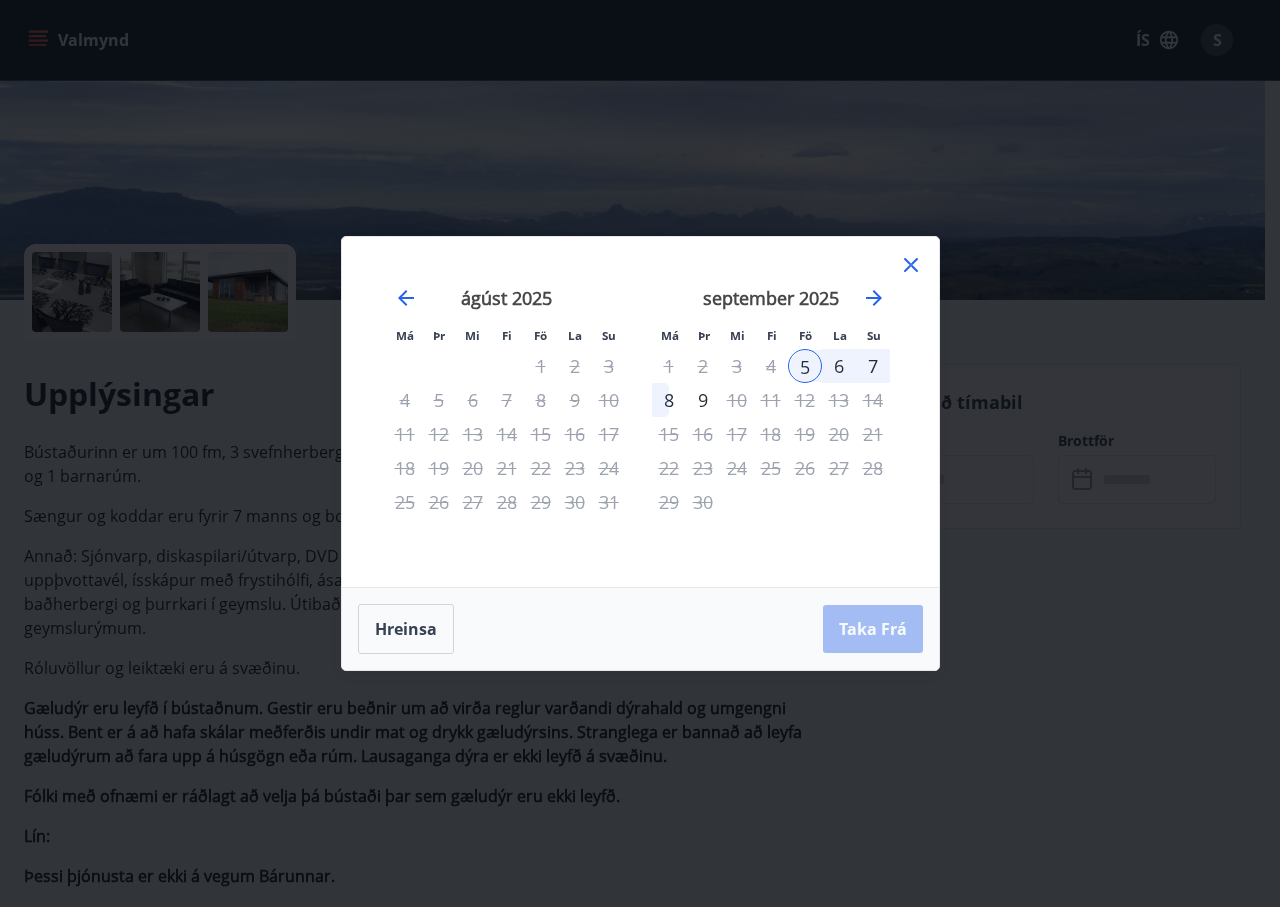 click on "5" at bounding box center [805, 366] 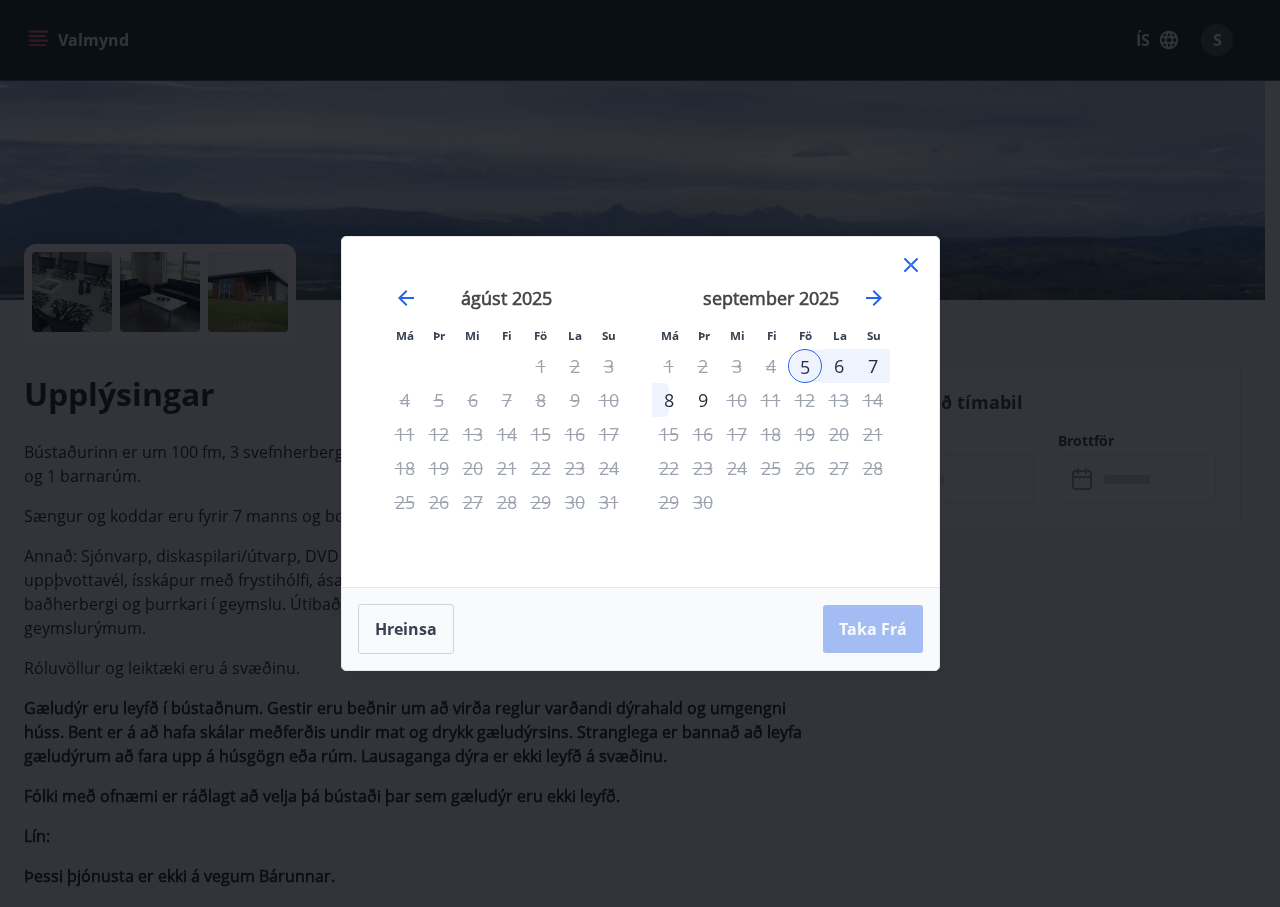 click on "Hreinsa Taka Frá" at bounding box center [640, 629] 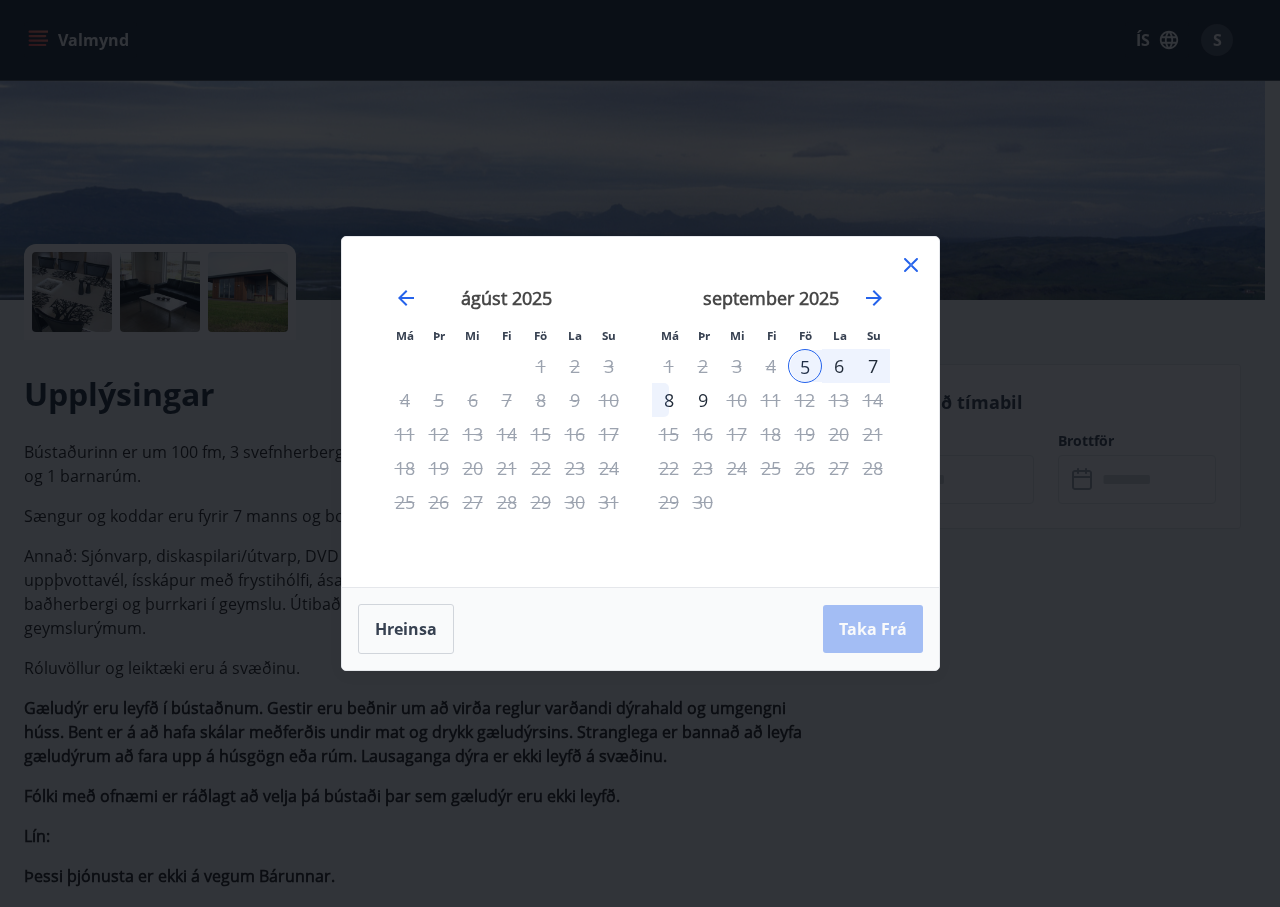 click on "Hreinsa Taka Frá" at bounding box center (640, 629) 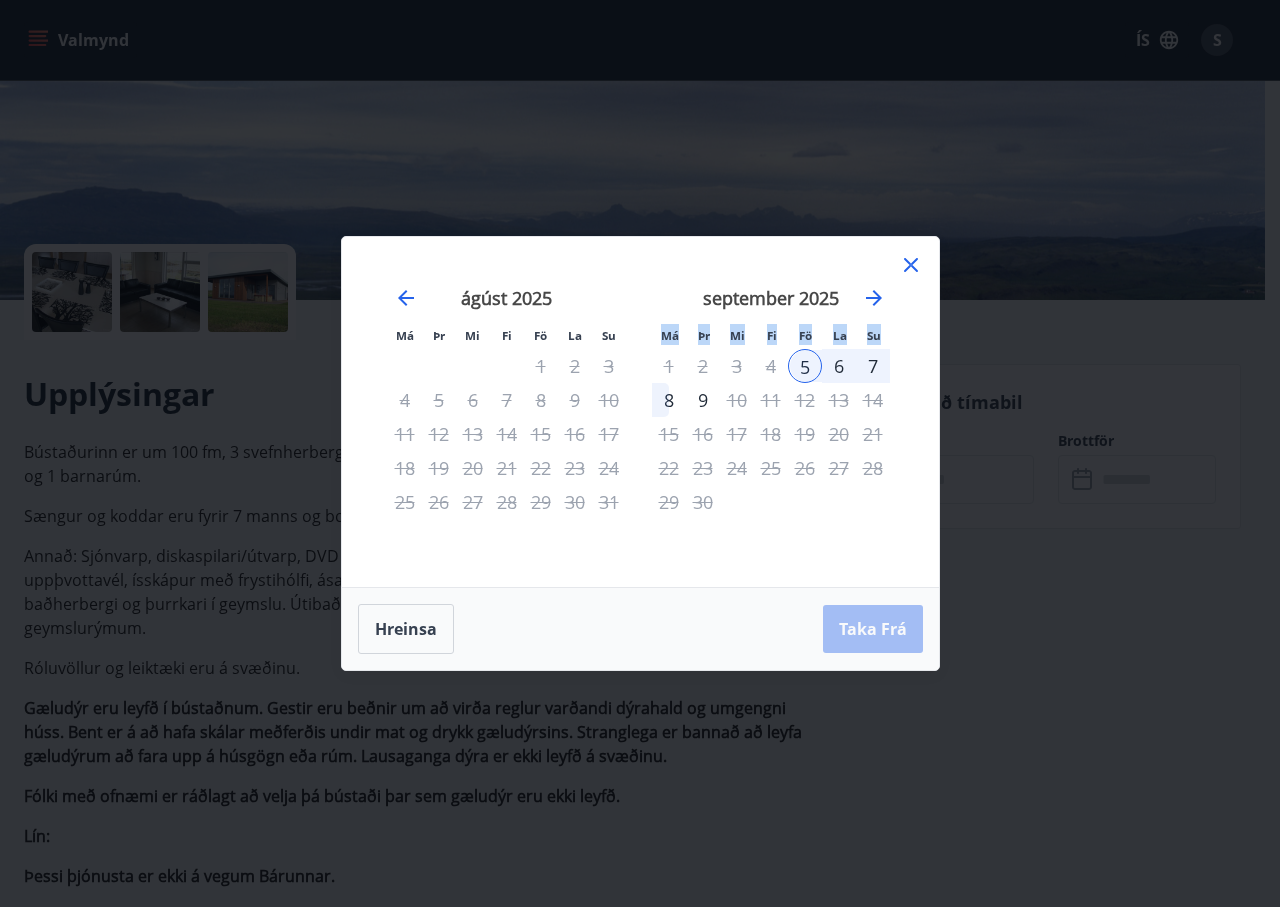 click on "Hreinsa Taka Frá" at bounding box center [640, 629] 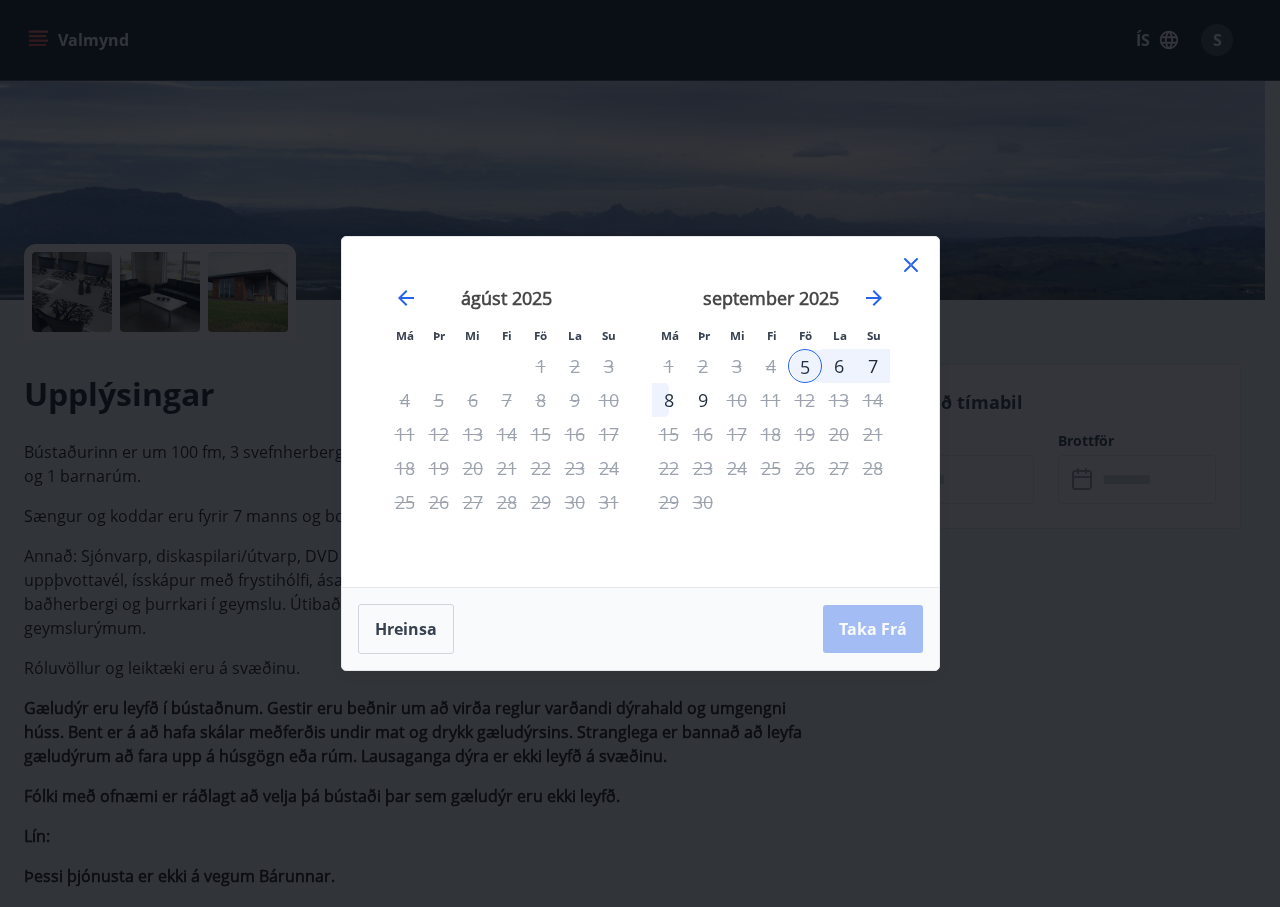 click on "Hreinsa Taka Frá" at bounding box center (640, 629) 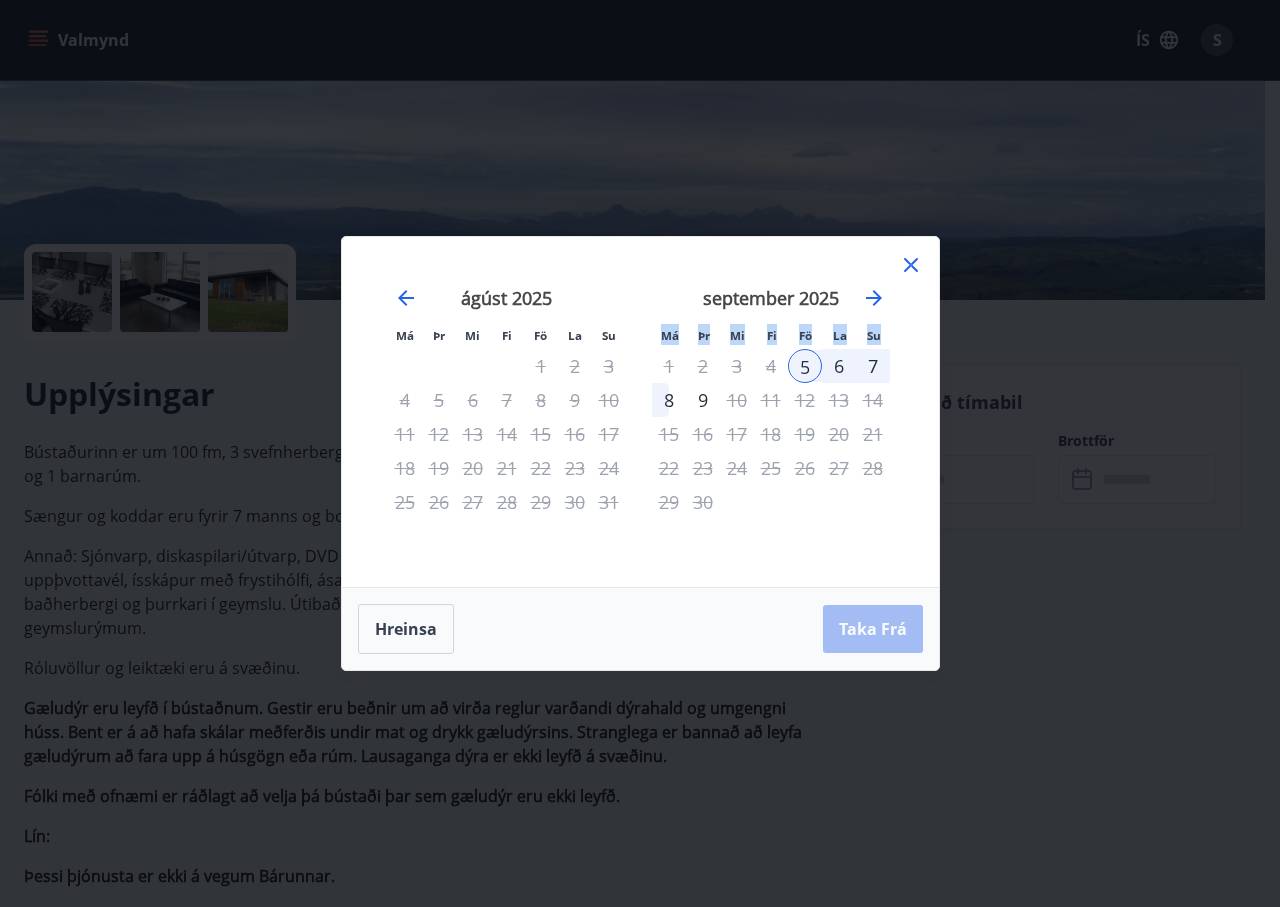 click on "Hreinsa Taka Frá" at bounding box center (640, 629) 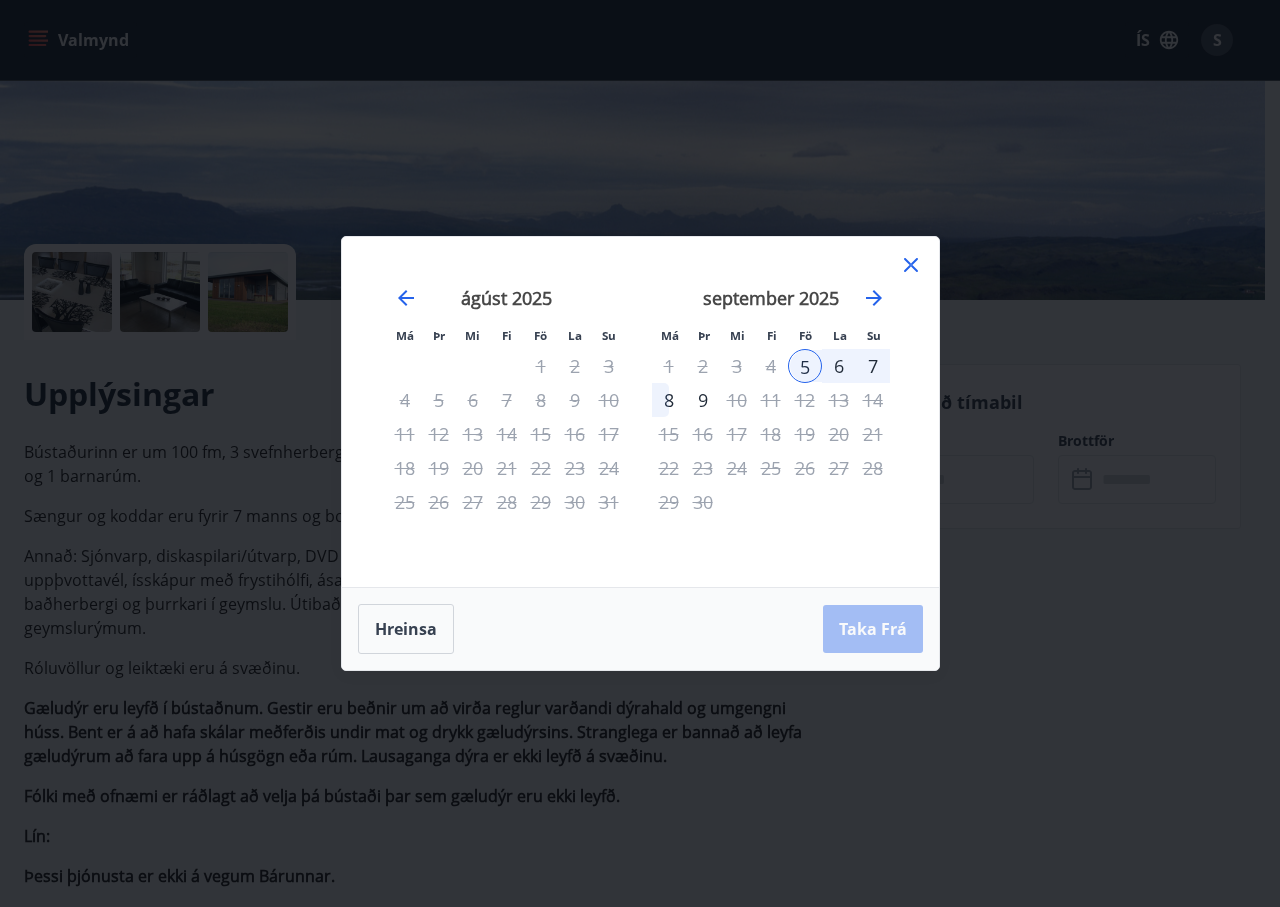 click on "Hreinsa Taka Frá" at bounding box center [640, 629] 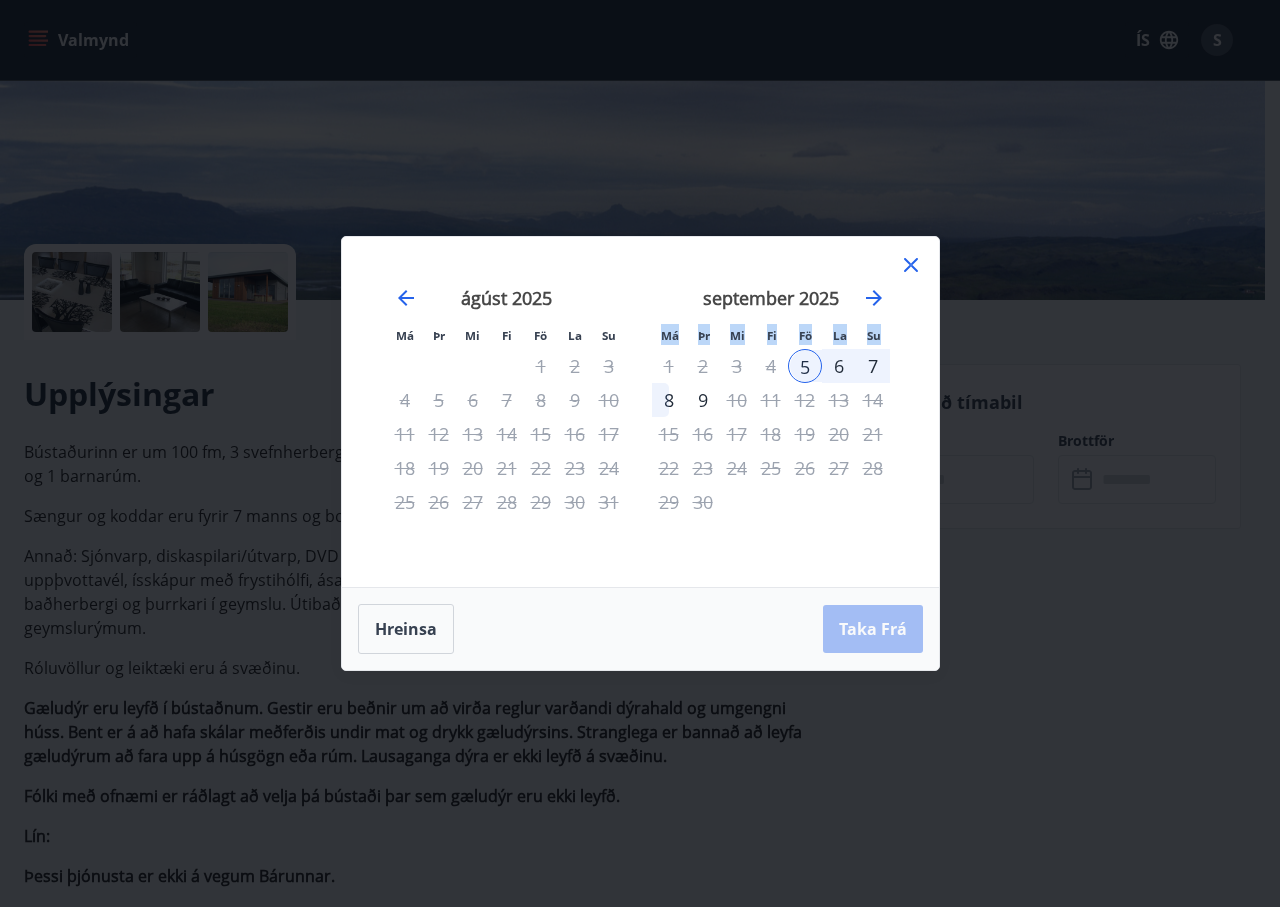click on "Hreinsa Taka Frá" at bounding box center [640, 629] 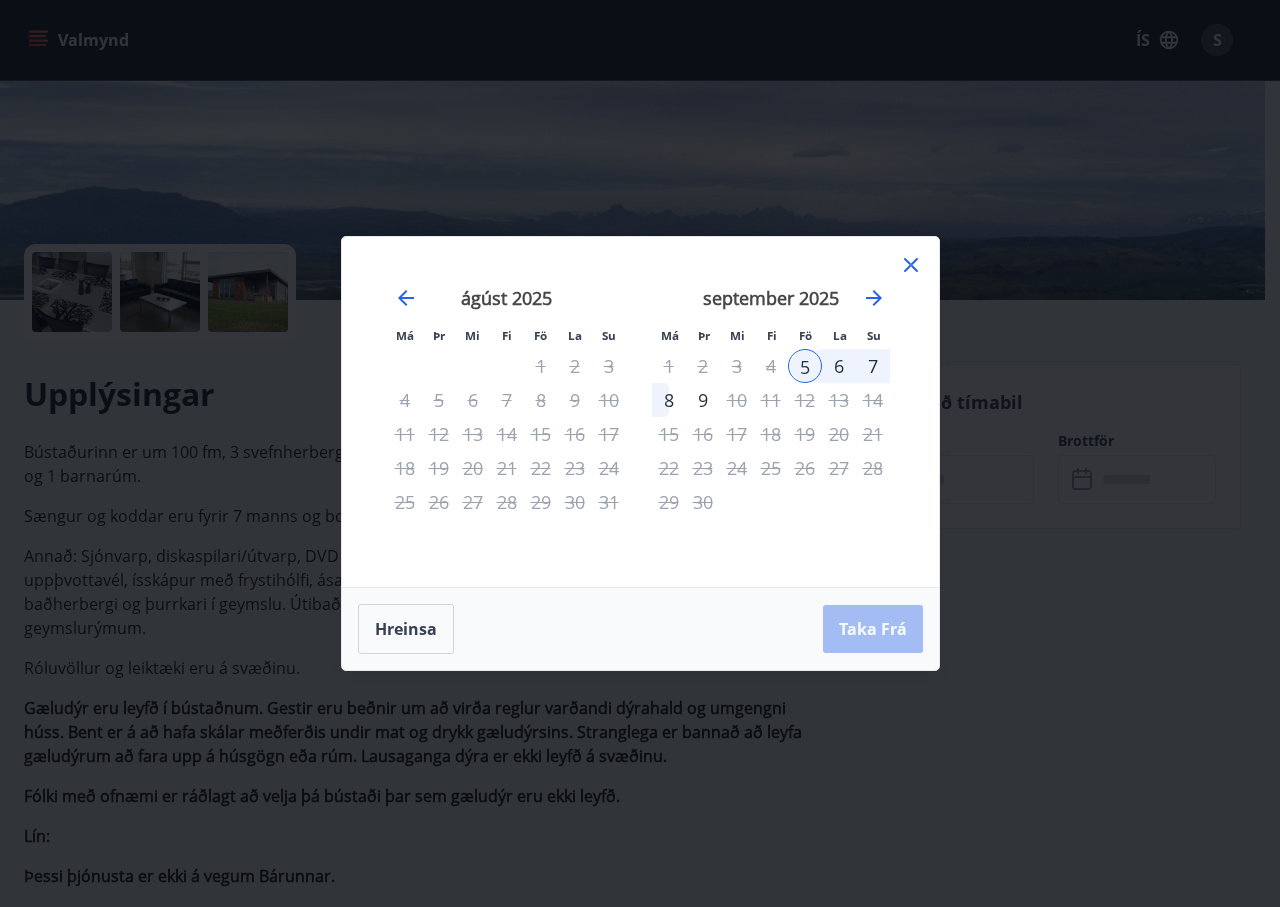 click on "Hreinsa Taka Frá" at bounding box center (640, 629) 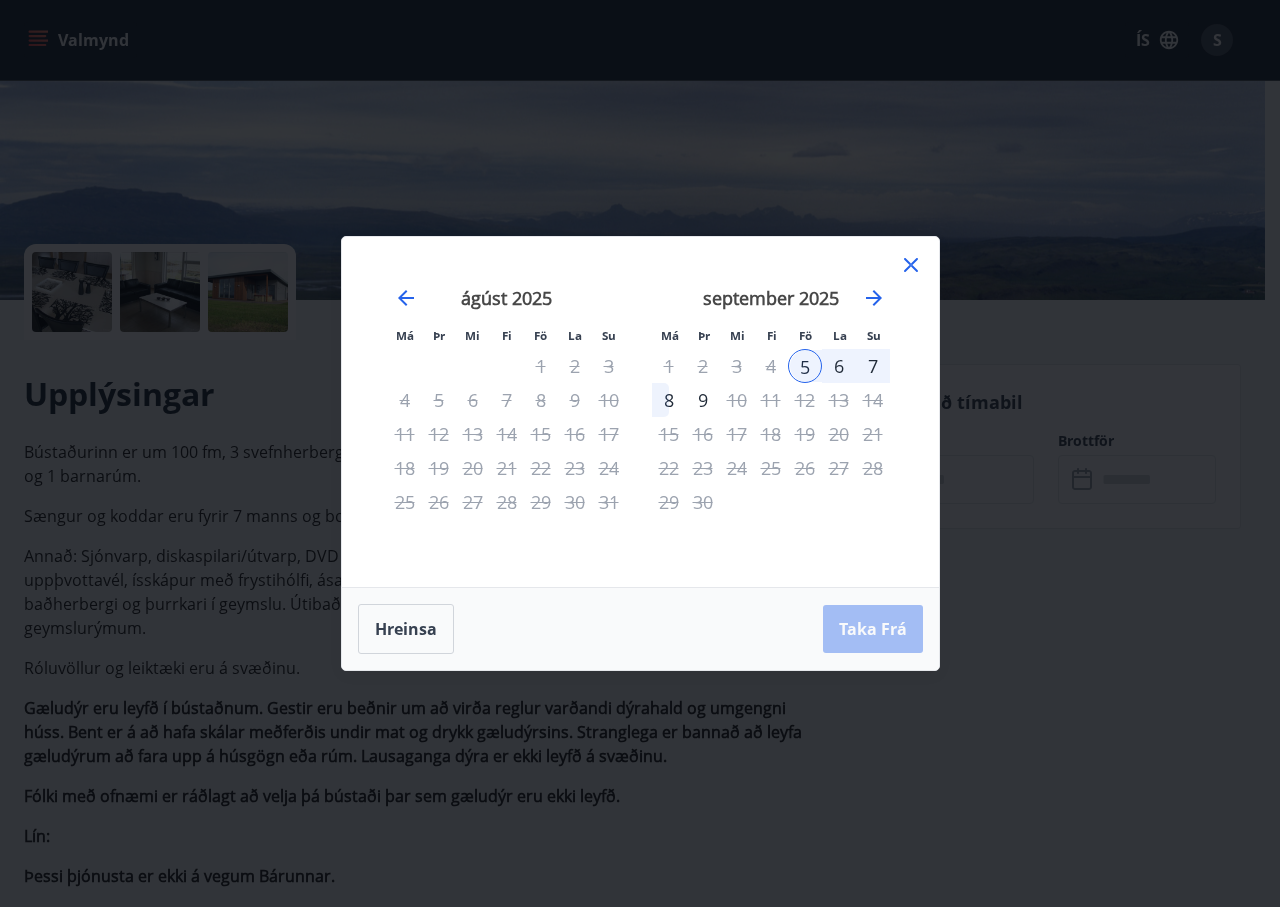 click 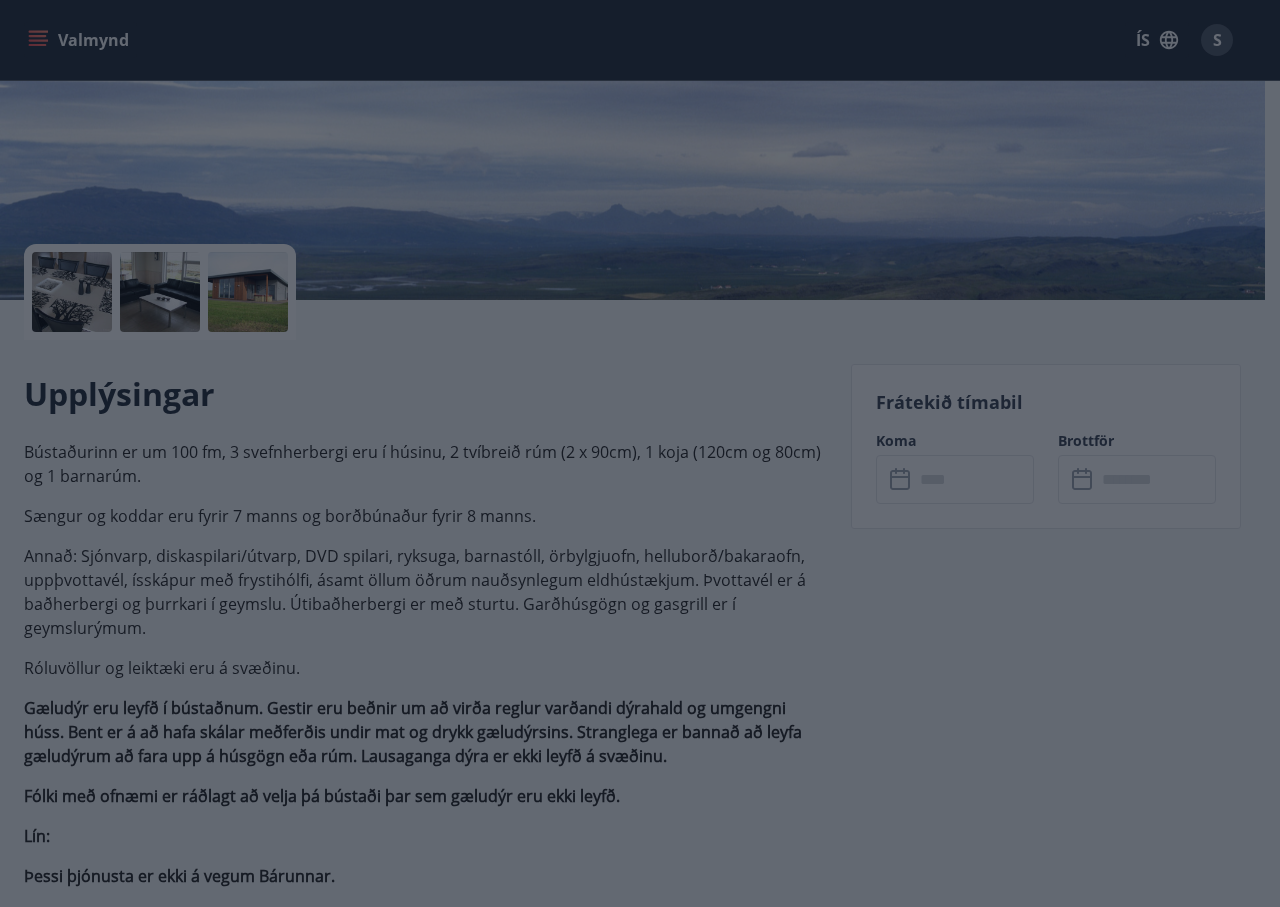 click 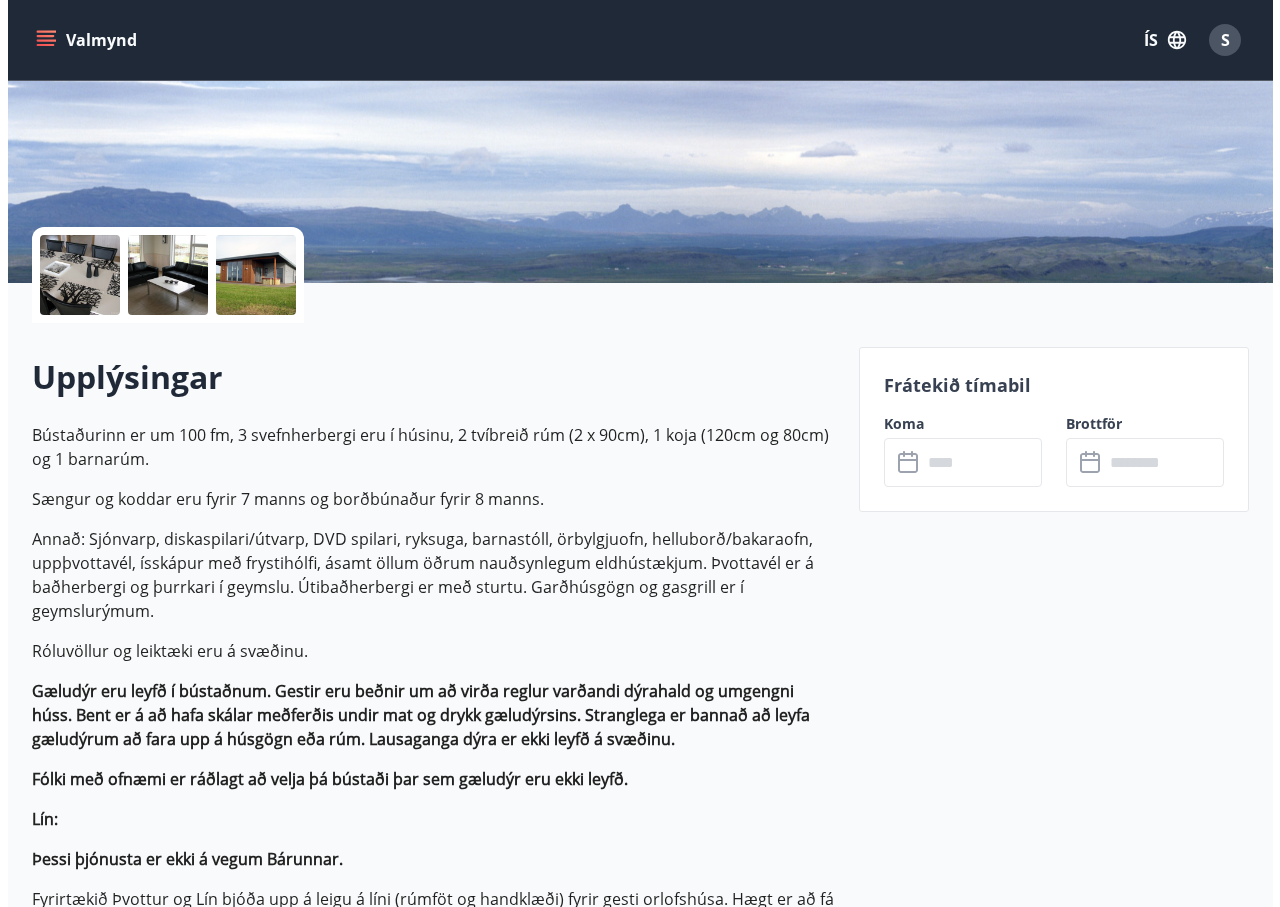 scroll, scrollTop: 300, scrollLeft: 0, axis: vertical 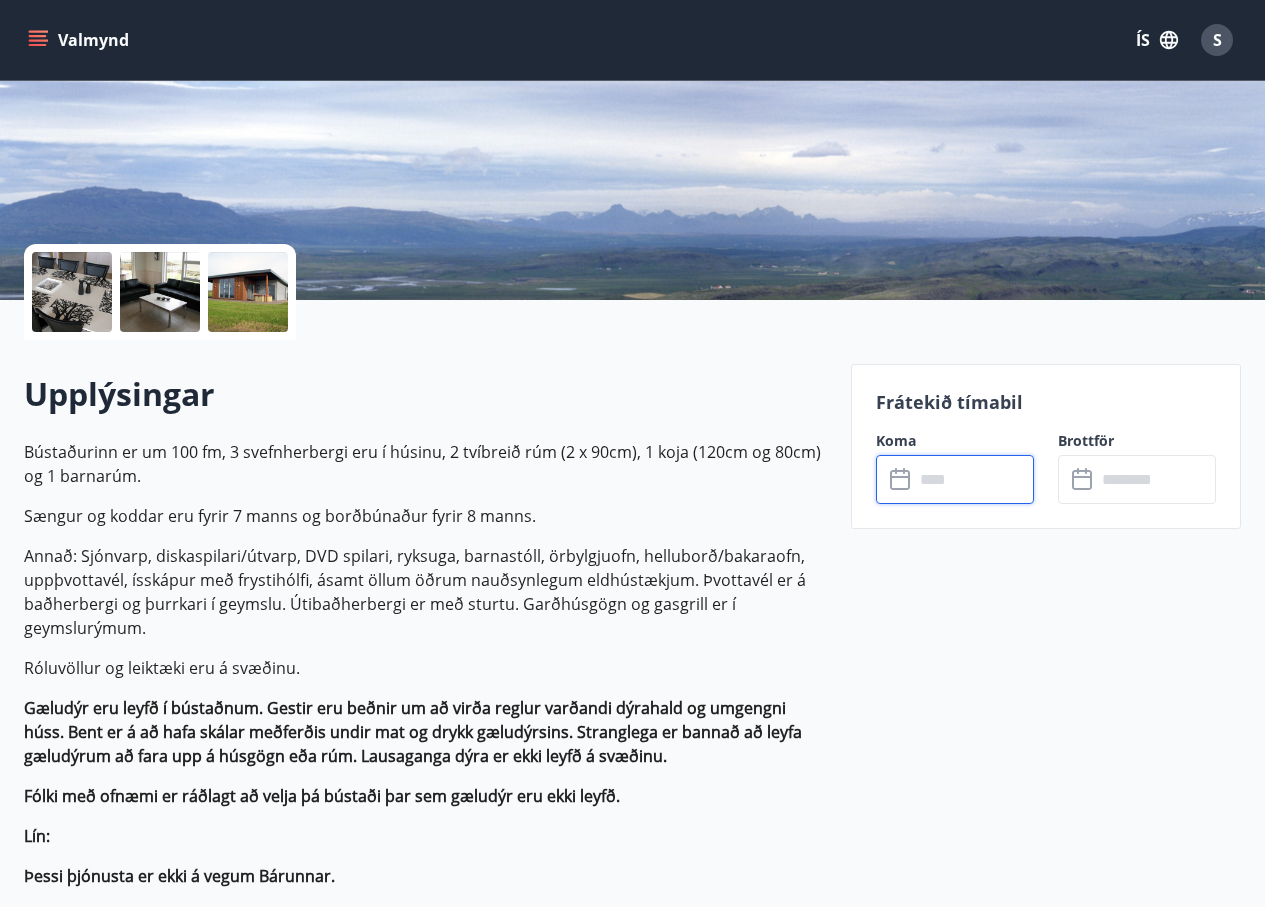 click at bounding box center [974, 479] 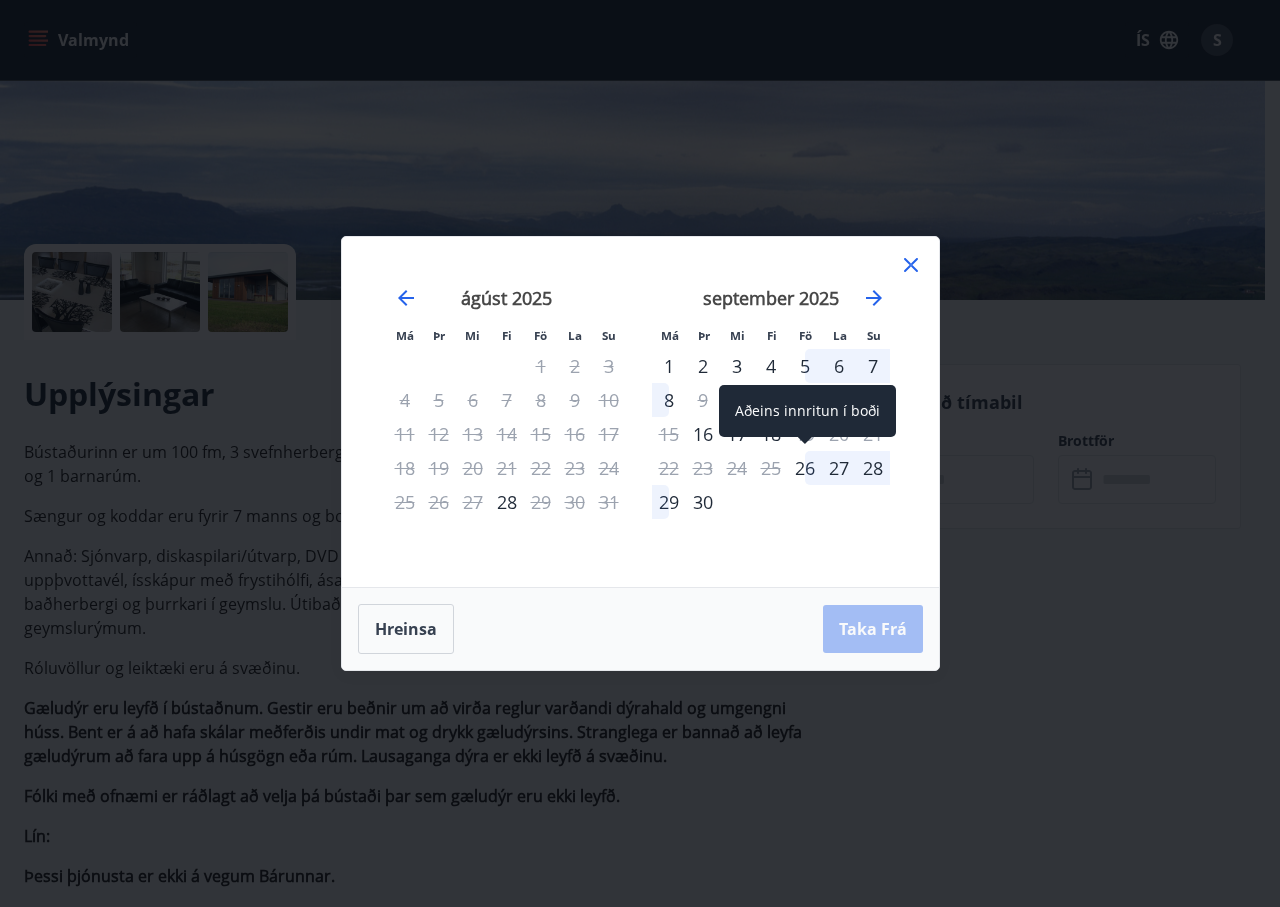 click on "26" at bounding box center (805, 468) 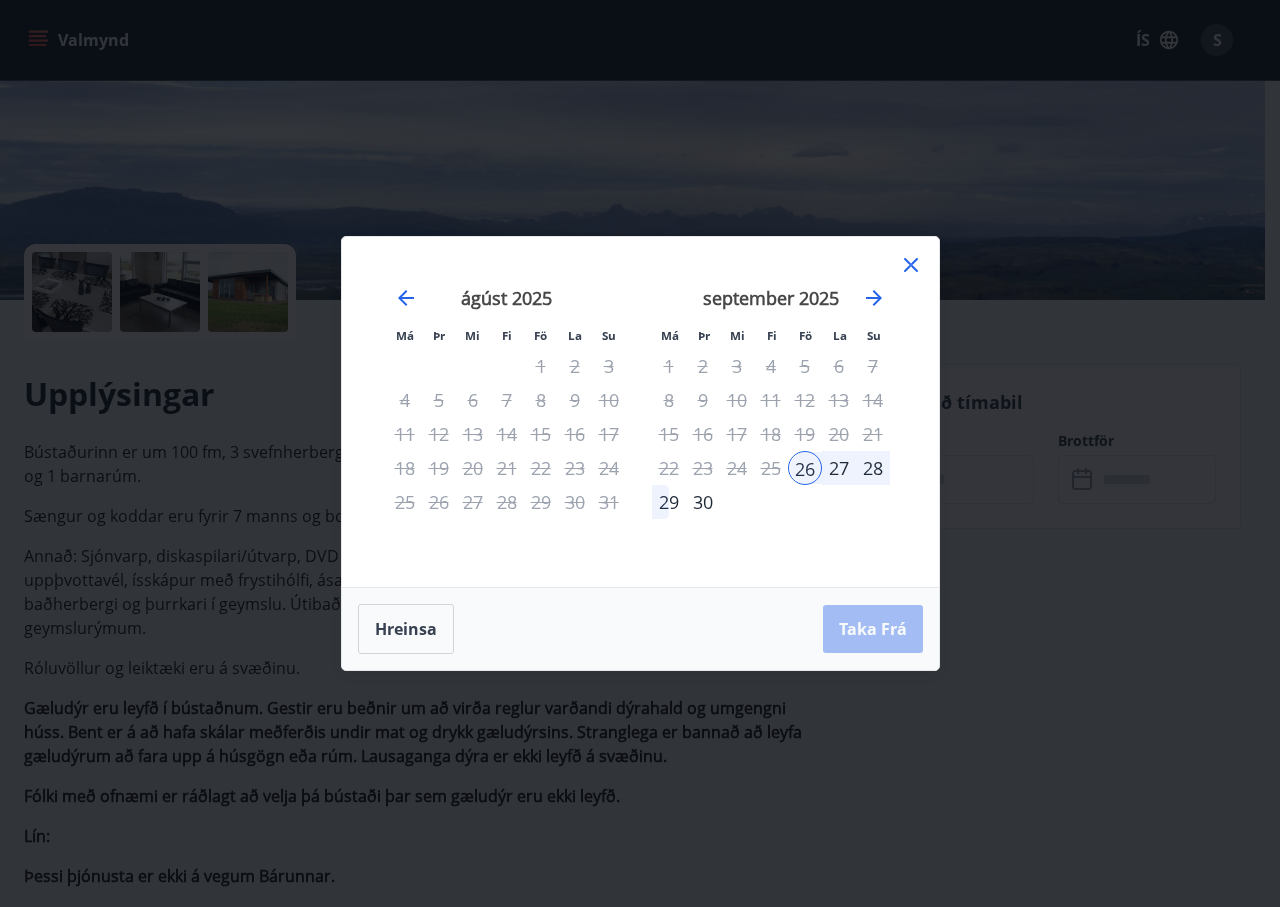 click on "5" at bounding box center [805, 366] 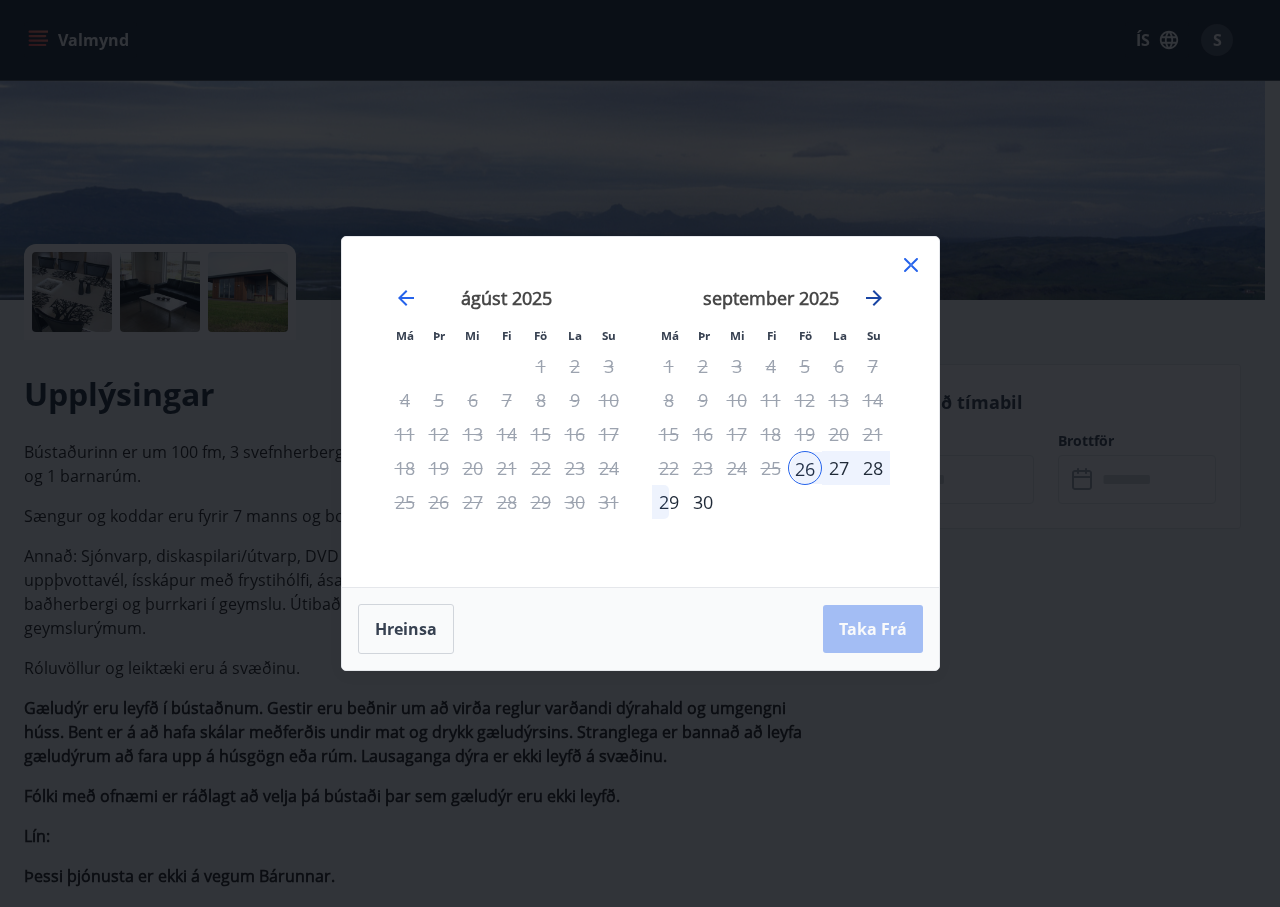 click 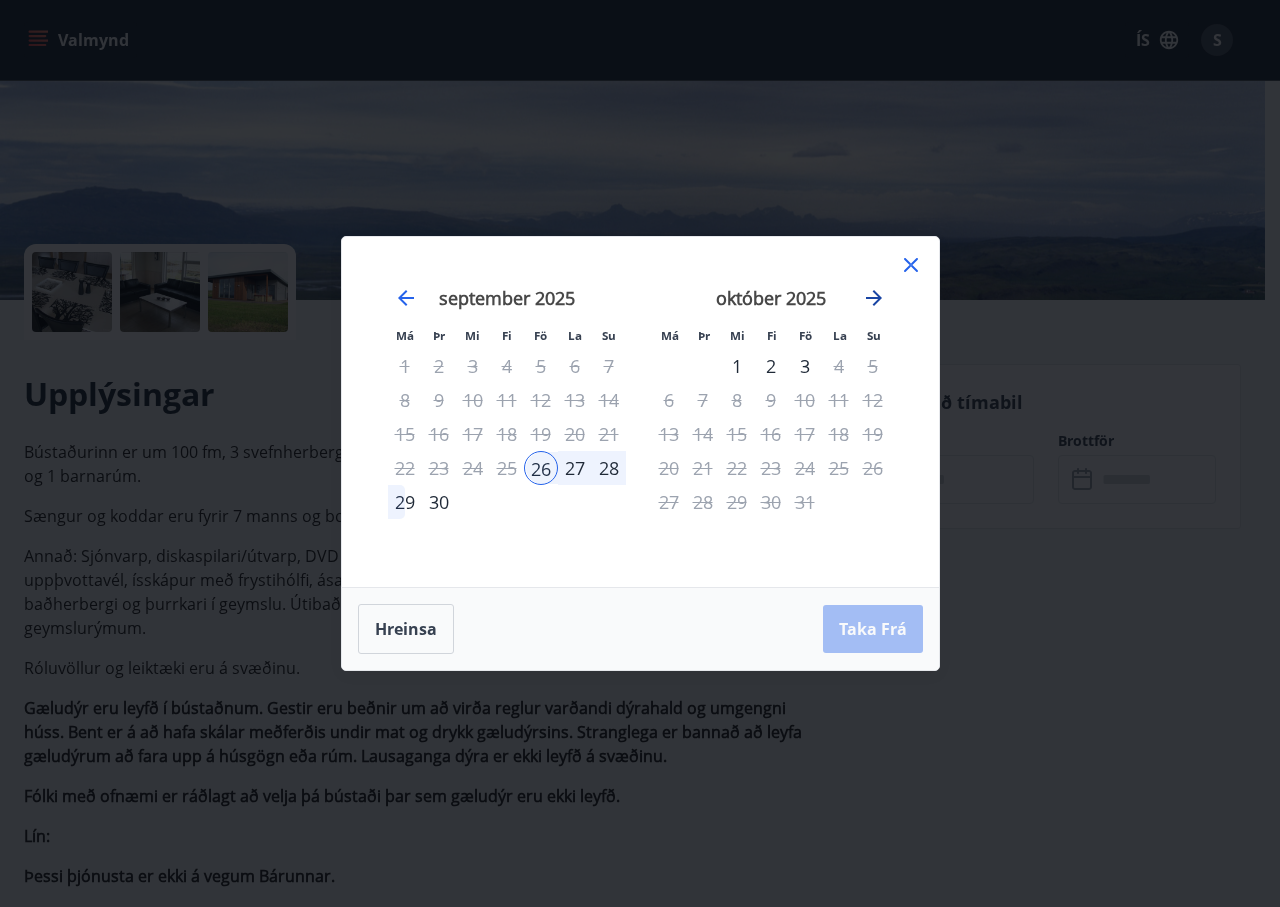click 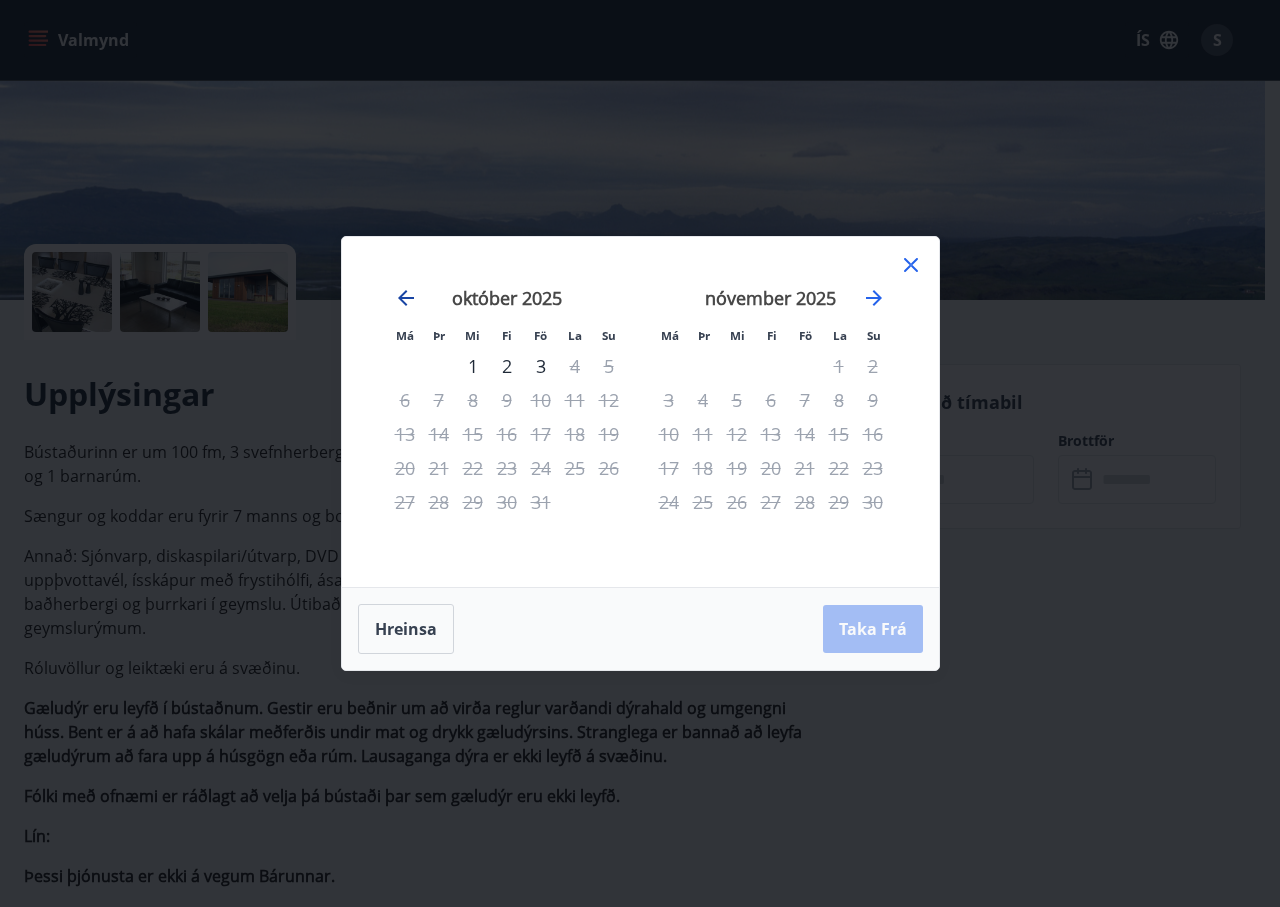 click 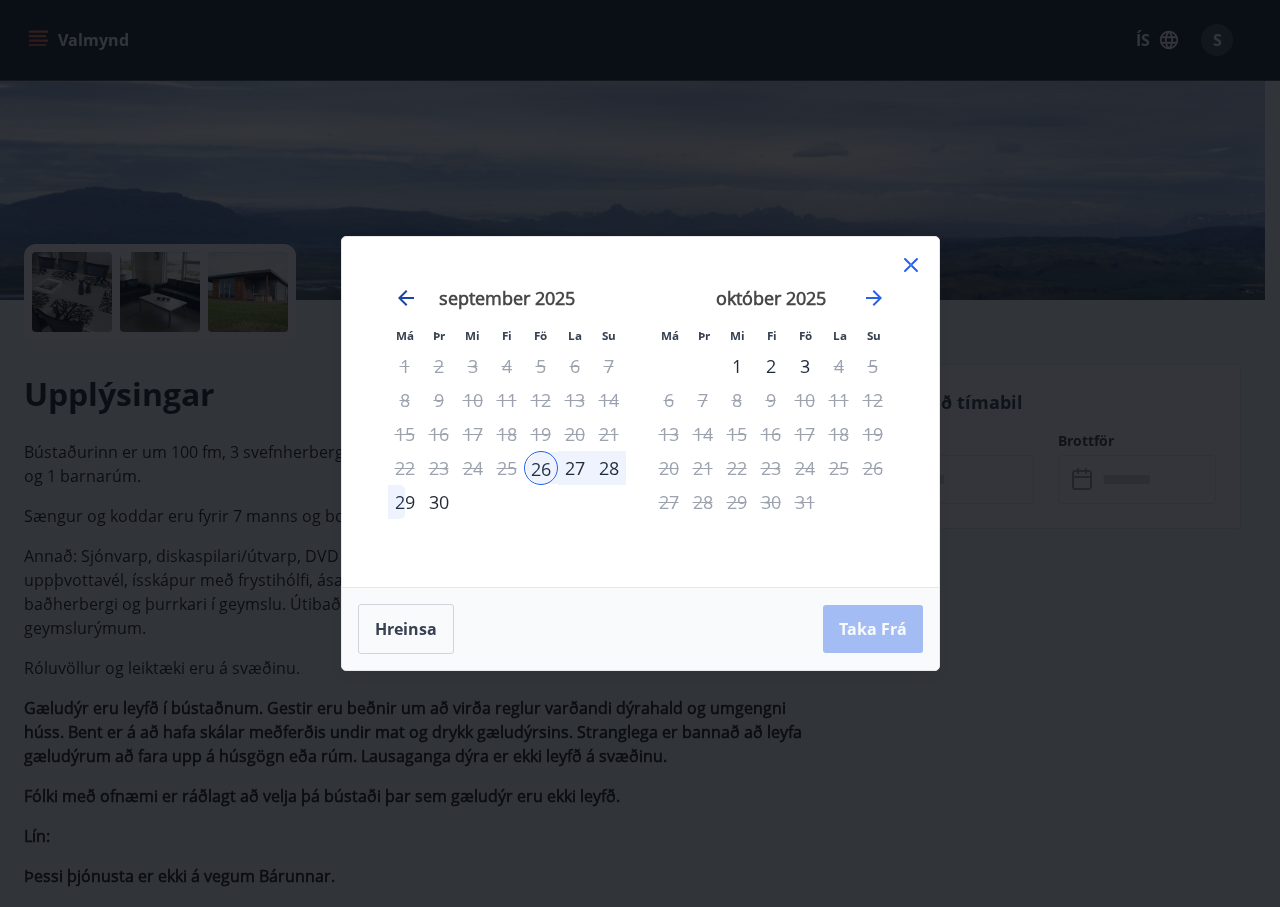 click 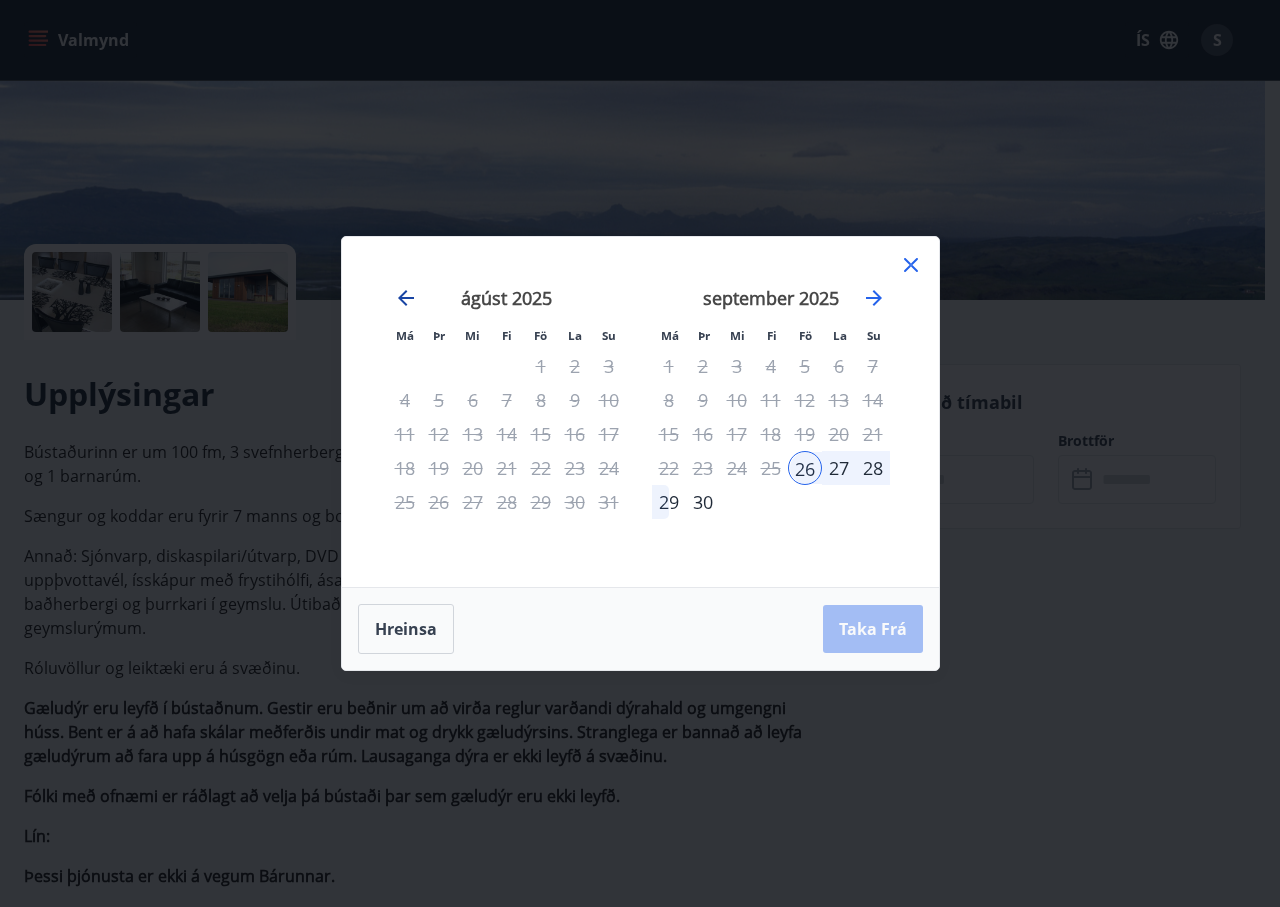 click 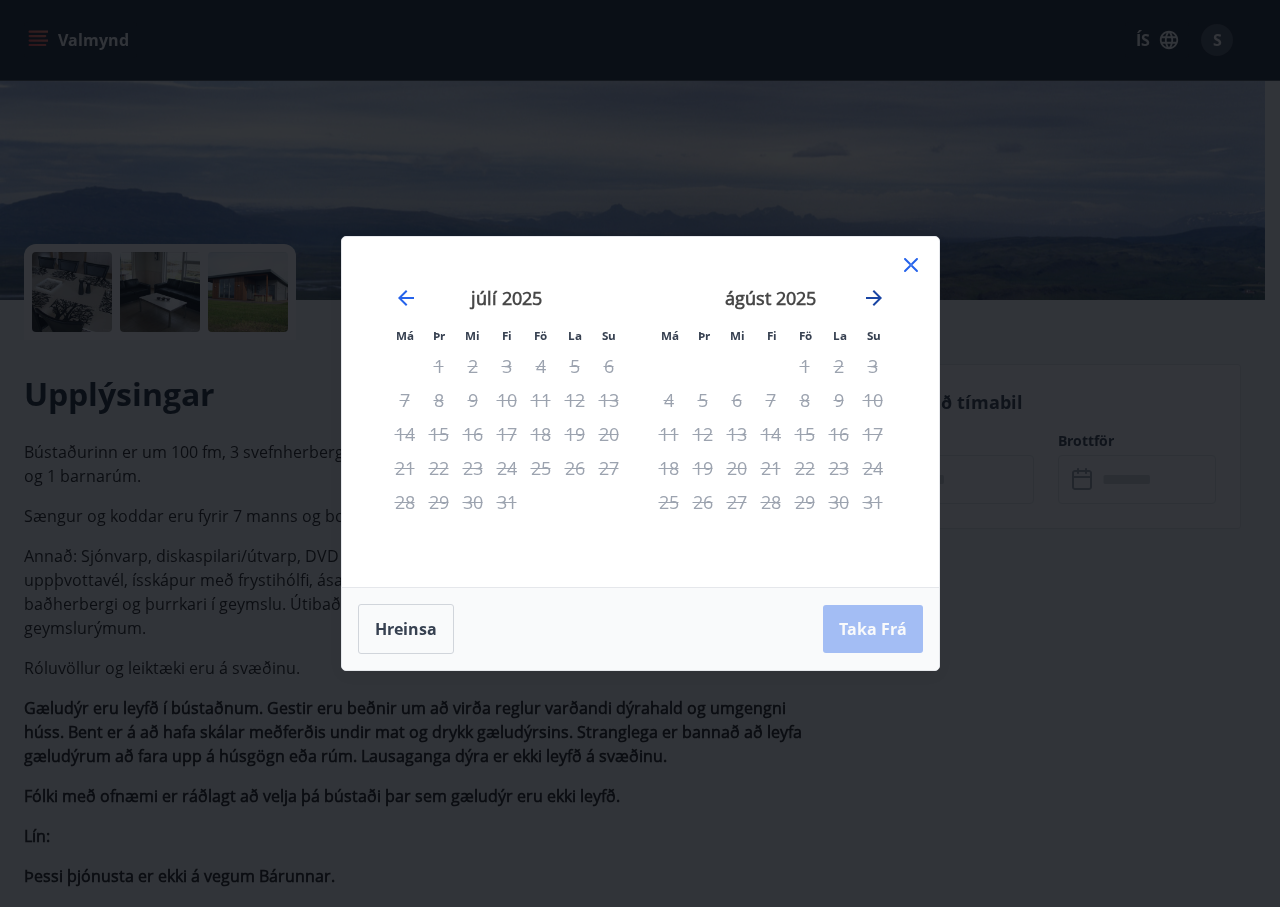 click 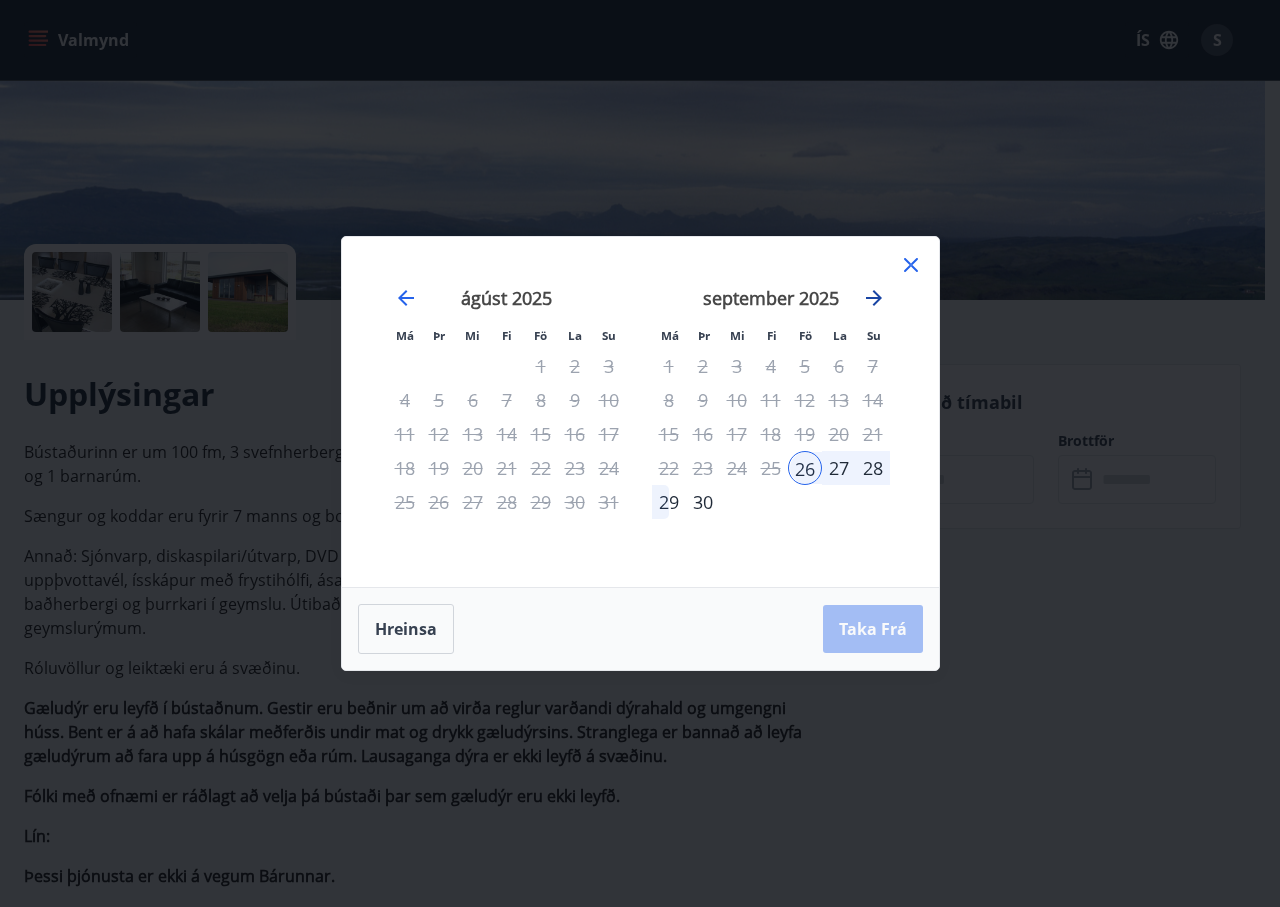 click 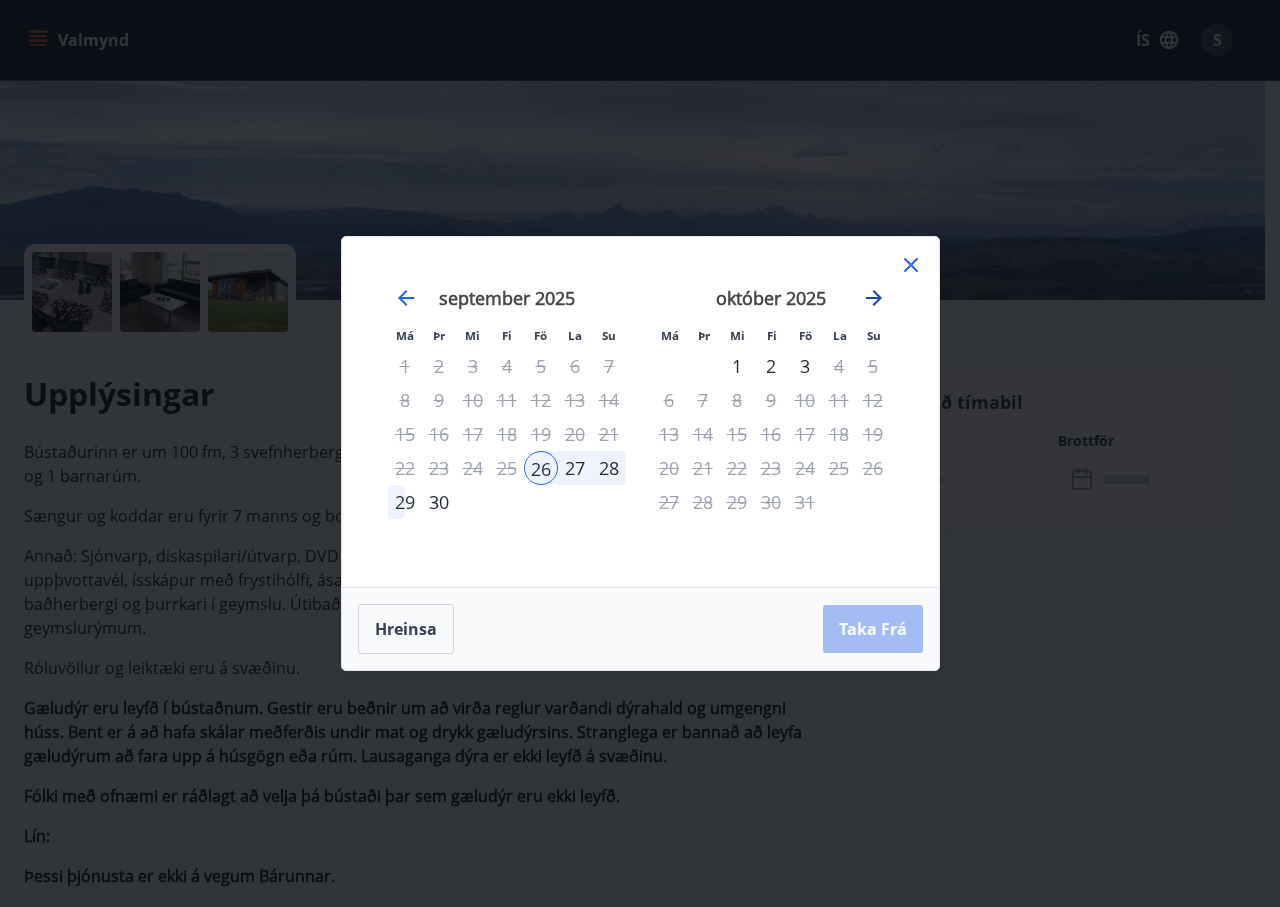 click 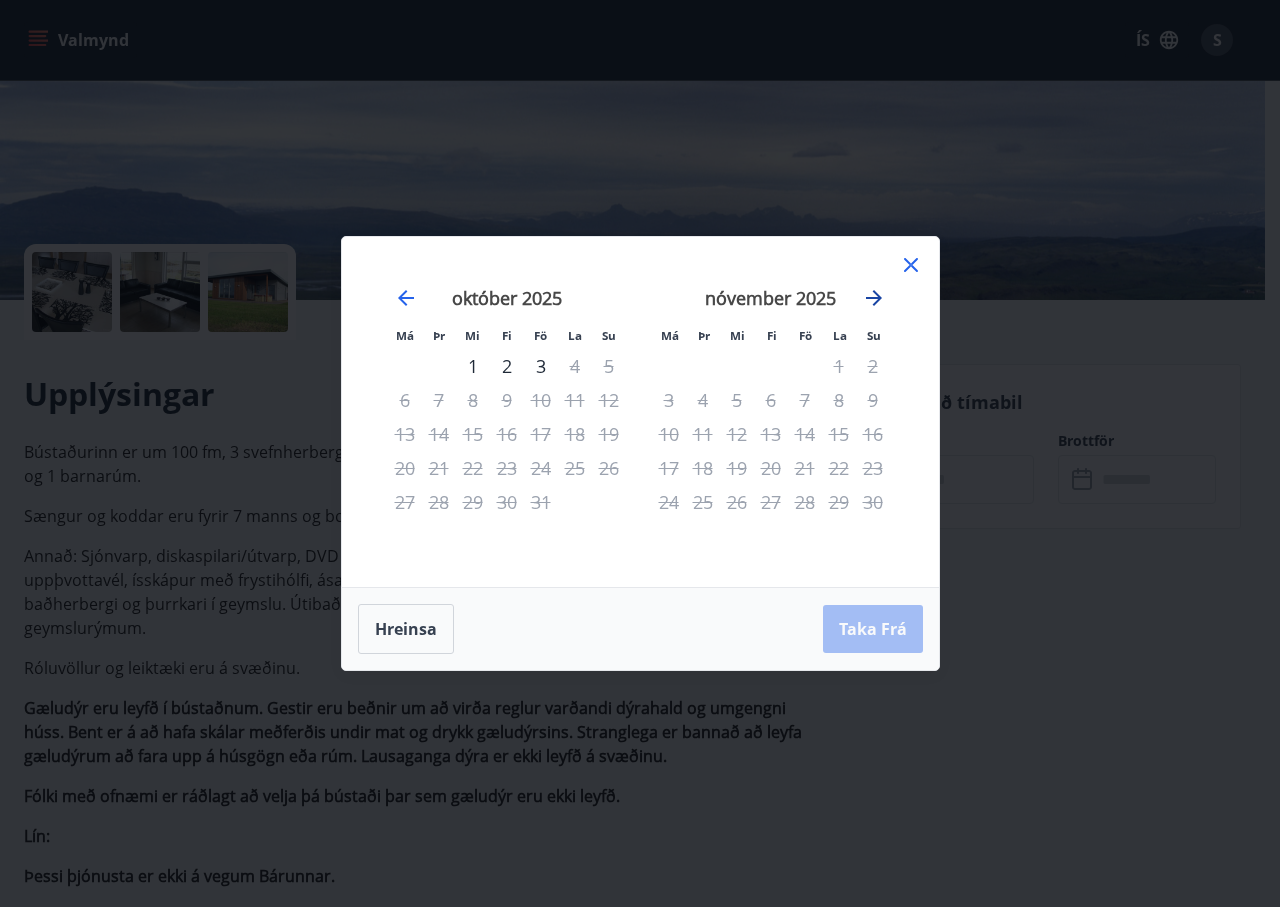 click 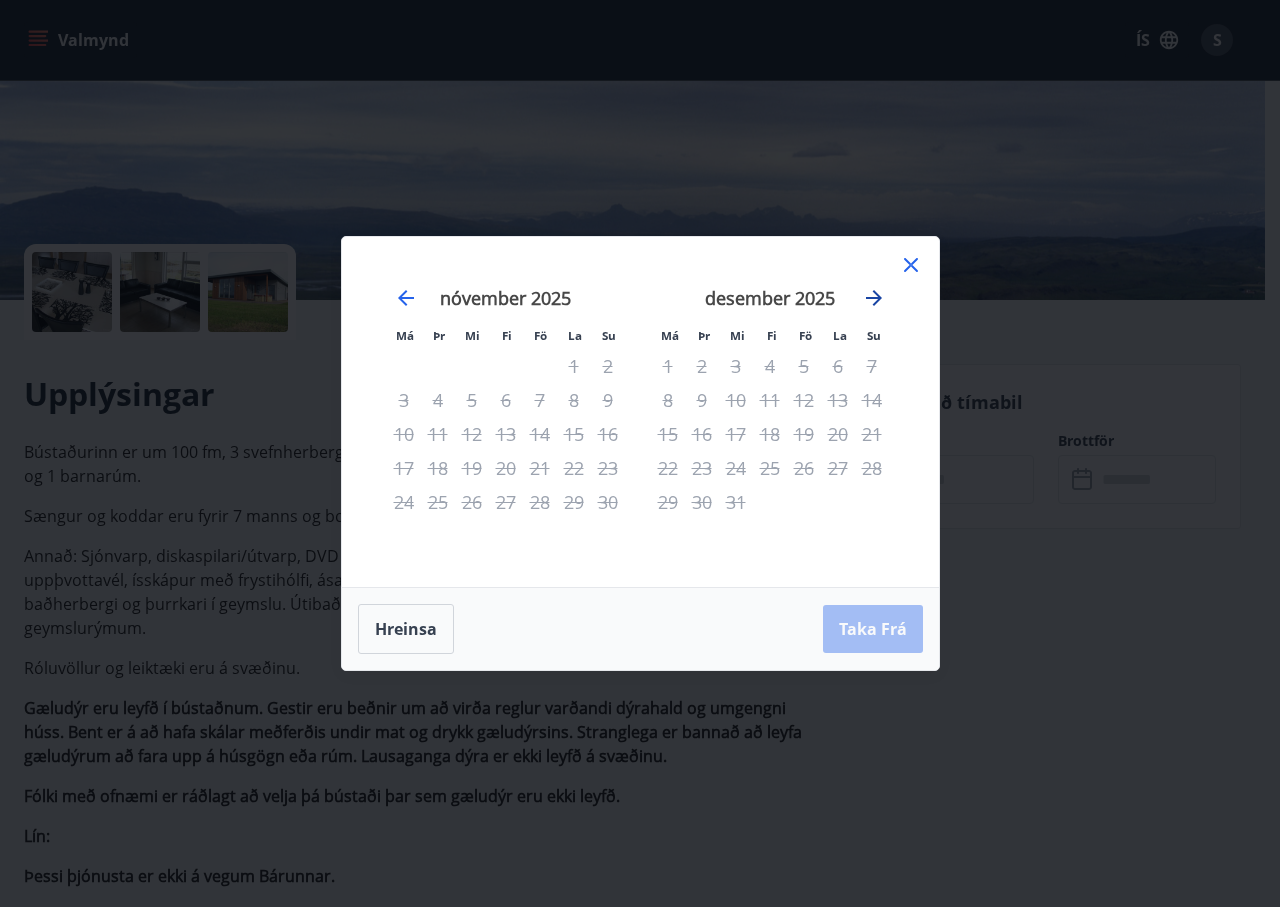 click 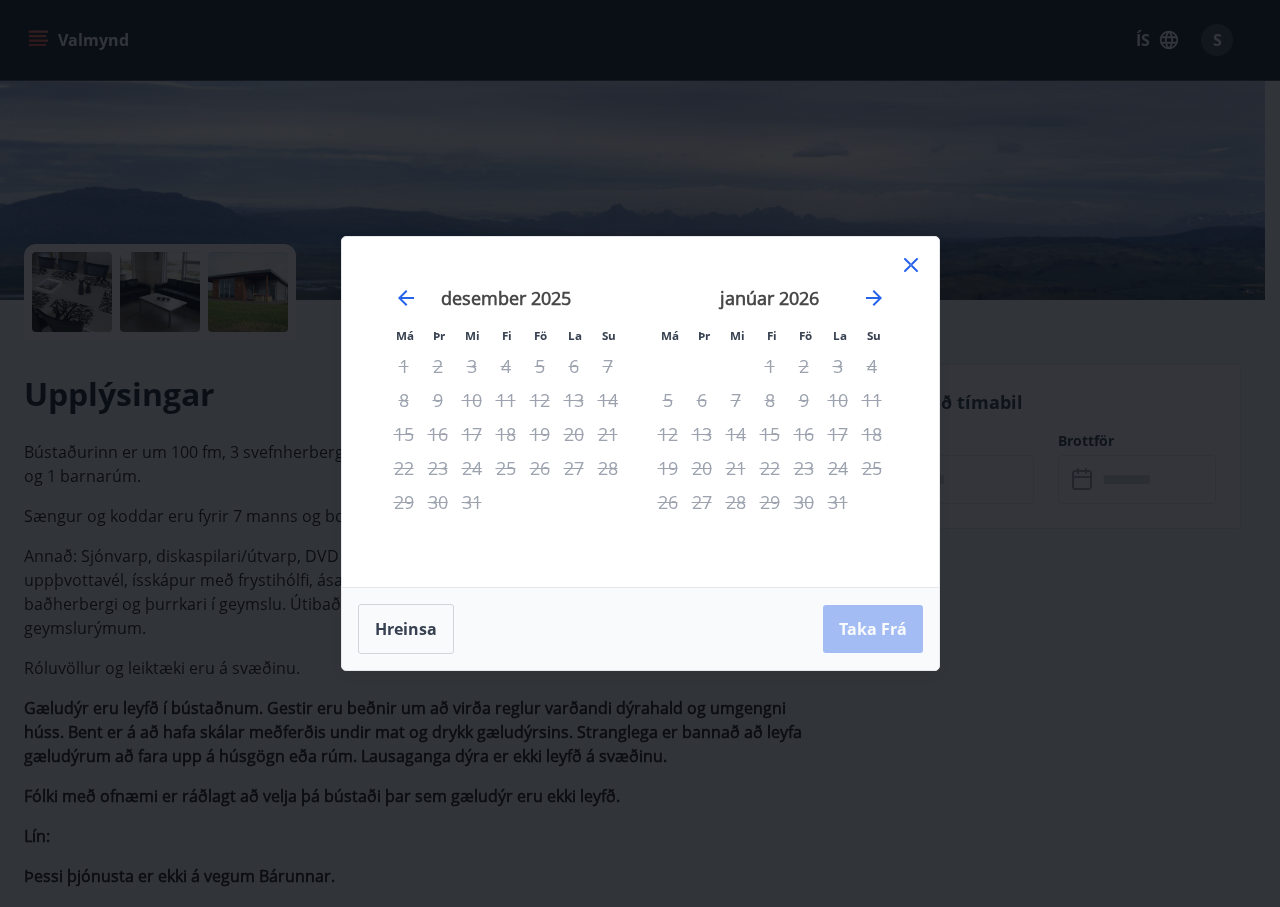 click 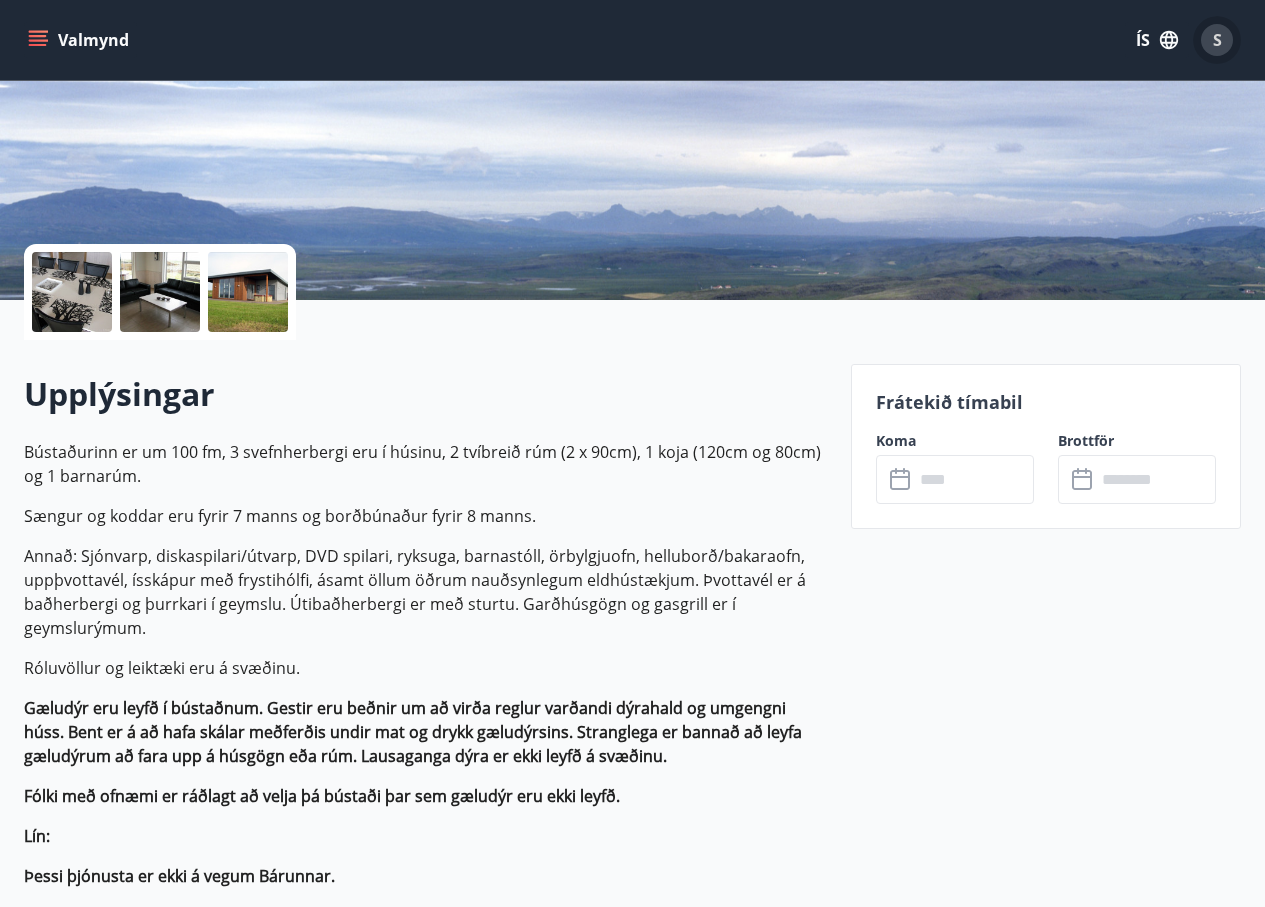 click on "S" at bounding box center [1217, 40] 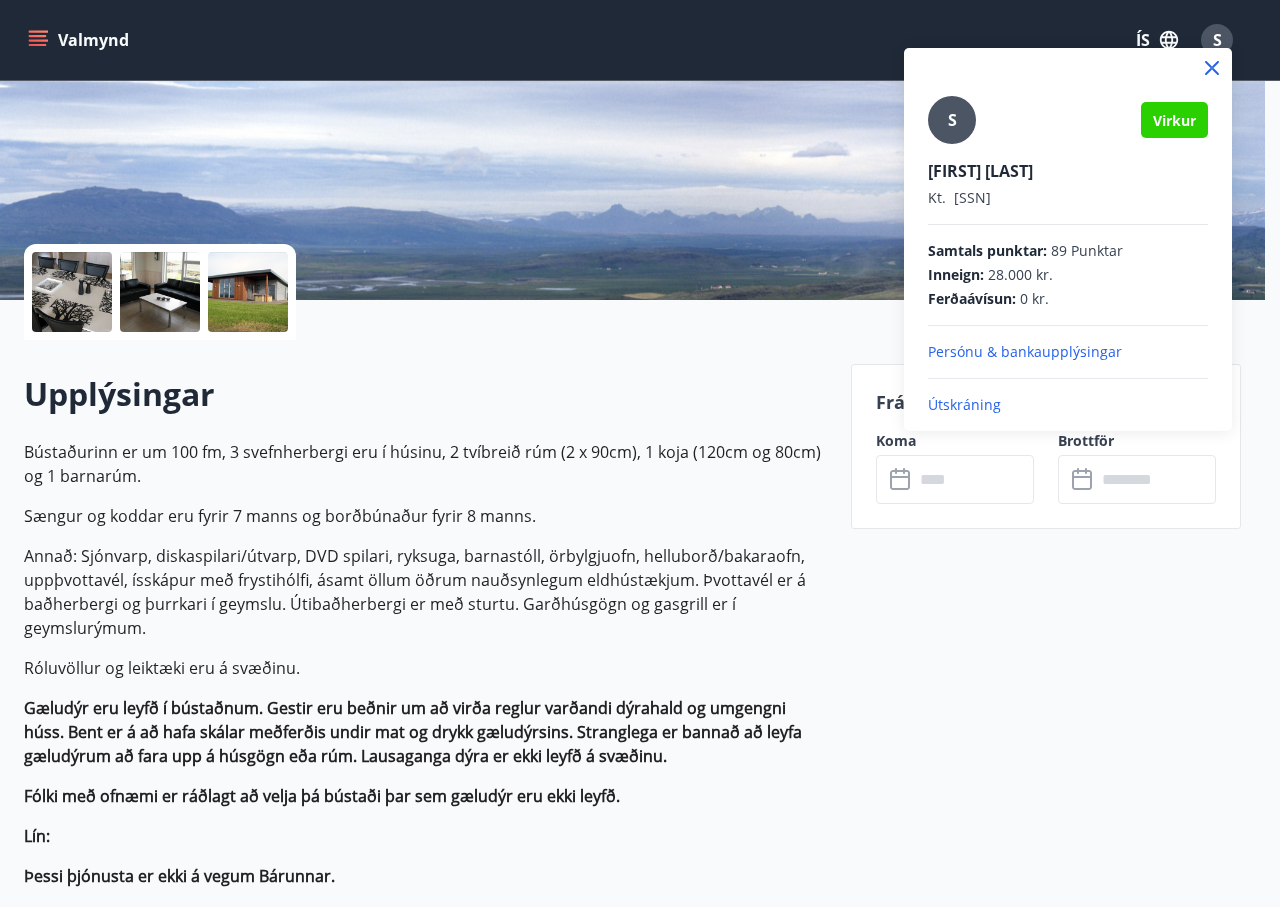 click on "Útskráning" at bounding box center (1068, 405) 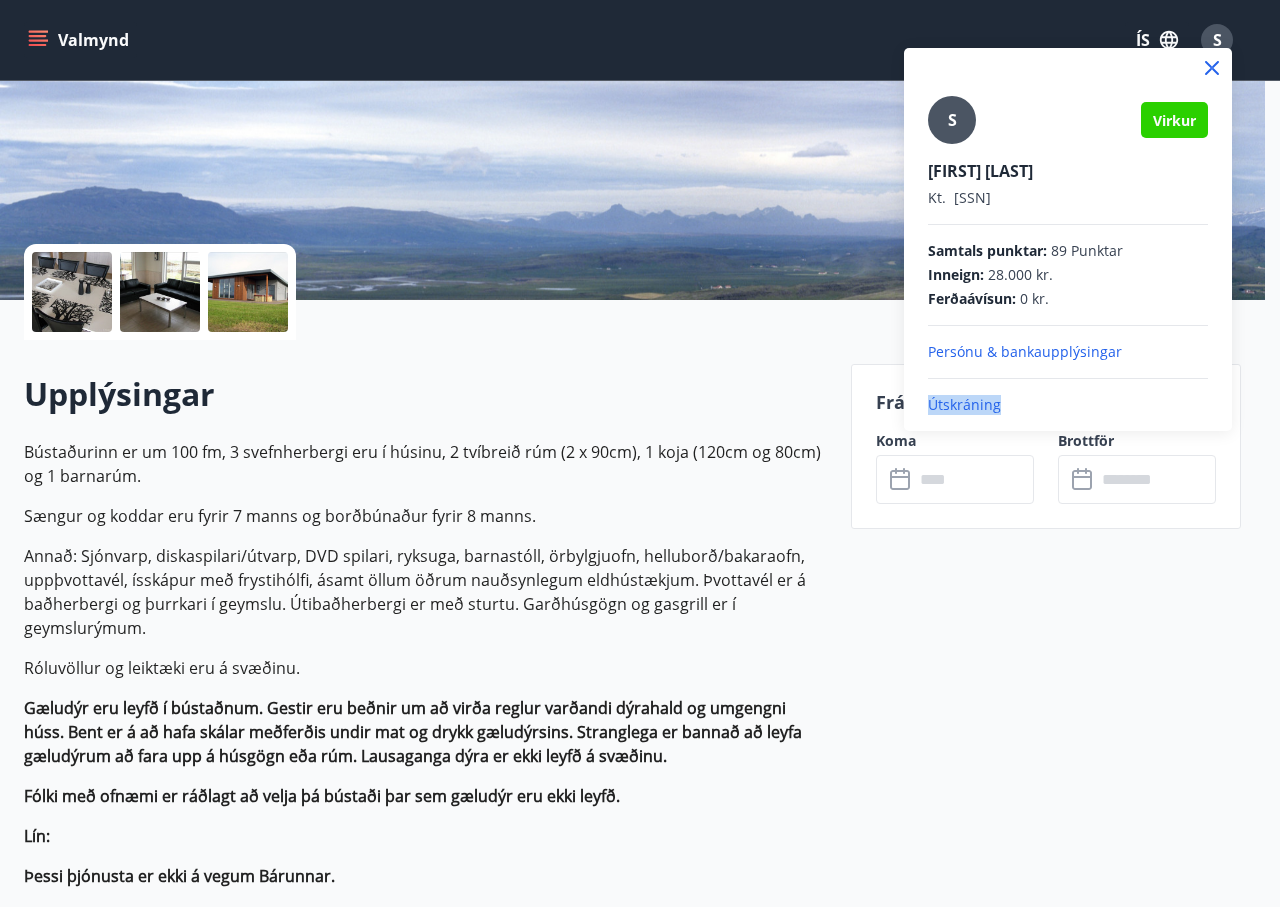 click on "Útskráning" at bounding box center [1068, 405] 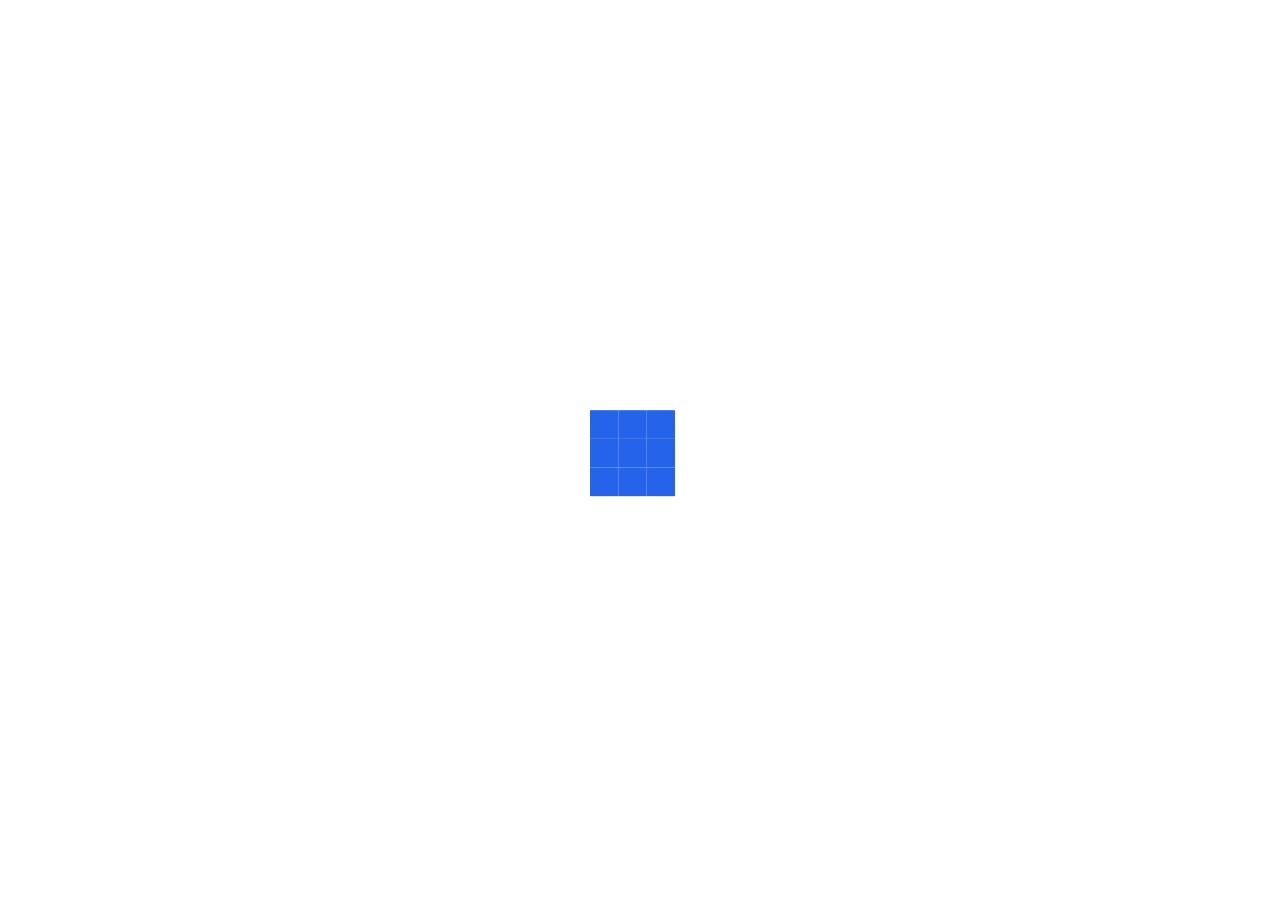scroll, scrollTop: 0, scrollLeft: 0, axis: both 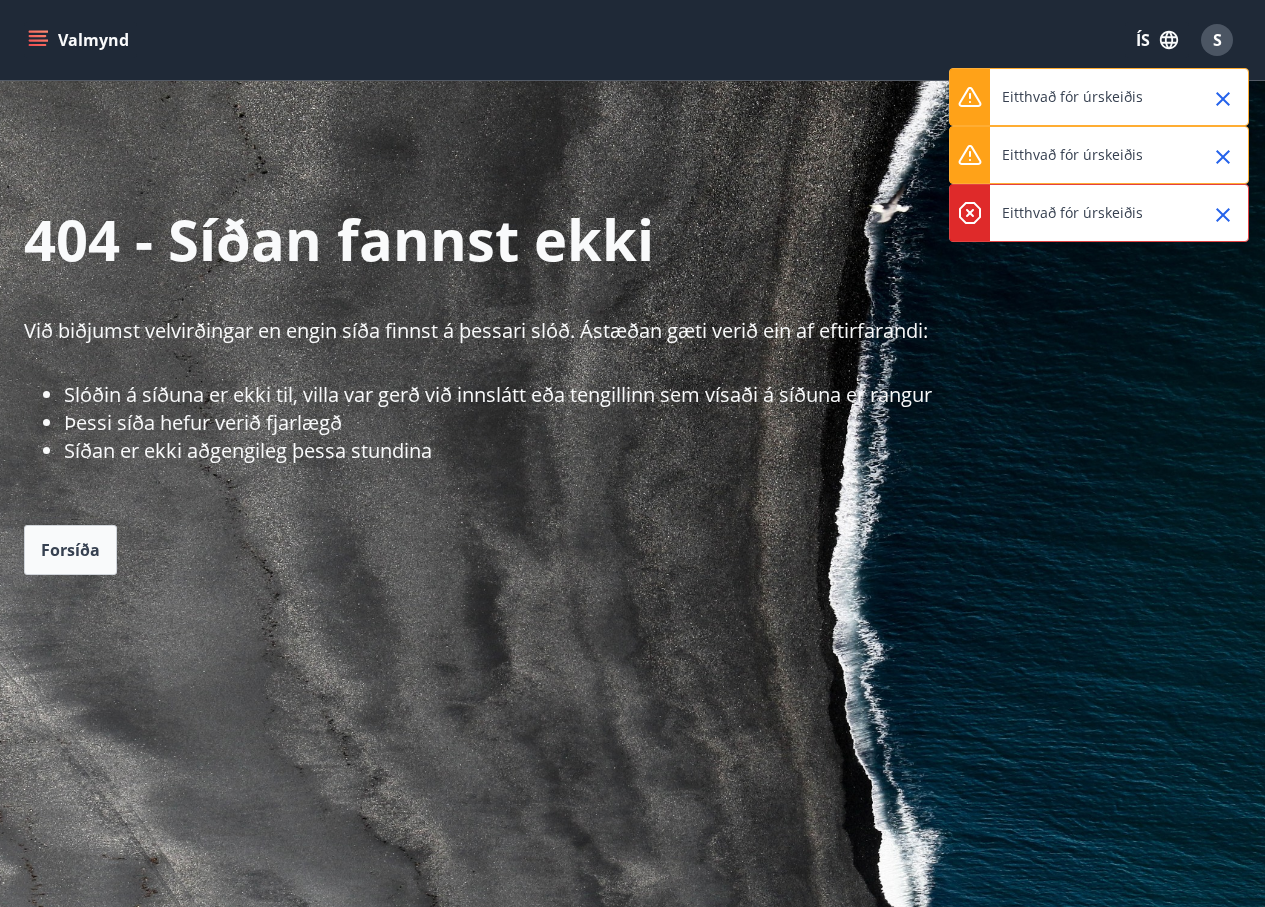 click 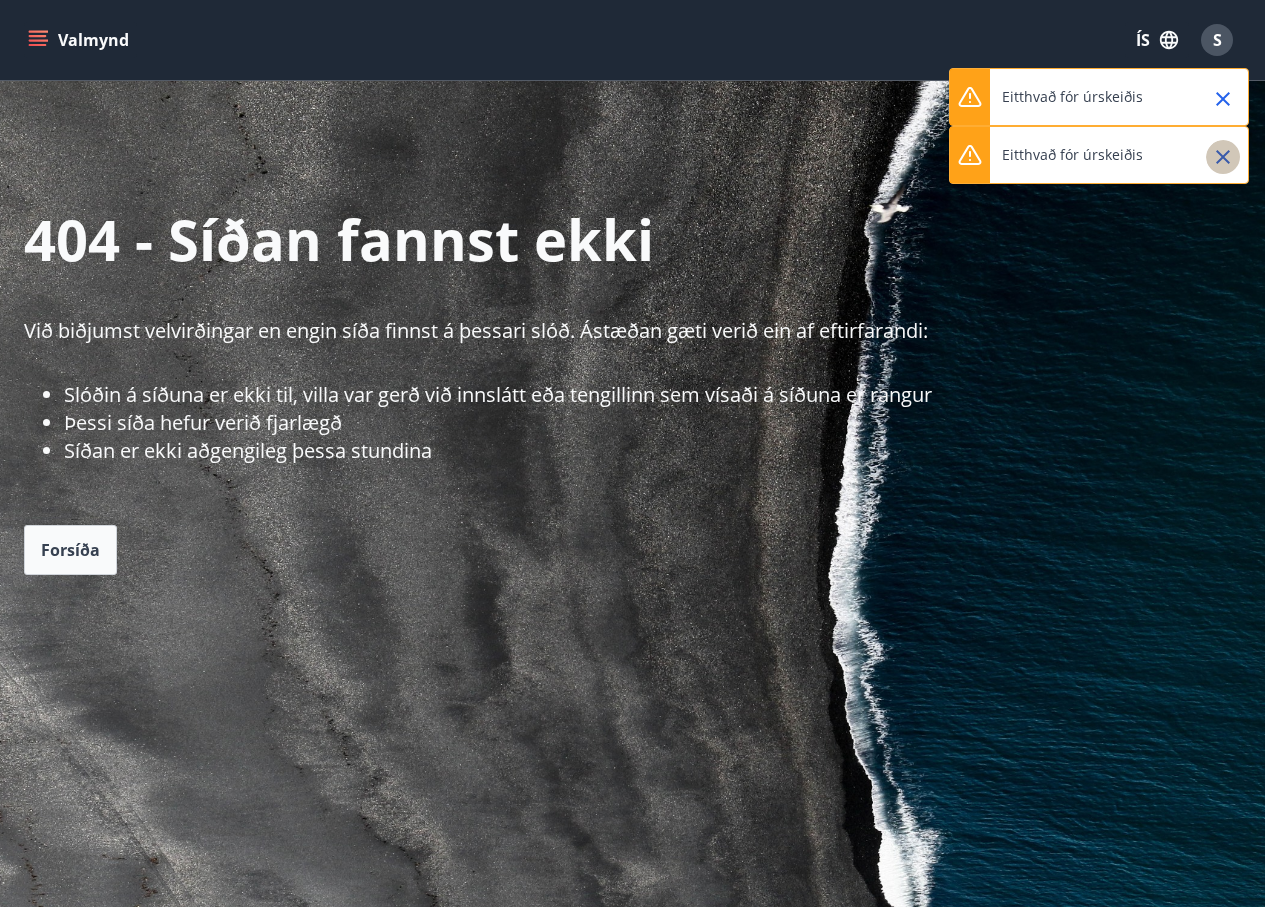 click 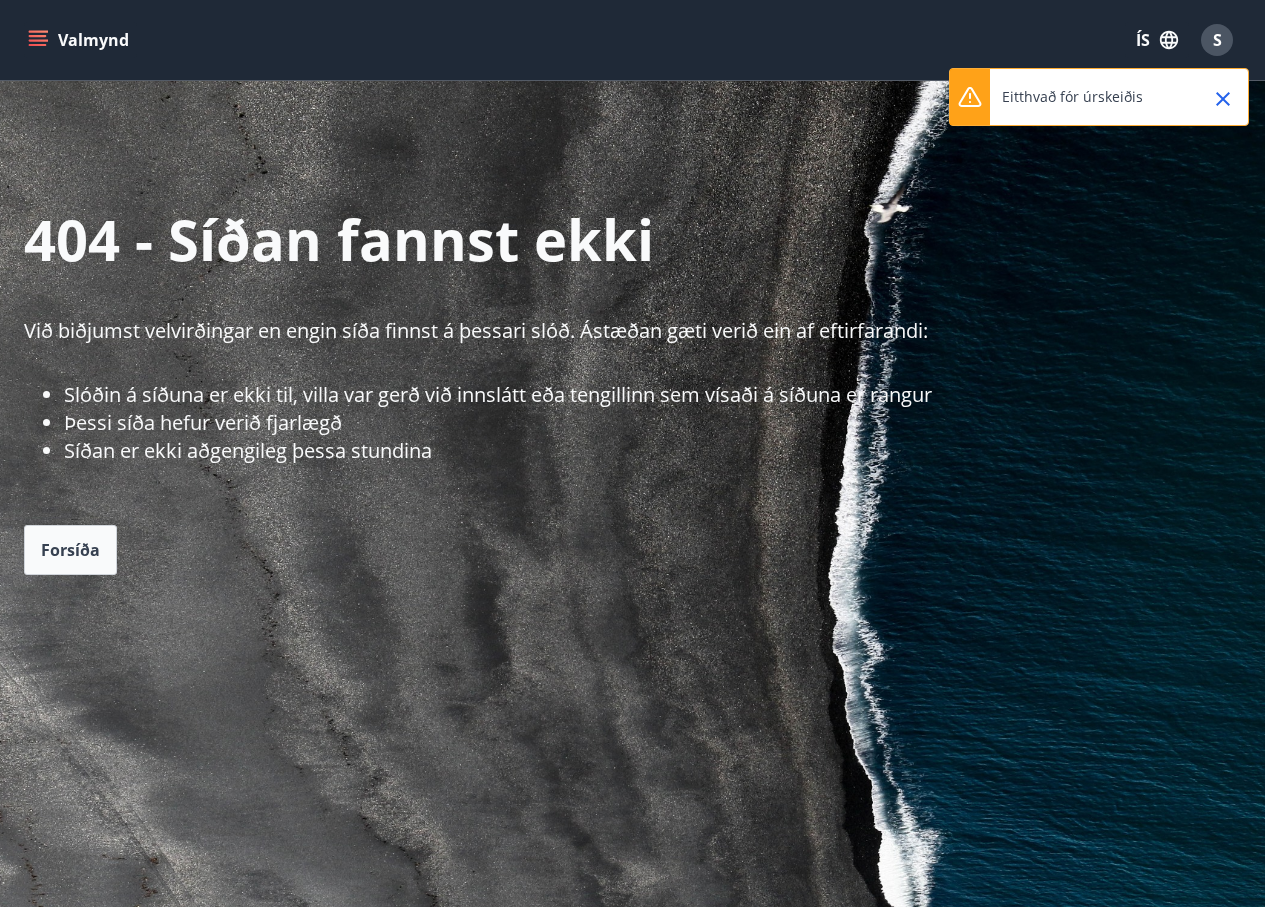 click 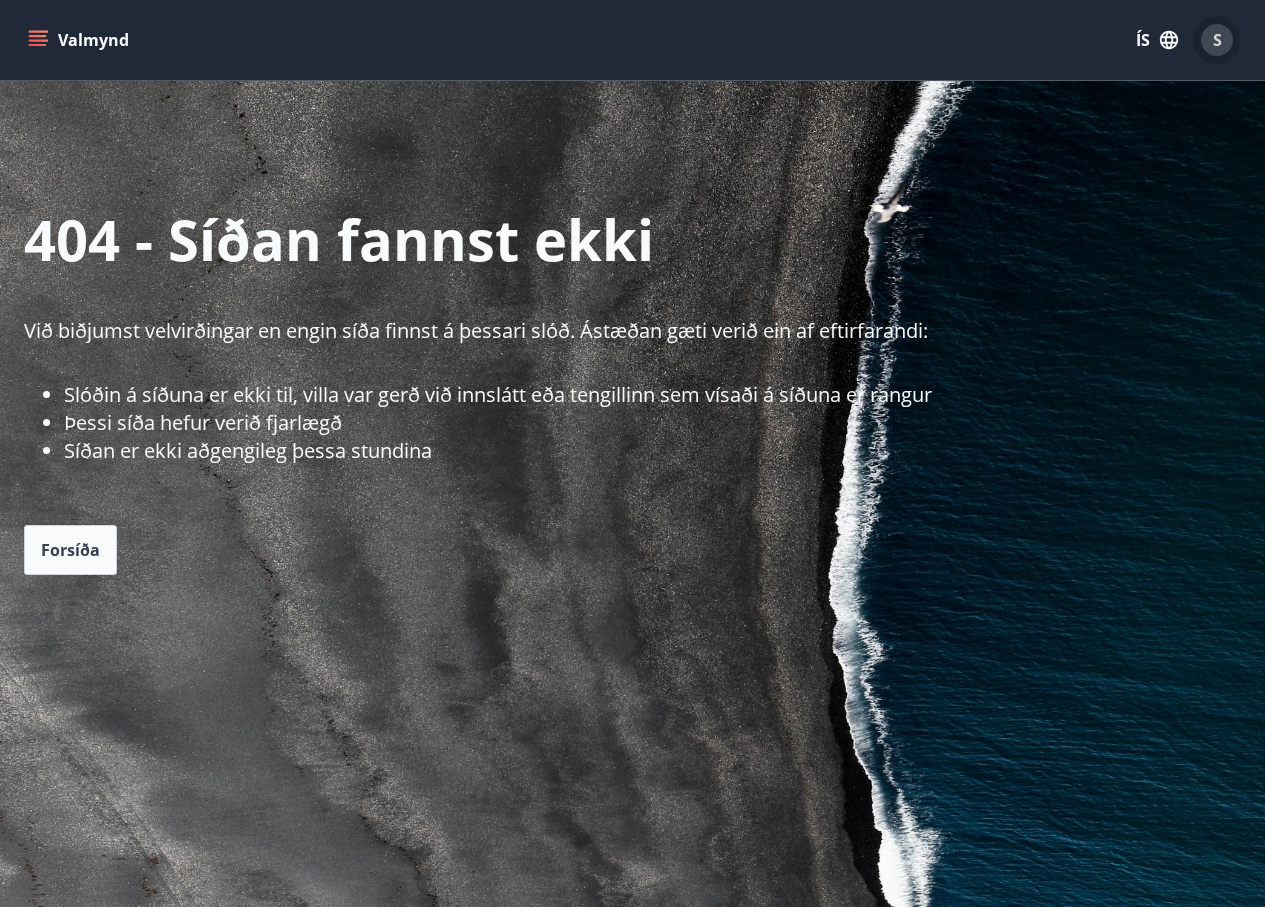 click on "S" at bounding box center (1217, 40) 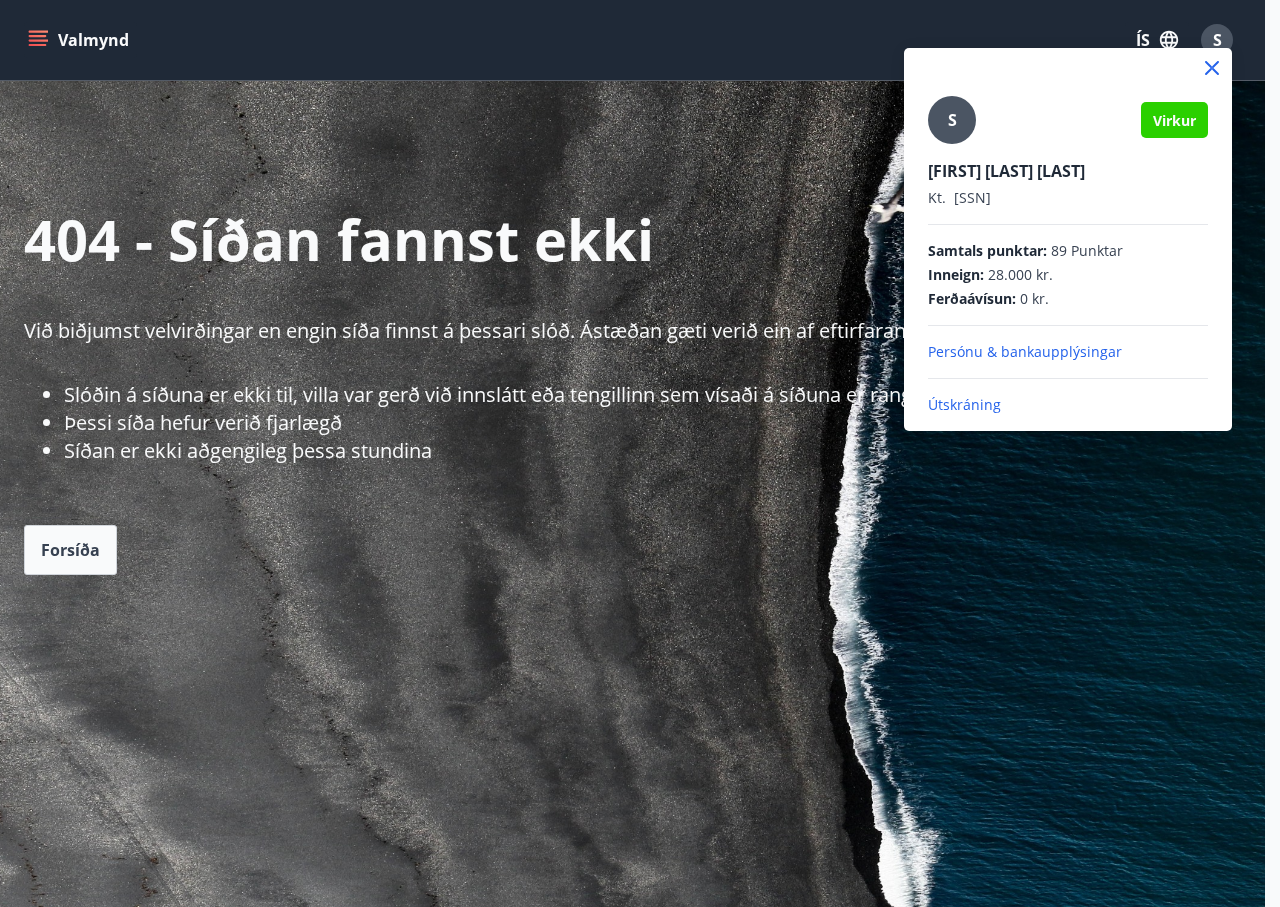 click on "S Virkur [FIRST] [LAST] Kt. [SSN] Samtals punktar : 89 Punktar Inneign : 28.000 kr. Ferðaávísun : 0 kr. Persónu & bankaupplýsingar Útskráning" at bounding box center [1068, 255] 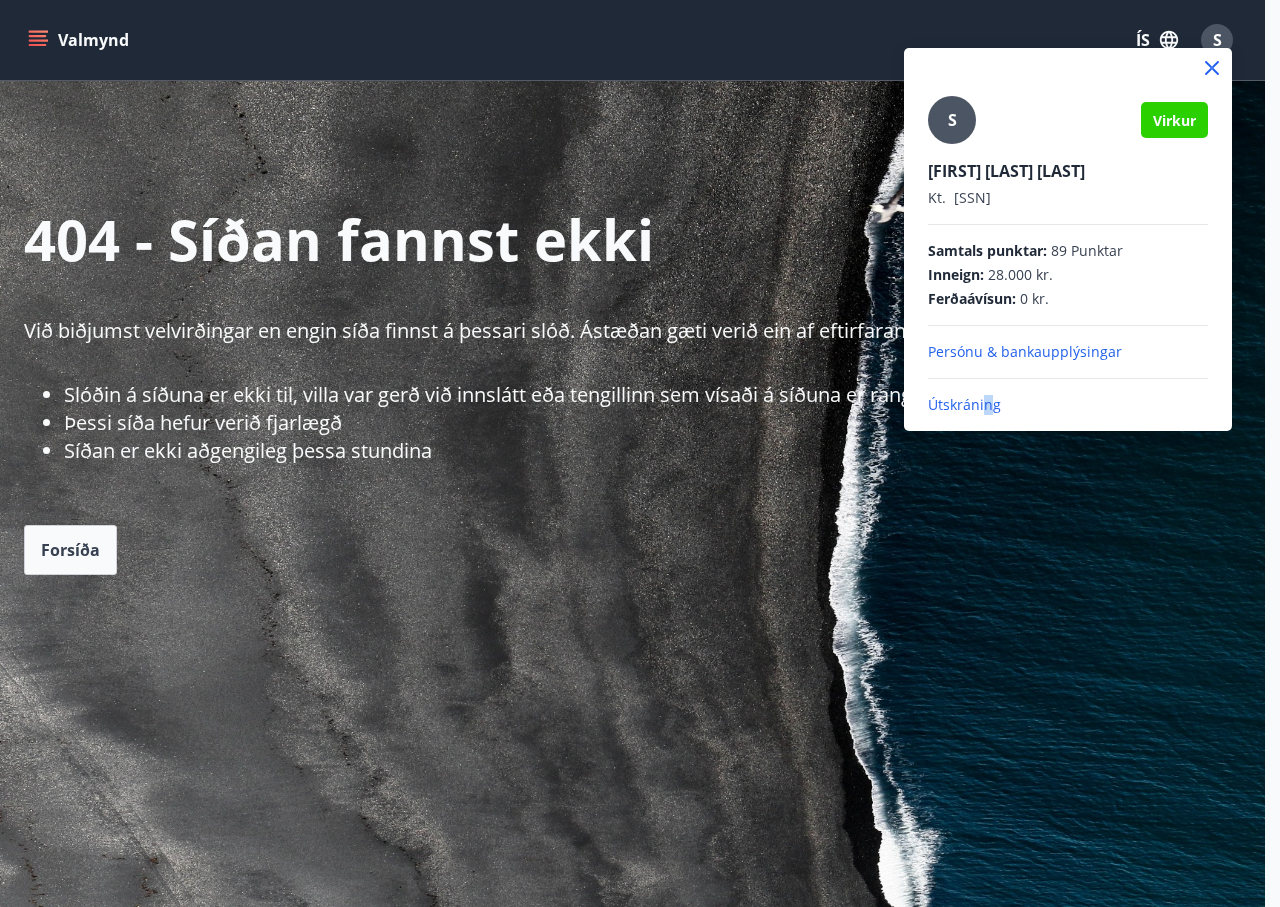 click on "Útskráning" at bounding box center [1068, 405] 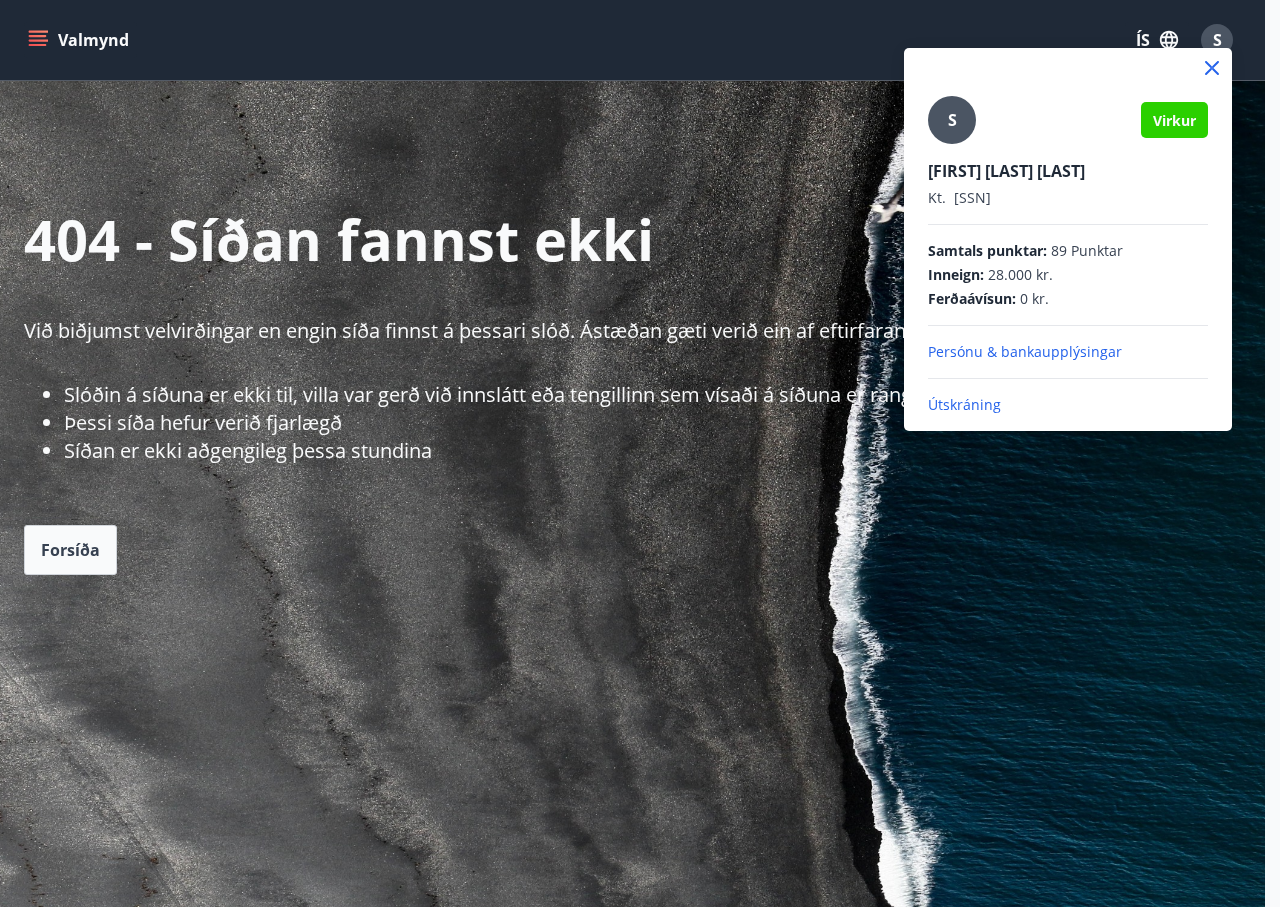 drag, startPoint x: 995, startPoint y: 402, endPoint x: 1017, endPoint y: 399, distance: 22.203604 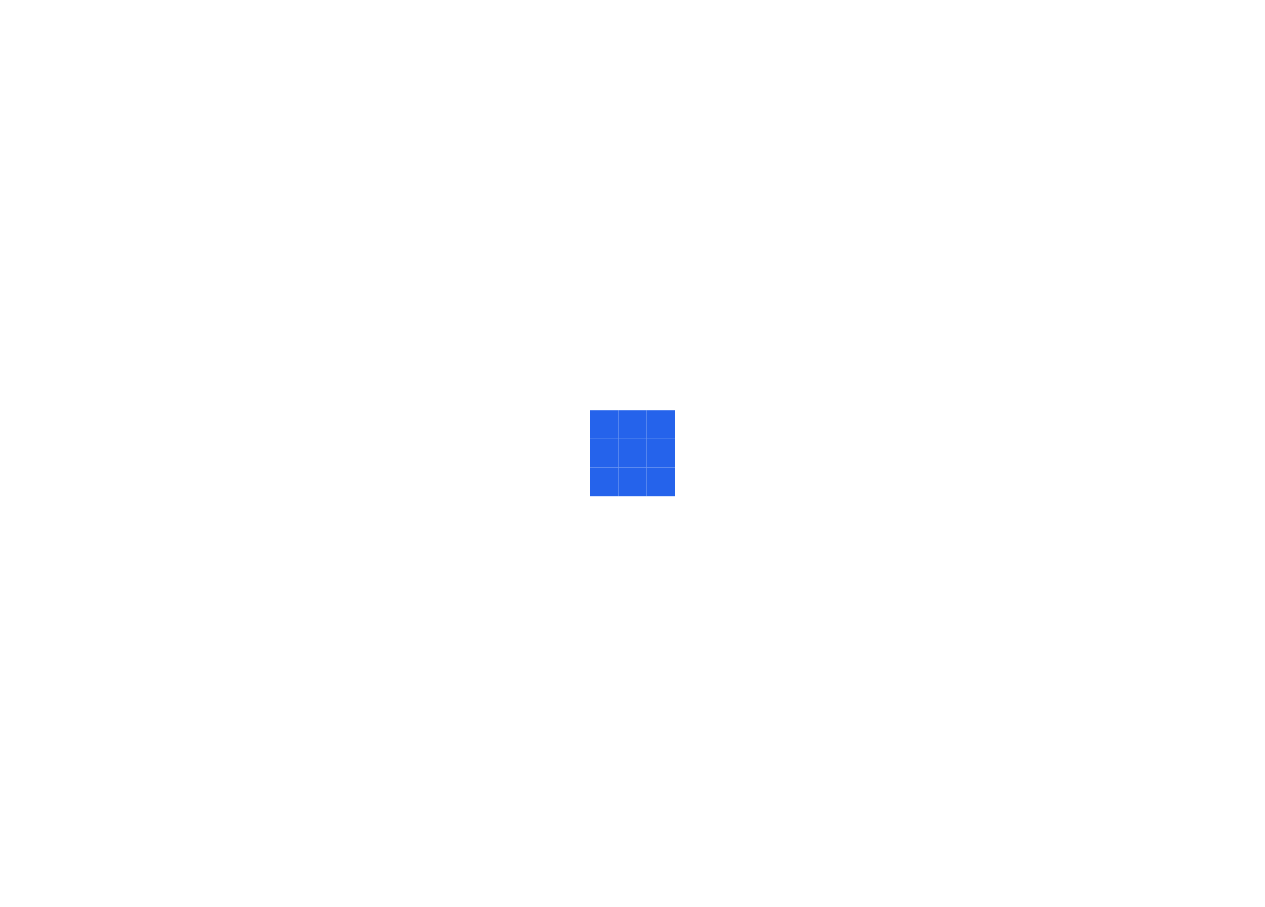 scroll, scrollTop: 0, scrollLeft: 0, axis: both 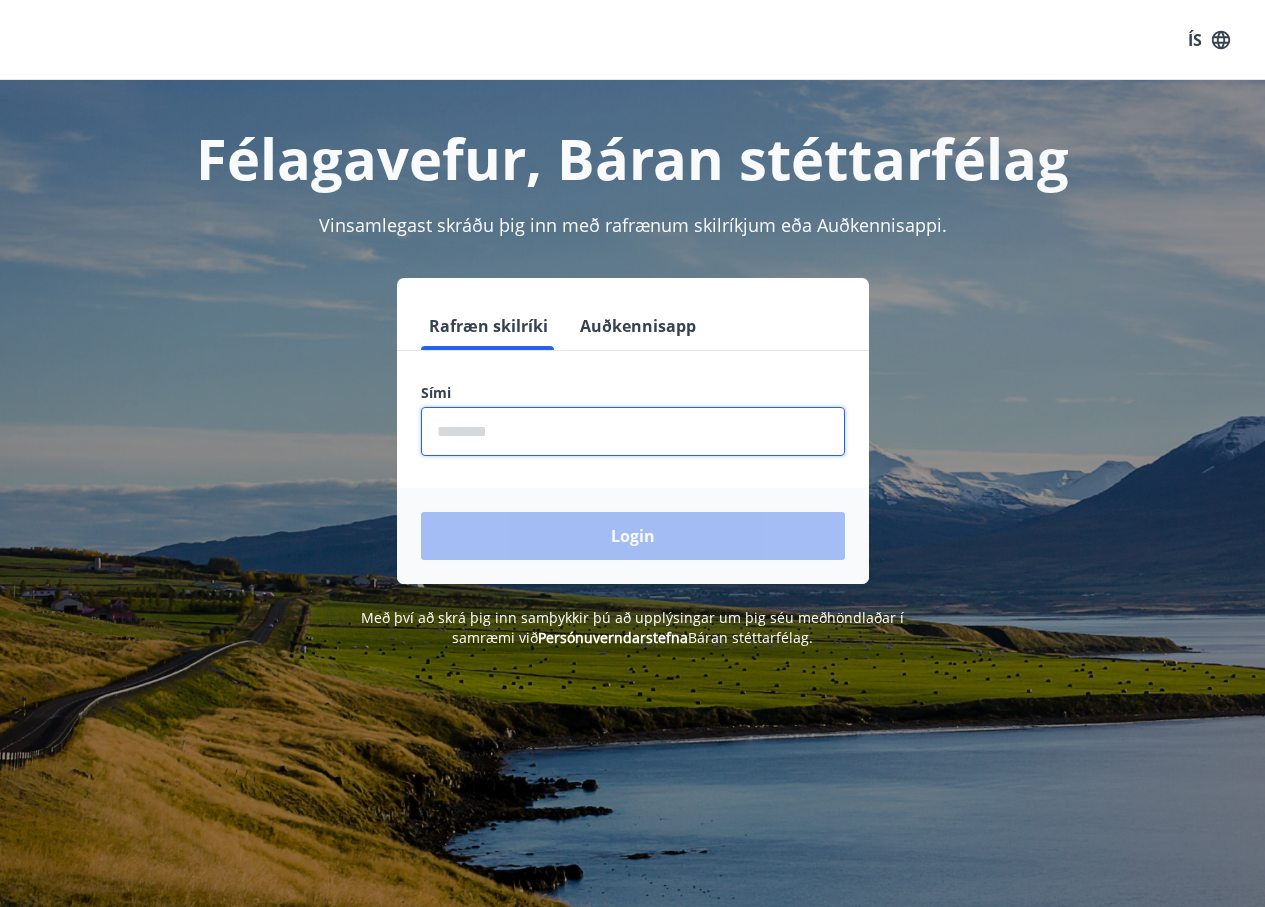 click at bounding box center (633, 431) 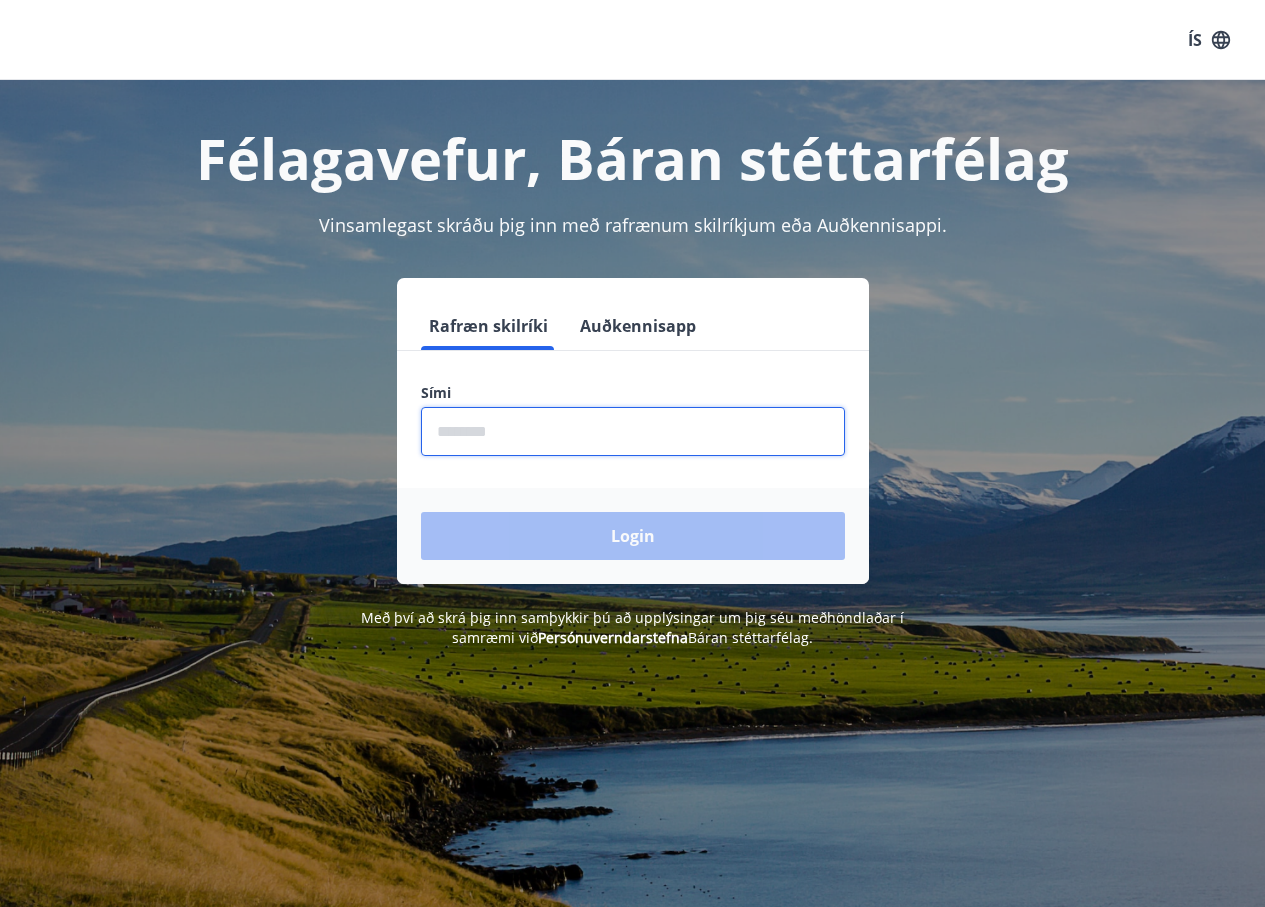 type on "********" 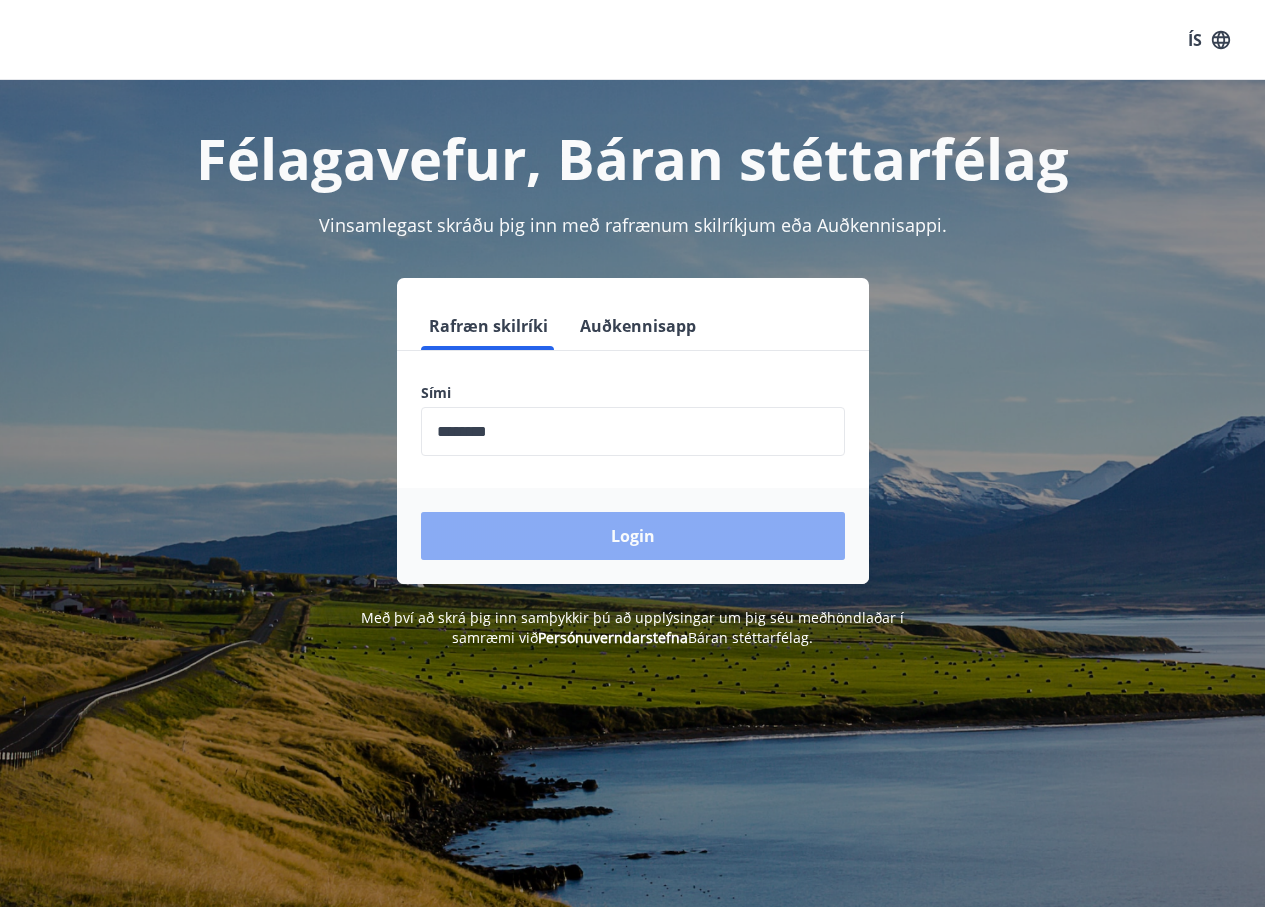 click on "Login" at bounding box center [633, 536] 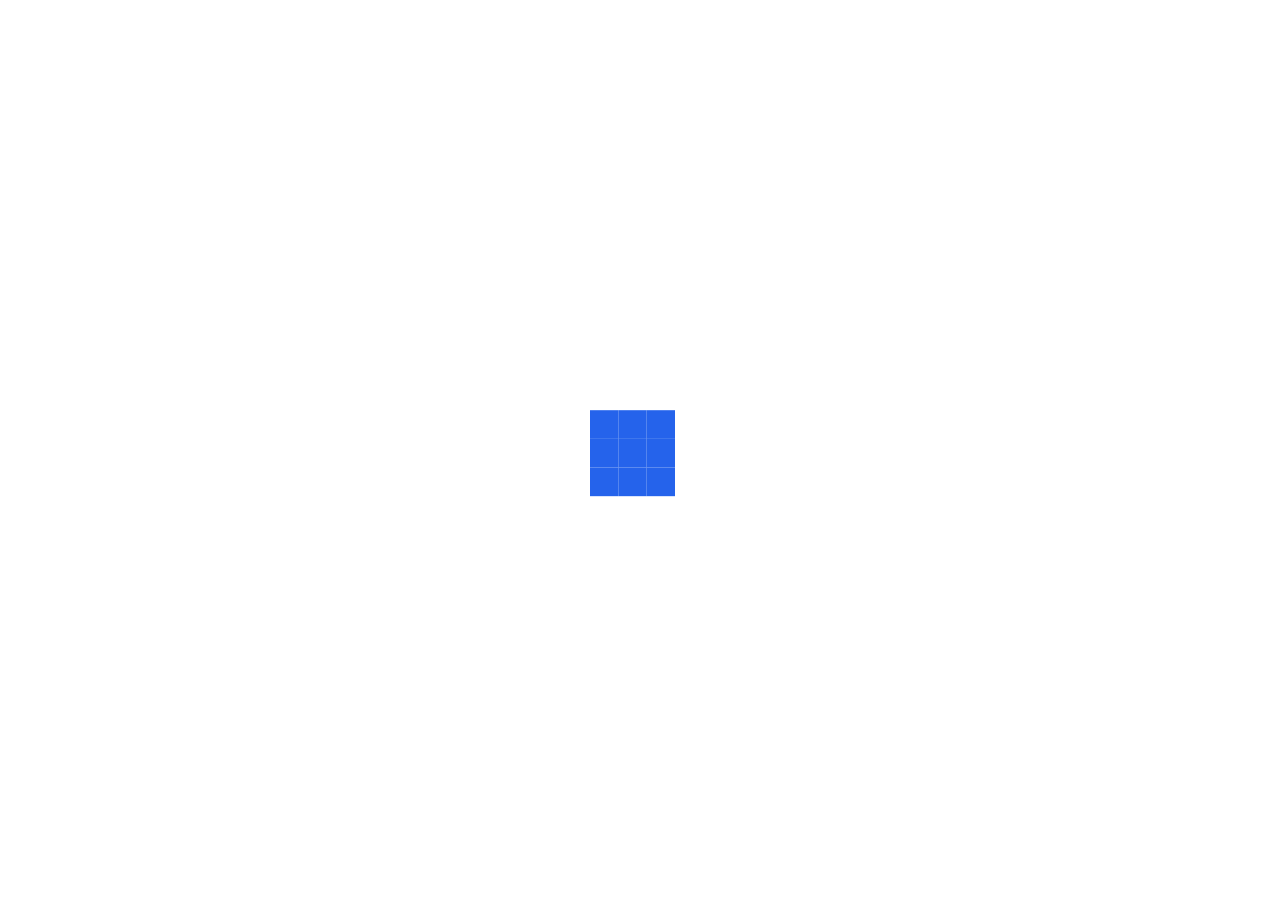 scroll, scrollTop: 0, scrollLeft: 0, axis: both 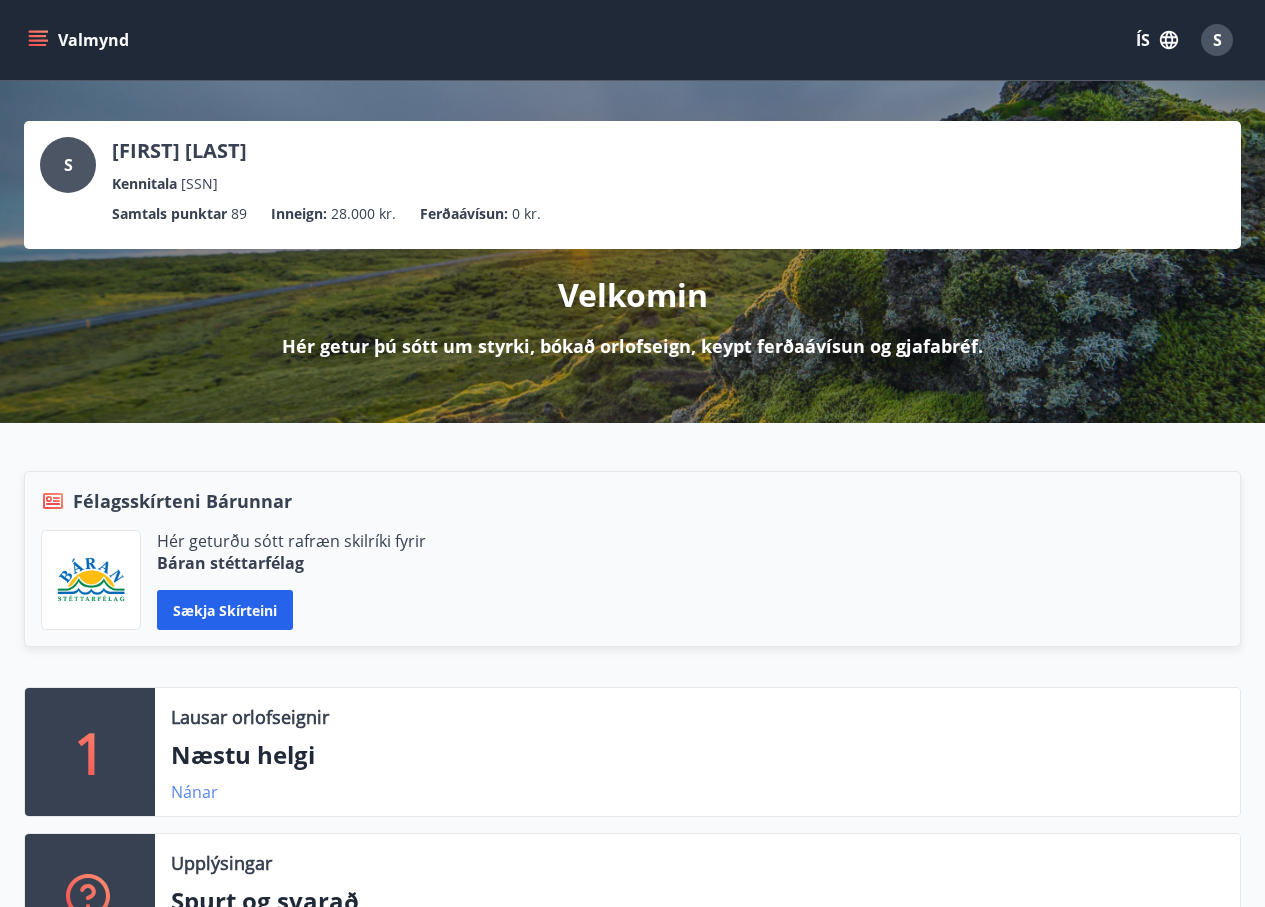 click on "Nánar" at bounding box center [194, 792] 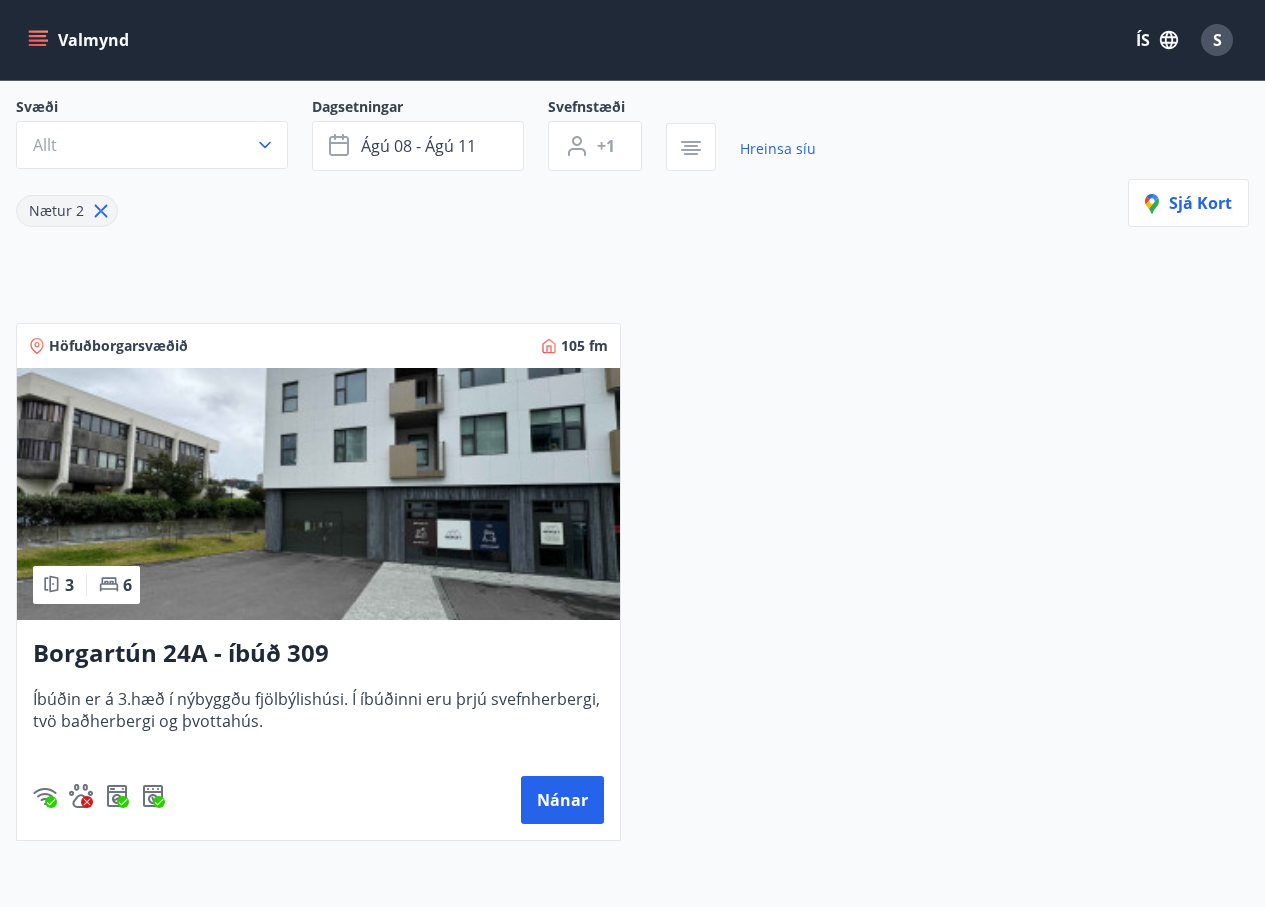 scroll, scrollTop: 0, scrollLeft: 0, axis: both 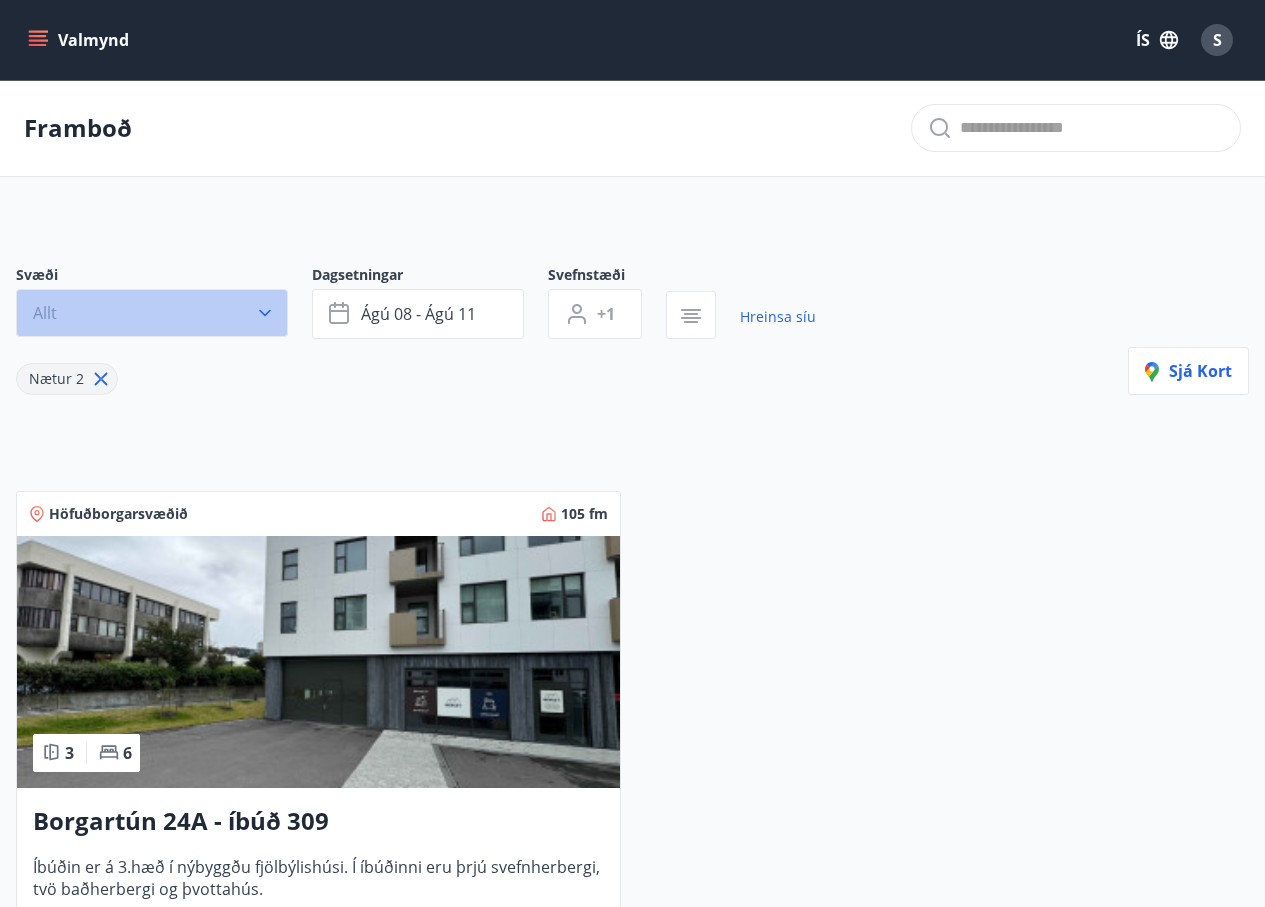 click on "Allt" at bounding box center [152, 313] 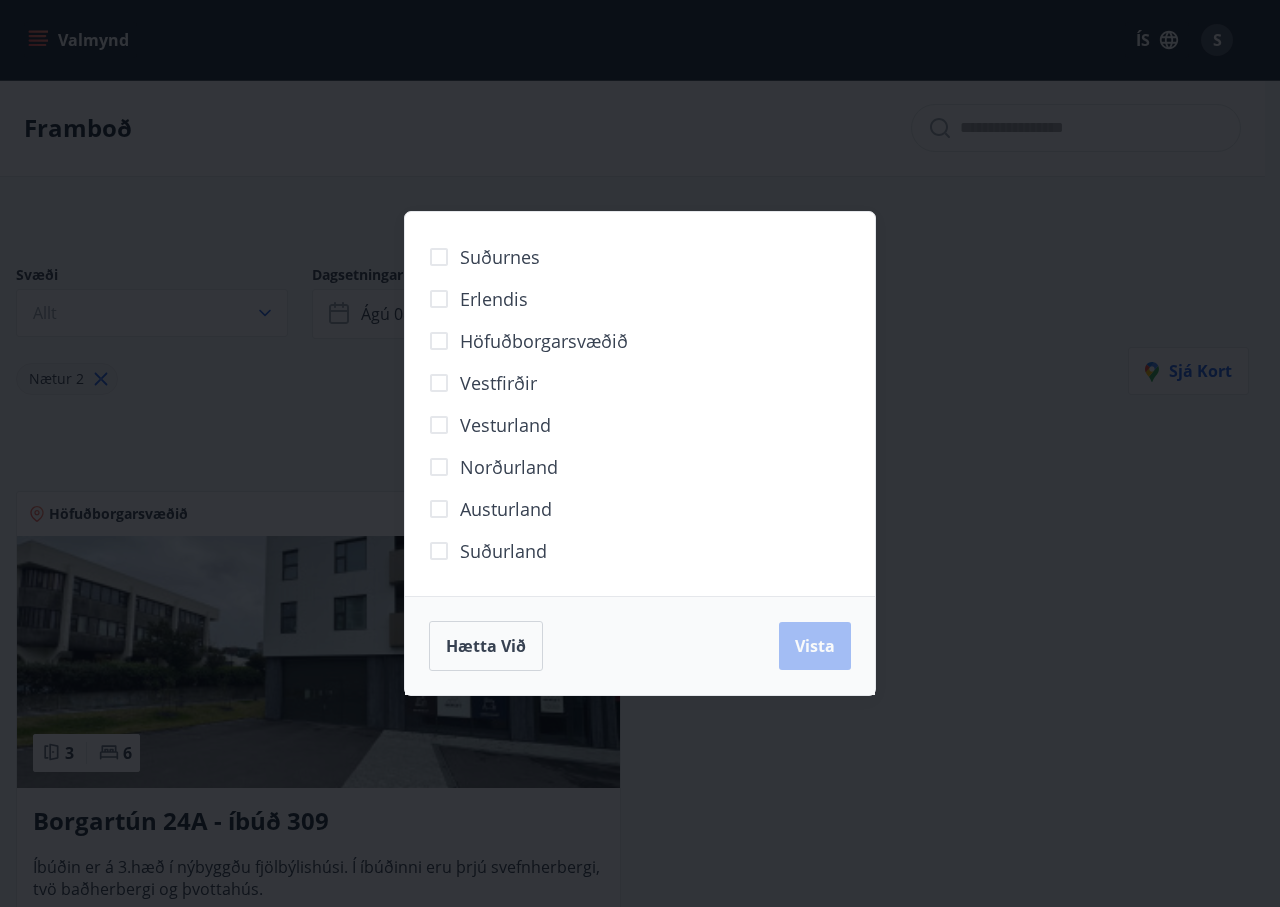 click on "Suðurland" at bounding box center [503, 551] 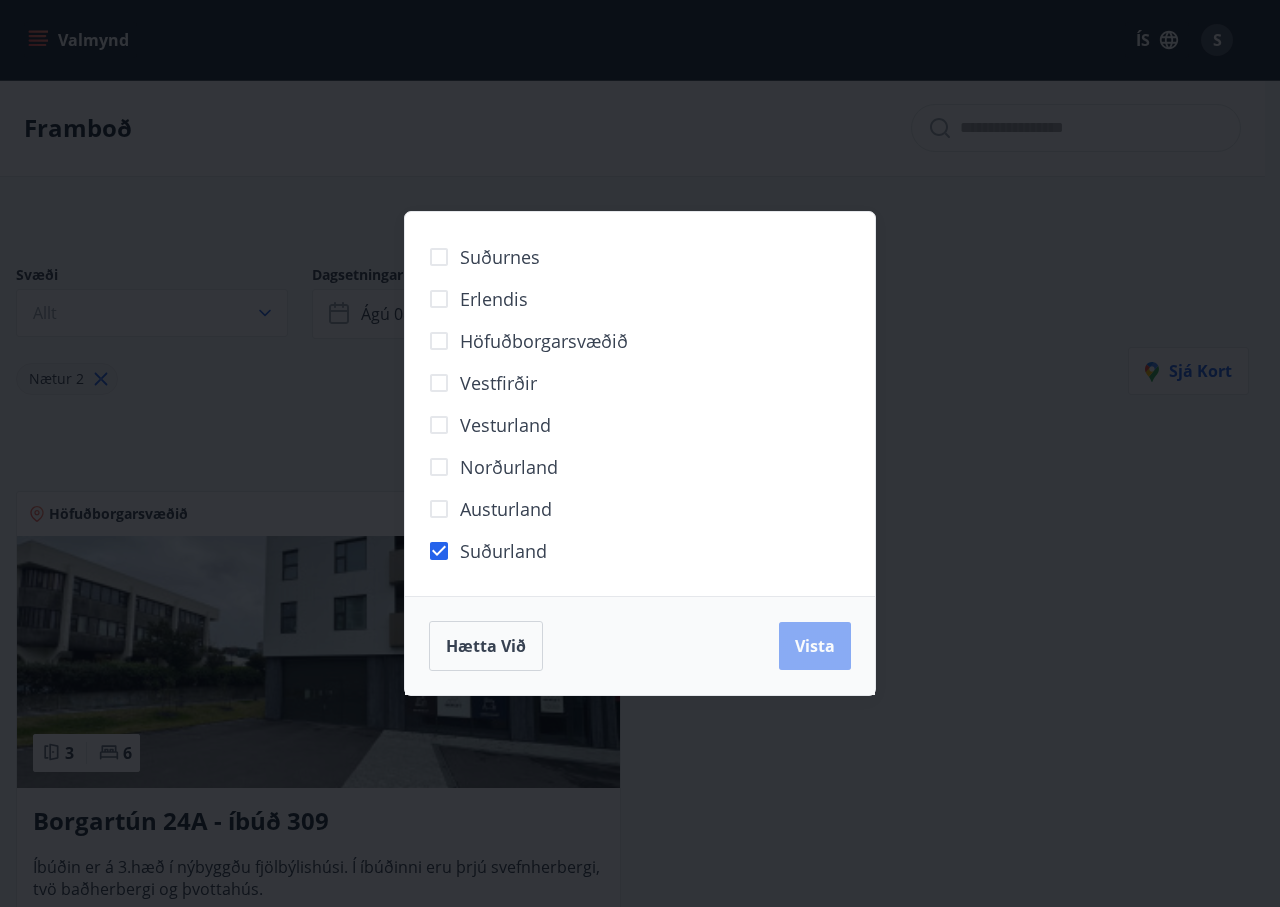 click on "Vista" at bounding box center (815, 646) 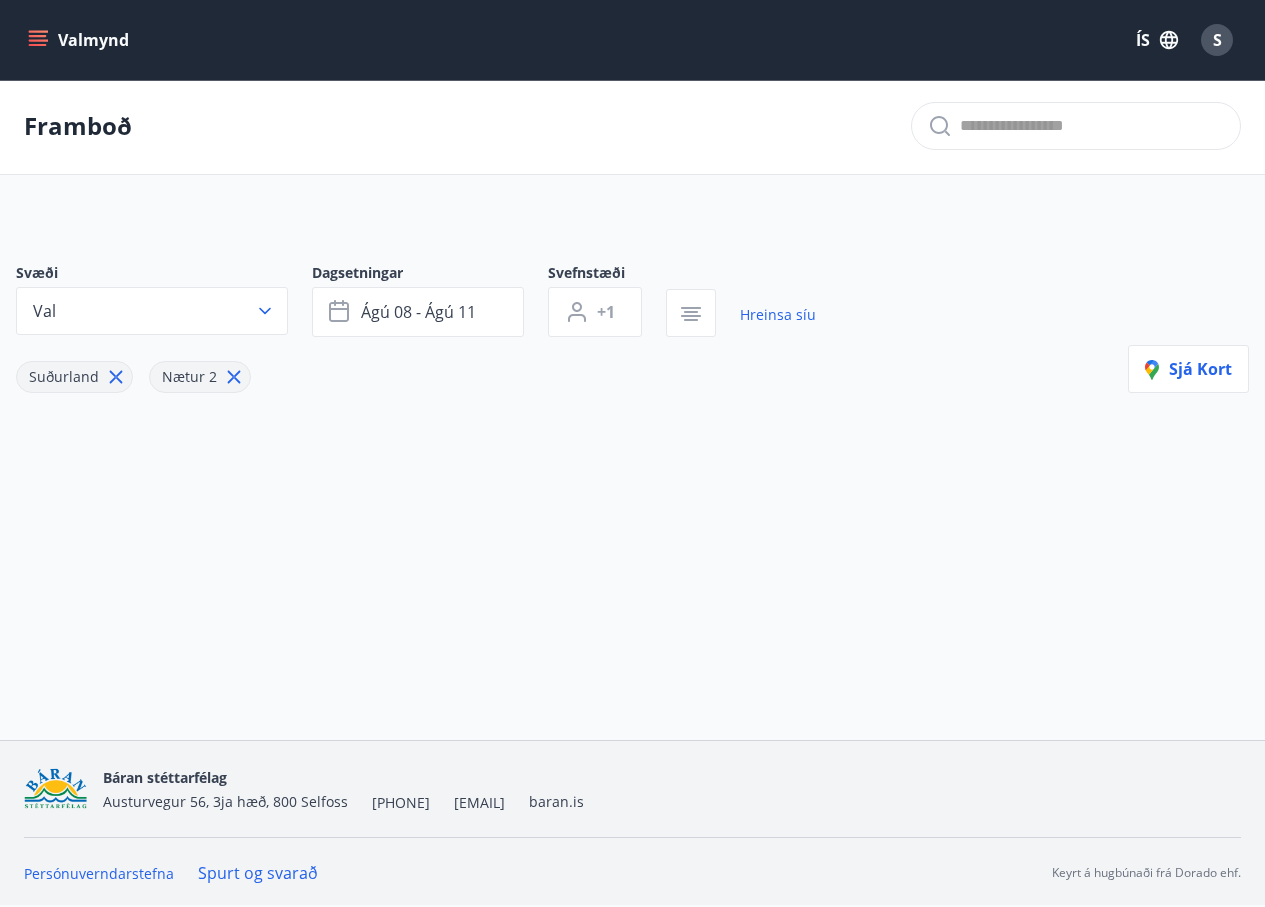 scroll, scrollTop: 3, scrollLeft: 0, axis: vertical 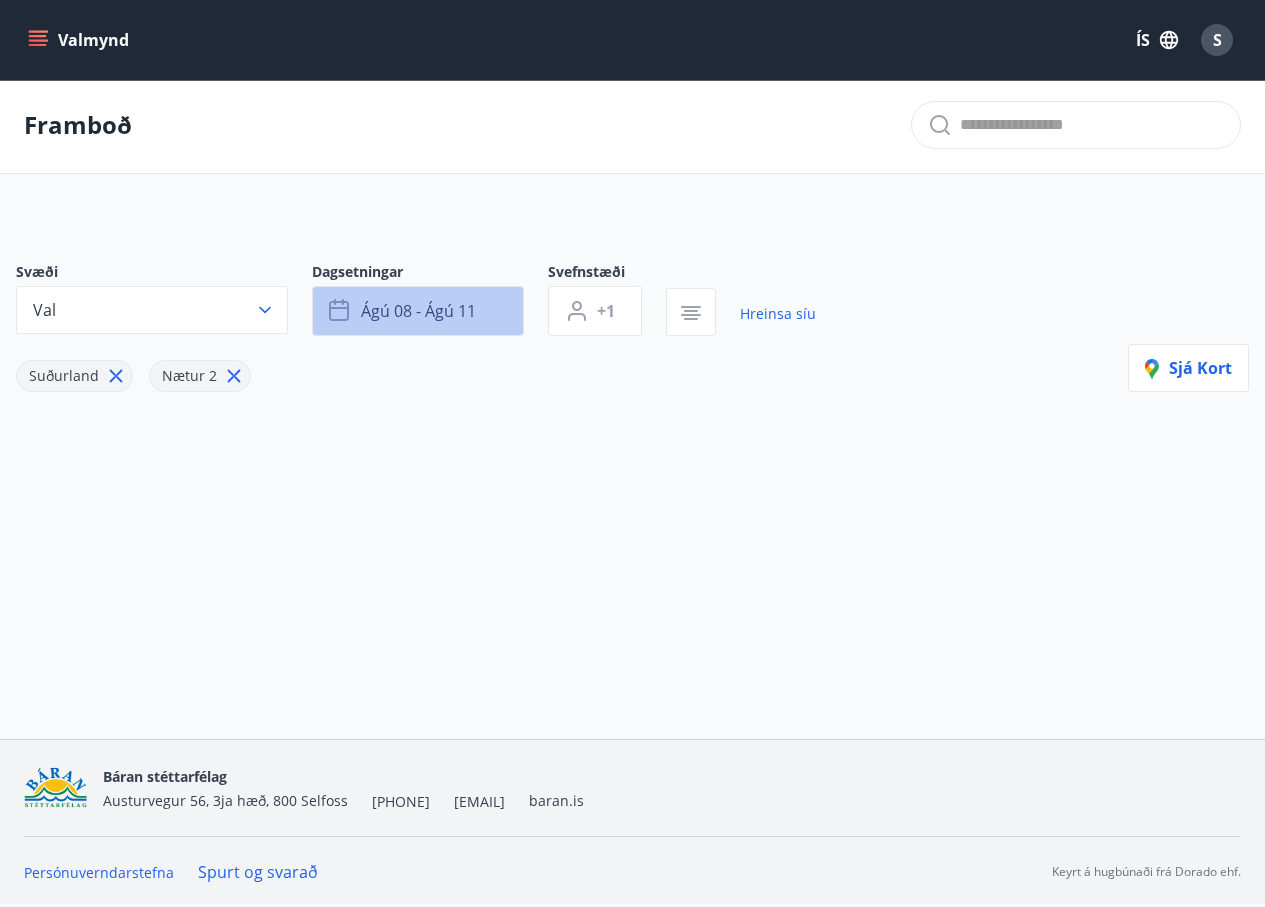 click on "ágú 08 - ágú 11" at bounding box center (418, 311) 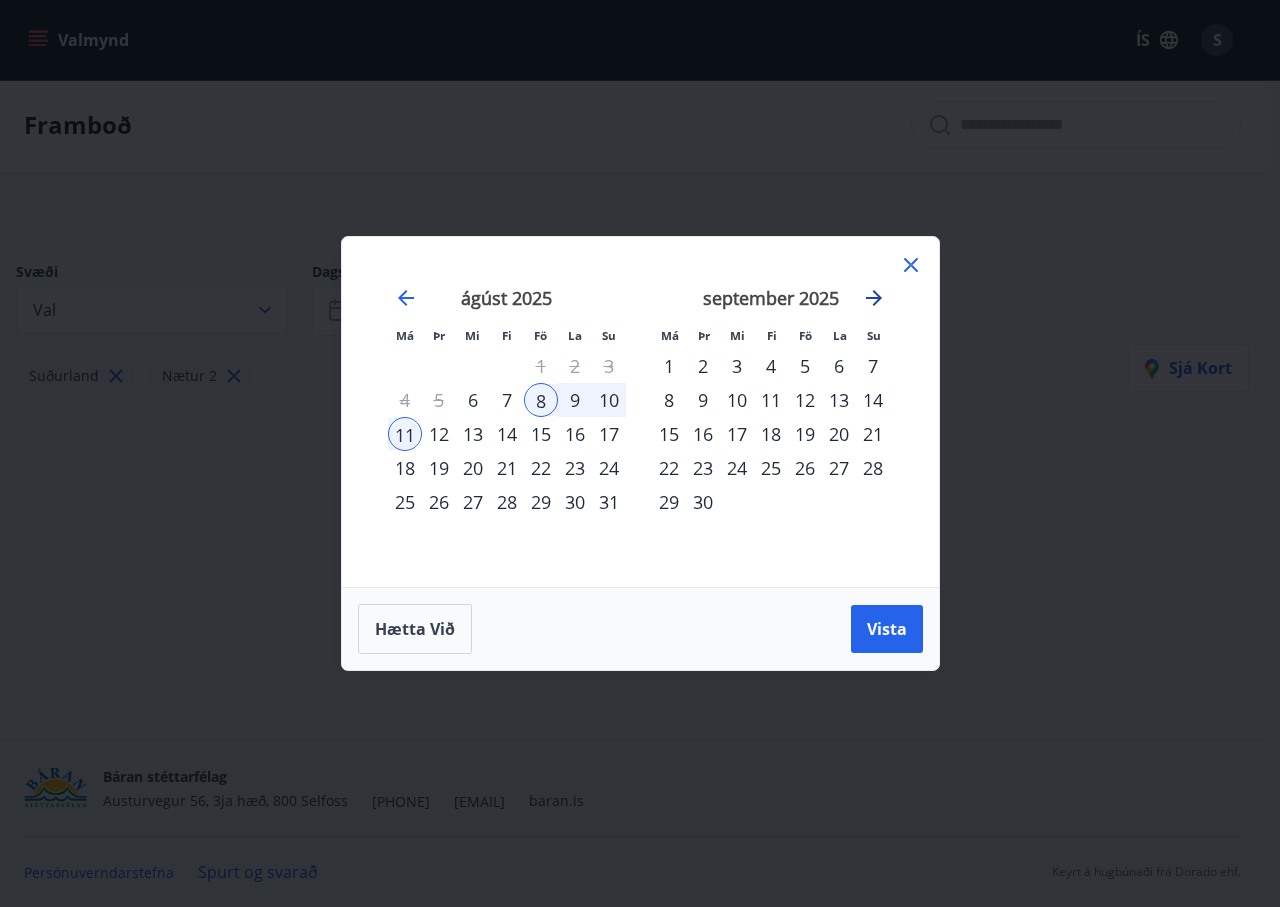 click 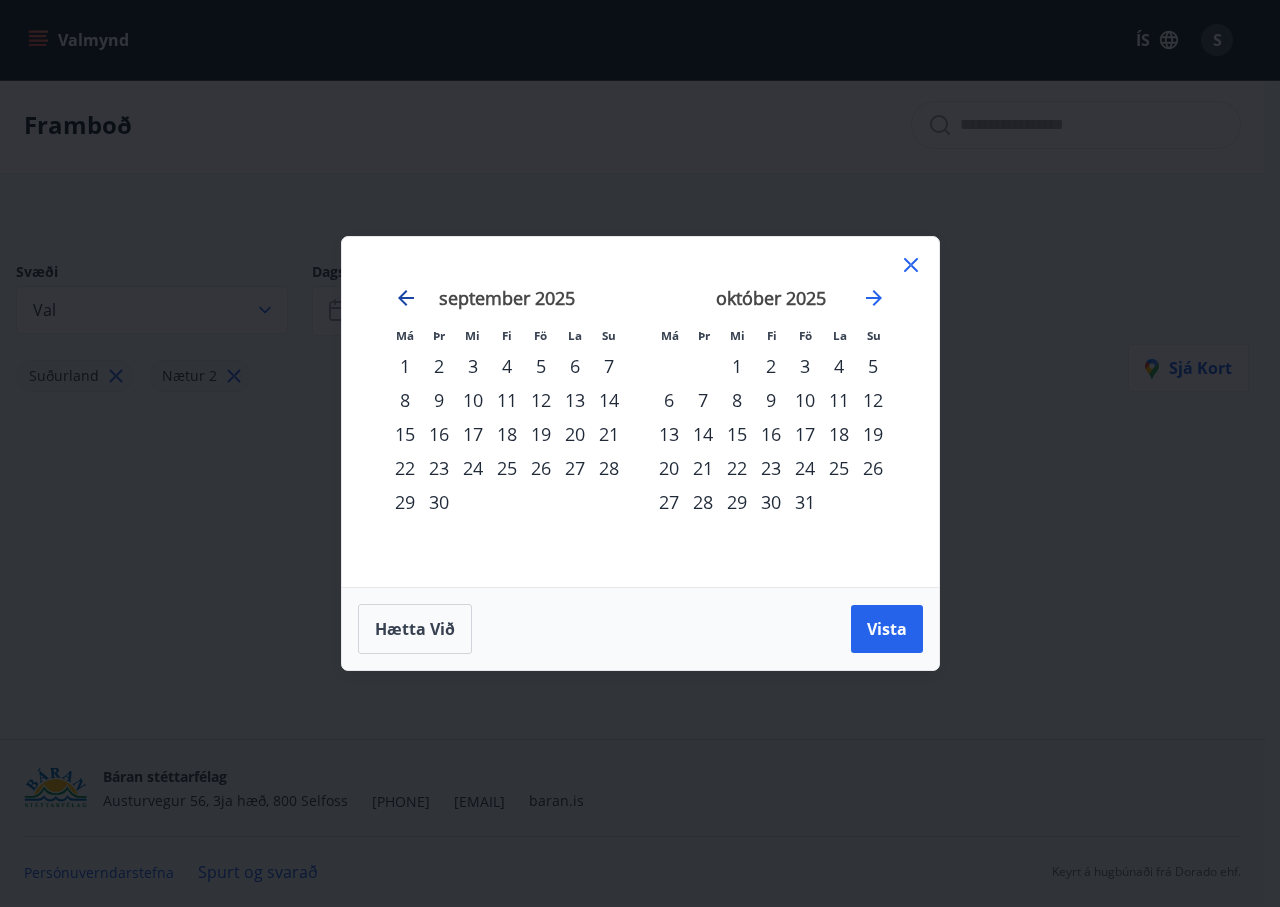 click 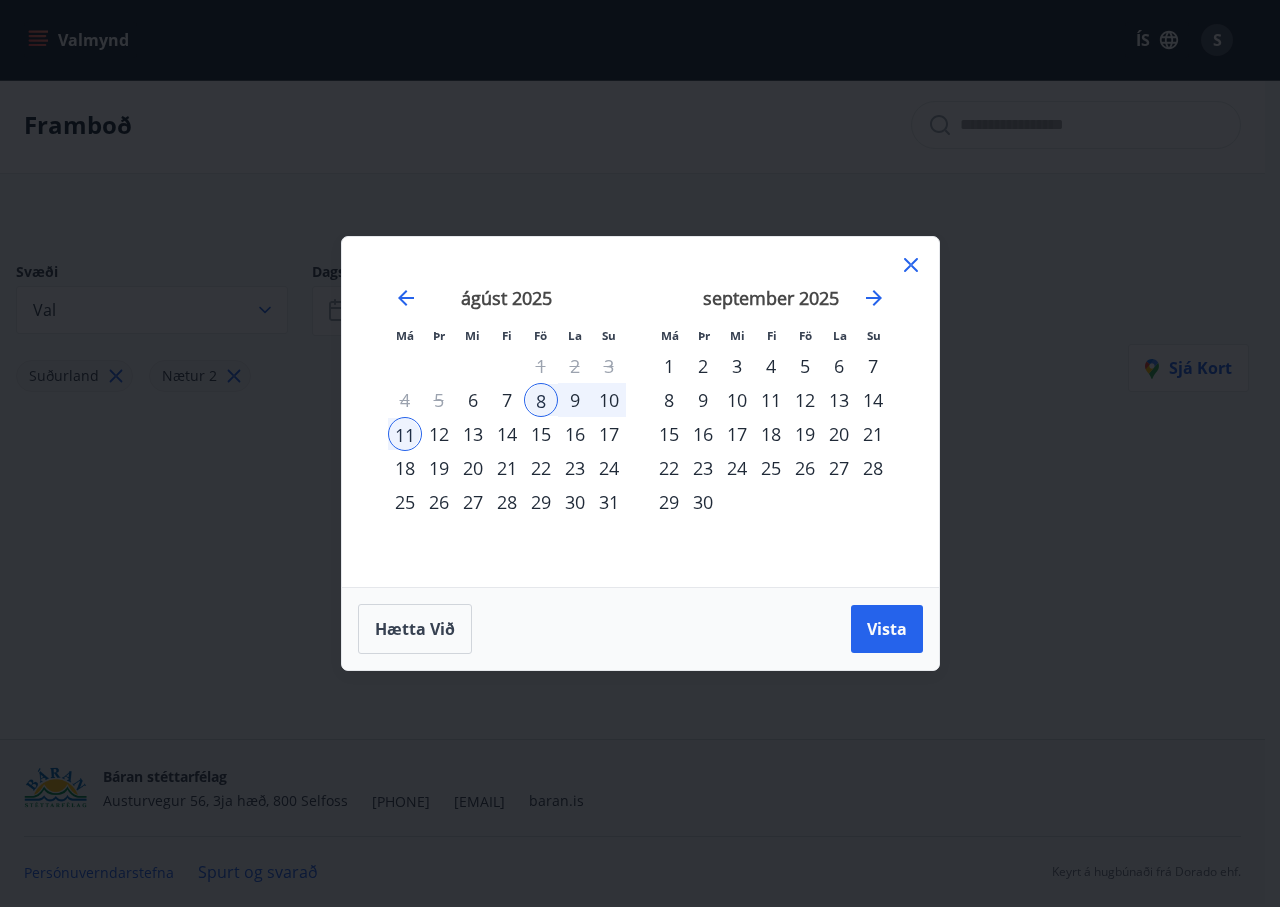 click 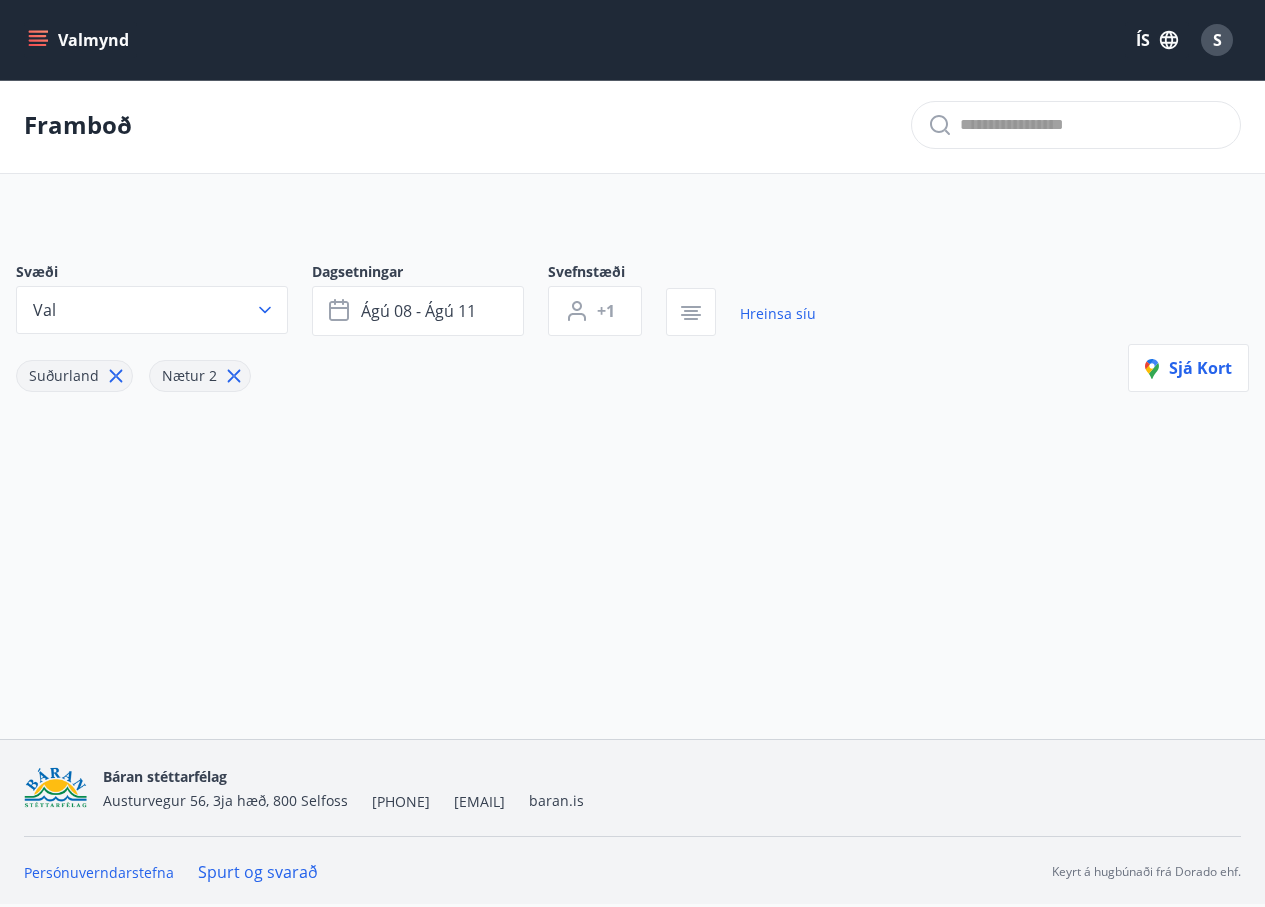 drag, startPoint x: 214, startPoint y: 275, endPoint x: 207, endPoint y: 285, distance: 12.206555 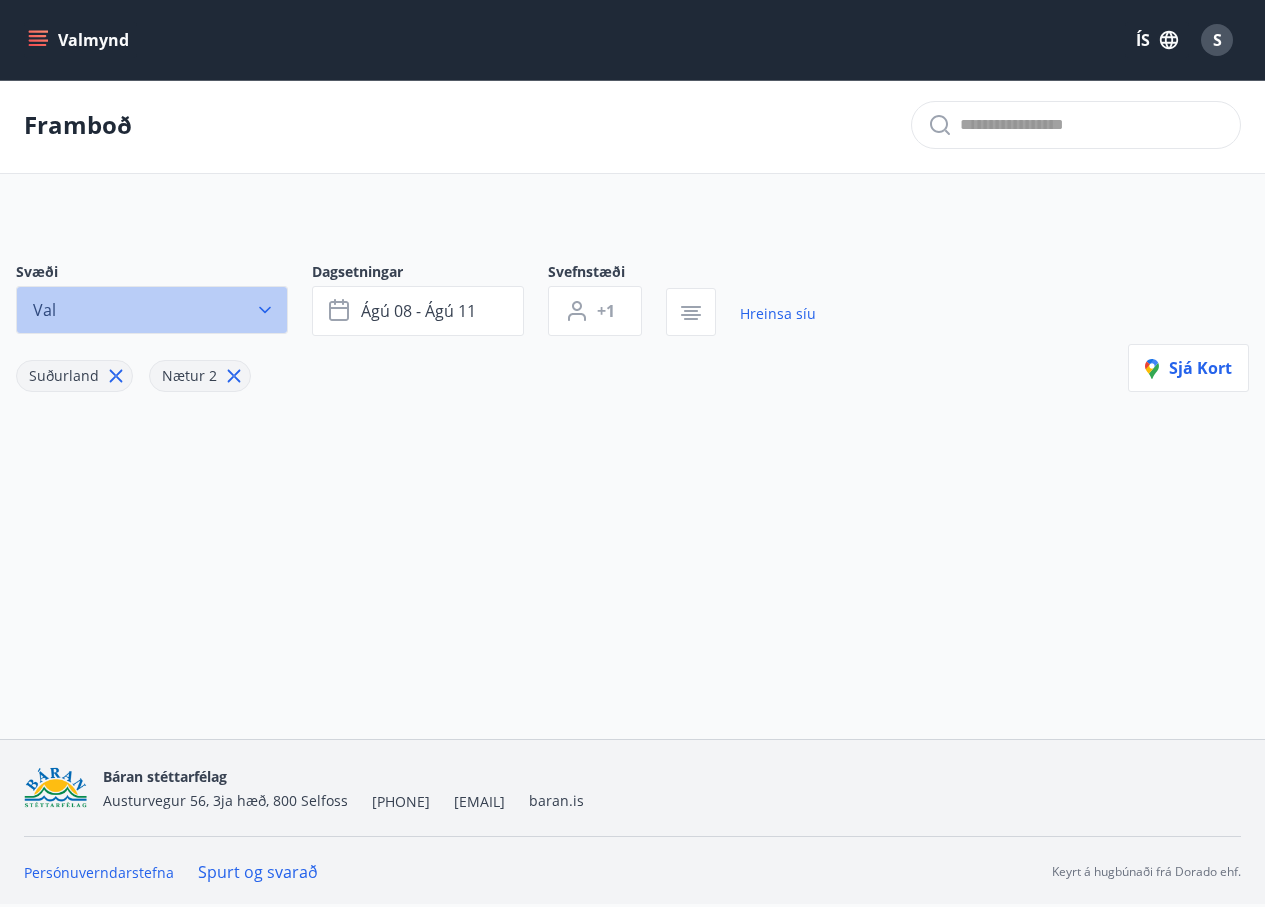 click on "Val" at bounding box center [152, 310] 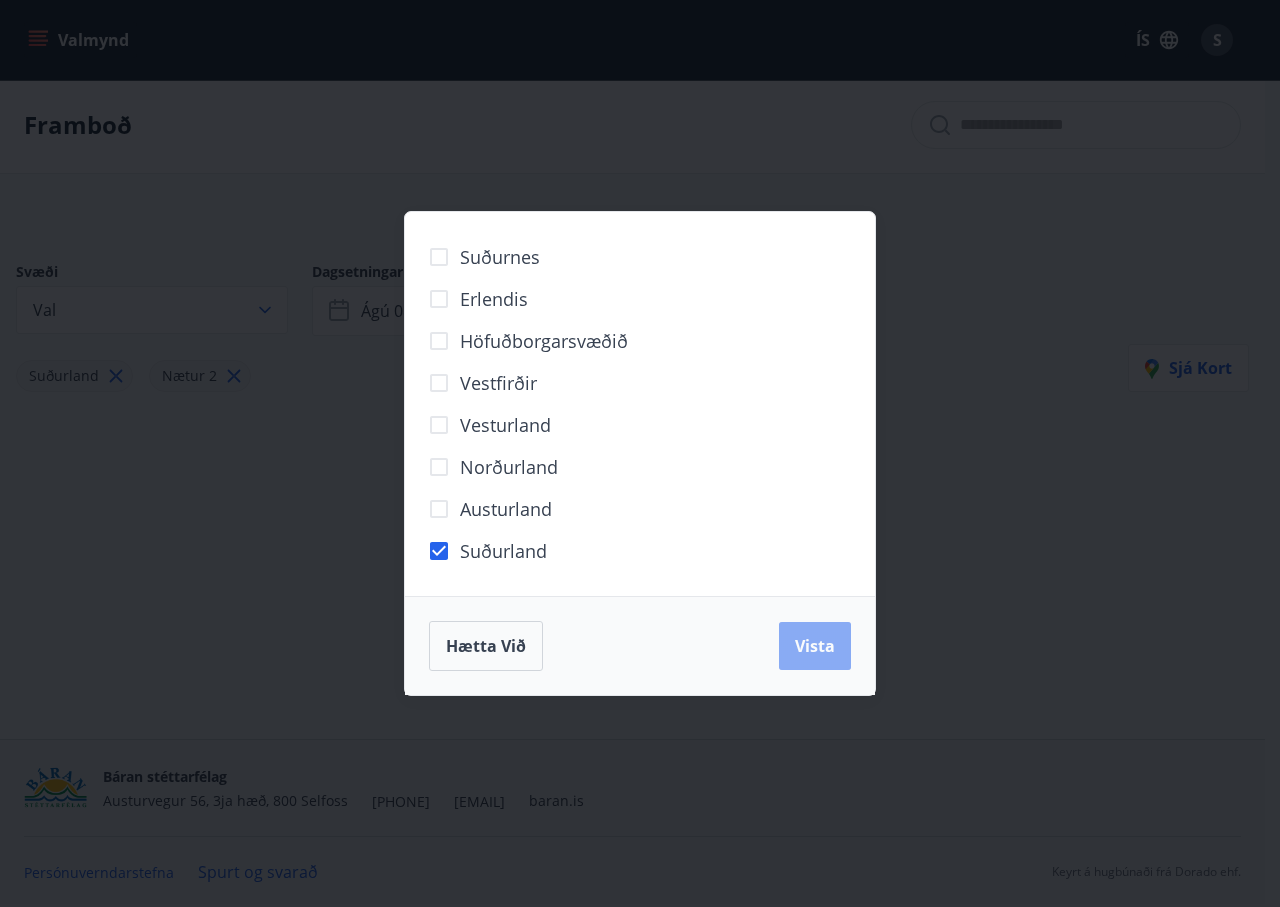 click on "Vista" at bounding box center (815, 646) 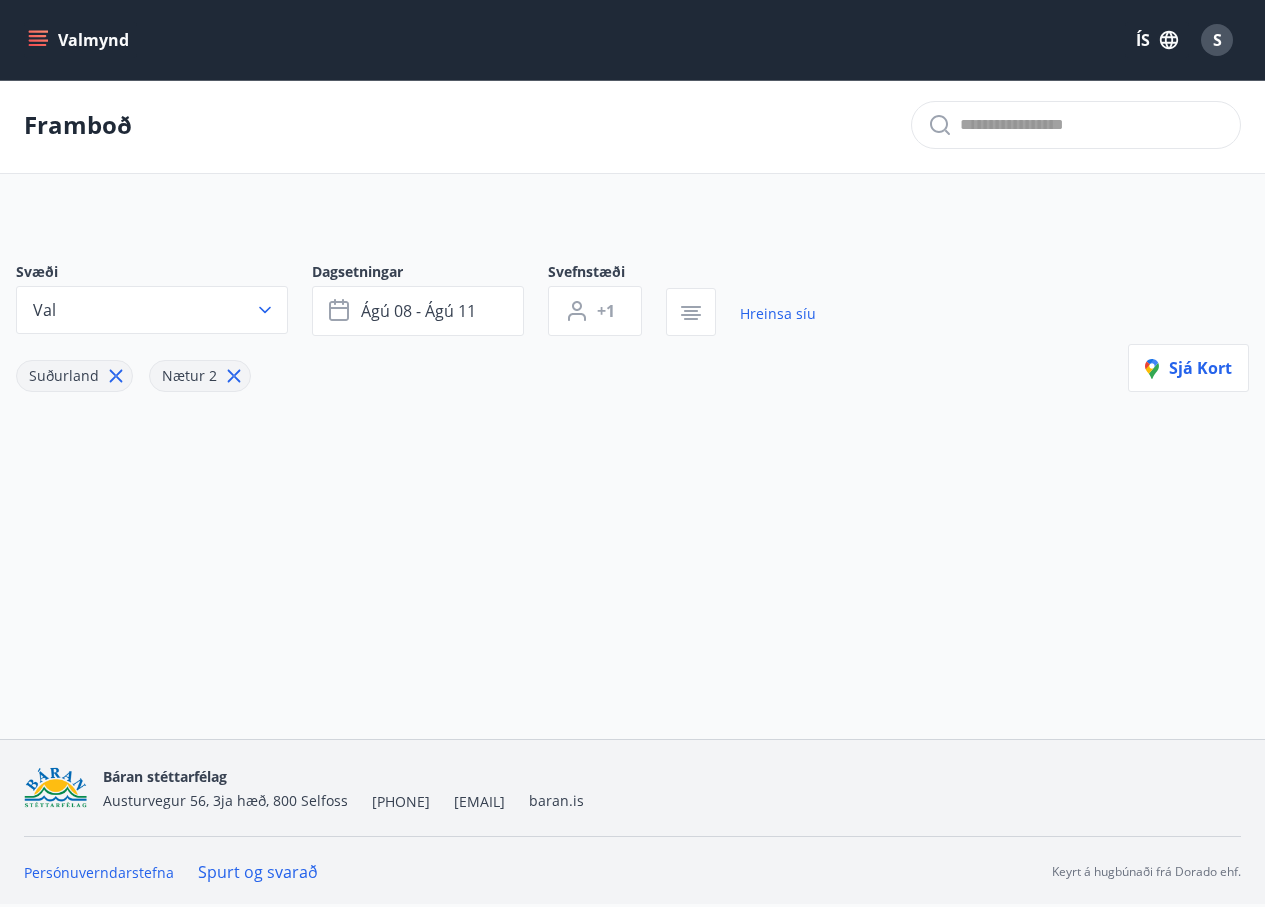 scroll, scrollTop: 0, scrollLeft: 0, axis: both 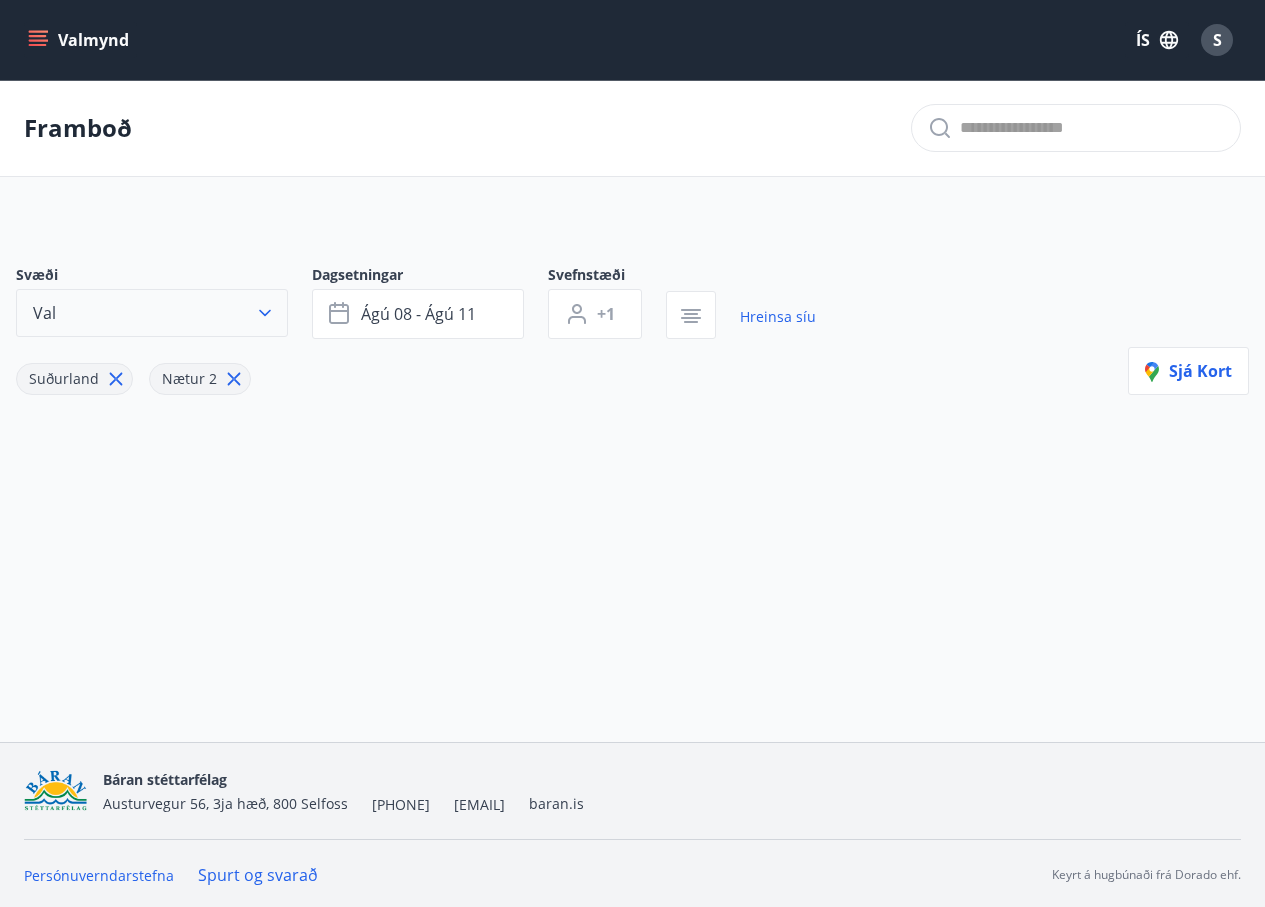 click on "Val" at bounding box center [152, 313] 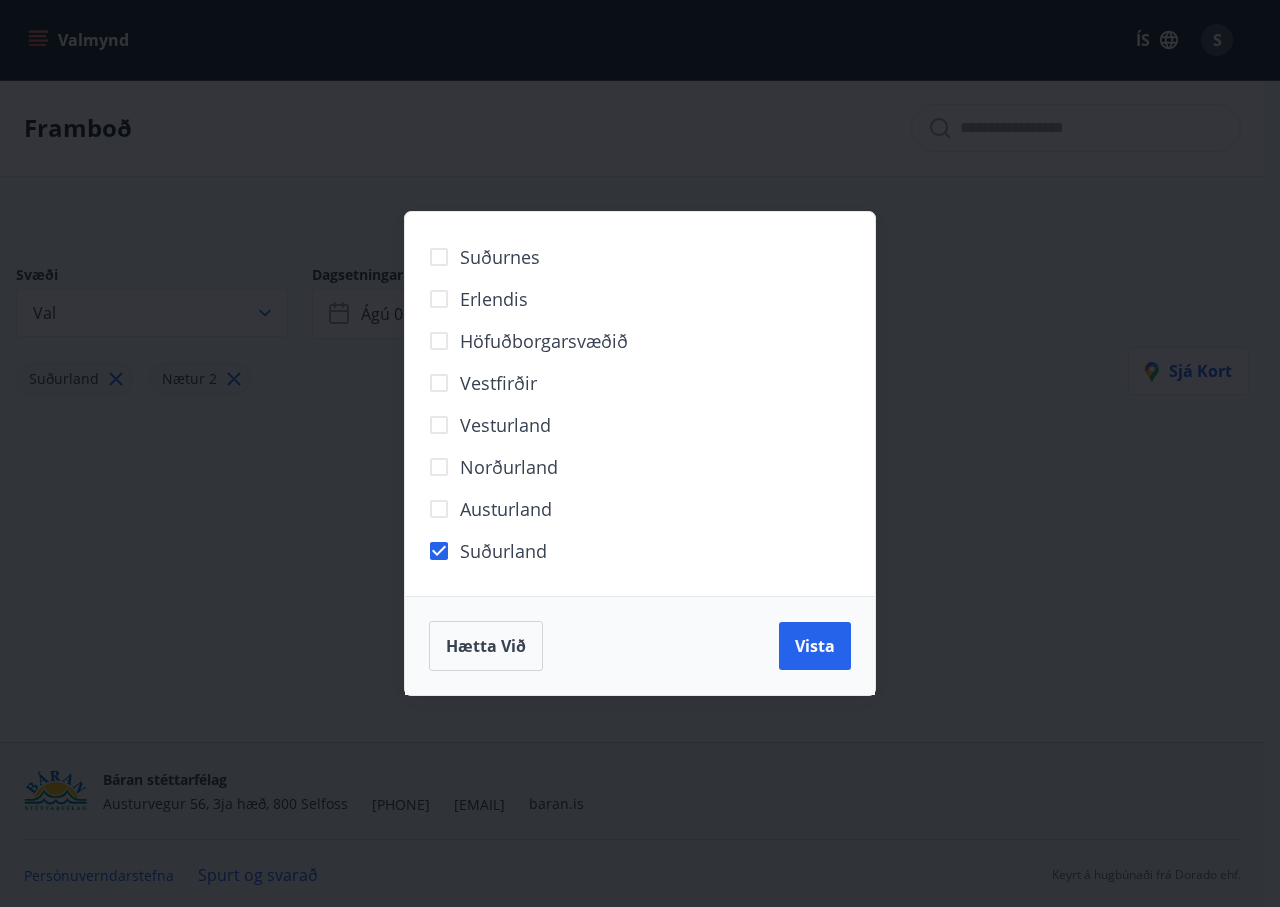 click on "Suðurland" at bounding box center (503, 551) 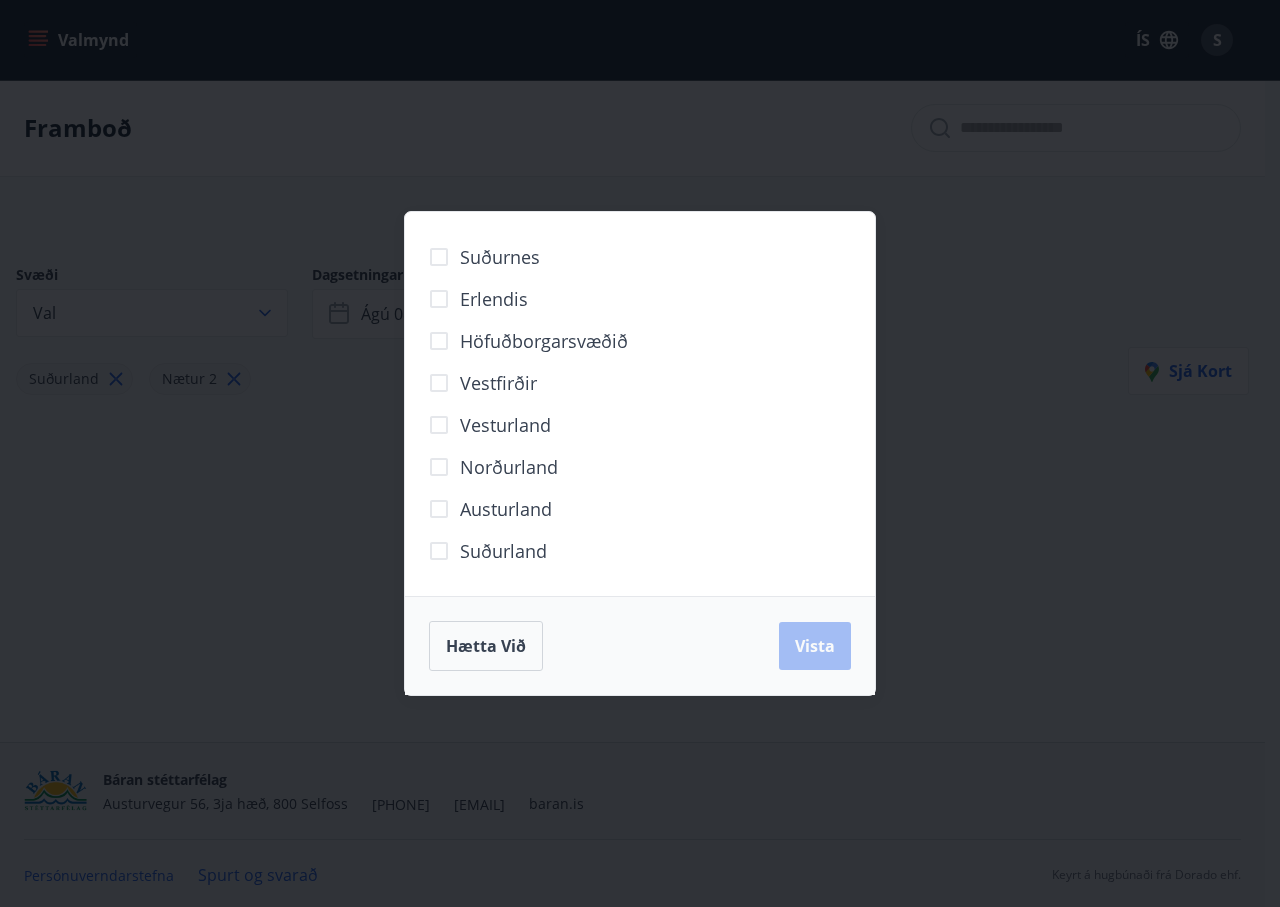 click on "Suðurland" at bounding box center (503, 551) 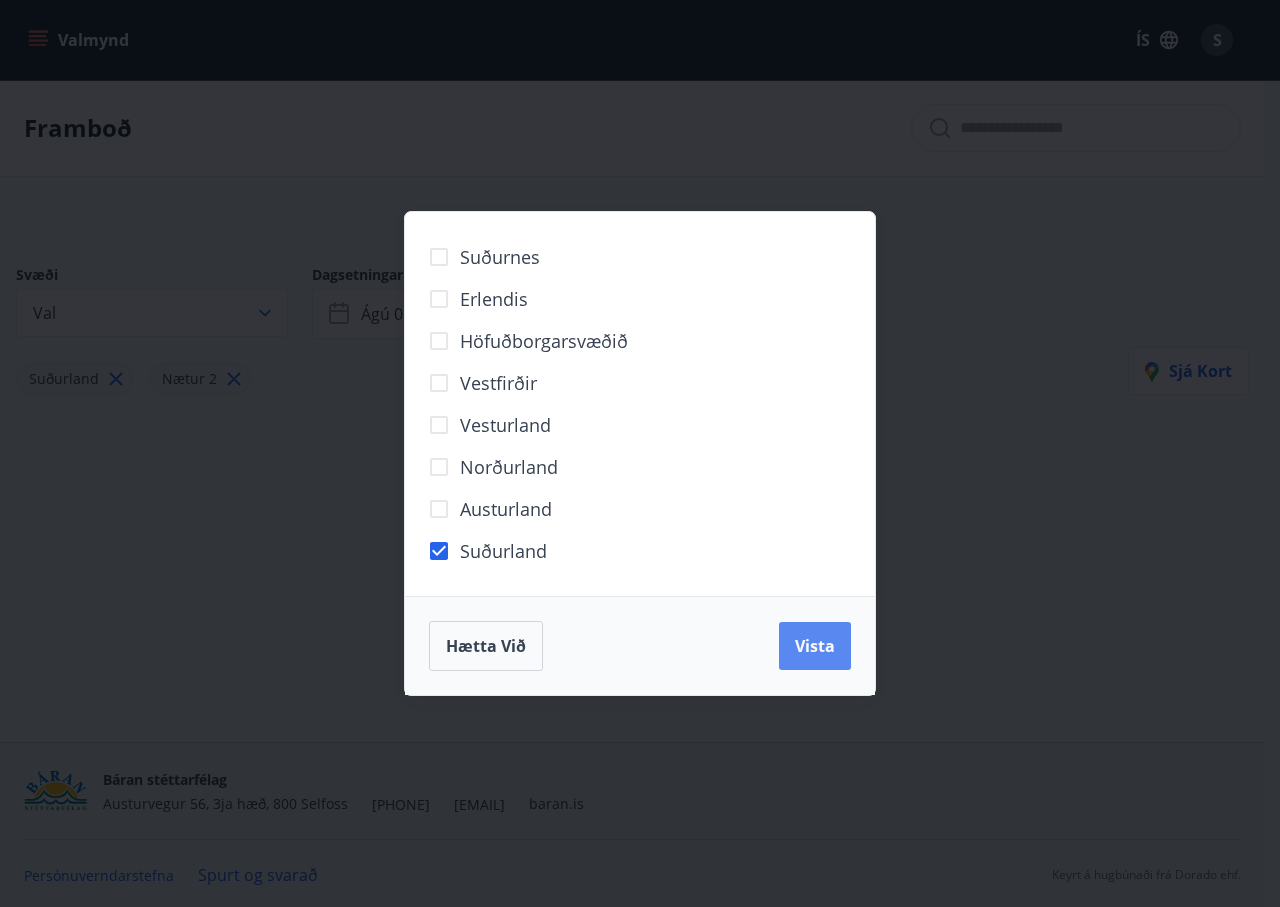 click on "Vista" at bounding box center (815, 646) 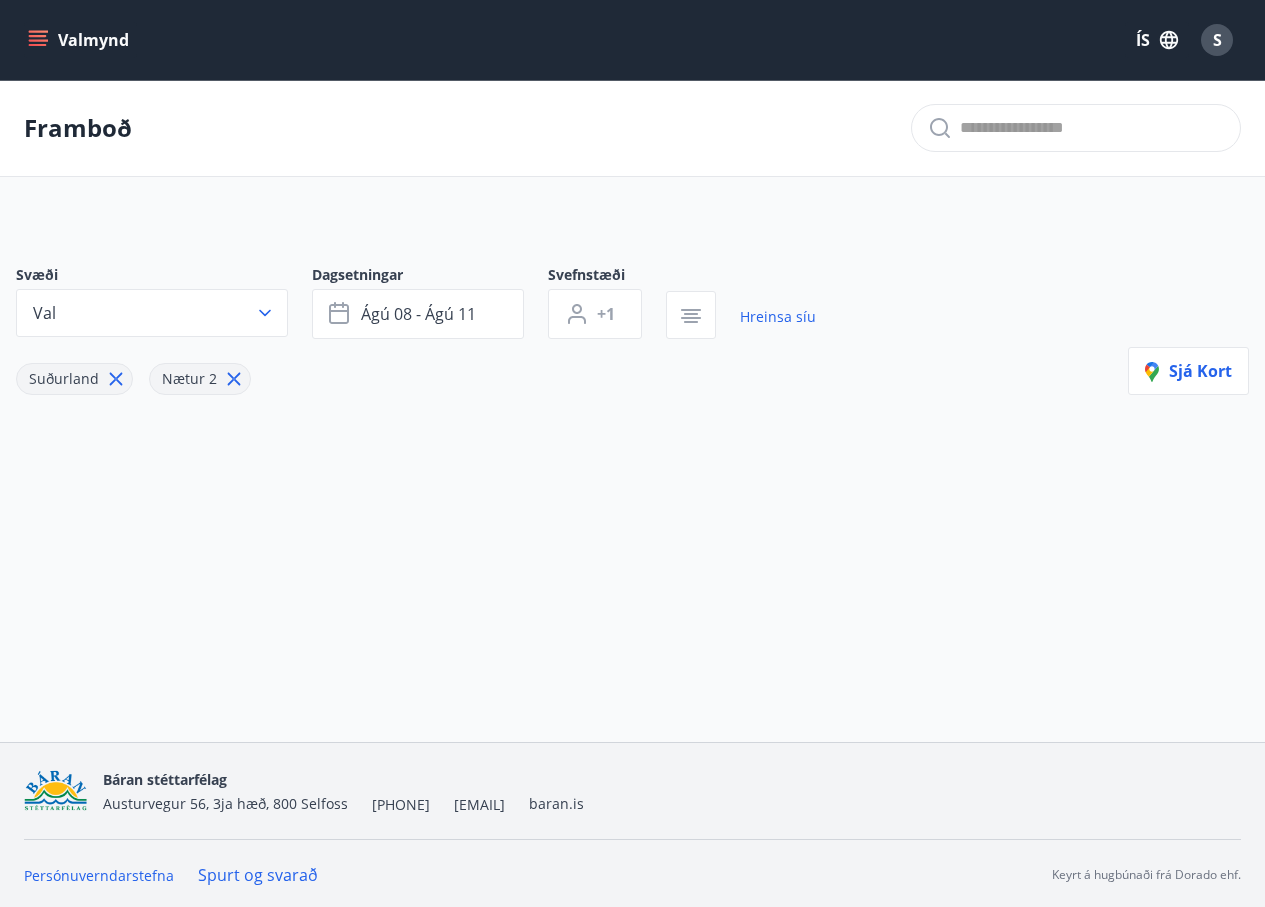 click 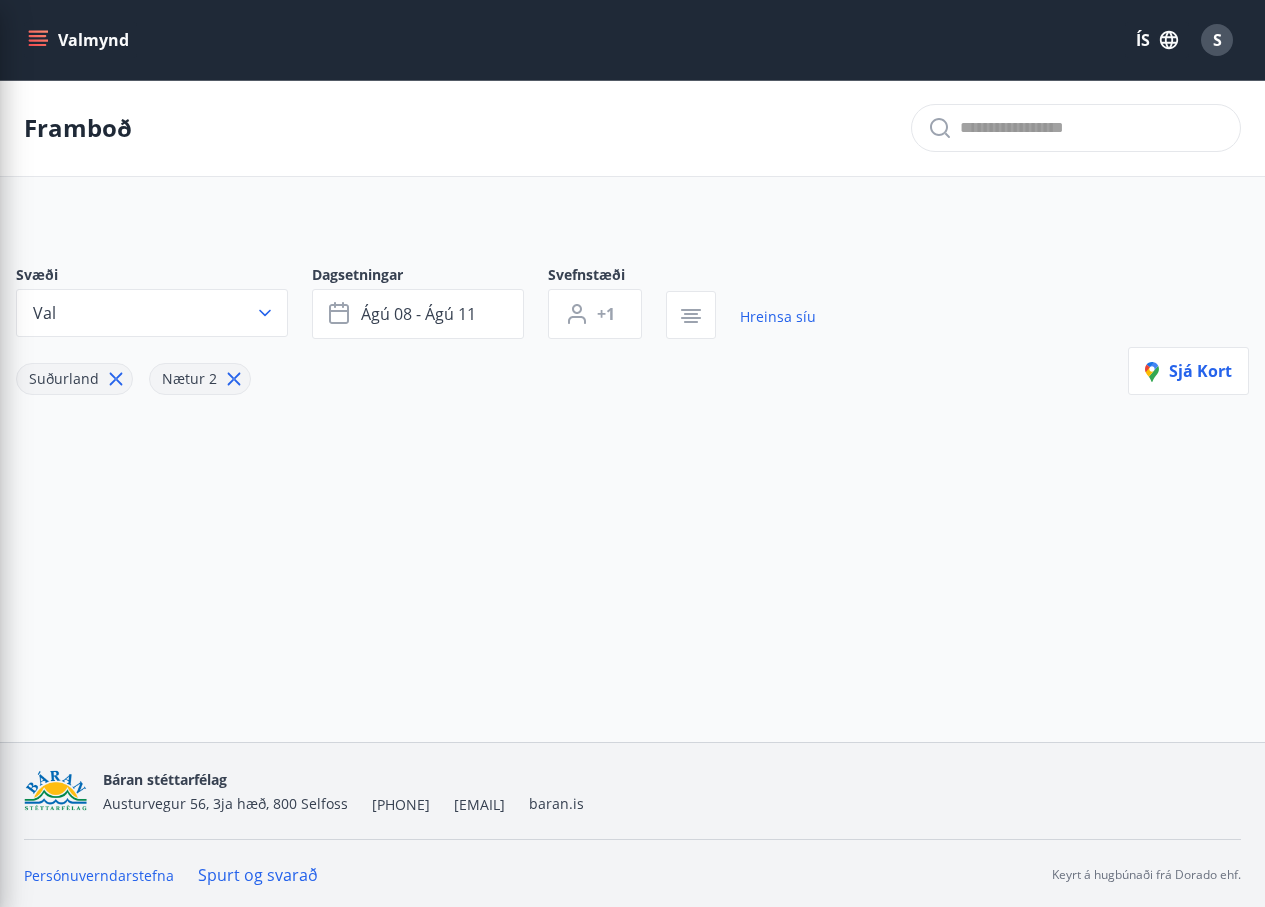 click on "Svæði Val Dagsetningar ágú 08 - ágú 11 Svefnstæði +1 Hreinsa síu Suðurland Nætur 2 Sjá kort" at bounding box center (632, 362) 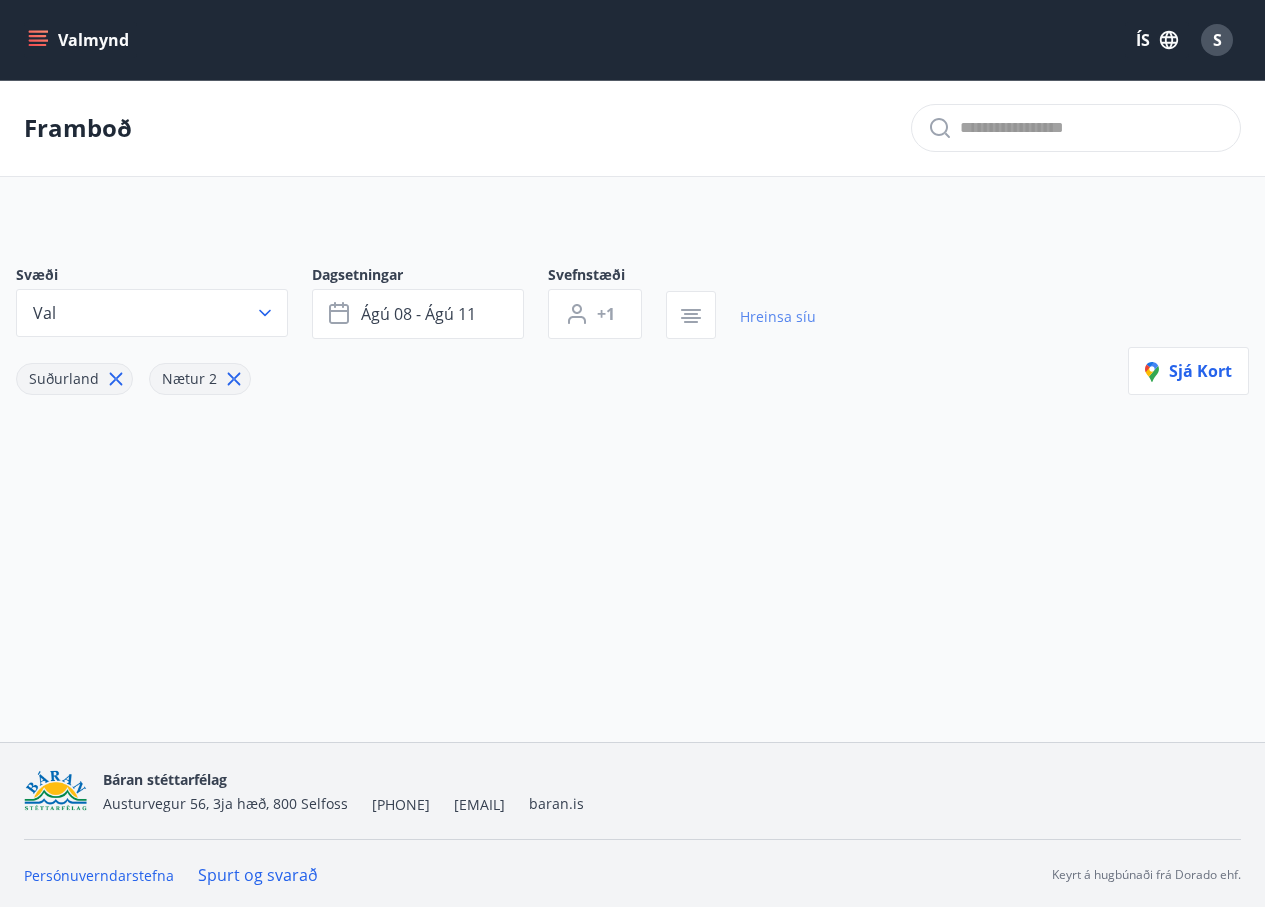 click on "Hreinsa síu" at bounding box center (778, 317) 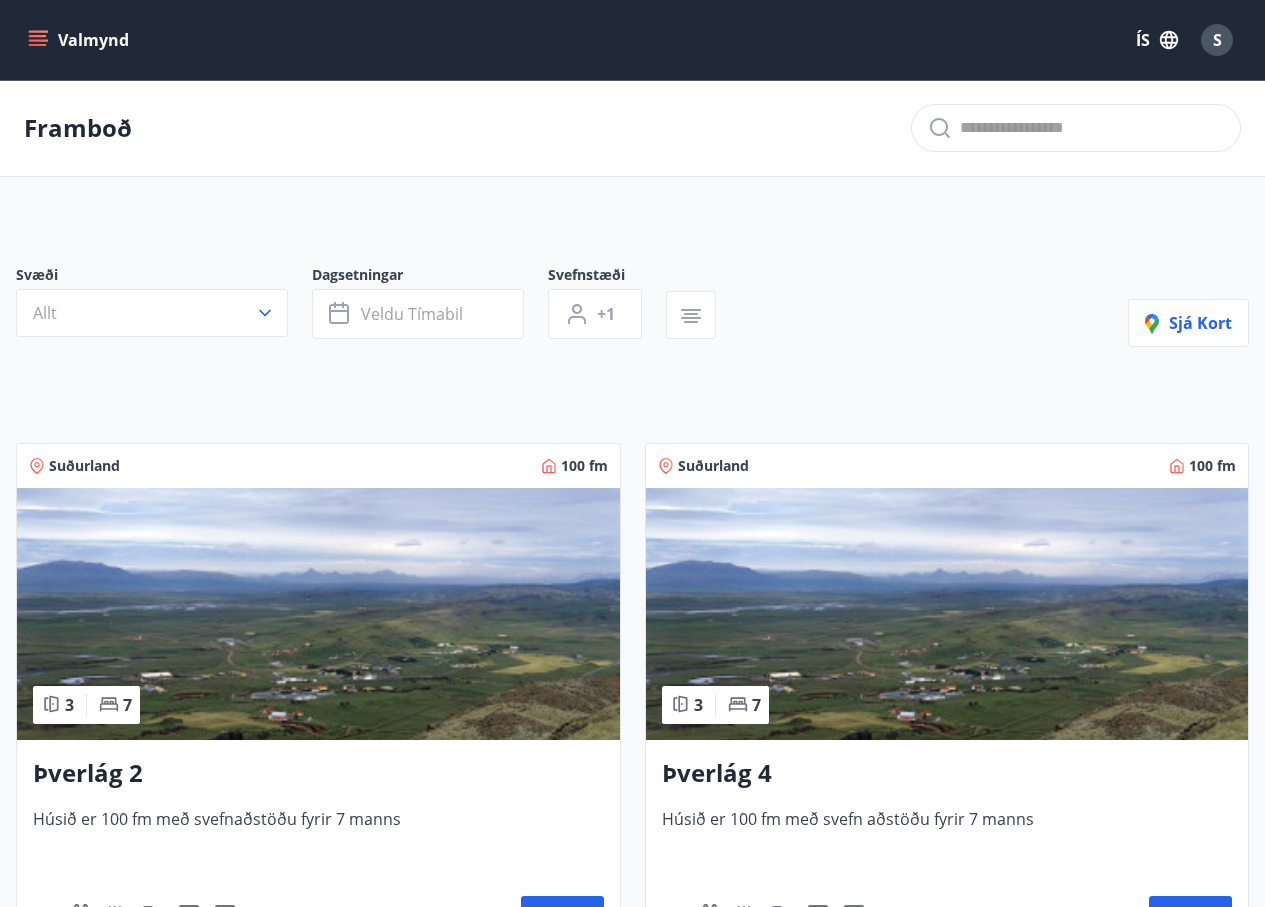 type on "*" 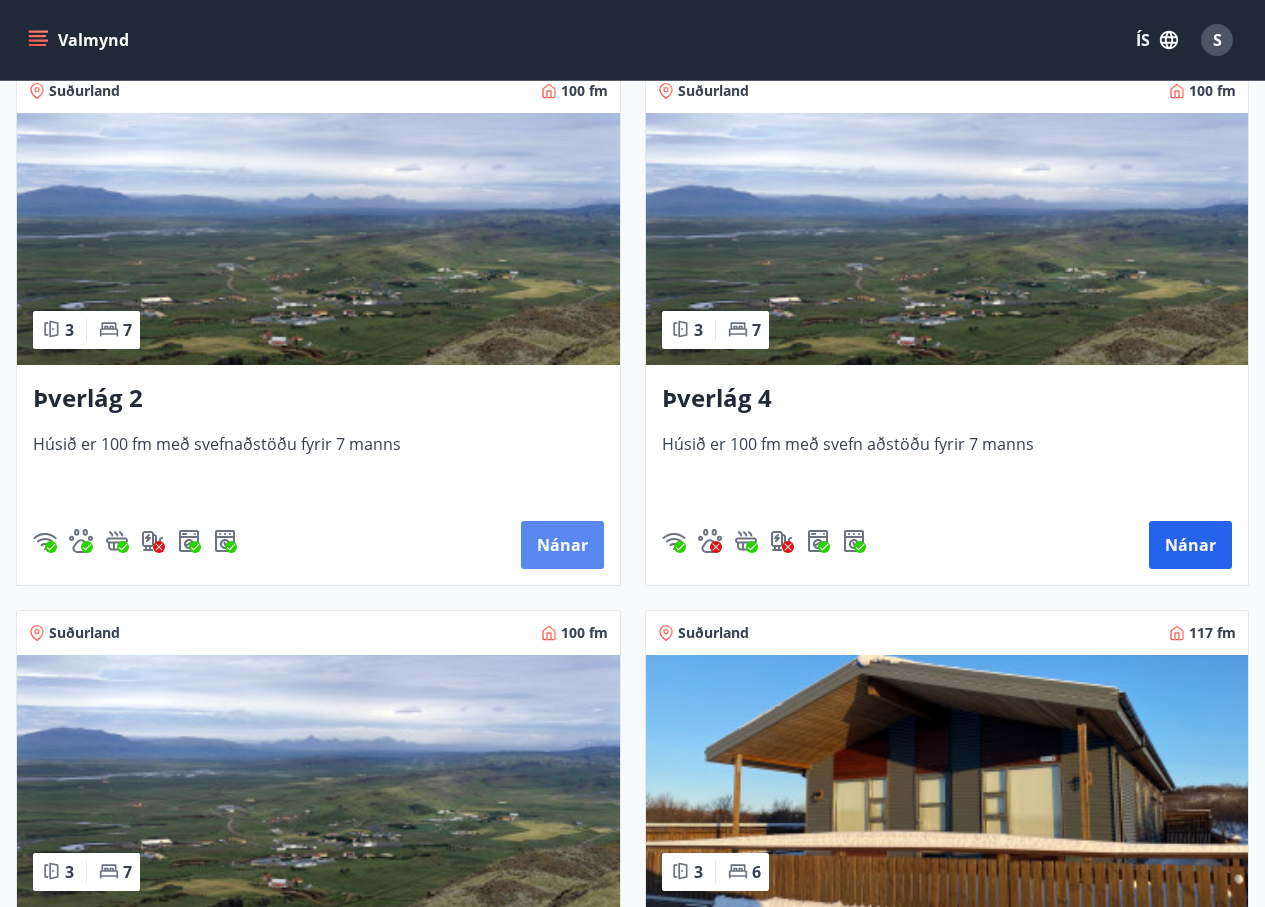 scroll, scrollTop: 400, scrollLeft: 0, axis: vertical 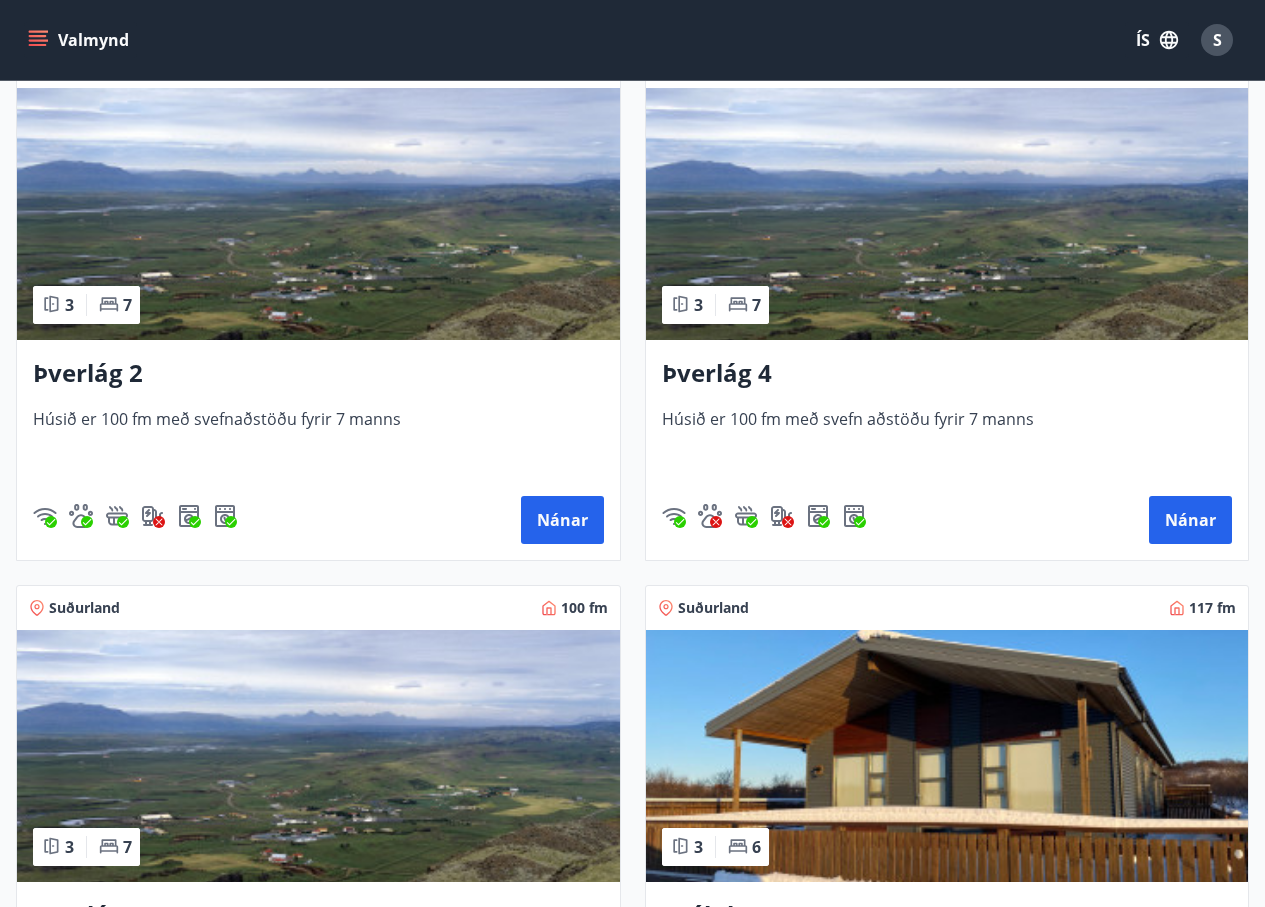 click on "Suðurland 100   fm 3 7 Þverlág 4 Húsið er 100 fm með svefn aðstöðu fyrir 7 manns Nánar" at bounding box center [935, 290] 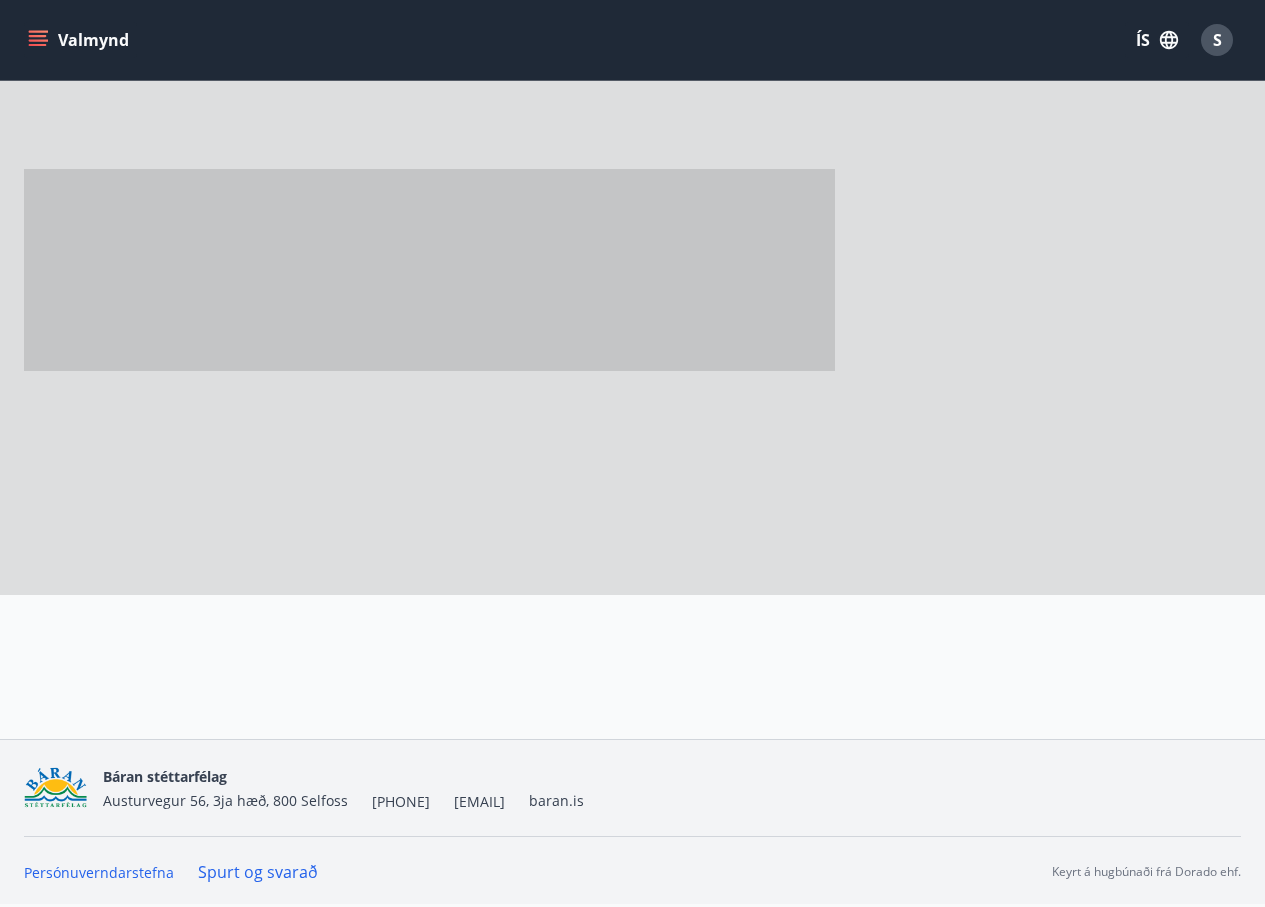 scroll, scrollTop: 145, scrollLeft: 0, axis: vertical 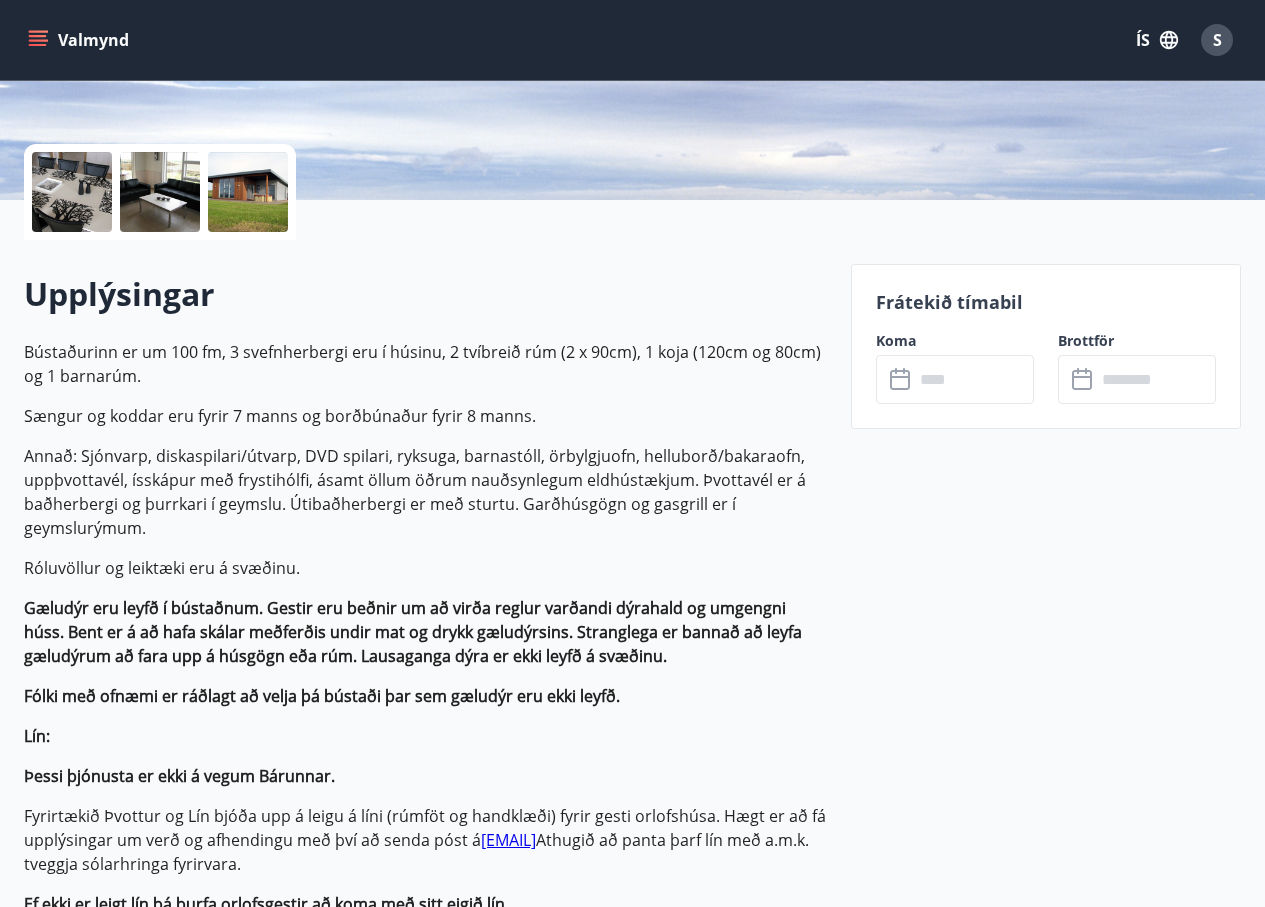 click at bounding box center [974, 379] 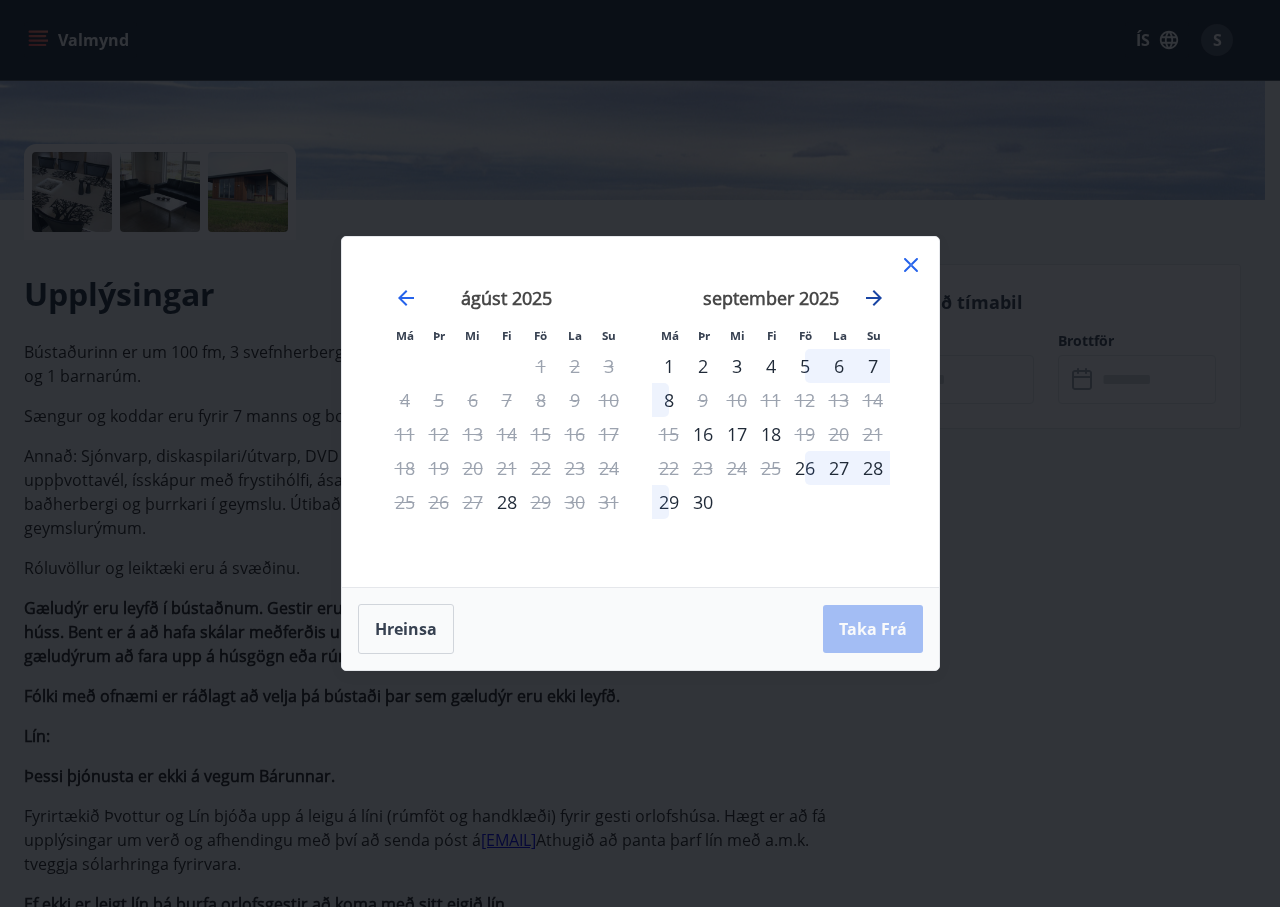 click 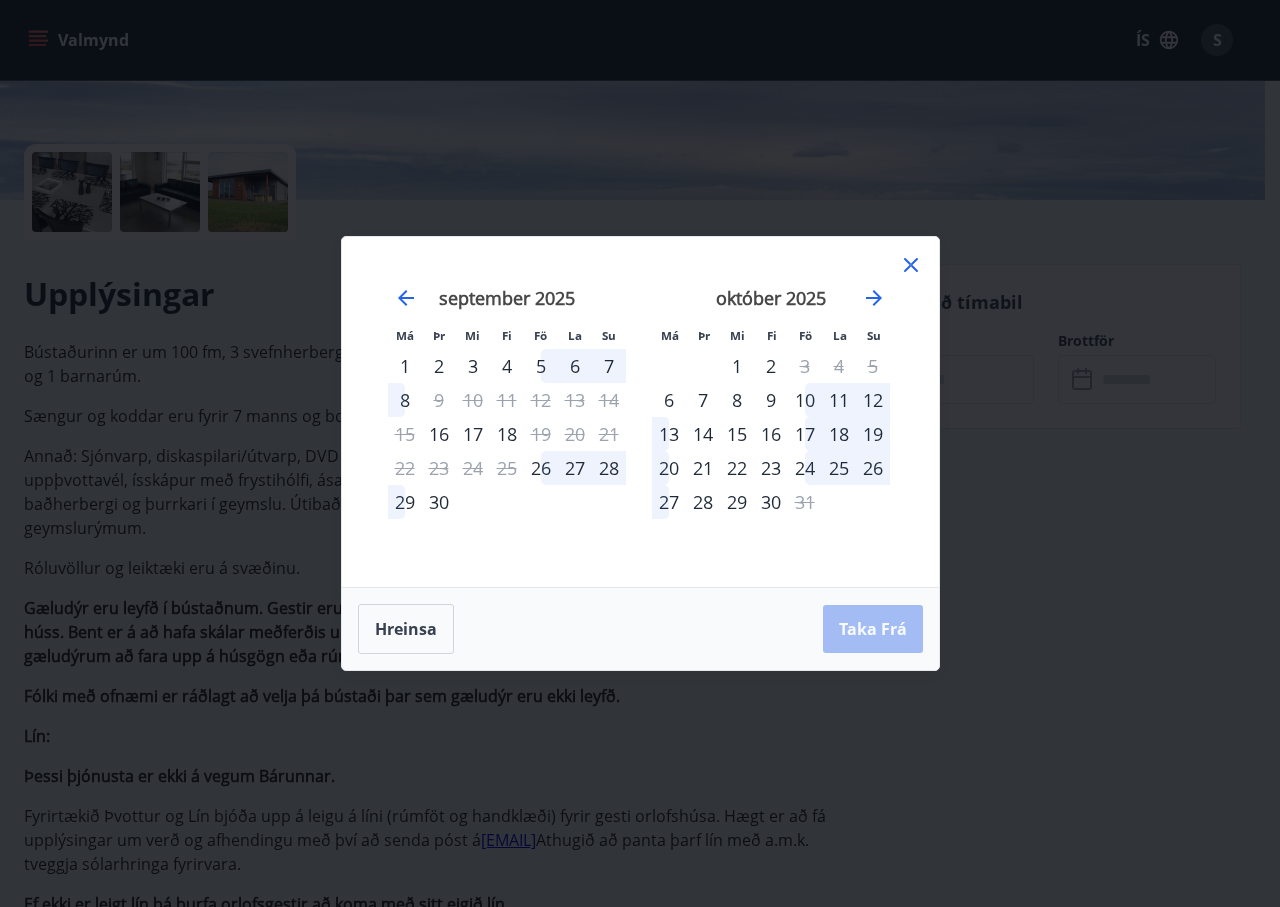 click on "5" at bounding box center [541, 366] 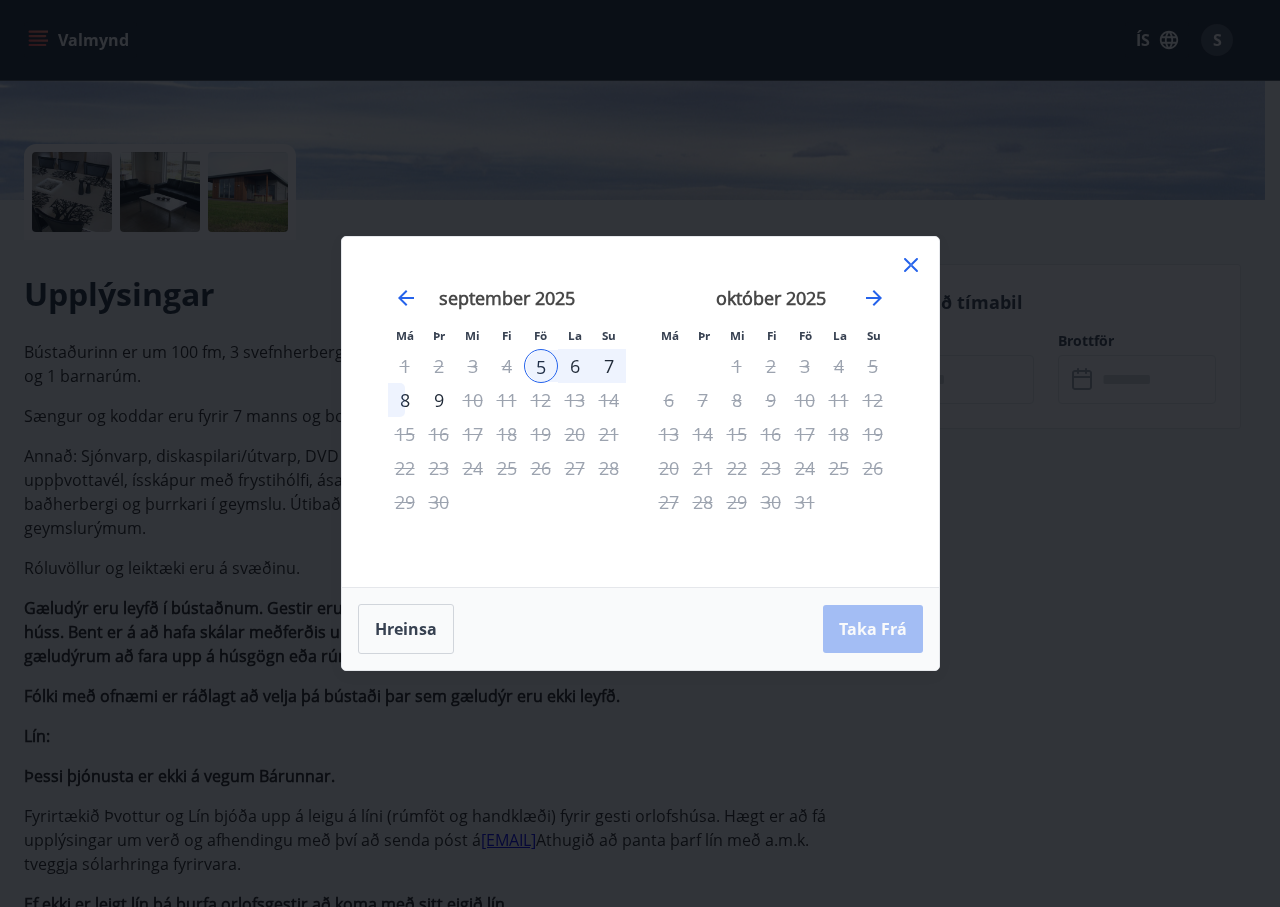click on "5" at bounding box center [541, 366] 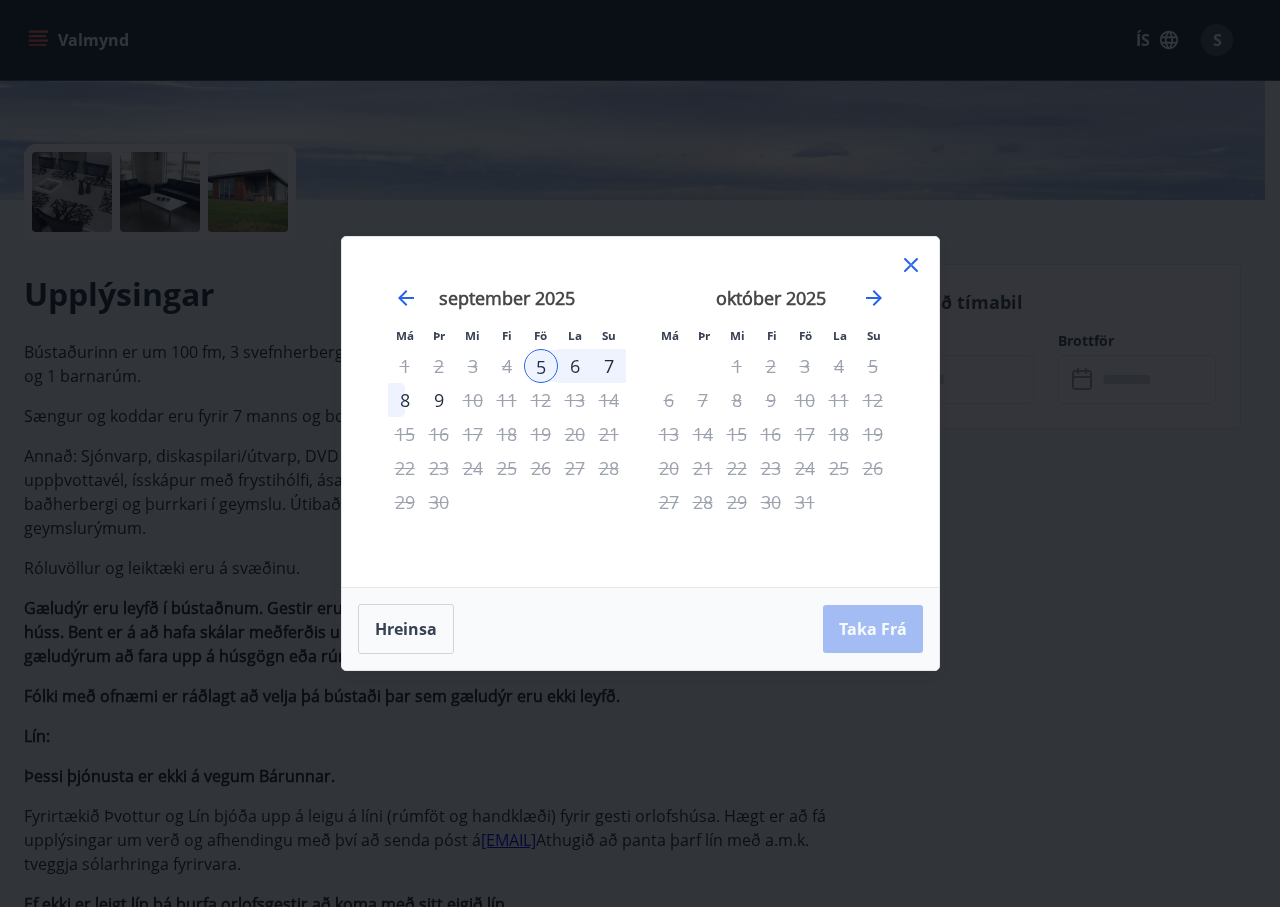 click on "Hreinsa Taka Frá" at bounding box center [640, 629] 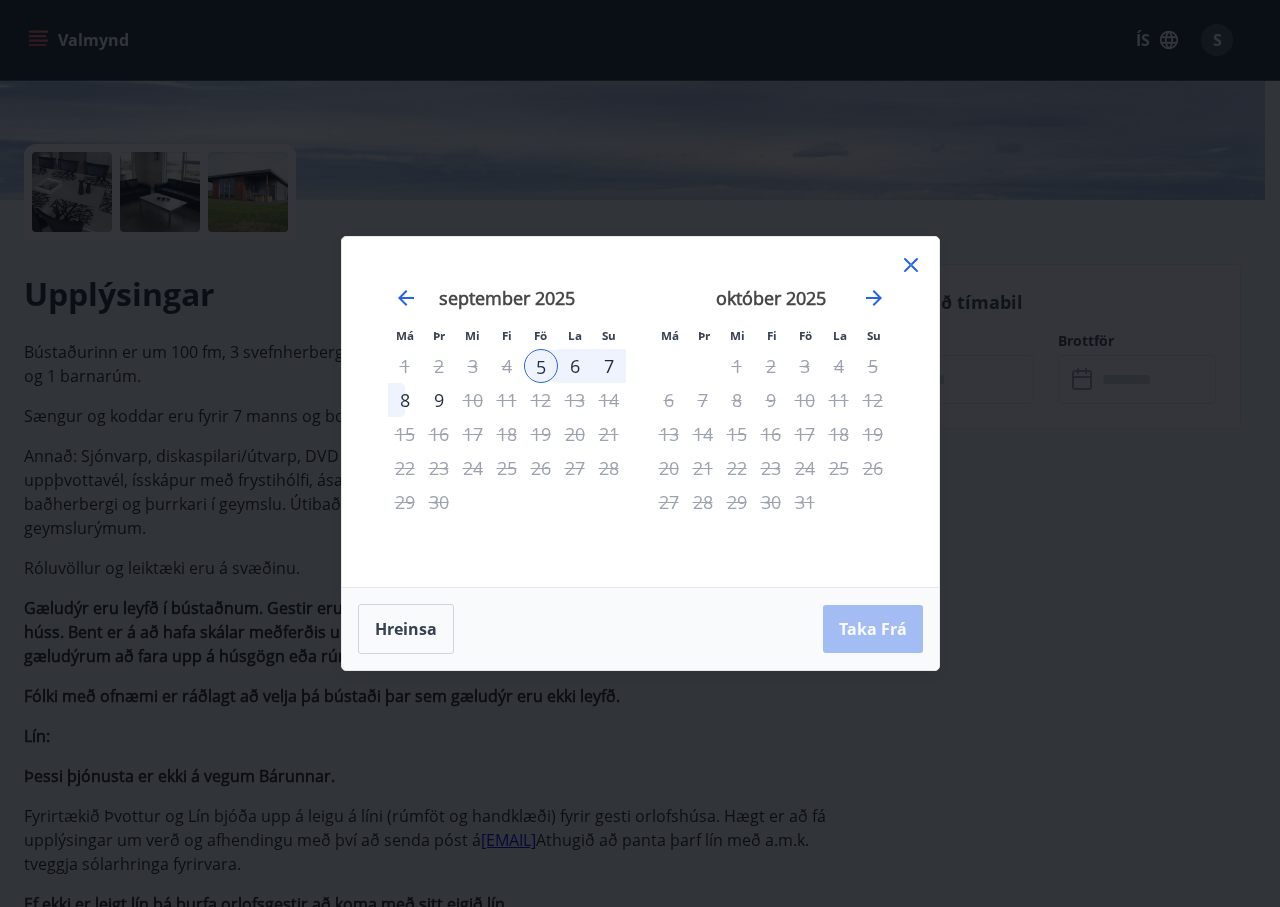 click on "Hreinsa Taka Frá" at bounding box center (640, 629) 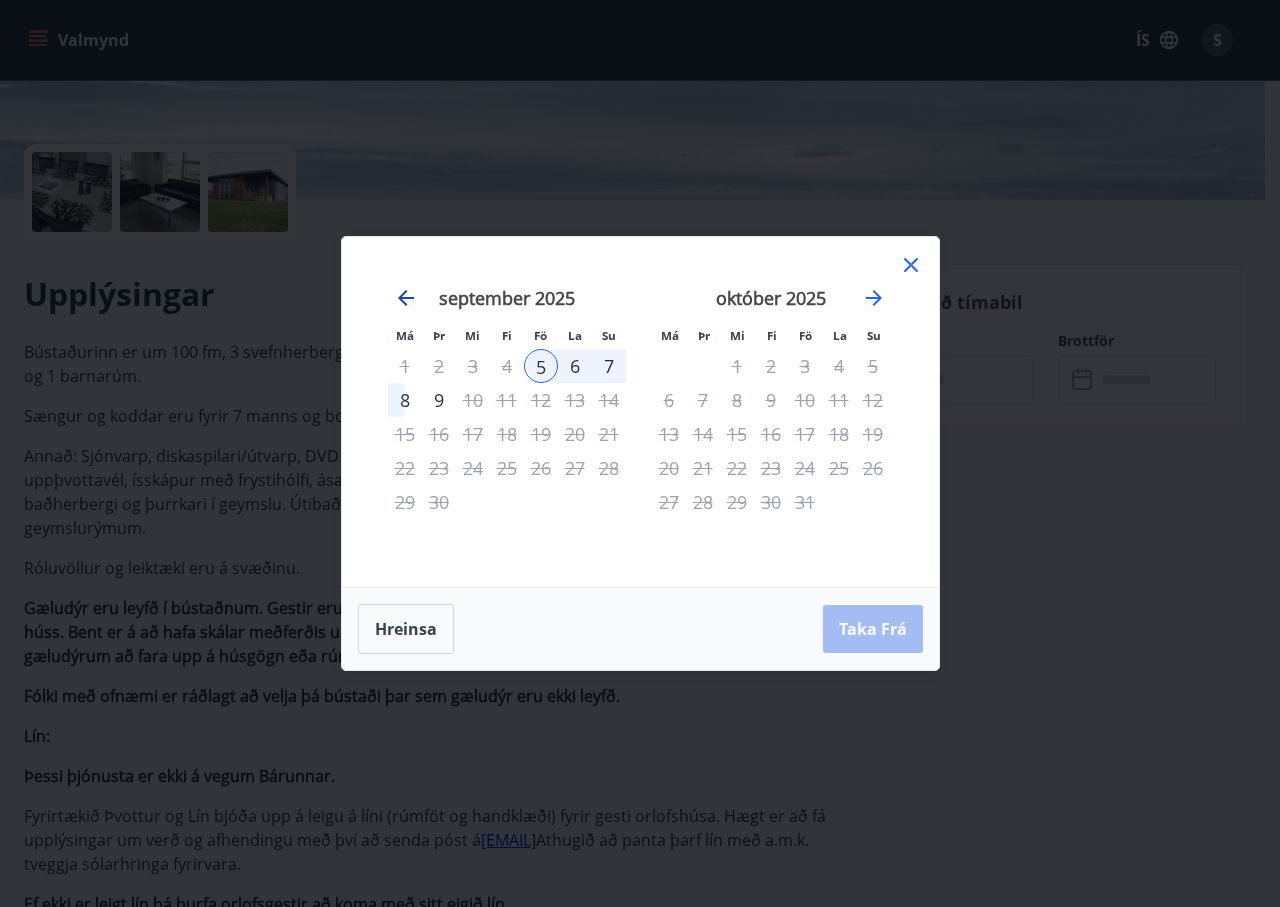 click 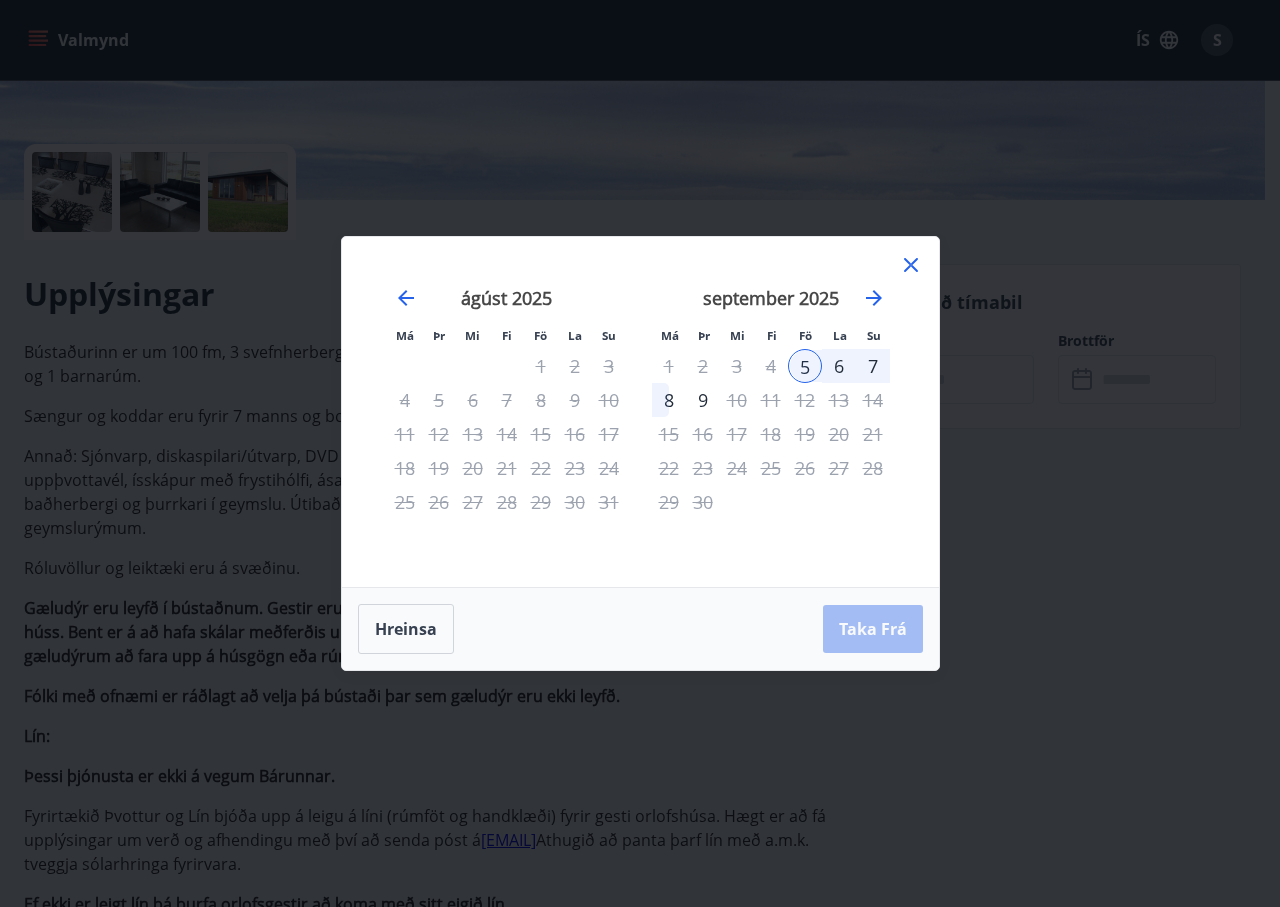 click on "Hreinsa Taka Frá" at bounding box center [640, 629] 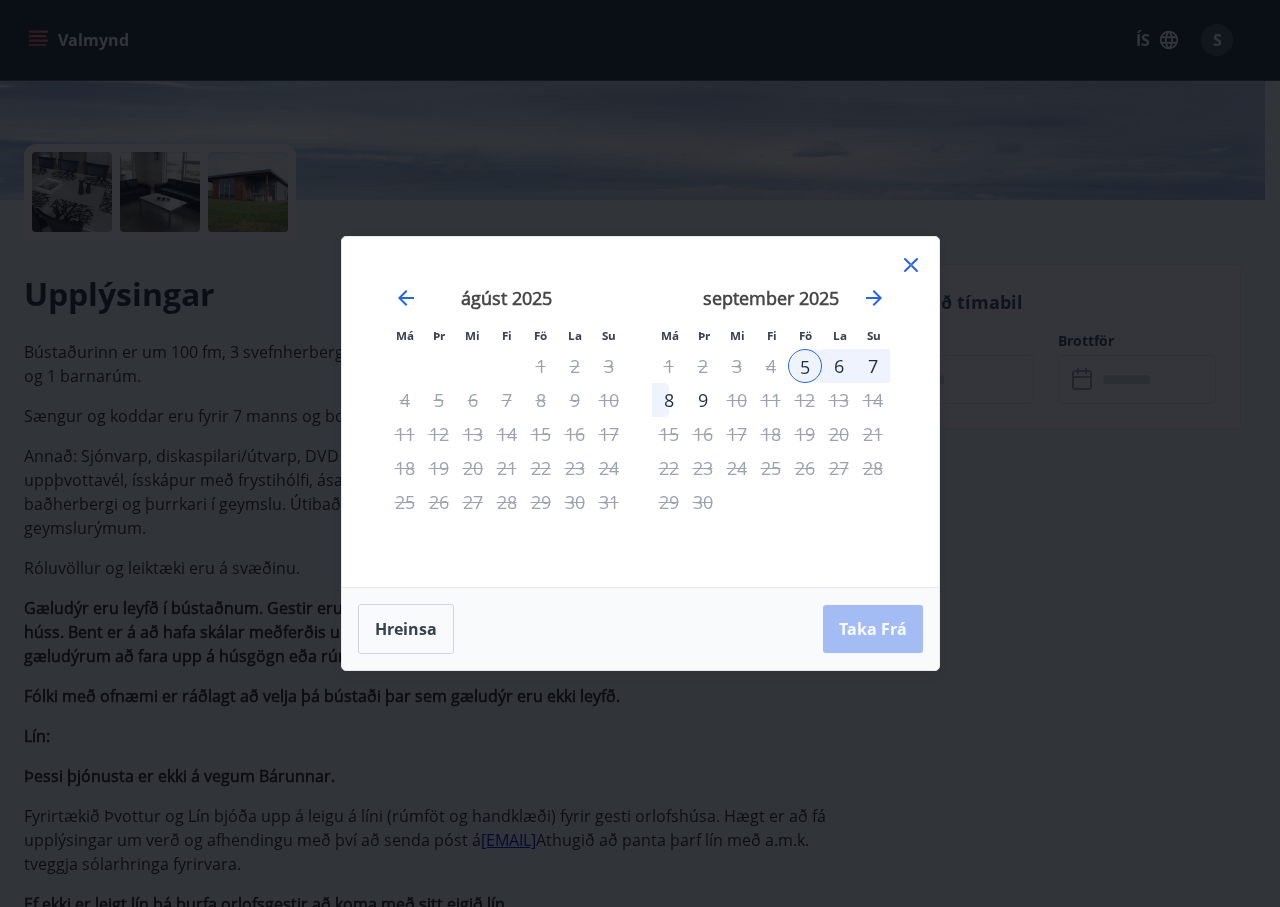 click on "Hreinsa Taka Frá" at bounding box center [640, 629] 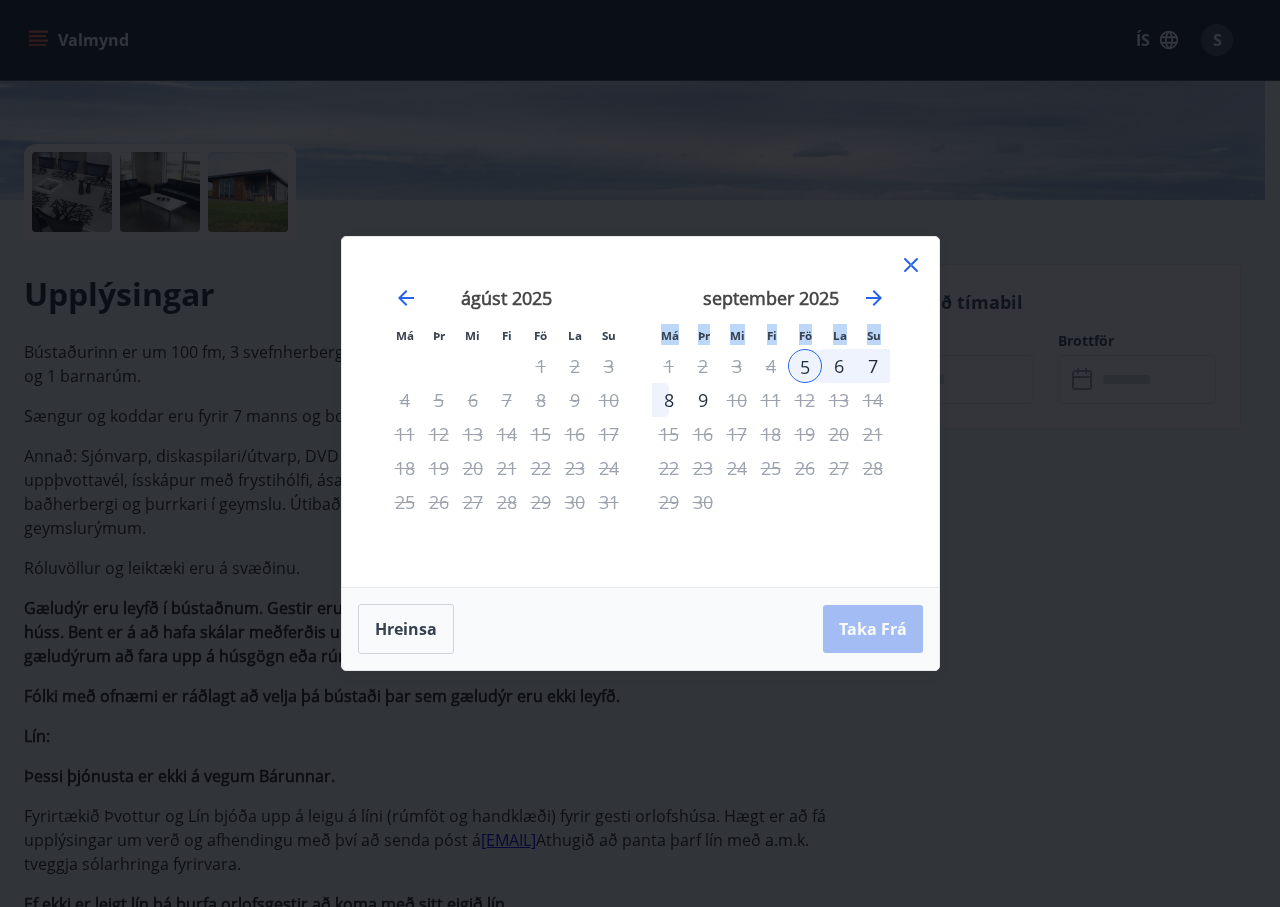 click on "Hreinsa Taka Frá" at bounding box center (640, 629) 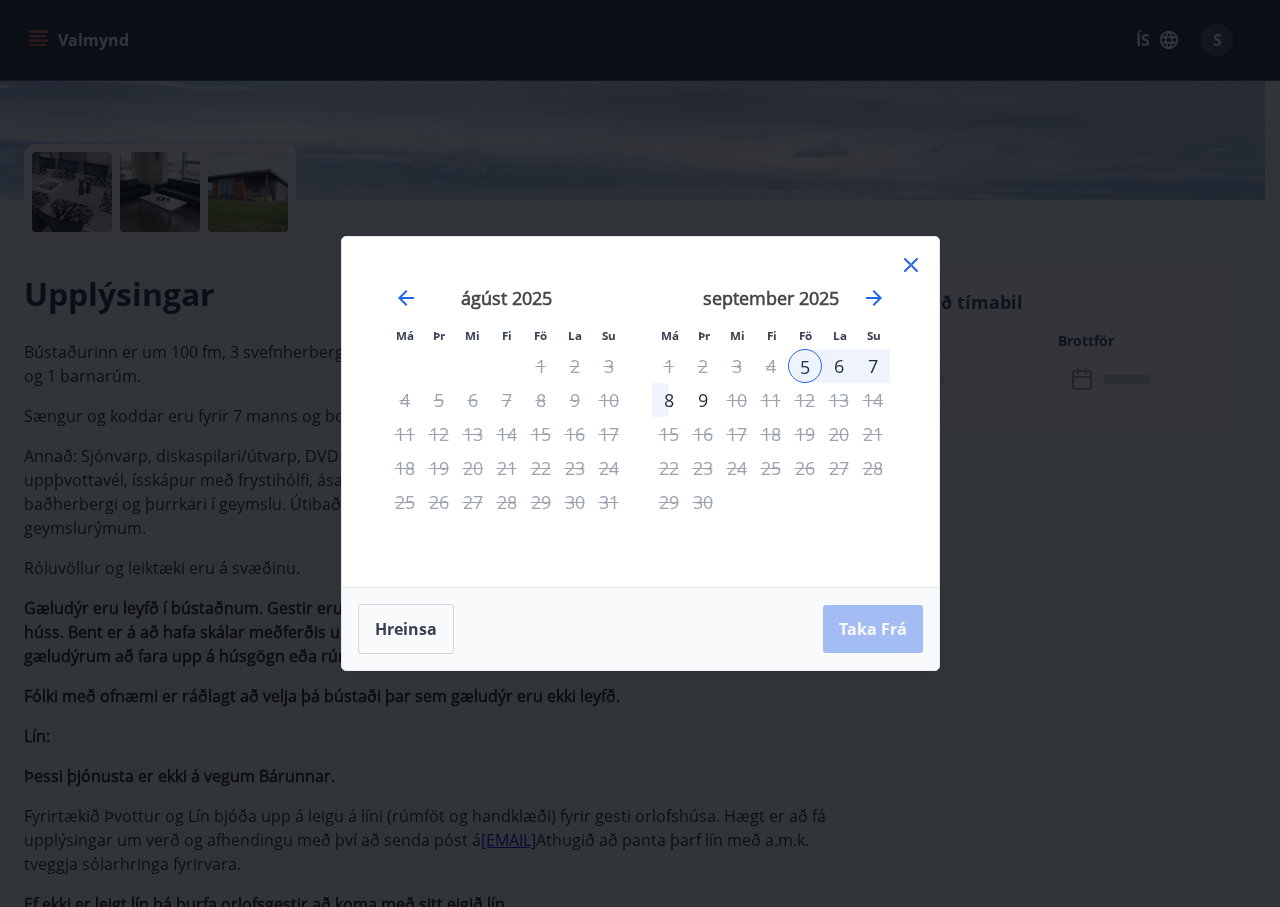 click on "Hreinsa Taka Frá" at bounding box center (640, 629) 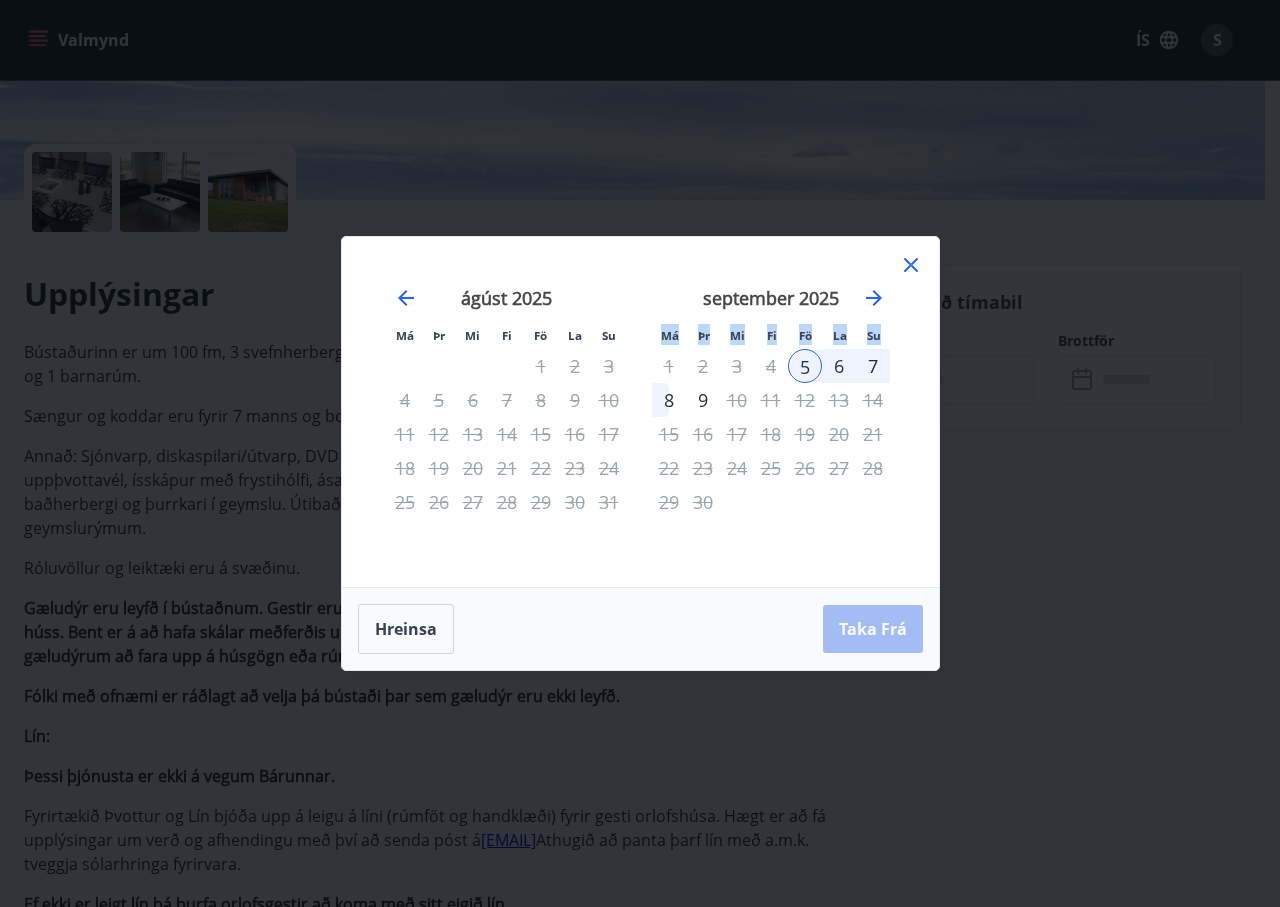 click on "Hreinsa Taka Frá" at bounding box center (640, 629) 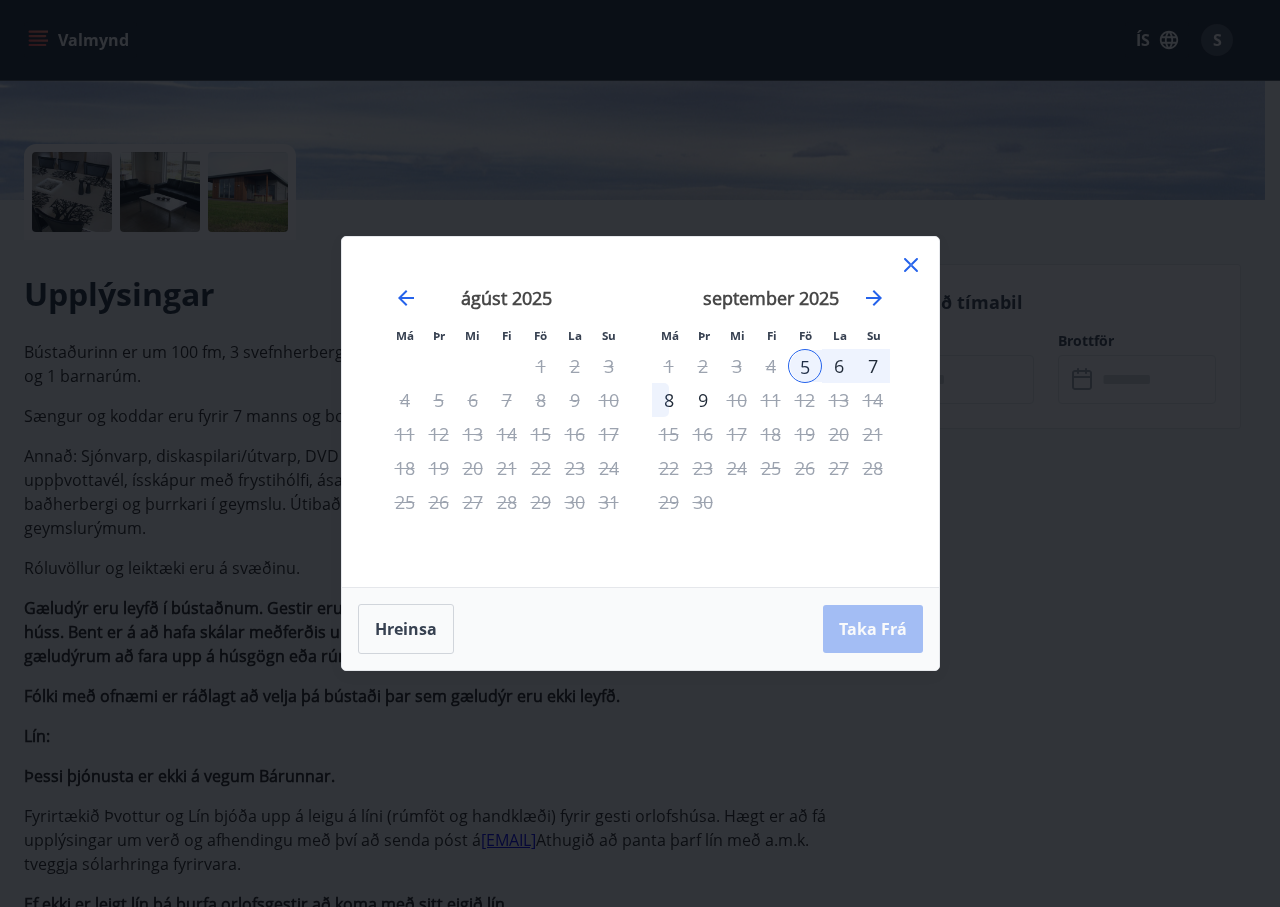 click on "Hreinsa Taka Frá" at bounding box center [640, 629] 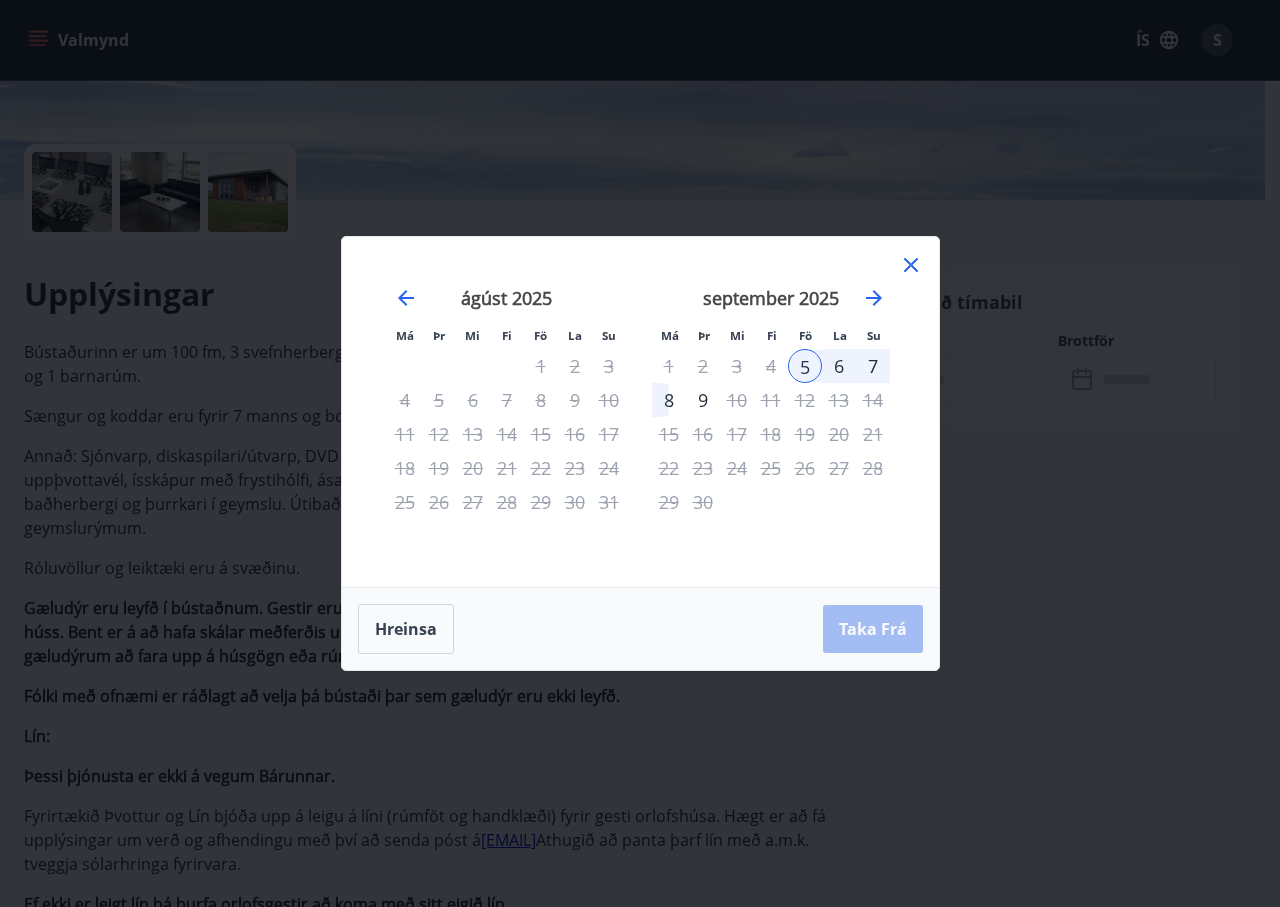 click on "Hreinsa Taka Frá" at bounding box center [640, 629] 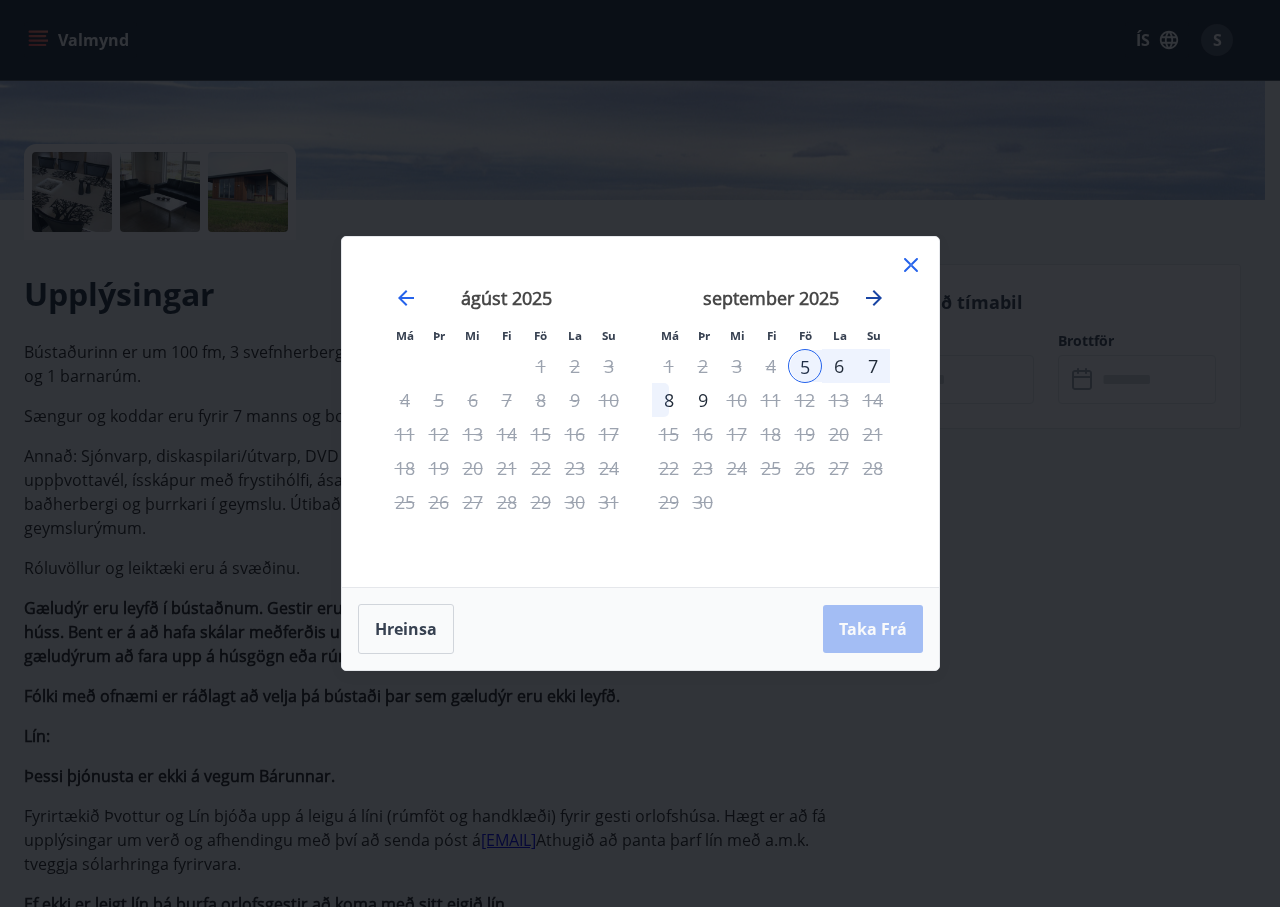 click 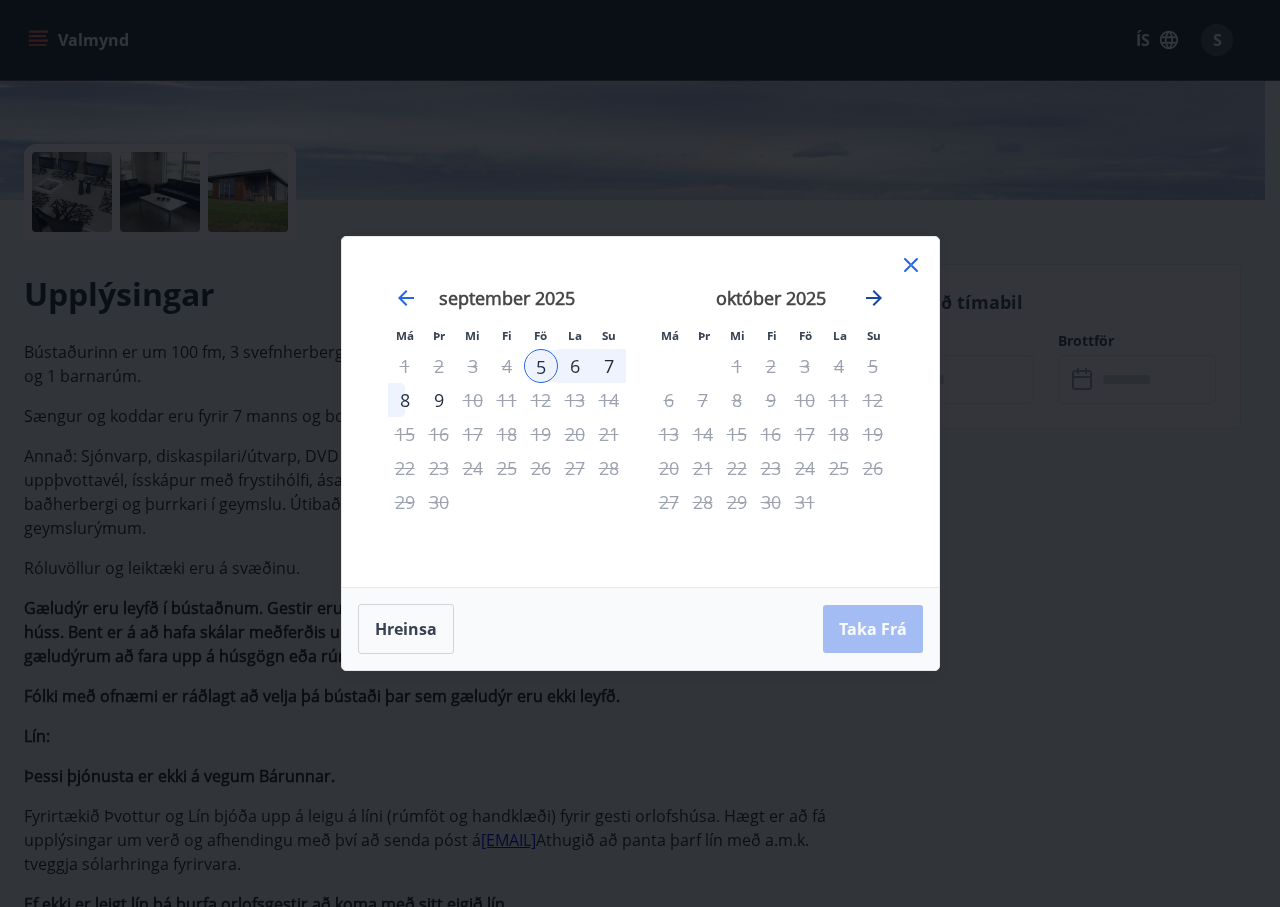 click 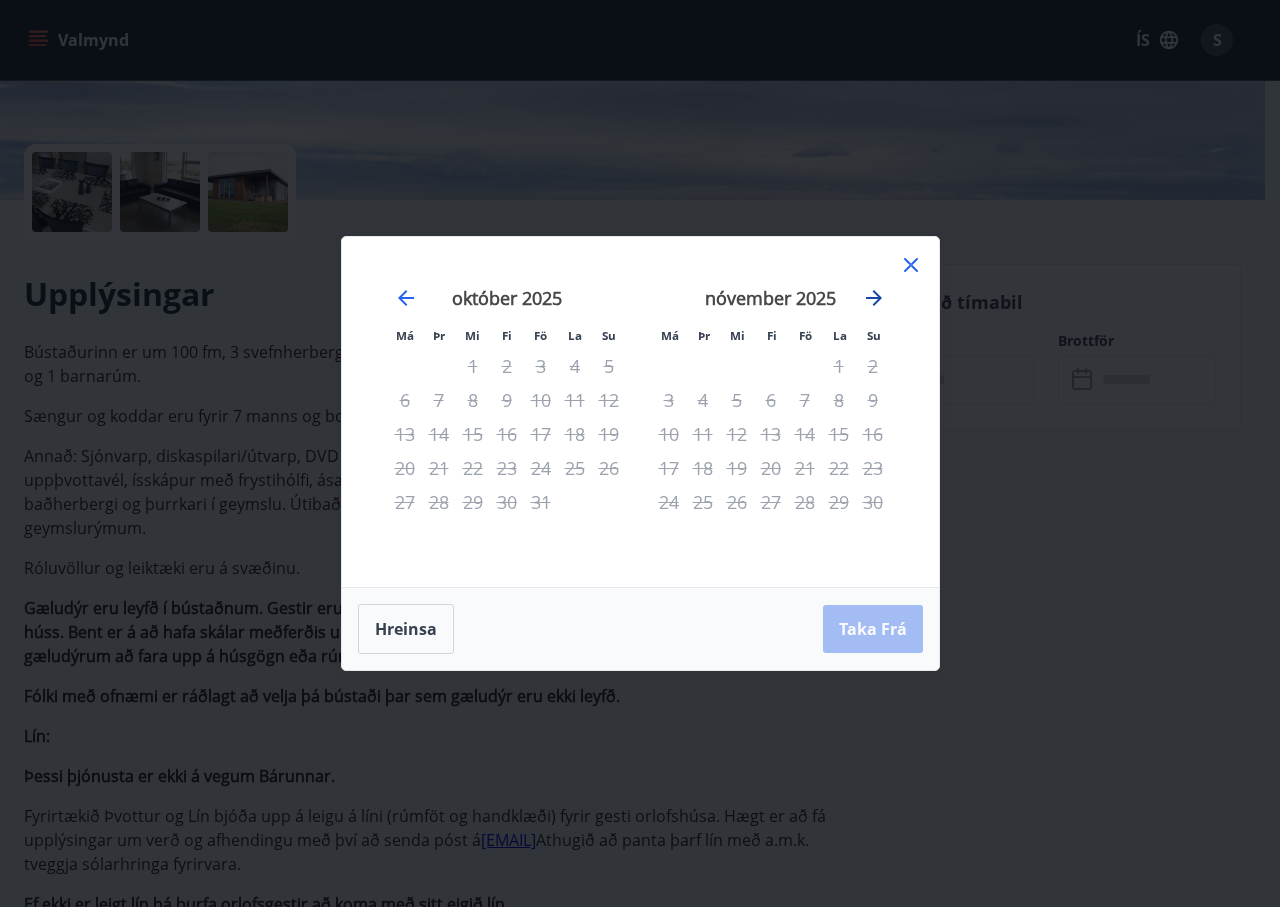 click 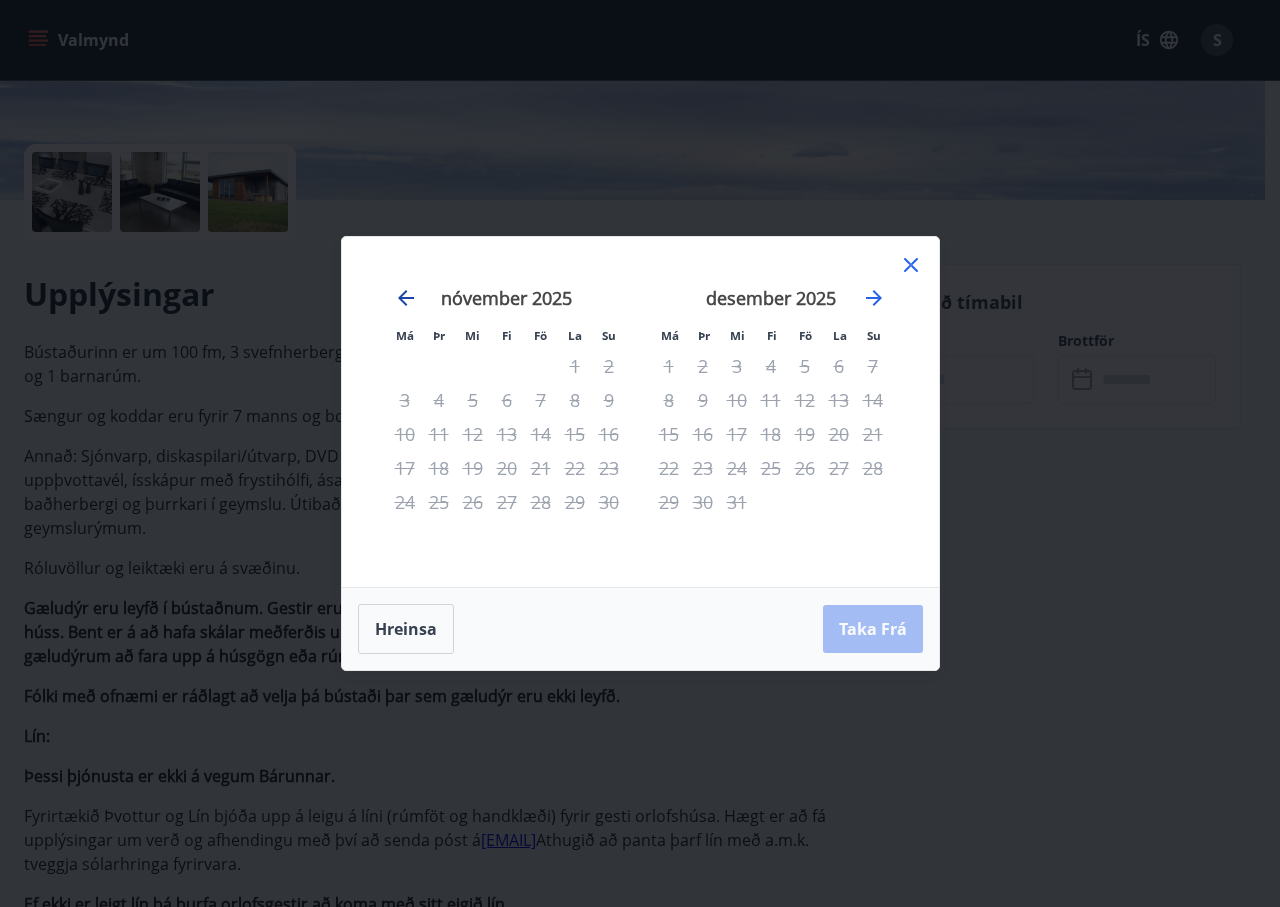 click 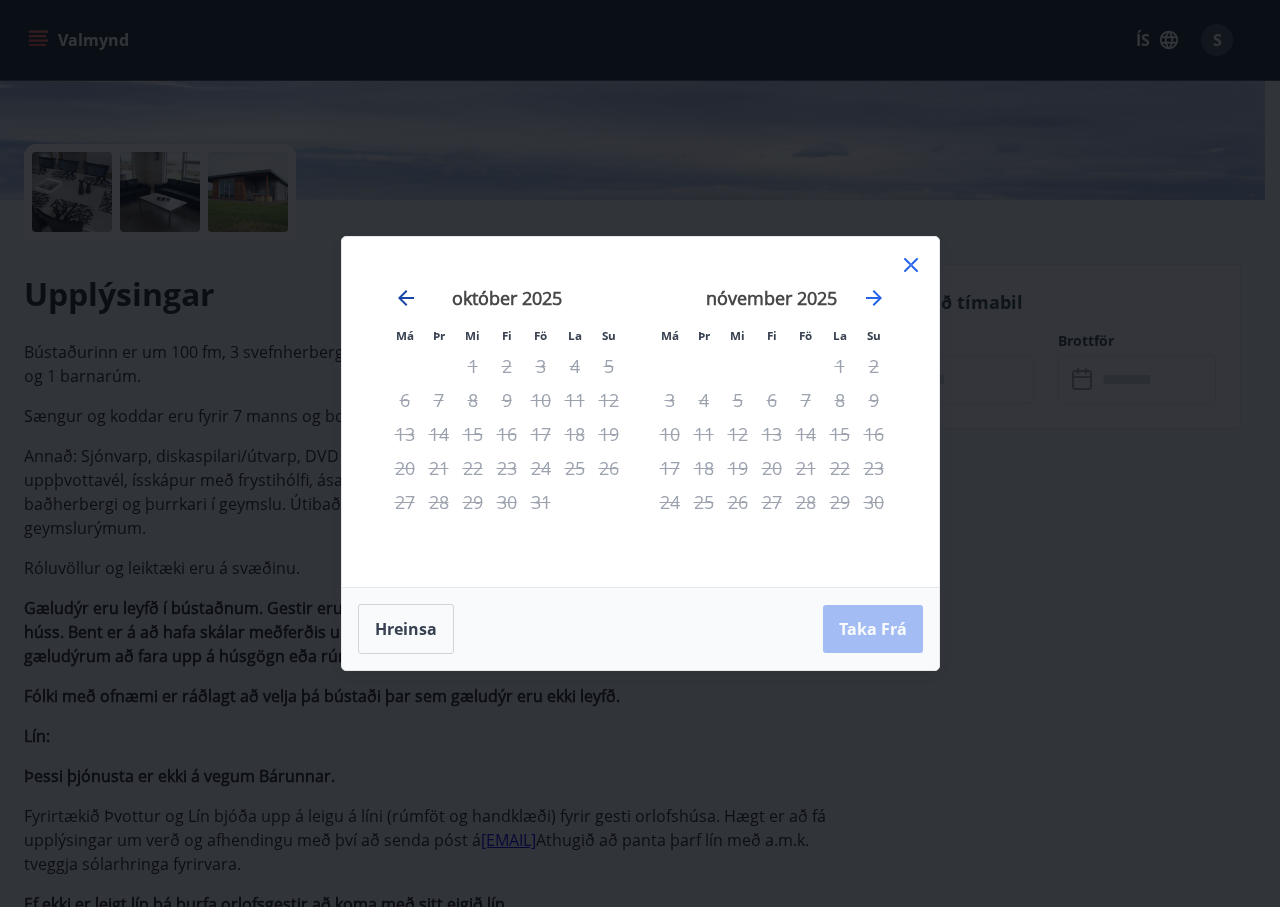 click 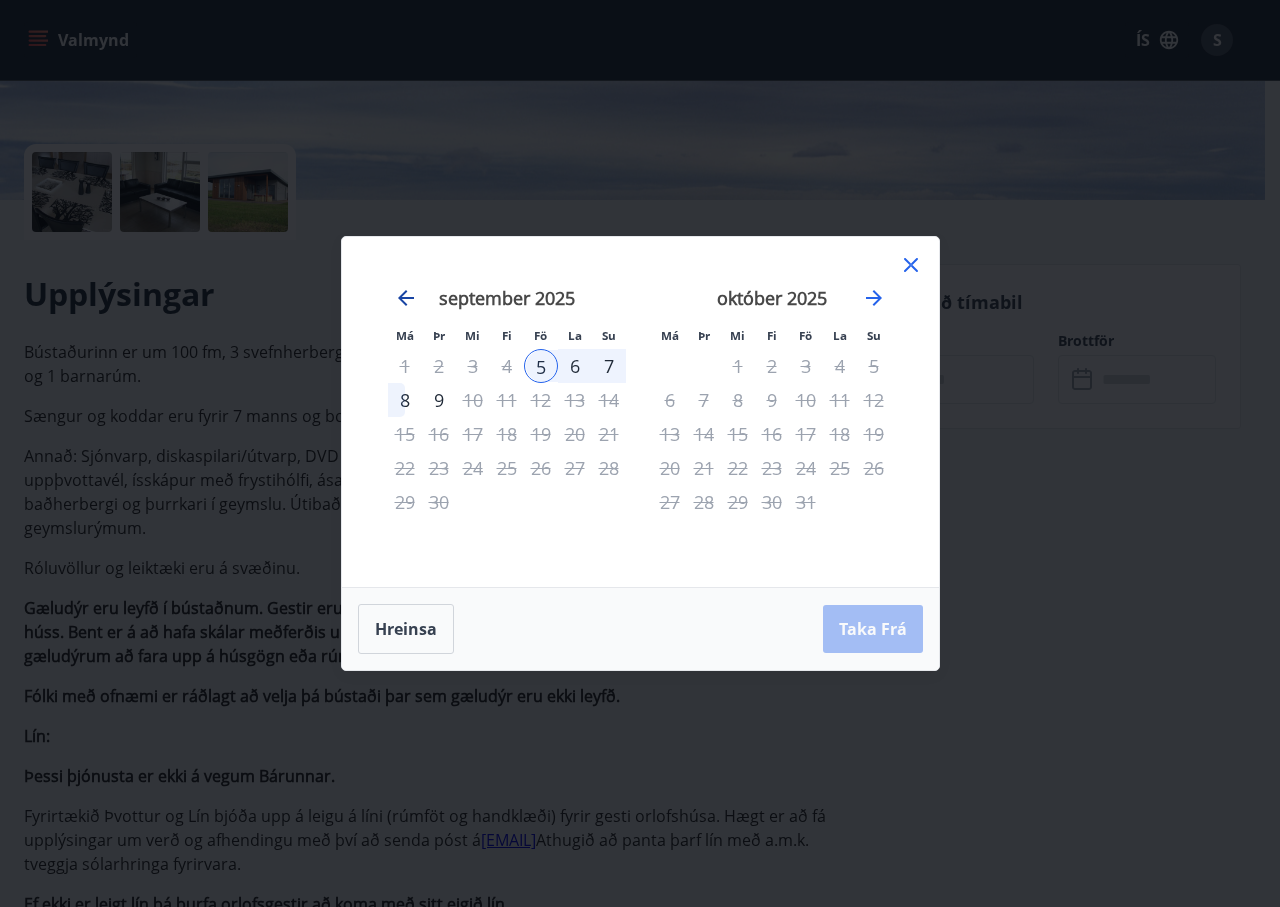 click 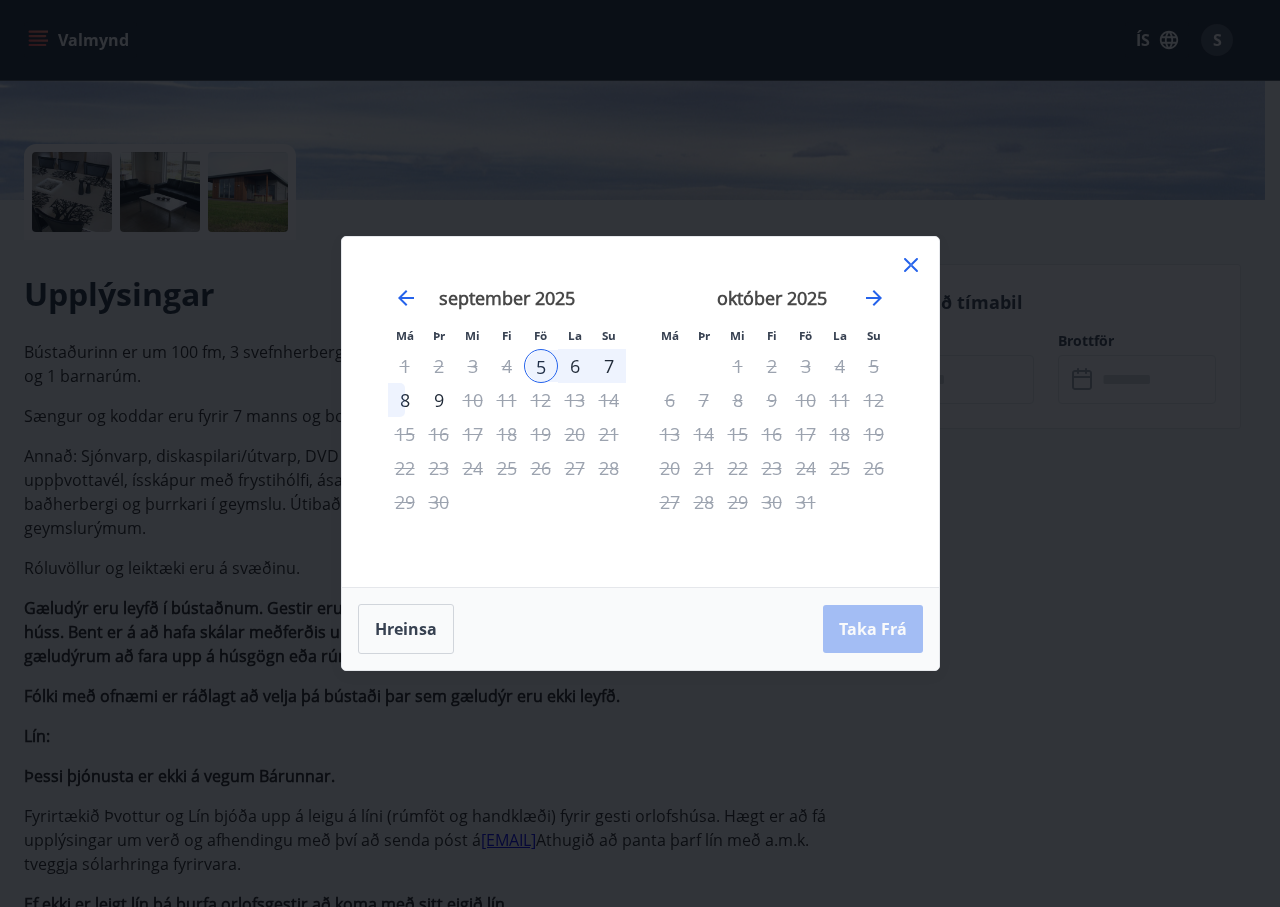 click on "5" at bounding box center (541, 366) 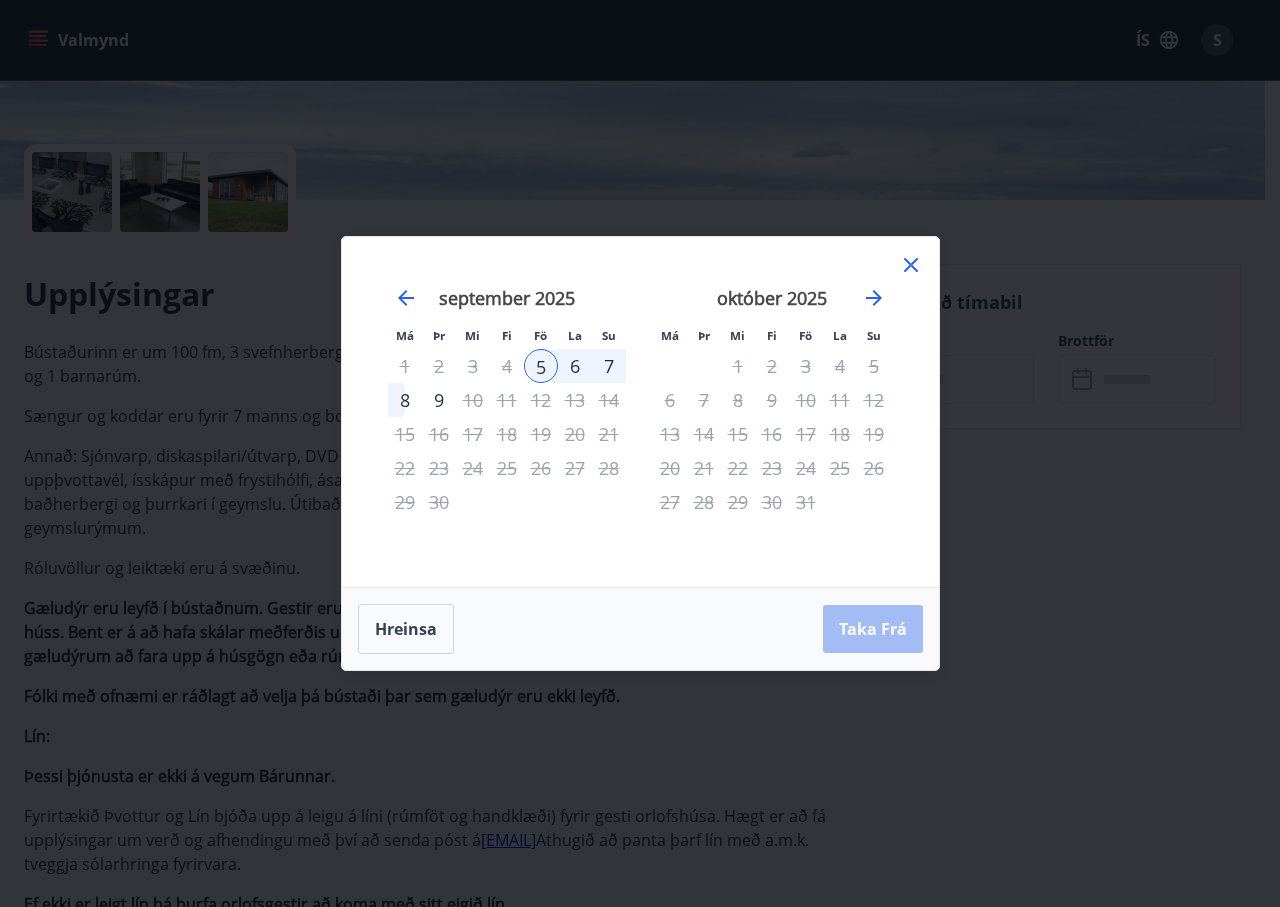 click on "5" at bounding box center [541, 366] 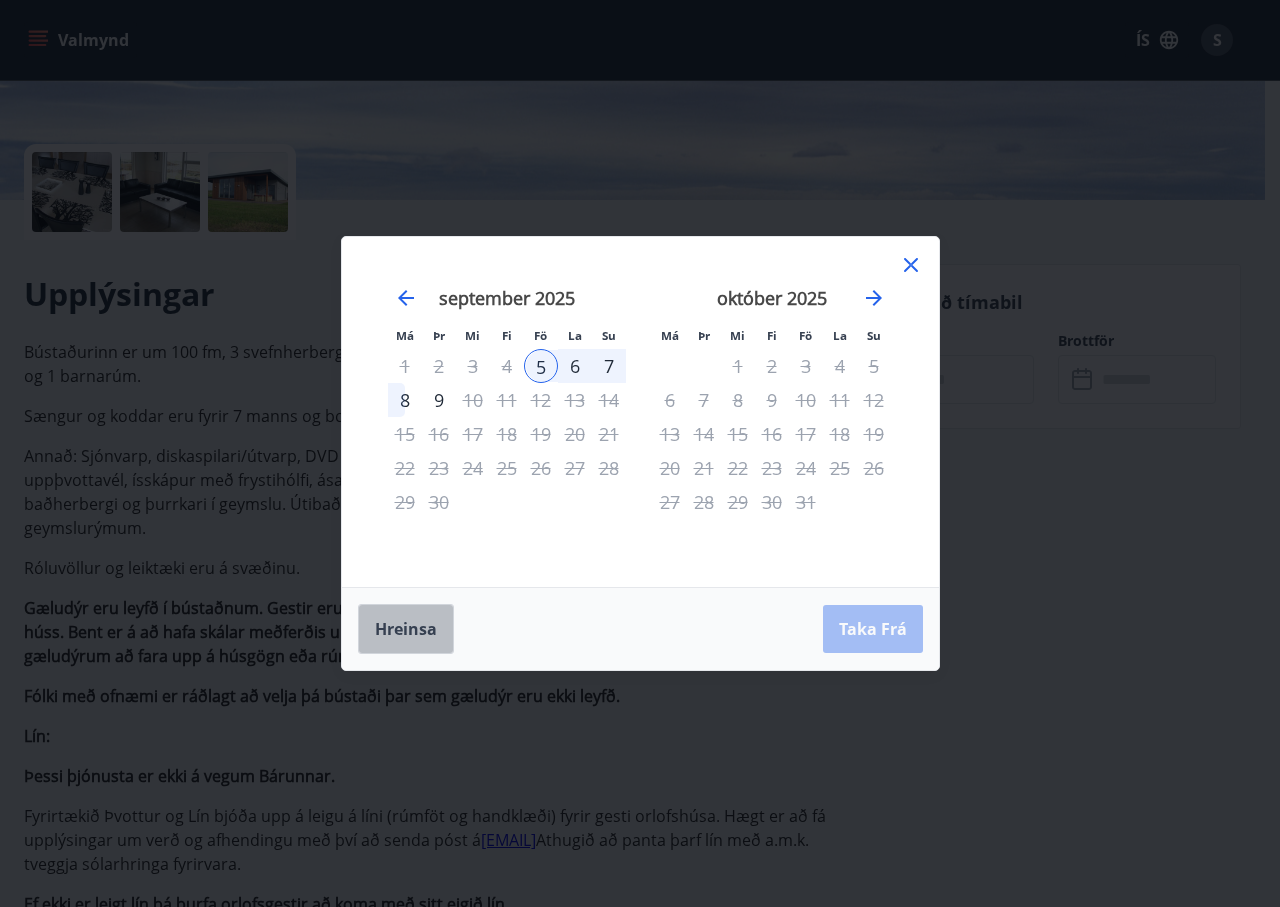 click on "Hreinsa" at bounding box center [406, 629] 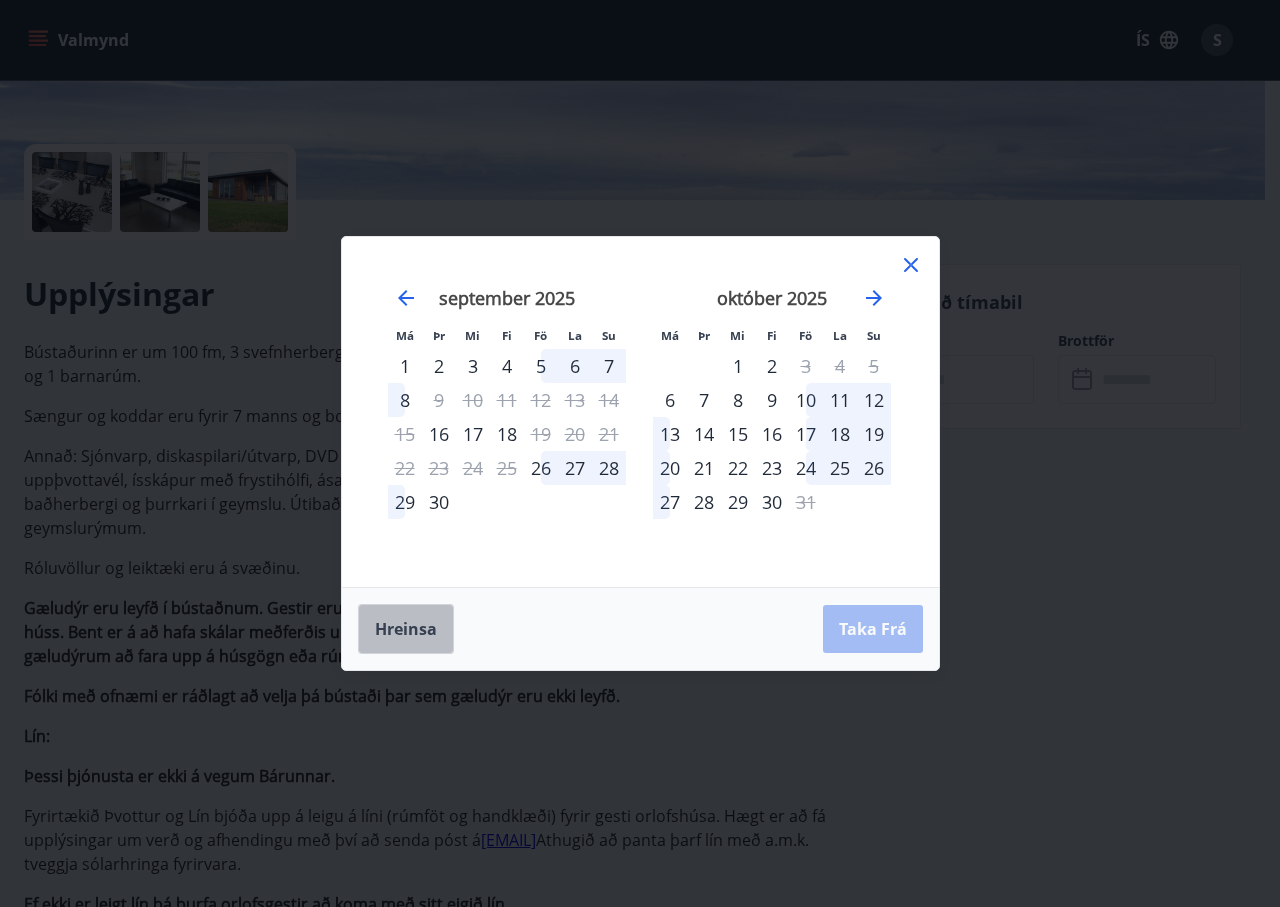 click on "Hreinsa" at bounding box center (406, 629) 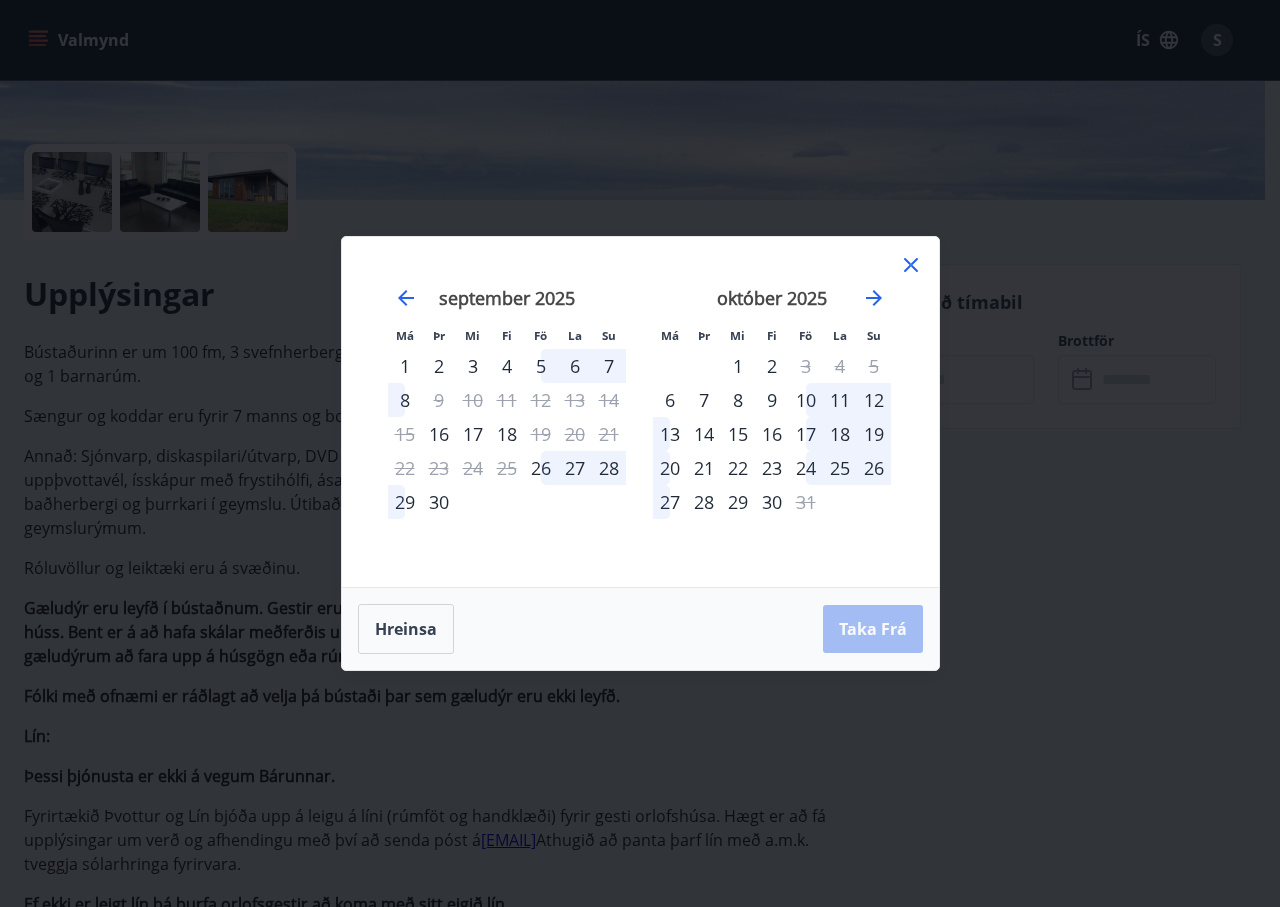drag, startPoint x: 411, startPoint y: 617, endPoint x: 846, endPoint y: 180, distance: 616.59875 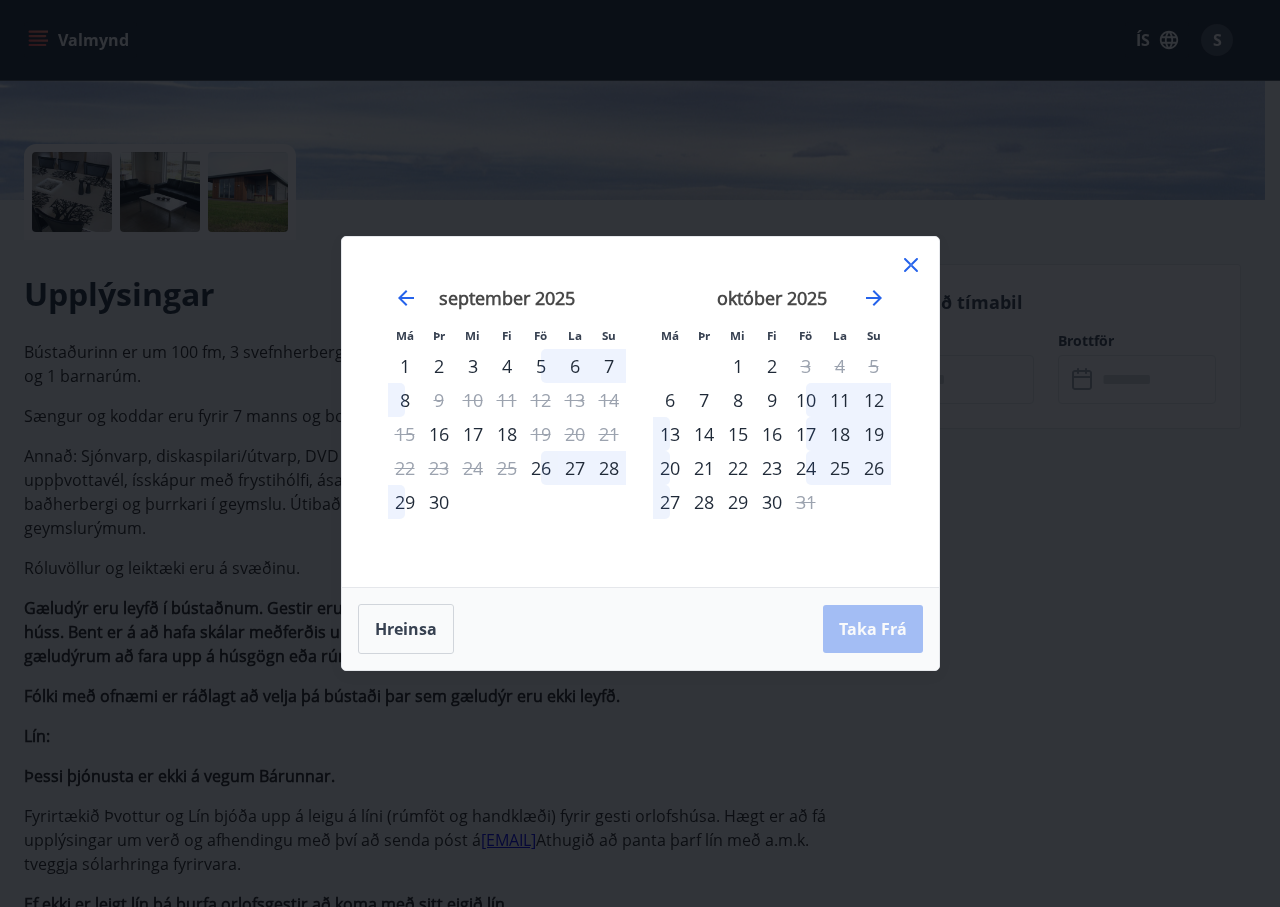 click on "Má Þr Mi Fi Fö La Su Má Þr Mi Fi Fö La Su september 2025 1 2 3 4 5 6 7 8 9 10 11 12 13 14 15 16 17 18 19 20 21 22 23 24 25 26 27 28 29 30 október 2025 1 2 3 4 5 6 7 8 9 10 11 12 13 14 15 16 17 18 19 20 21 22 23 24 25 26 27 28 29 30 31 nóvember 2025 1 2 3 4 5 6 7 8 9 10 11 12 13 14 15 16 17 18 19 20 21 22 23 24 25 26 27 28 29 30 desember 2025 1 2 3 4 5 6 7 8 9 10 11 12 13 14 15 16 17 18 19 20 21 22 23 24 25 26 27 28 29 30 31 Hreinsa Taka Frá" at bounding box center [640, 453] 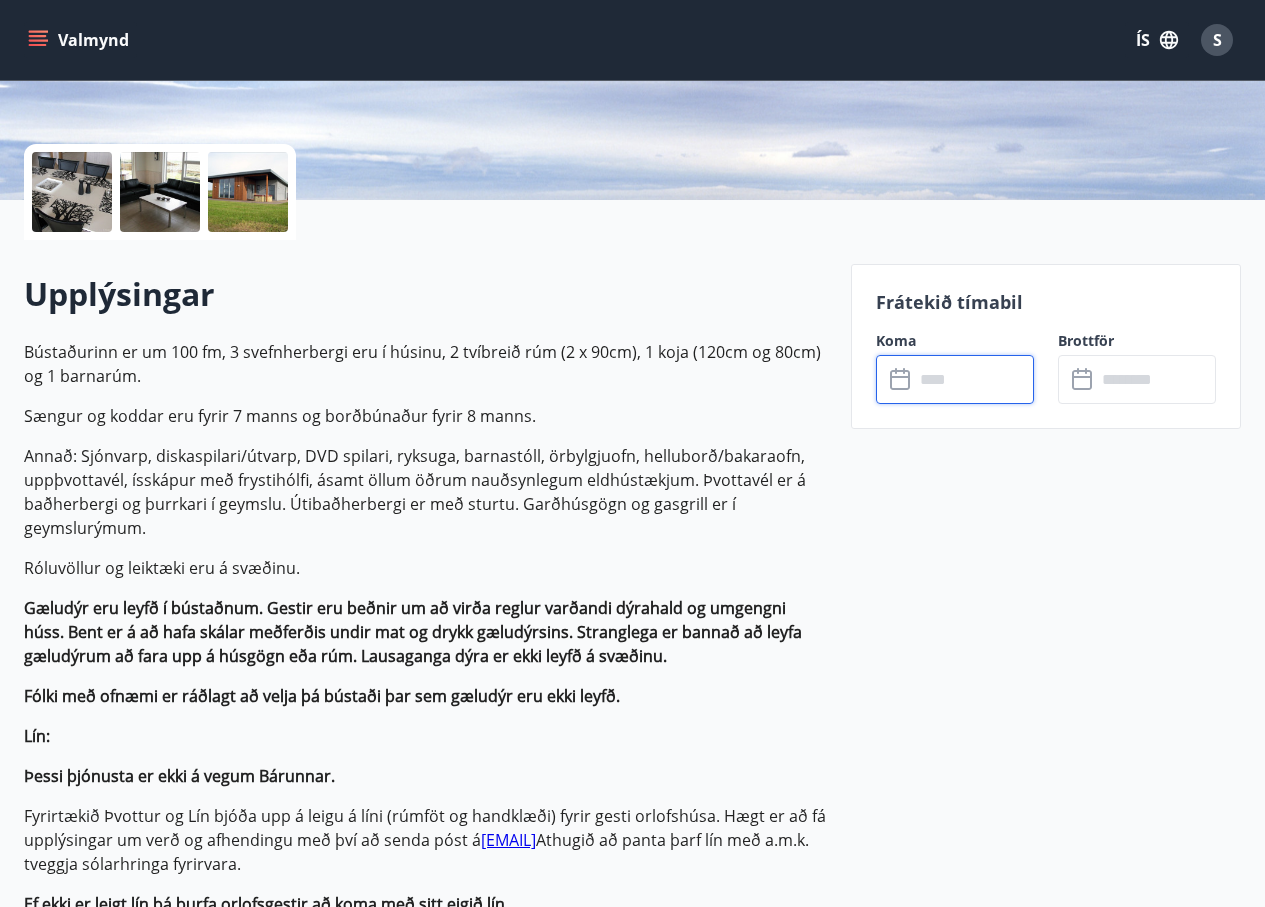 click at bounding box center [974, 379] 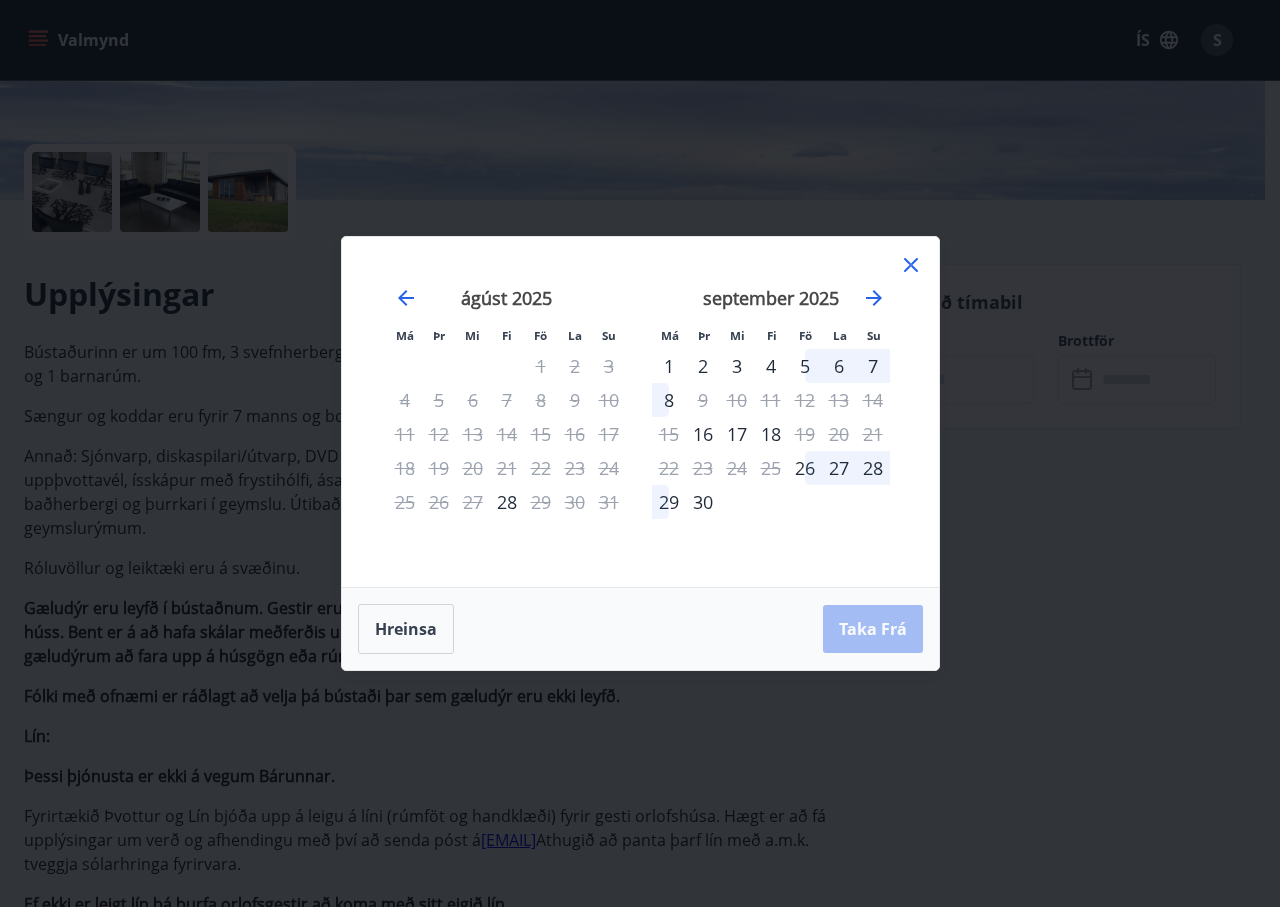 click on "5" at bounding box center [805, 366] 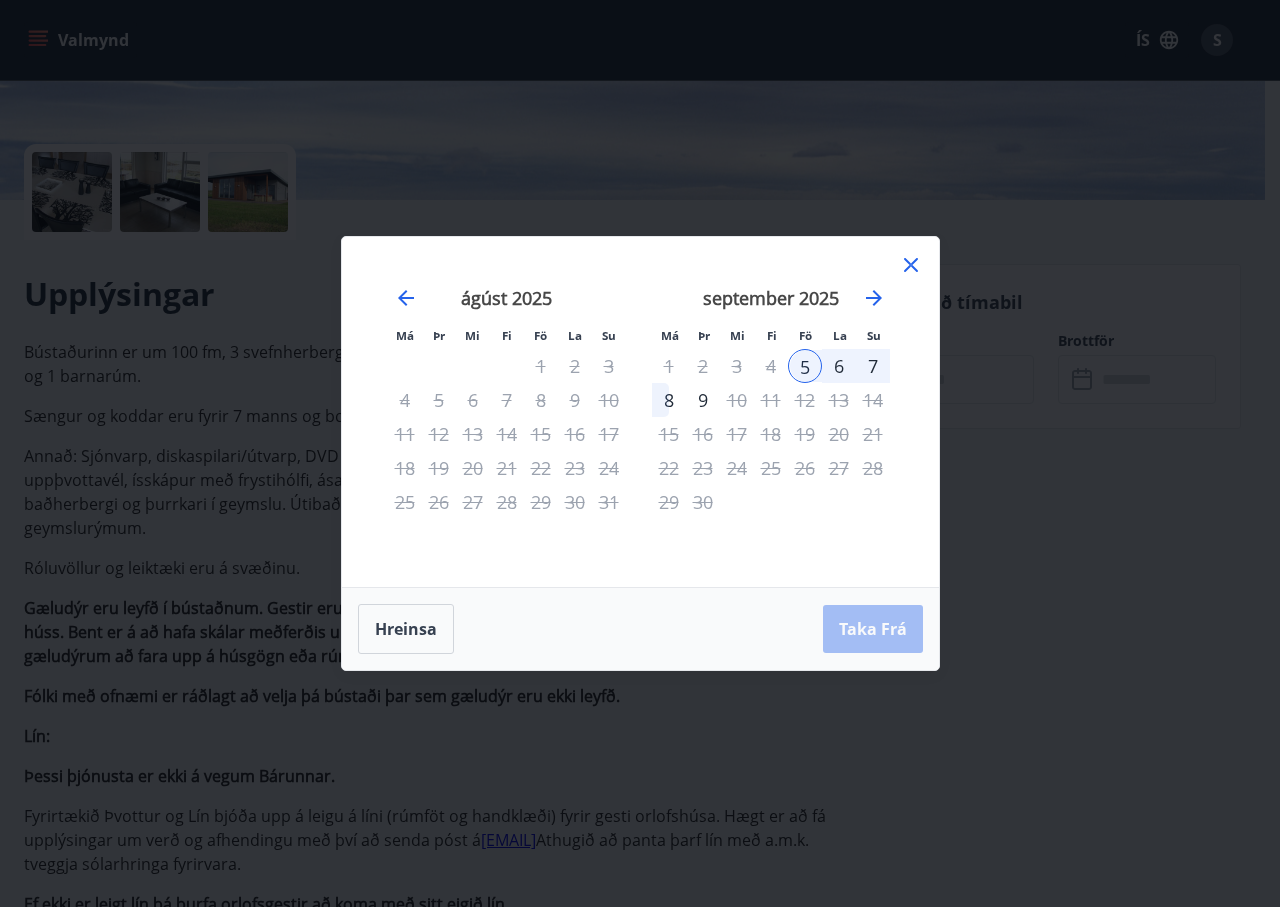 click on "5" at bounding box center (805, 366) 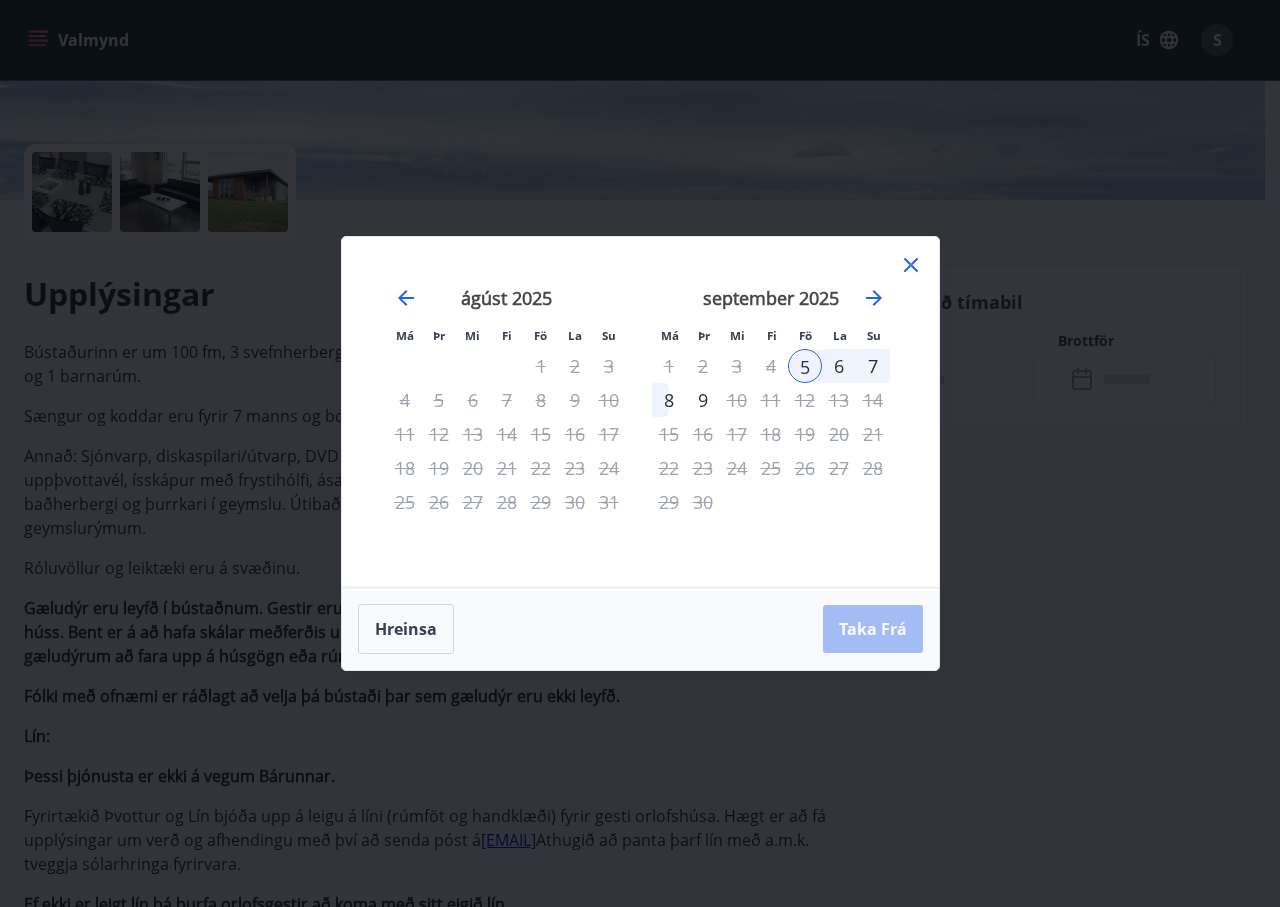 click on "5" at bounding box center (805, 366) 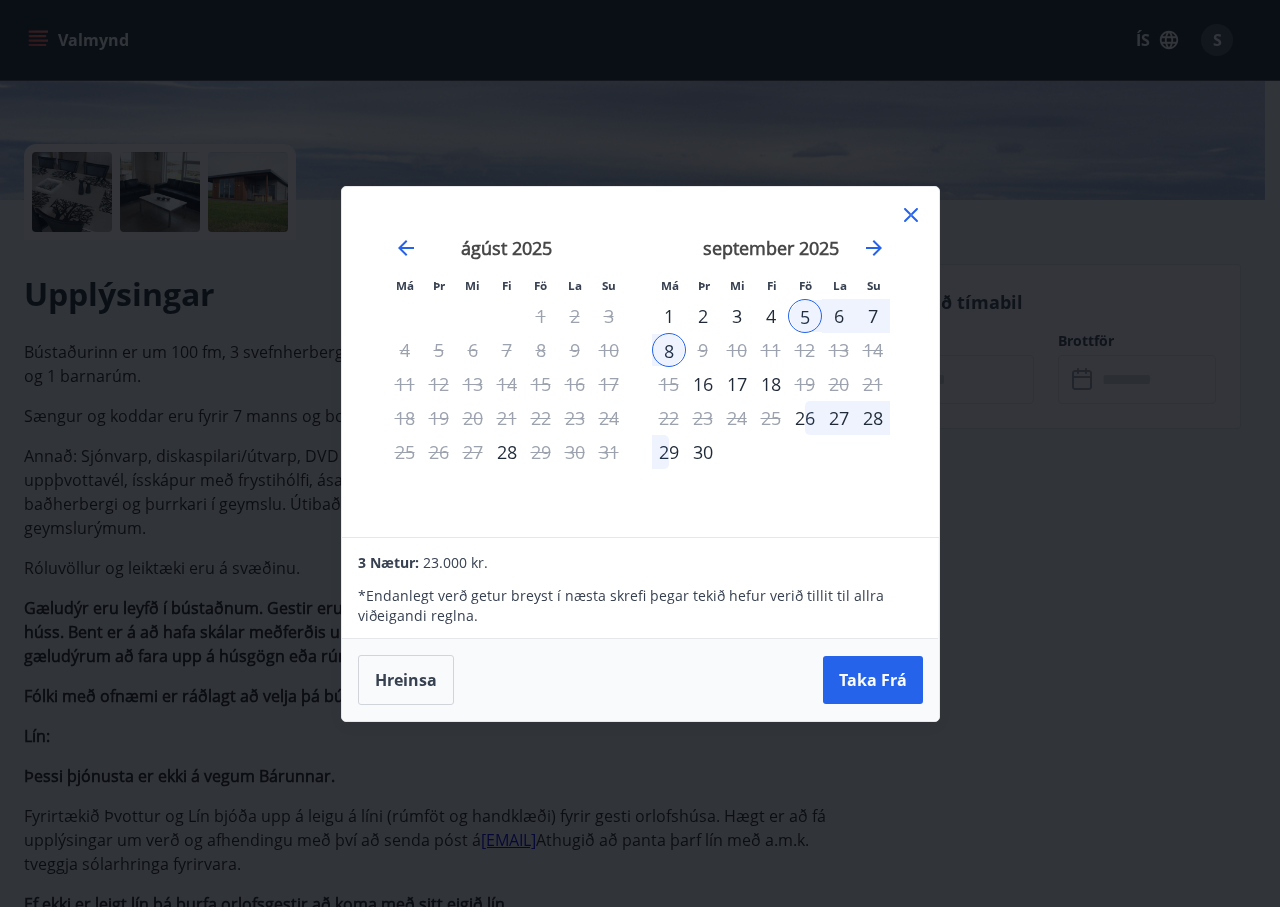 click on "13" at bounding box center [839, 350] 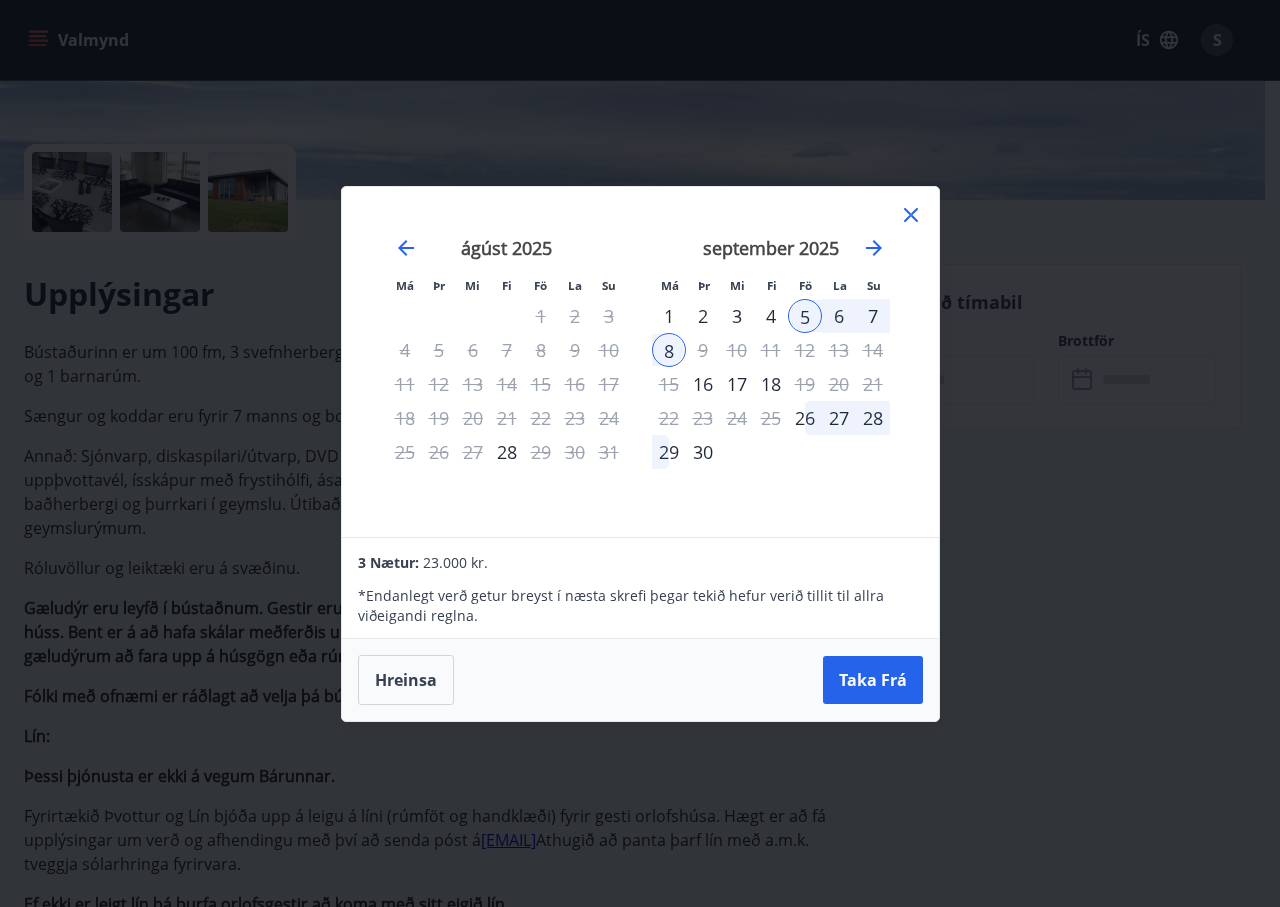 click on "Taka Frá" at bounding box center [873, 680] 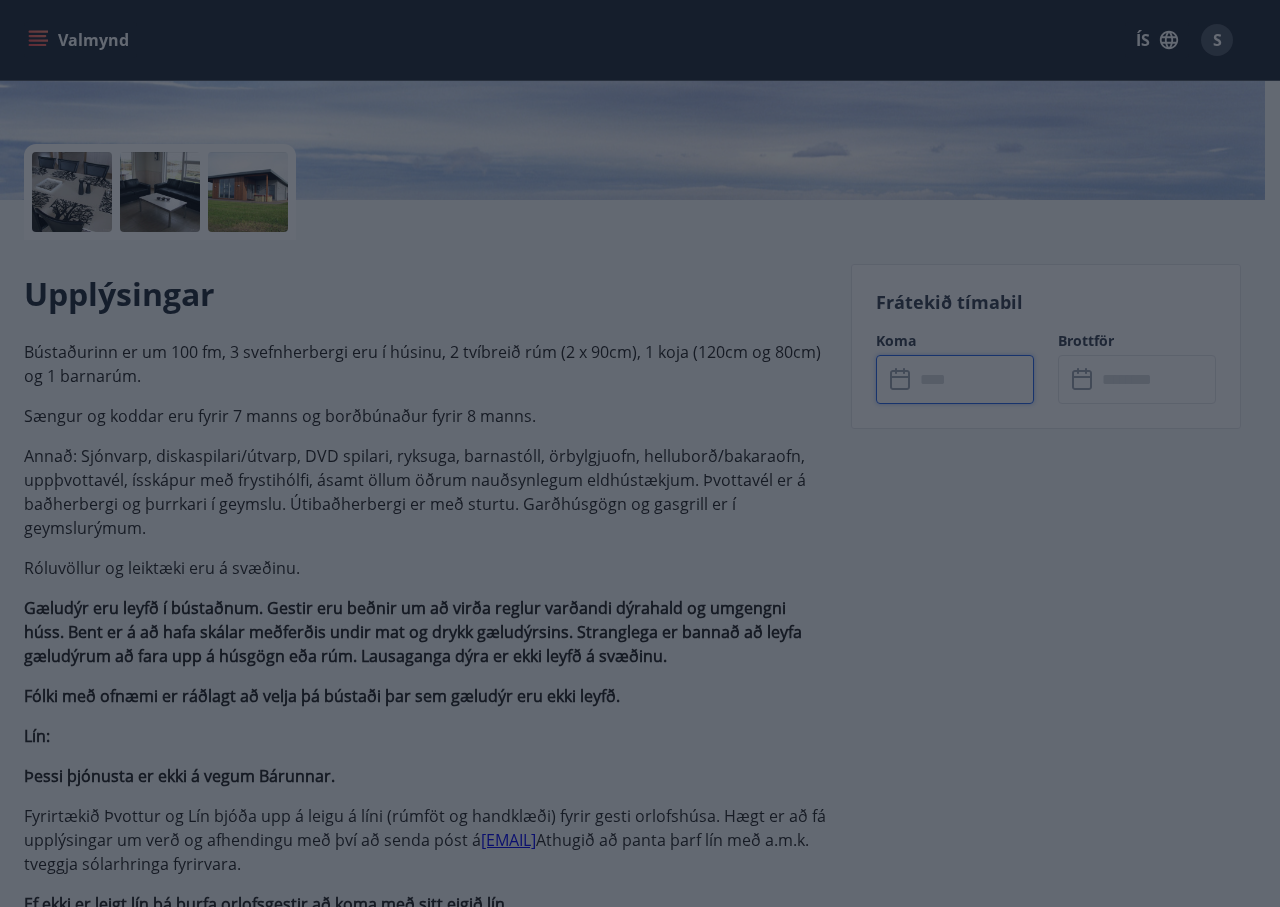 type on "******" 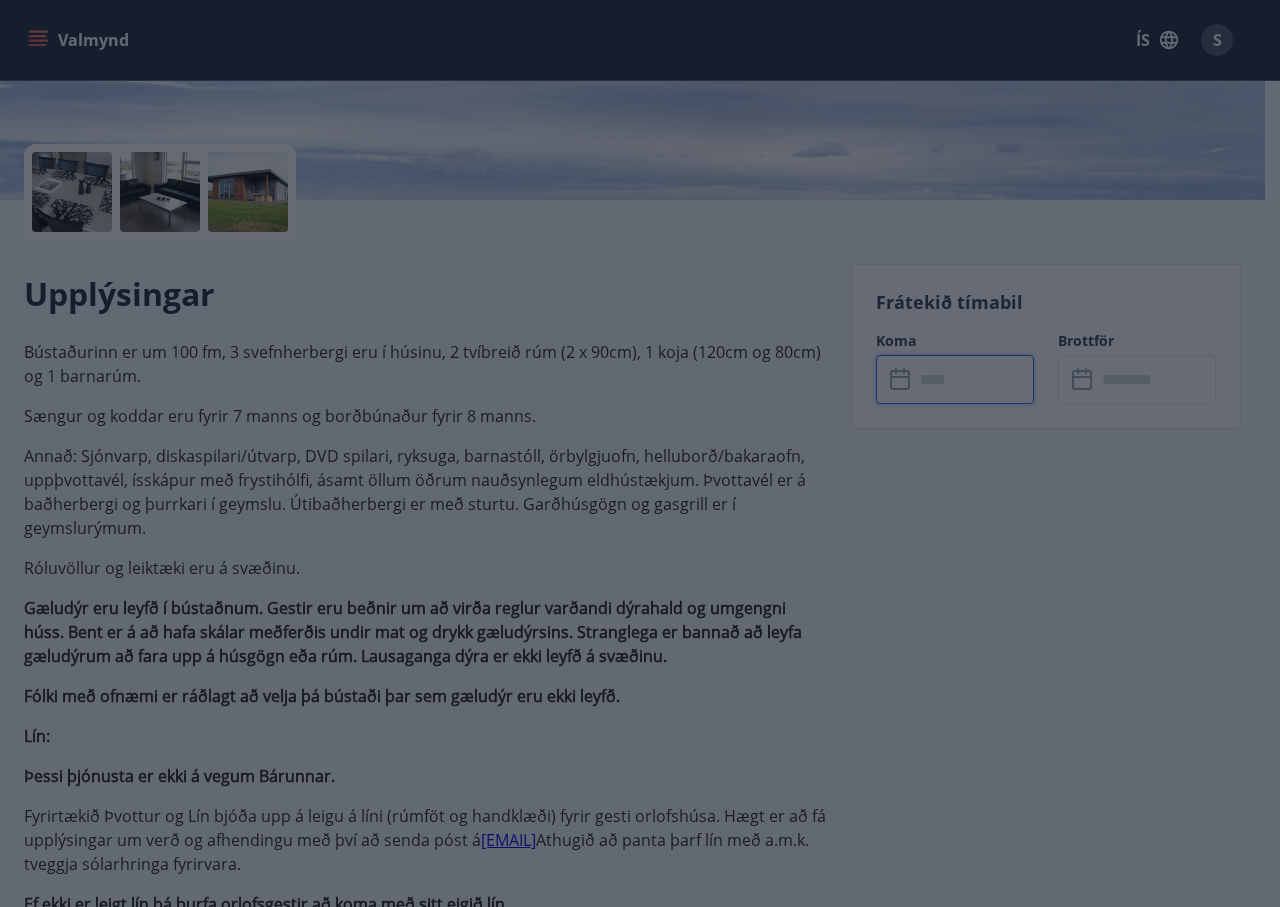 type on "******" 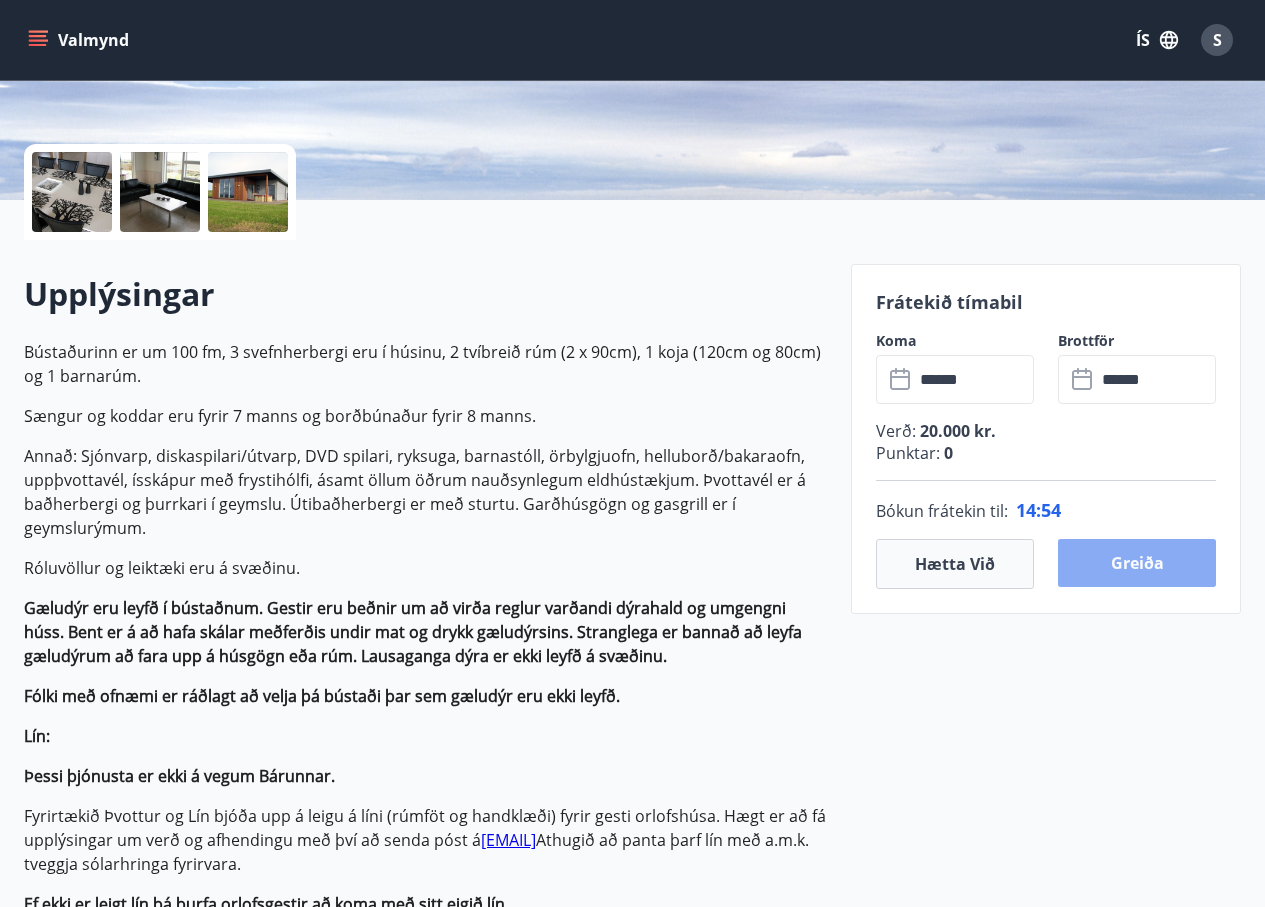 click on "Greiða" at bounding box center (1137, 563) 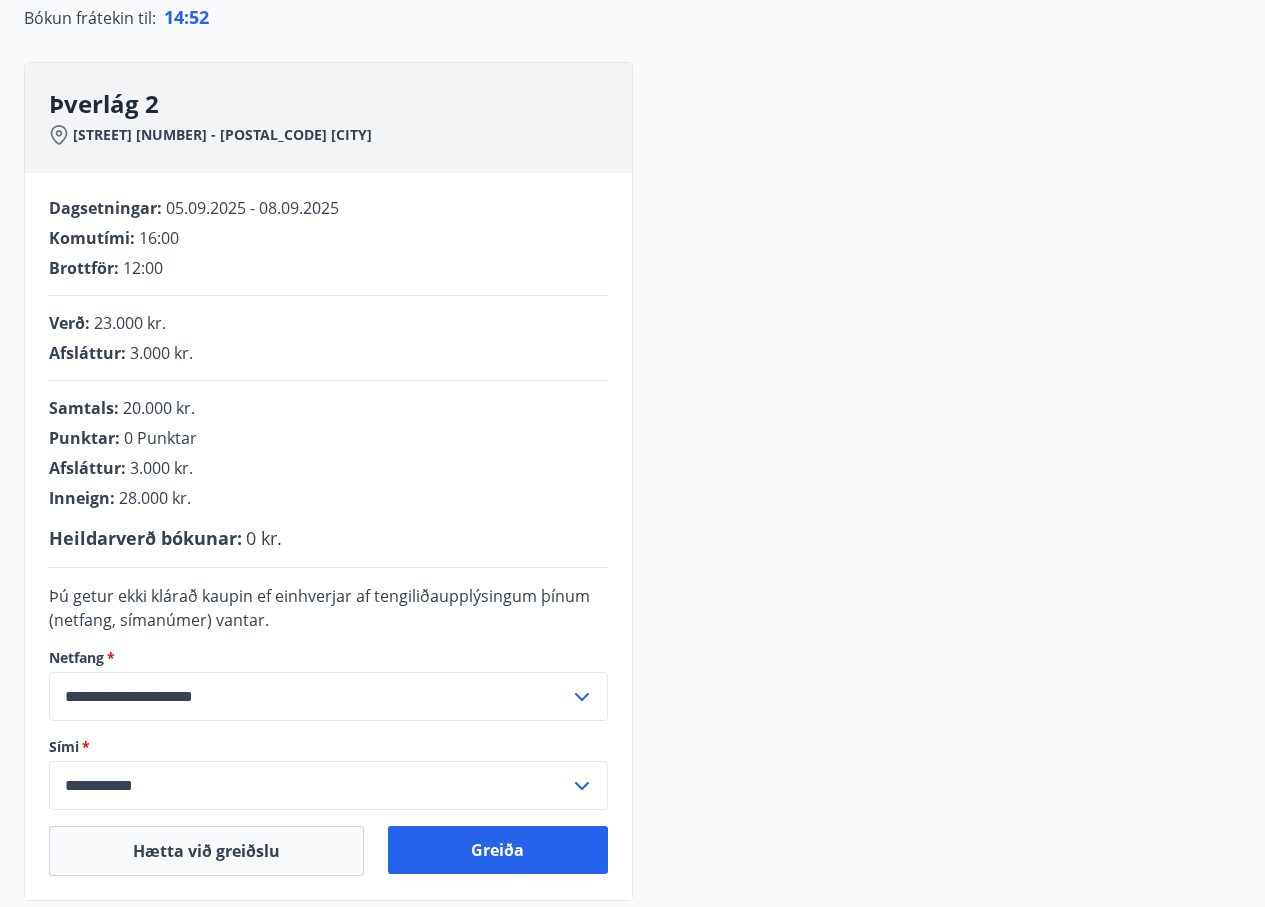 scroll, scrollTop: 400, scrollLeft: 0, axis: vertical 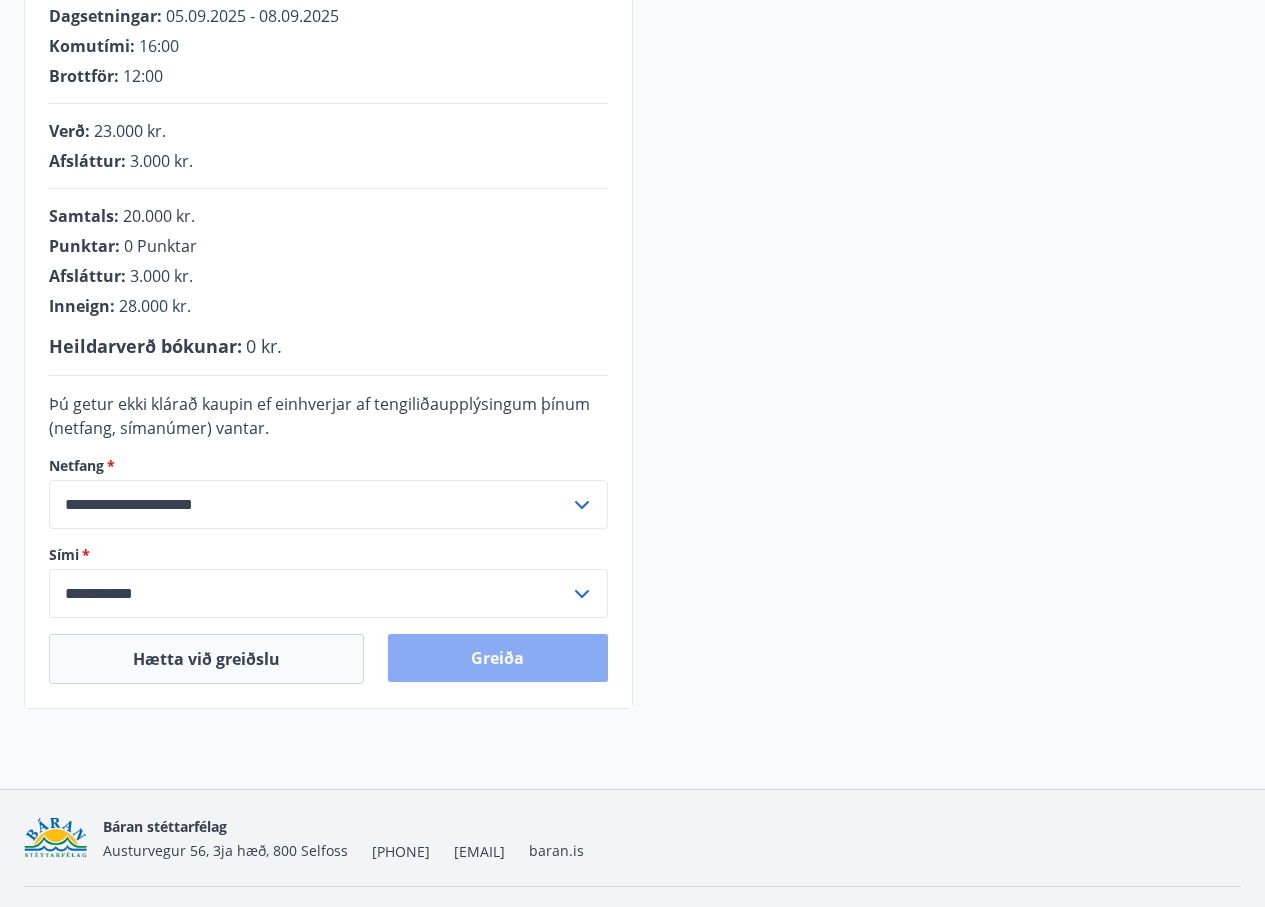 click on "Greiða" at bounding box center [497, 658] 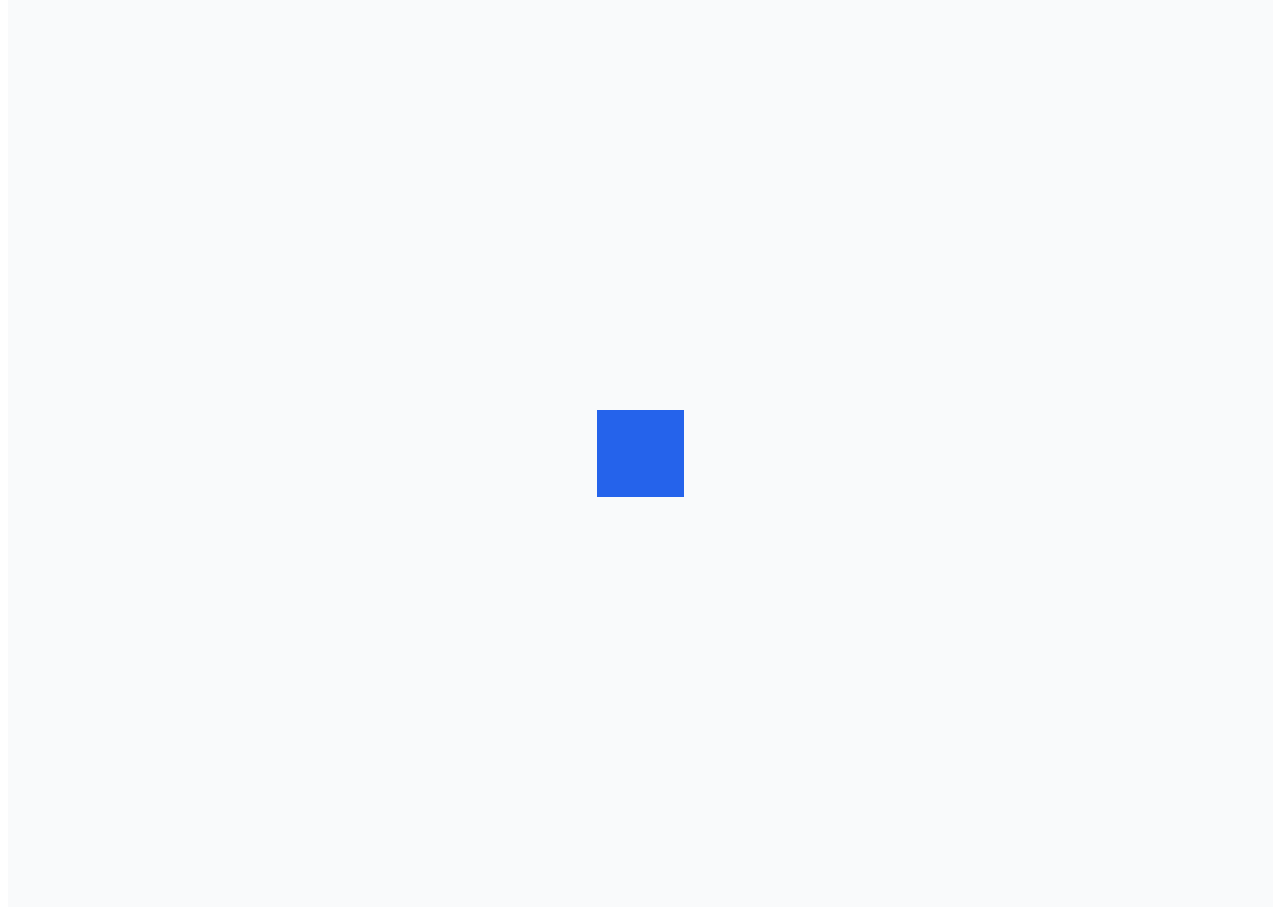scroll, scrollTop: 0, scrollLeft: 0, axis: both 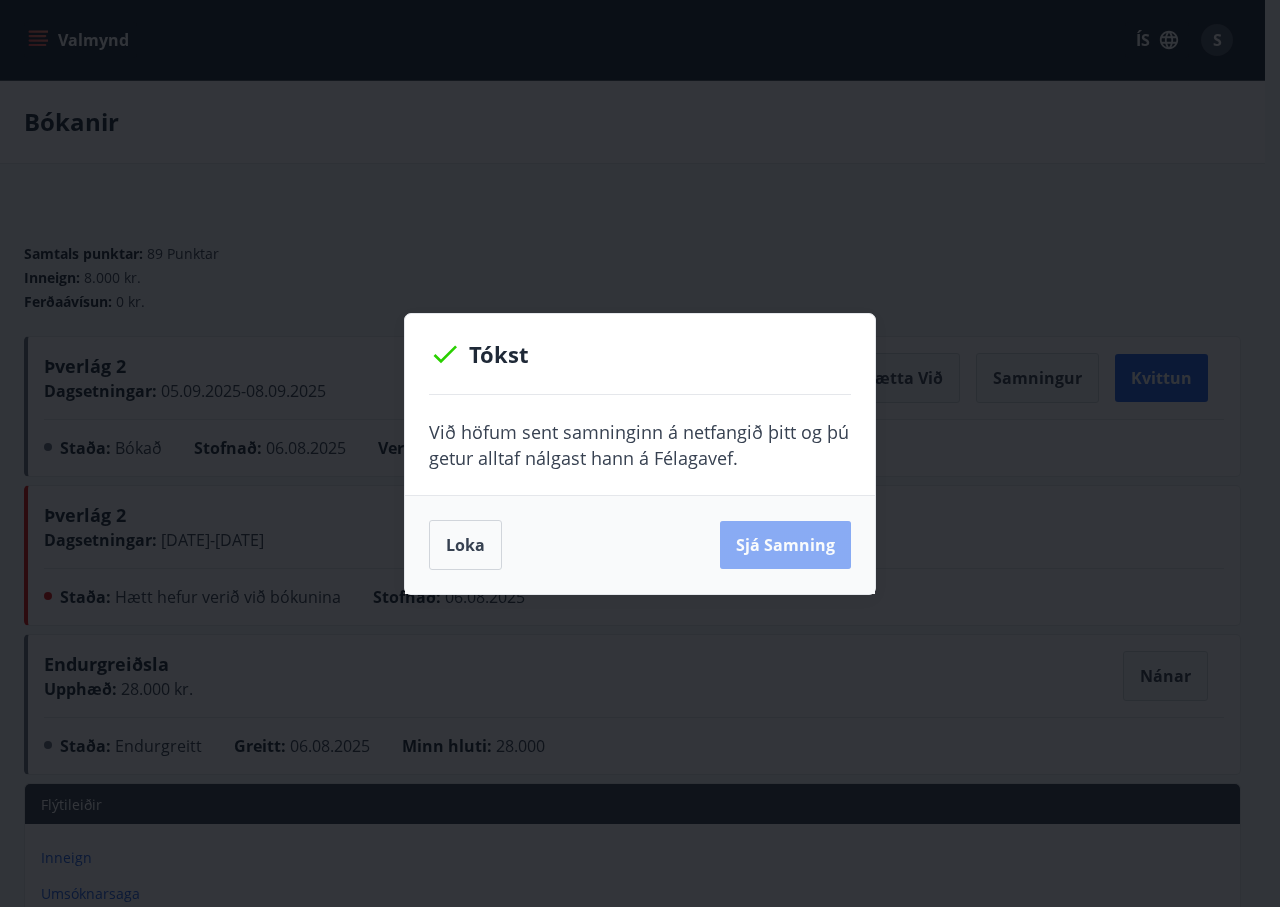 click on "Sjá samning" at bounding box center (785, 545) 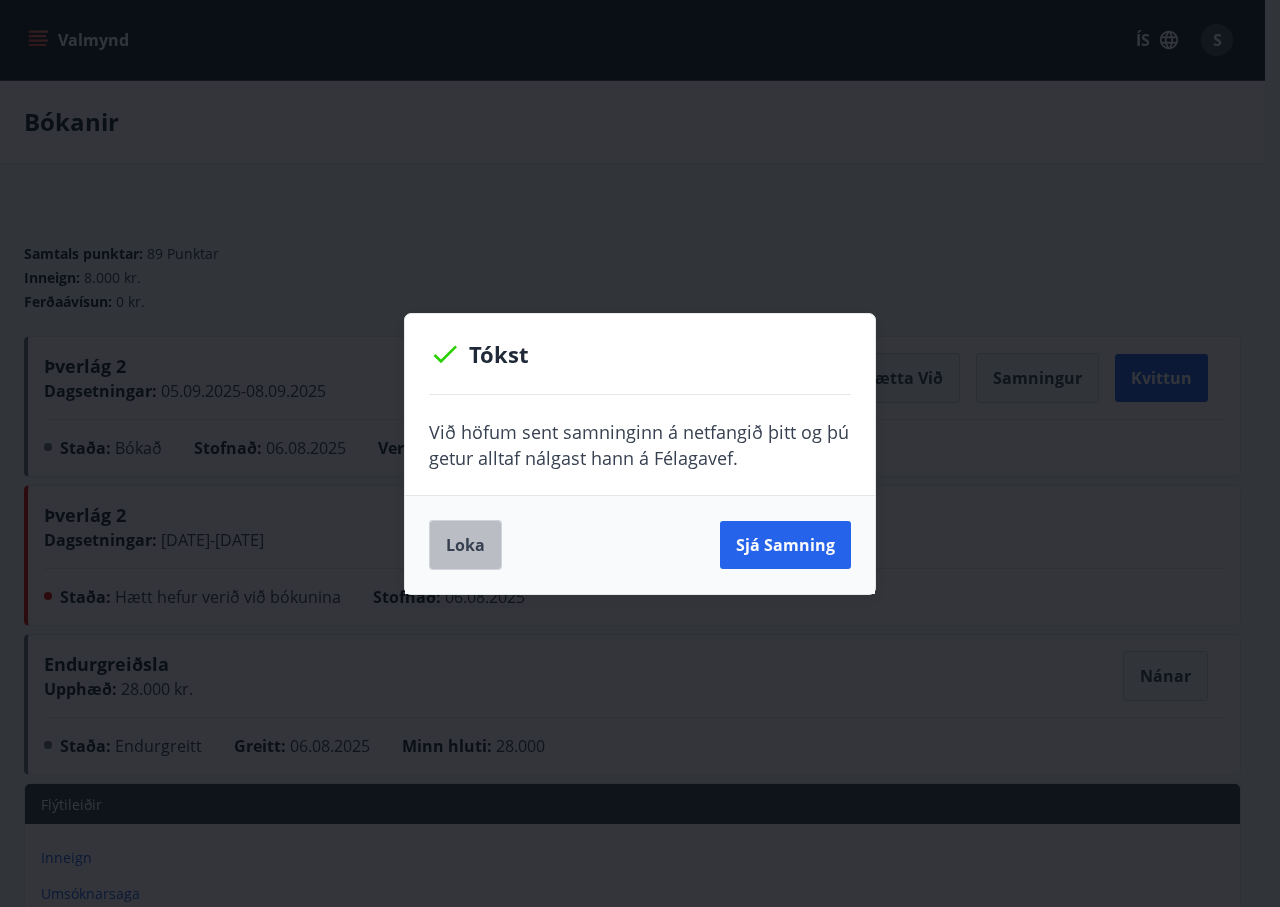click on "Loka" at bounding box center [465, 545] 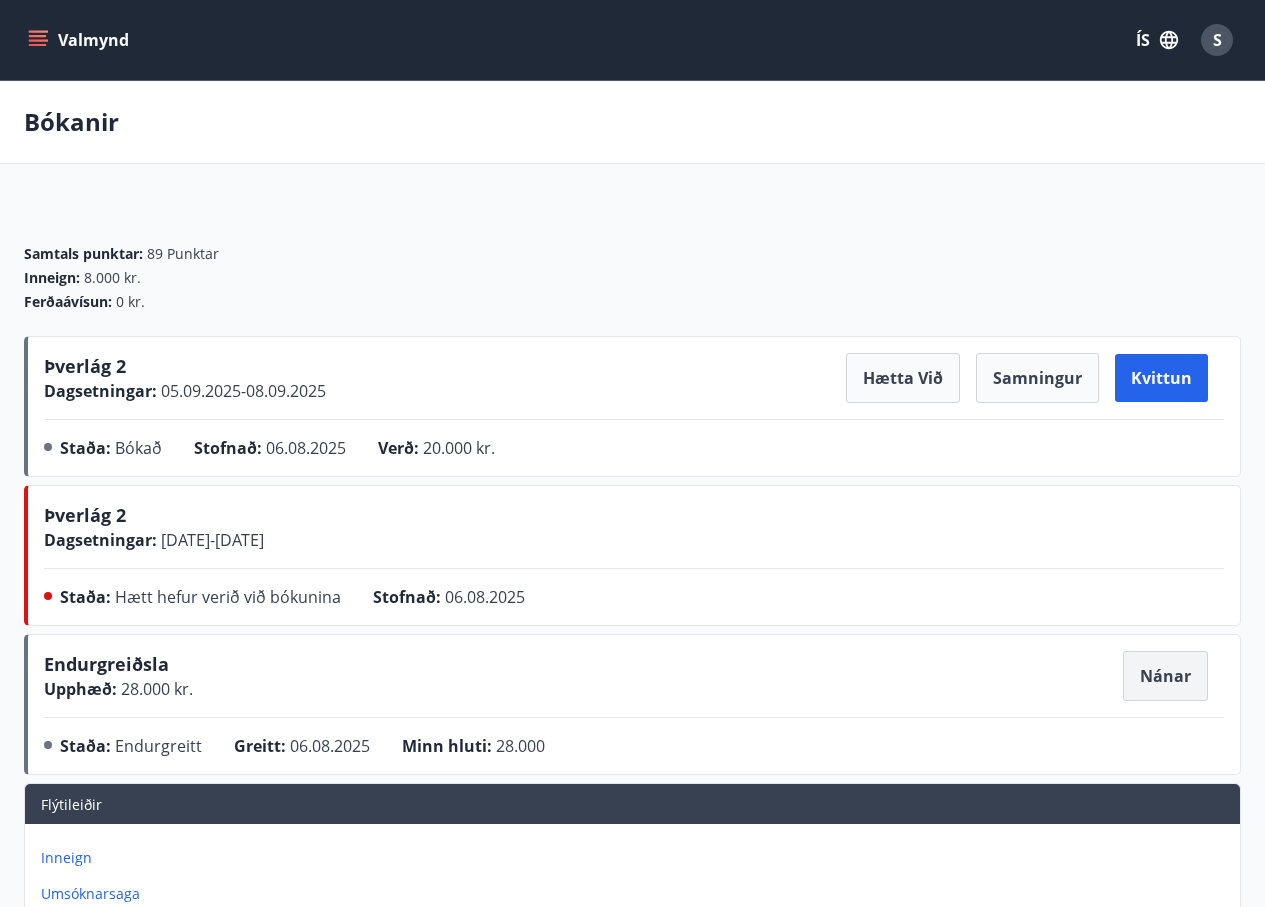 click on "Nánar" at bounding box center (1165, 676) 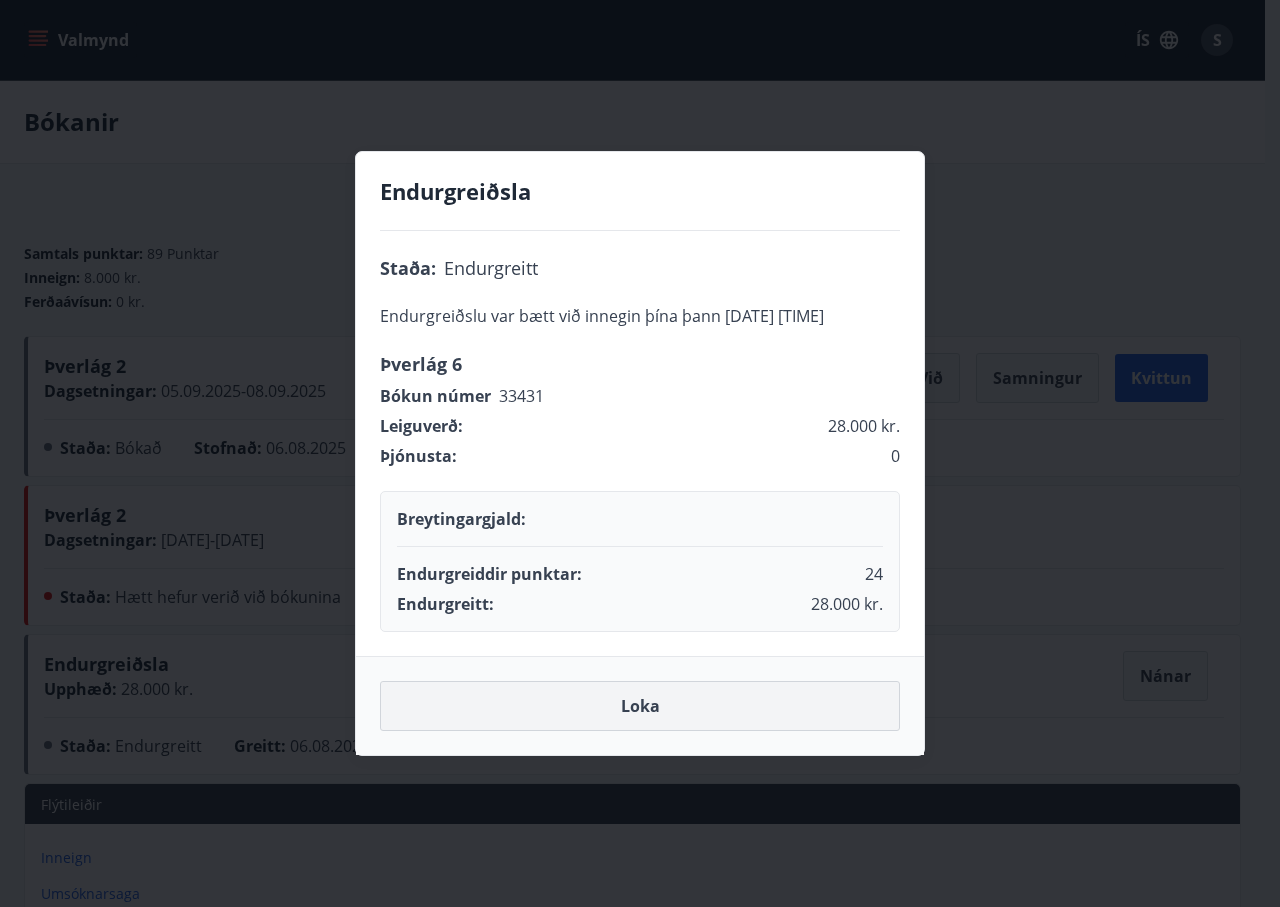 click on "Loka" at bounding box center [640, 706] 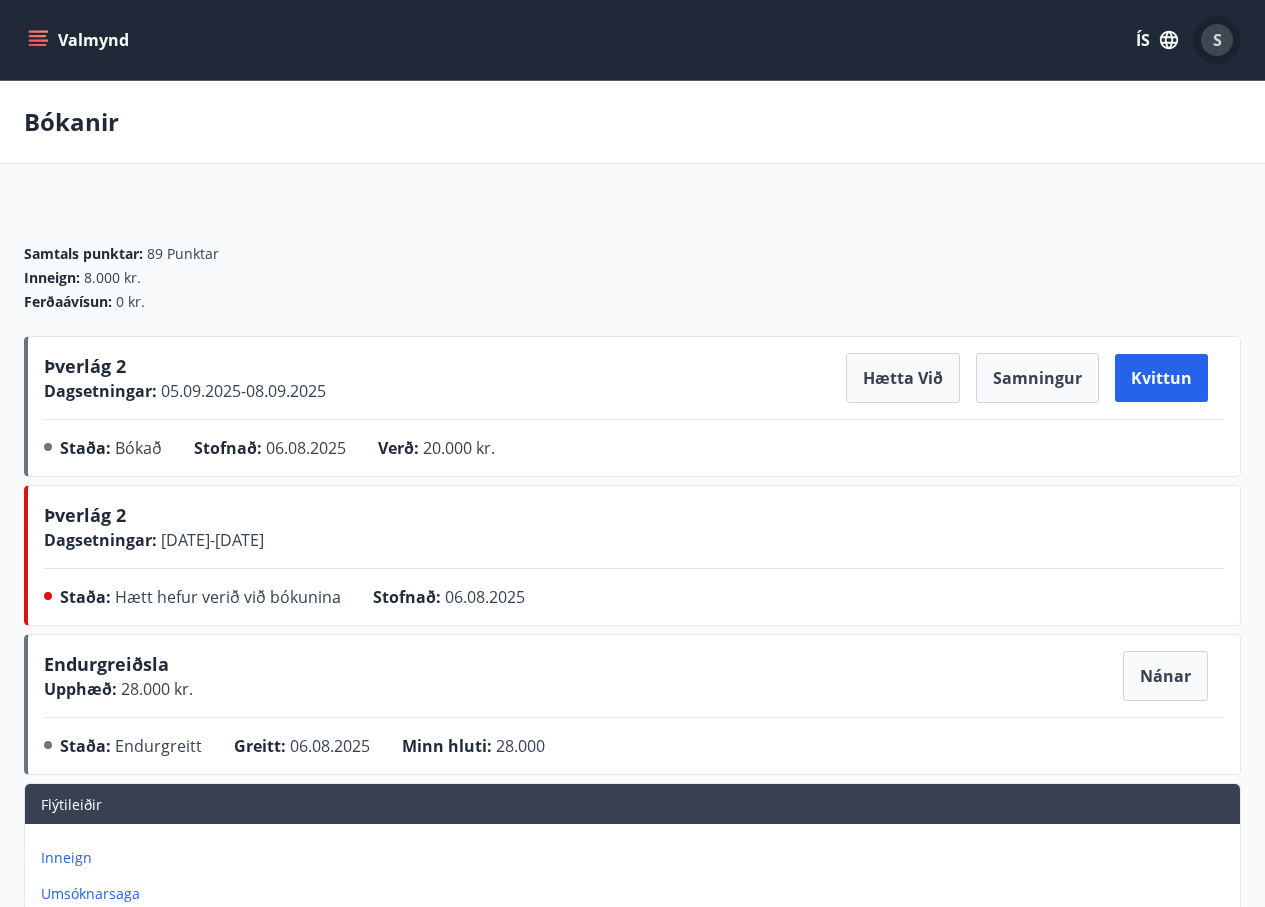 click on "S" at bounding box center [1217, 40] 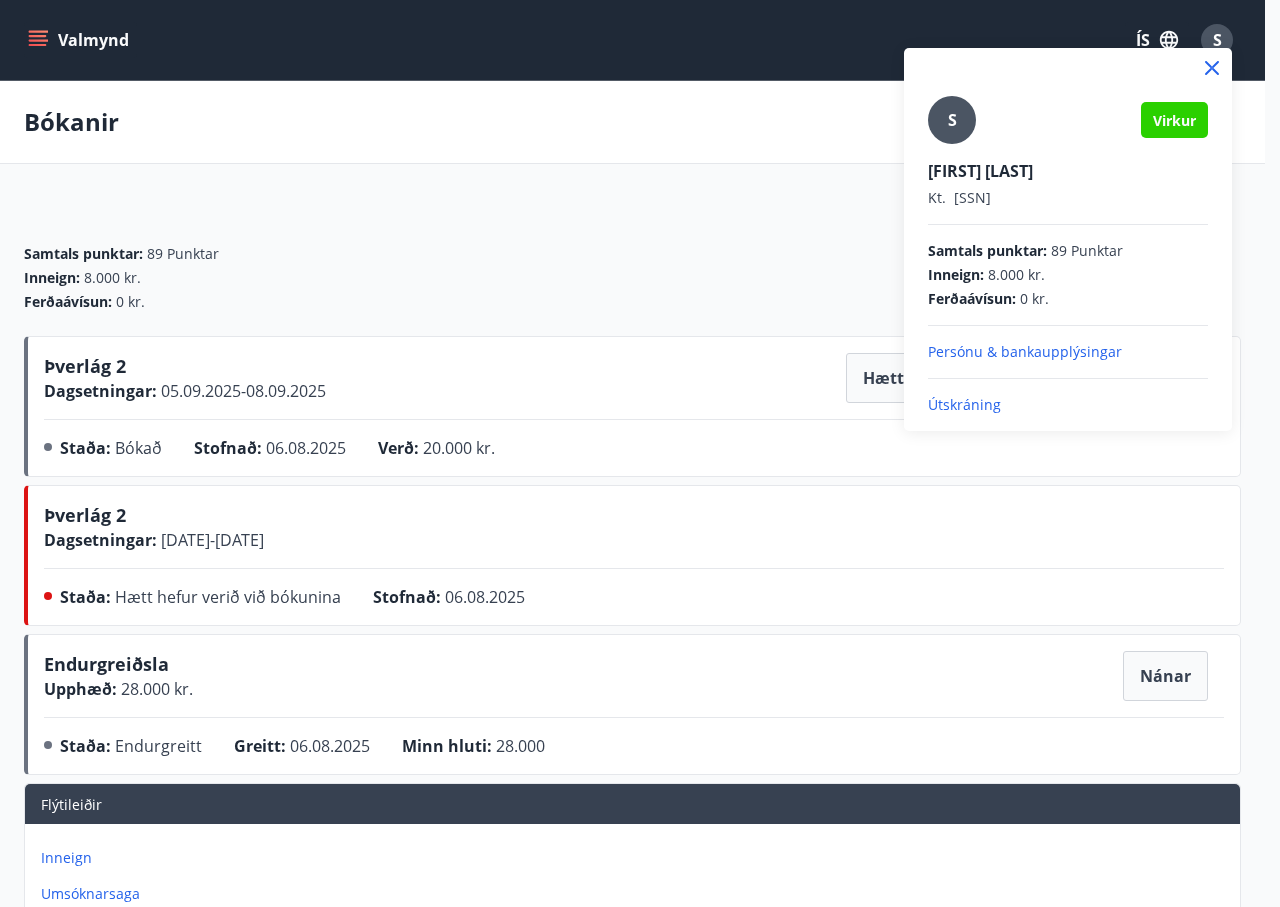 click on "S Virkur [NAME] [LAST] Kt. [SSN] Samtals punktar : 89 Punktar Inneign : 8.000 kr. Ferðaávísun : 0 kr. Persónu & bankaupplýsingar Útskráning" at bounding box center [1068, 255] 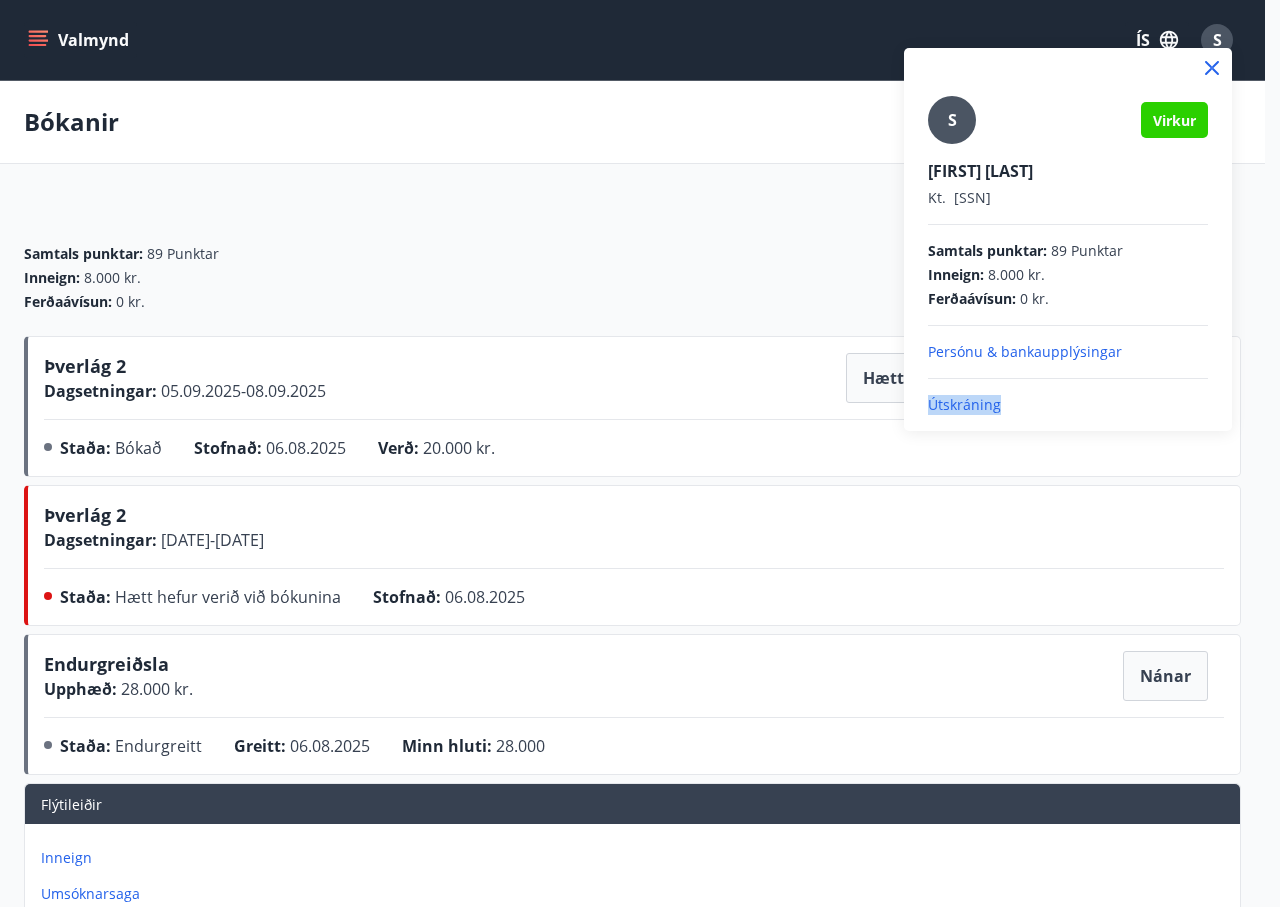 click on "Útskráning" at bounding box center (1068, 405) 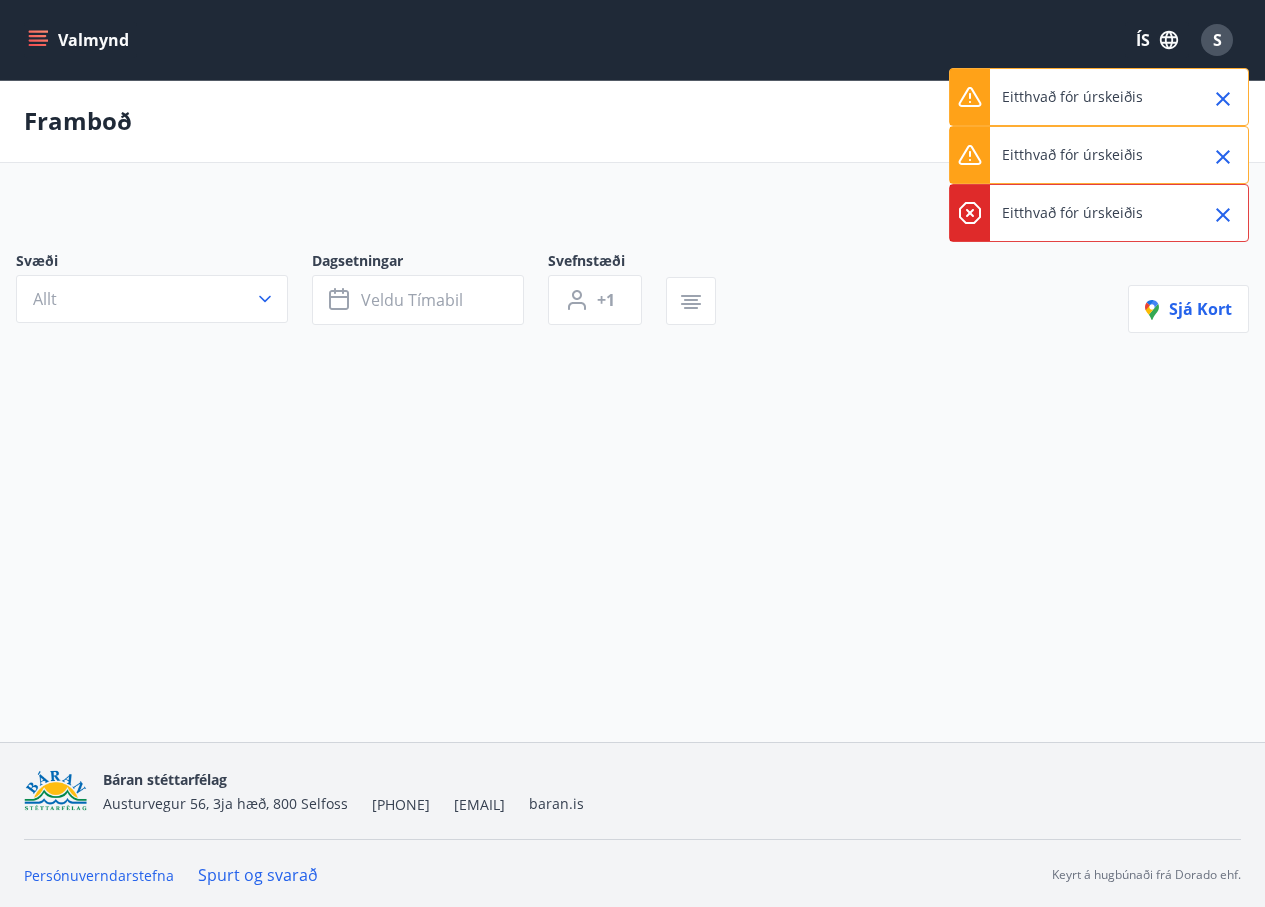 scroll, scrollTop: 3, scrollLeft: 0, axis: vertical 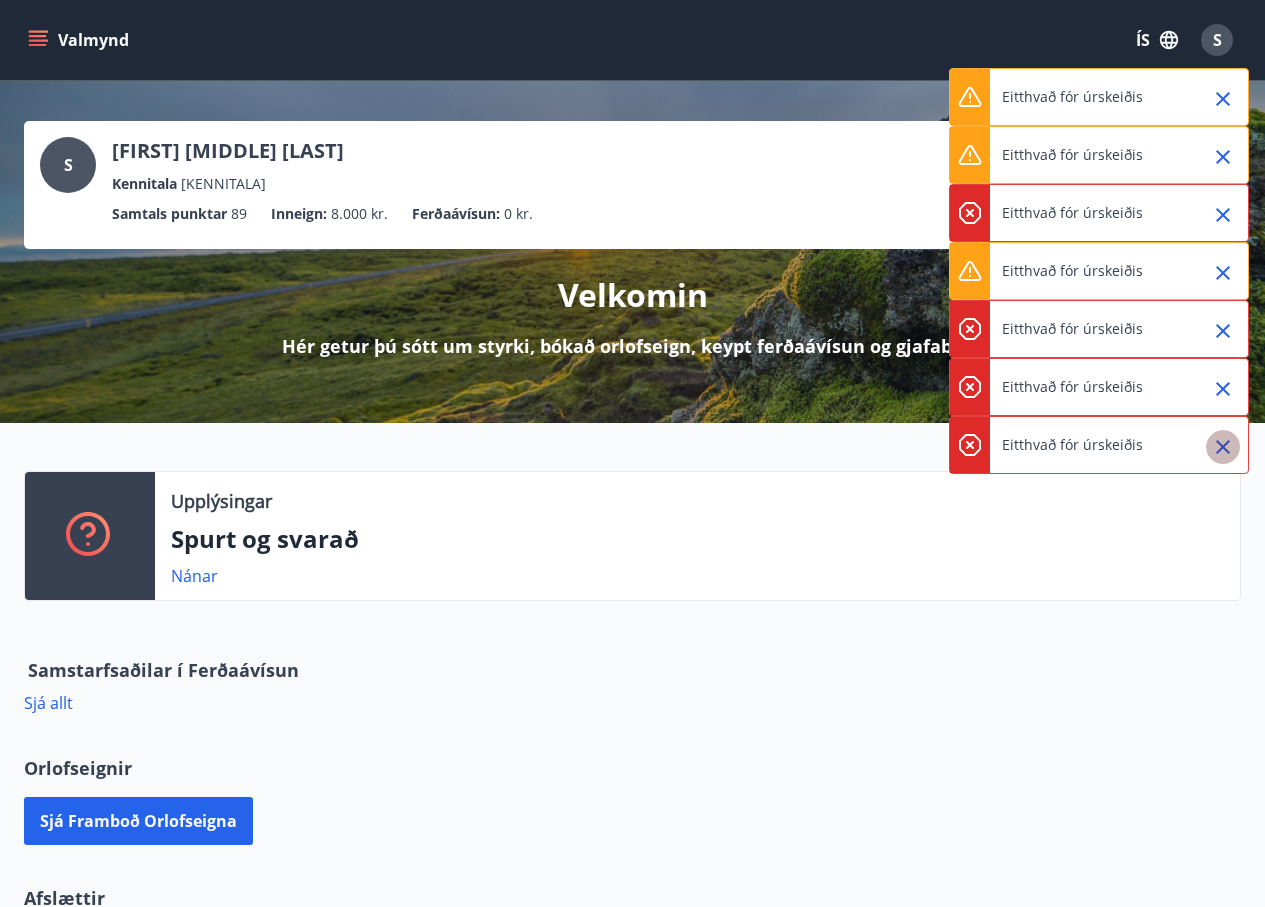 click 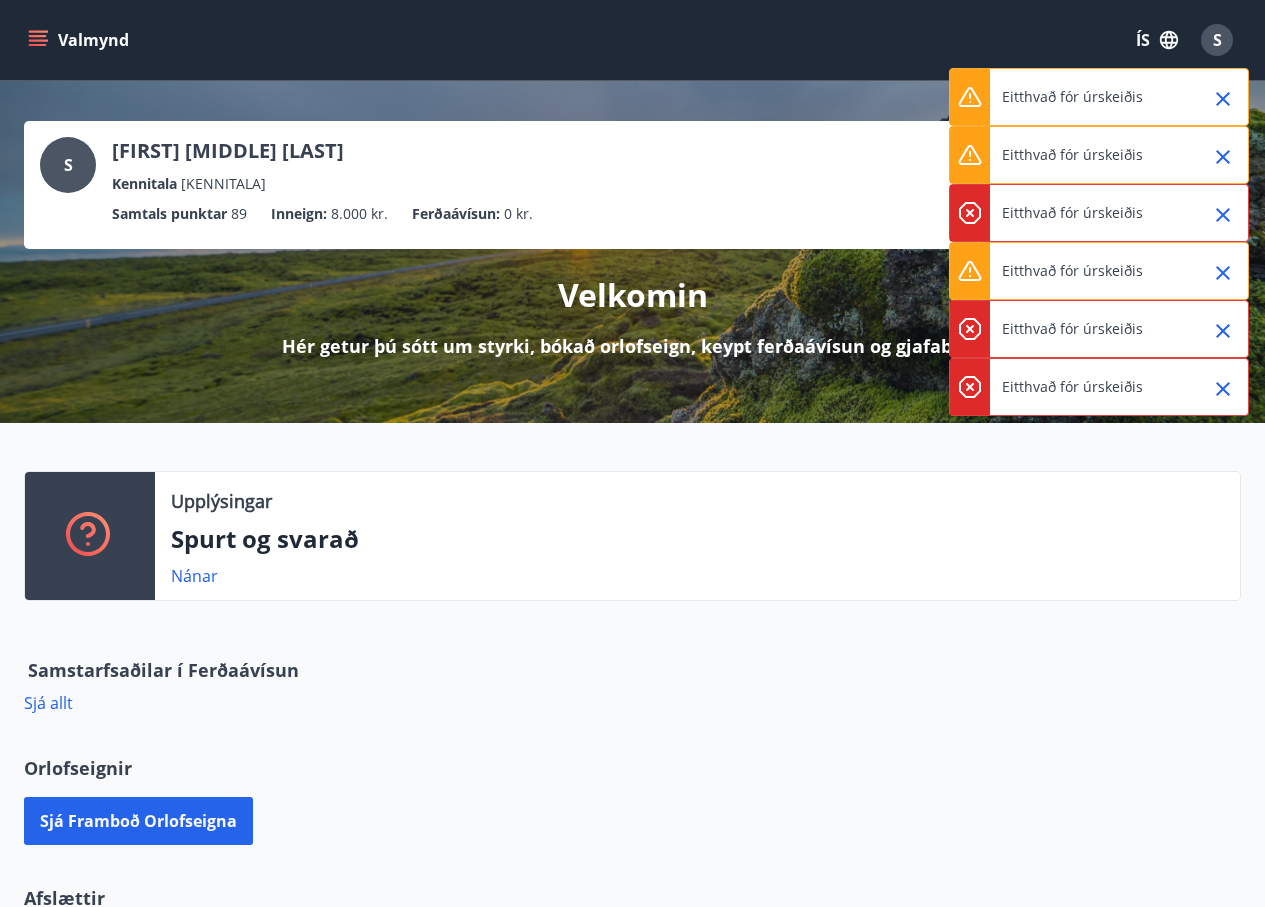 click 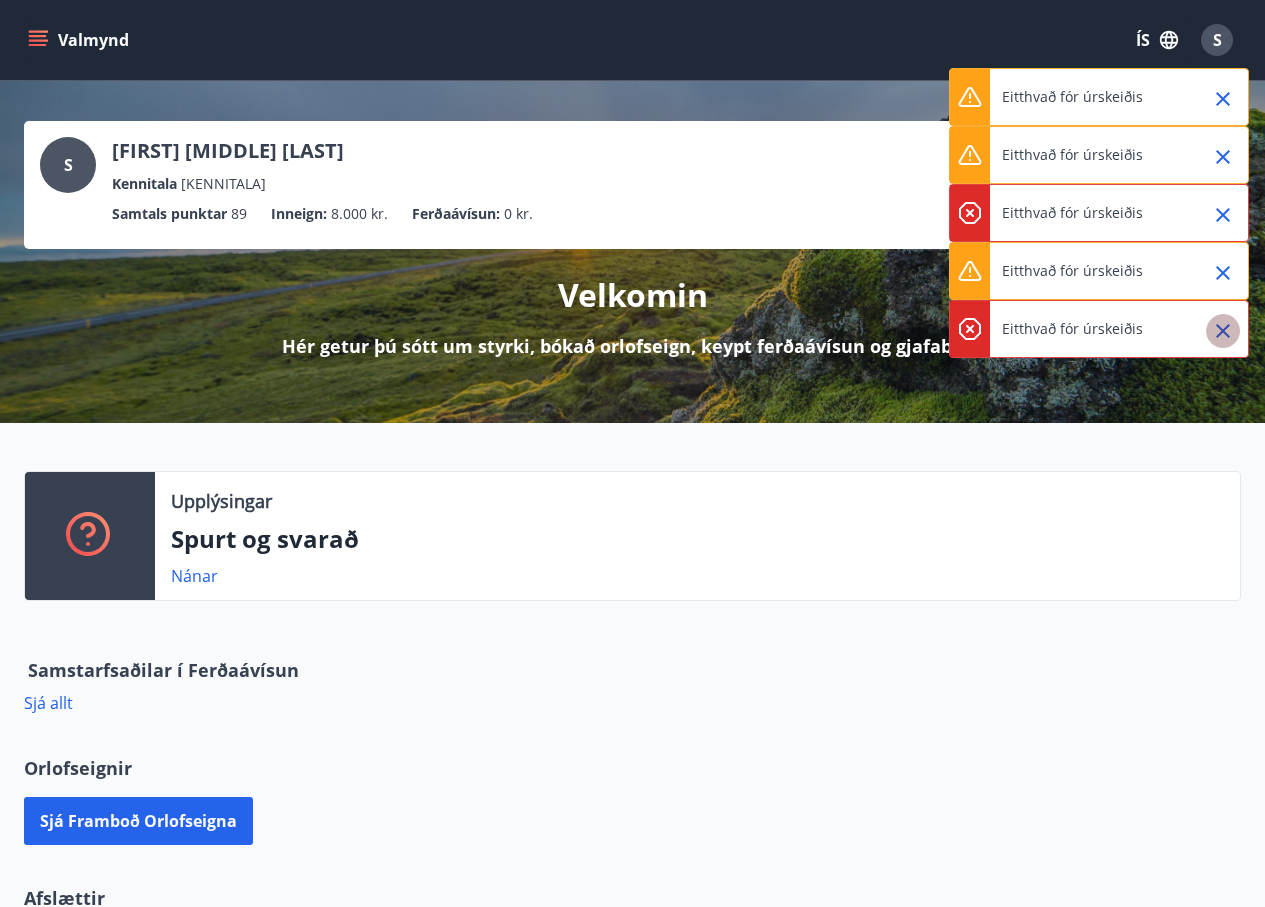 click 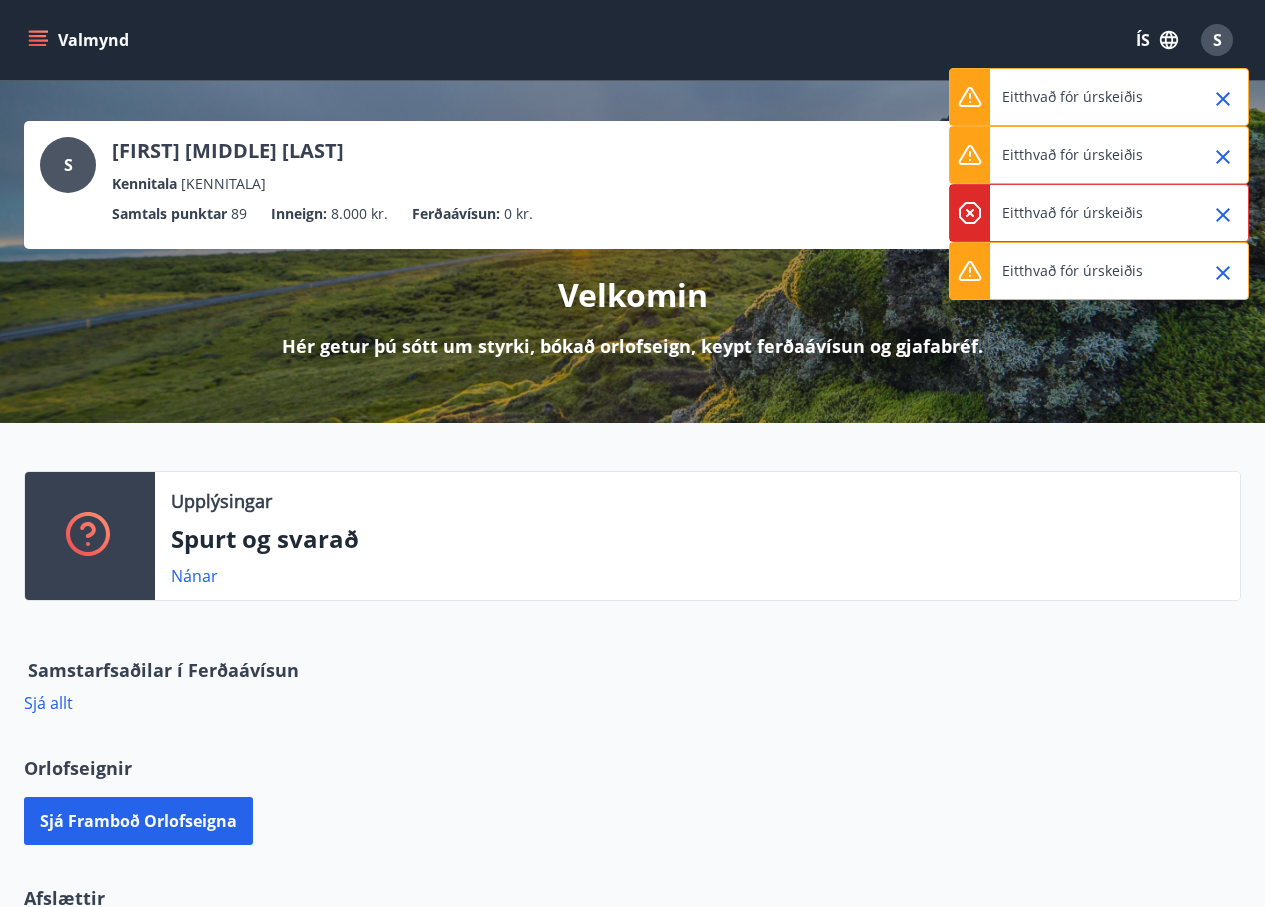 click 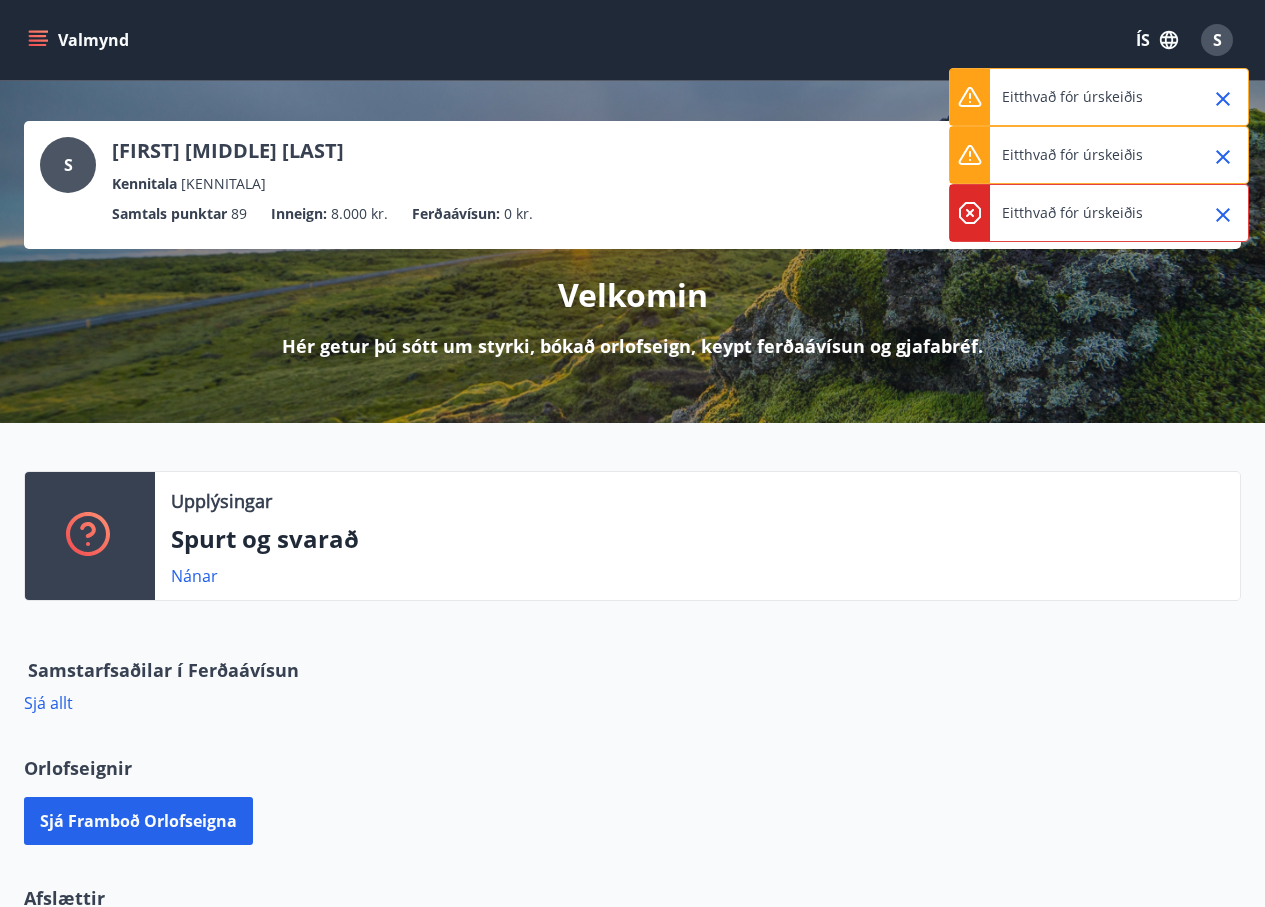 click 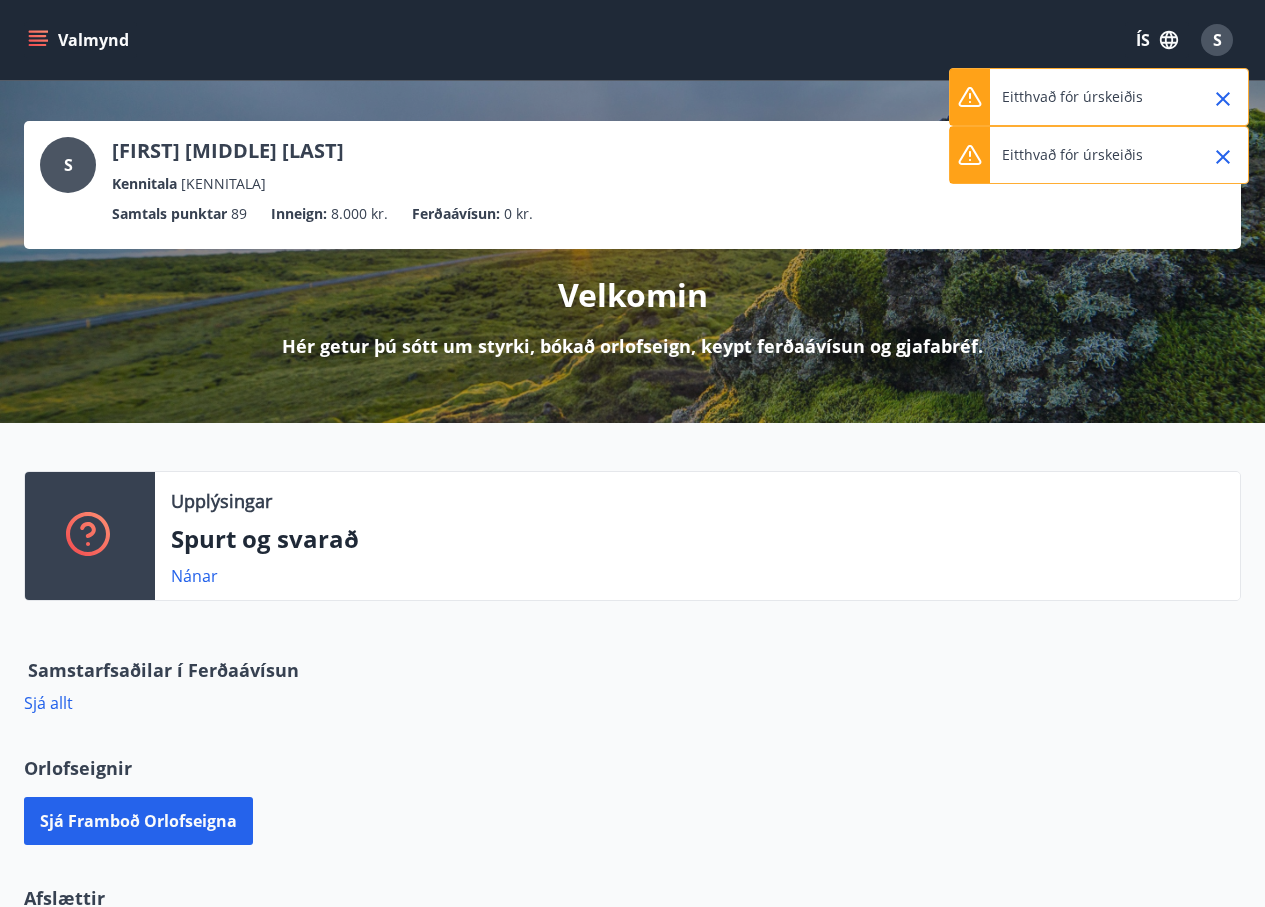 click 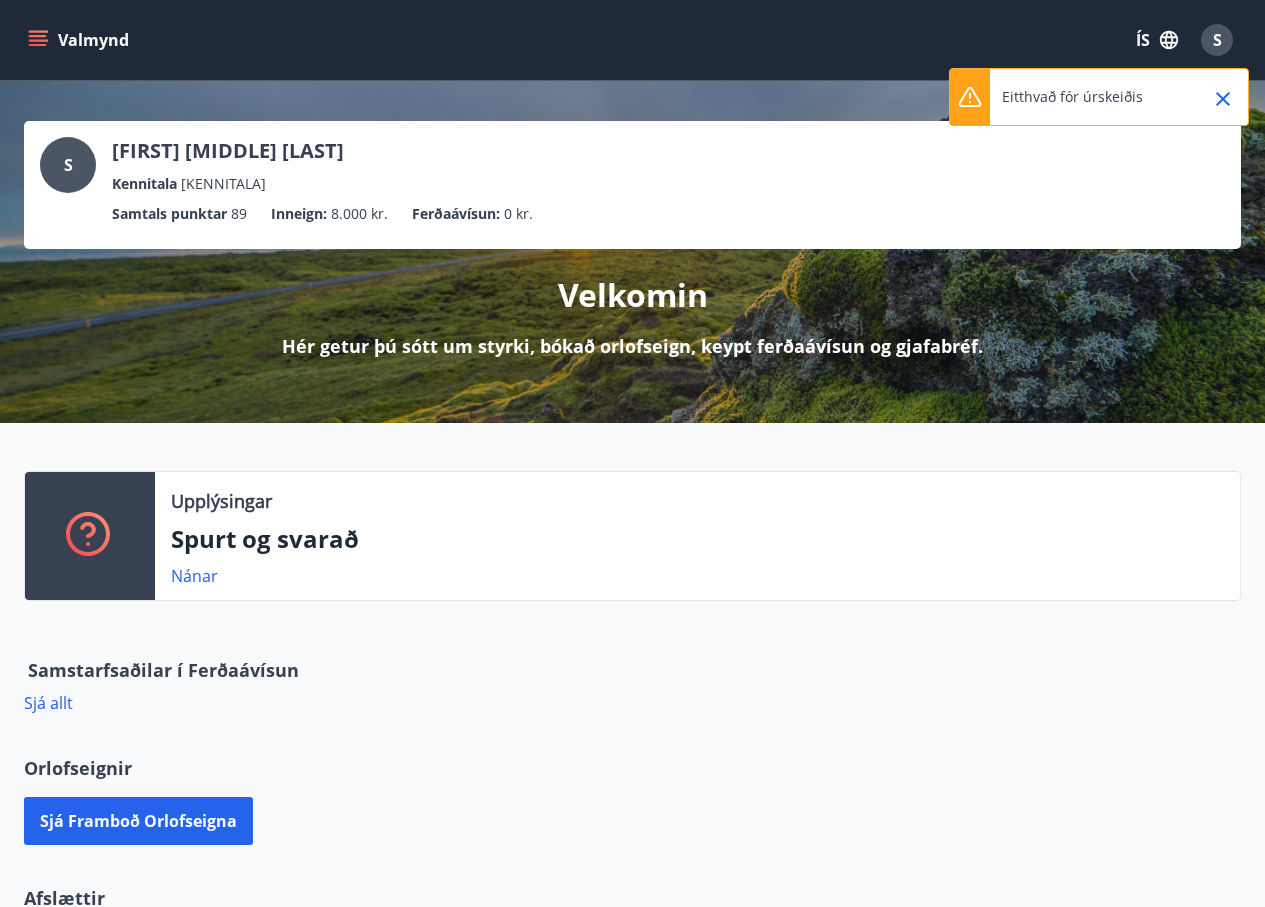 click 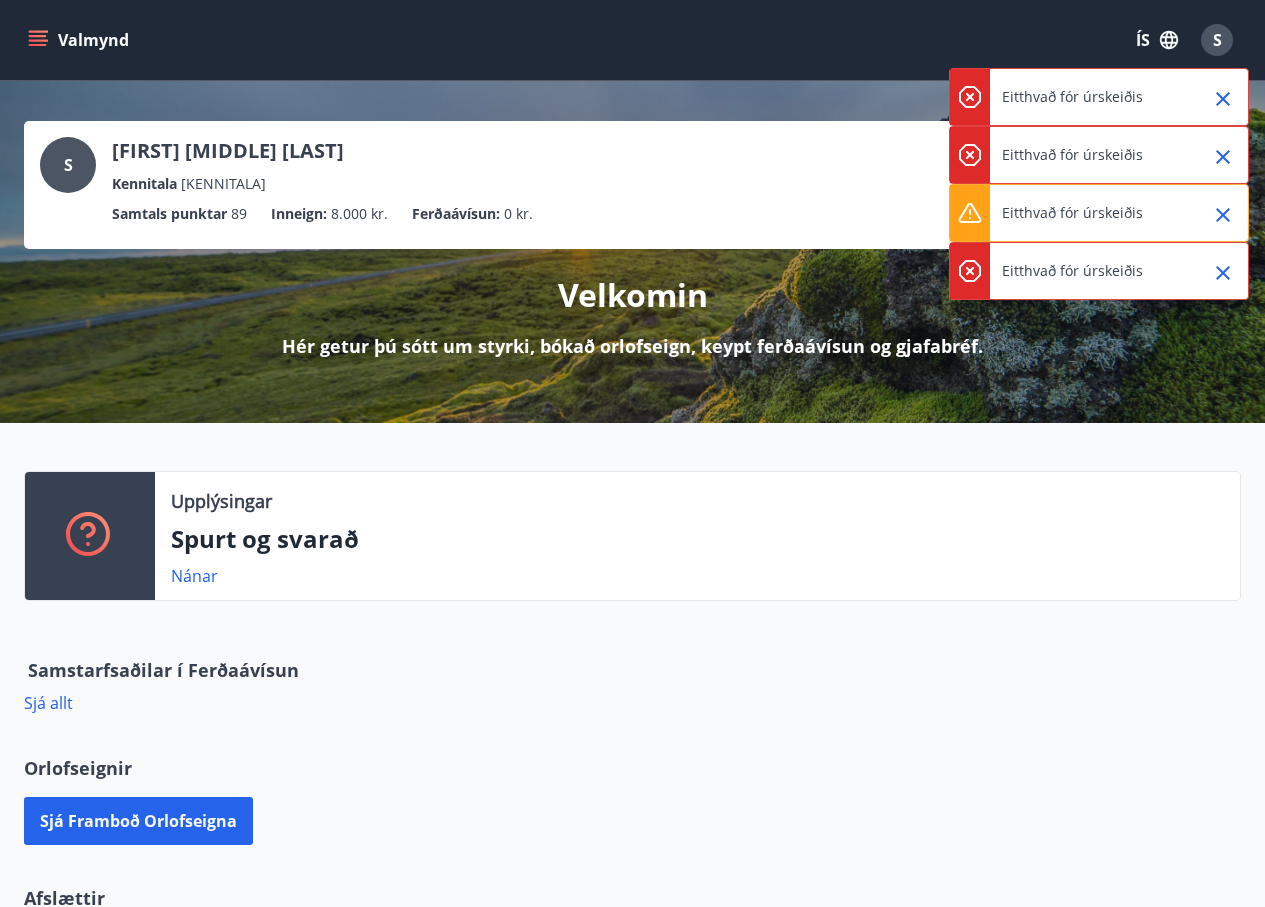 click 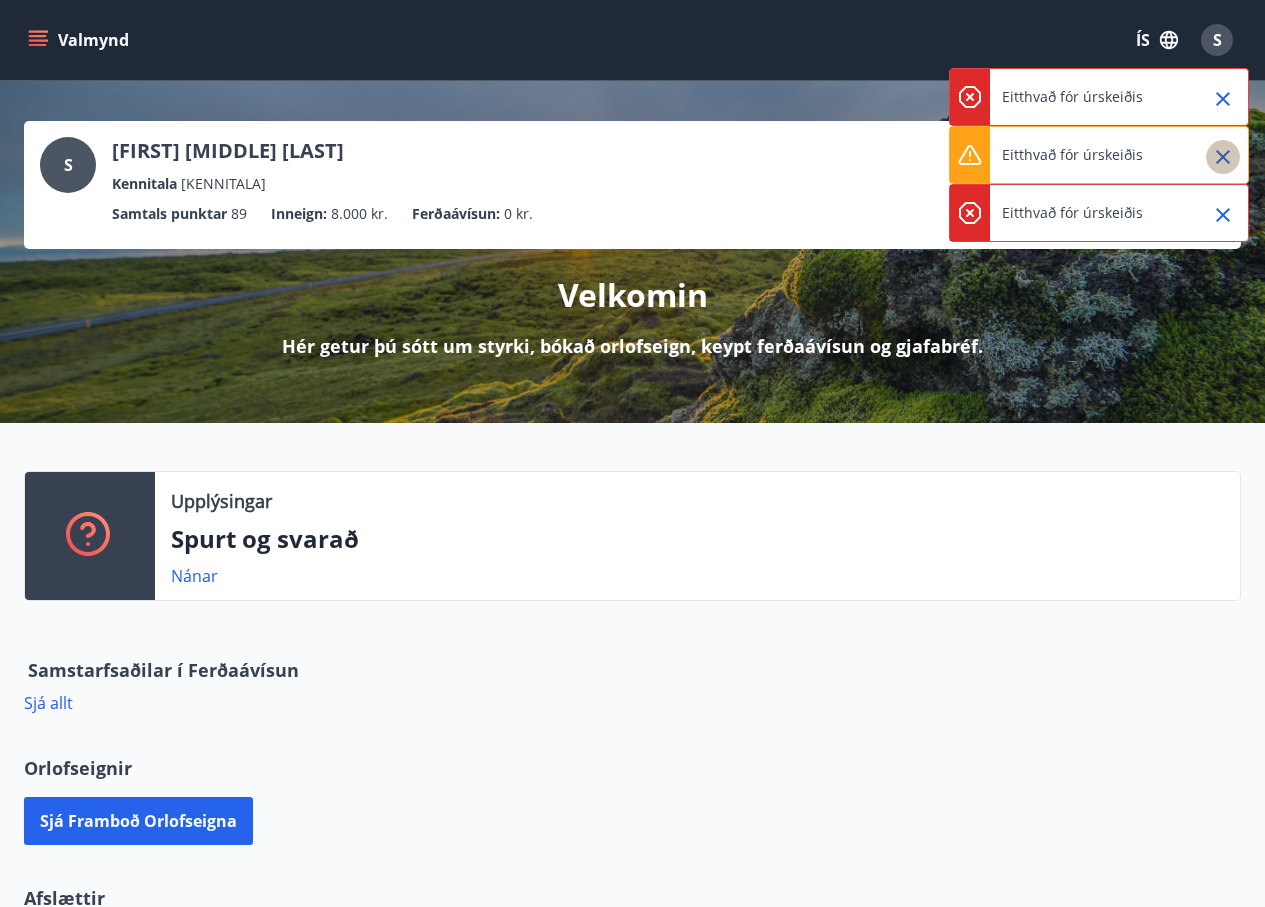 click 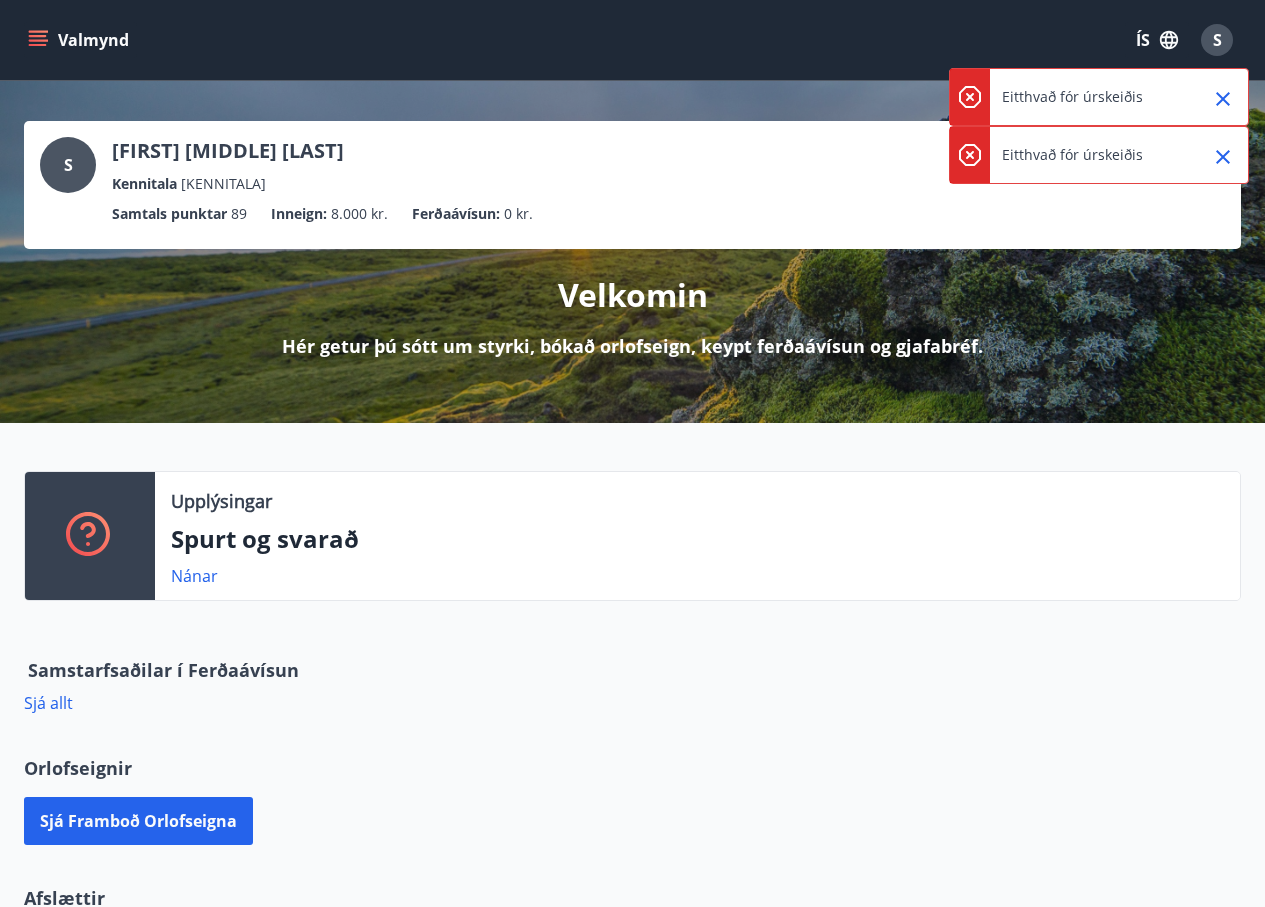 click 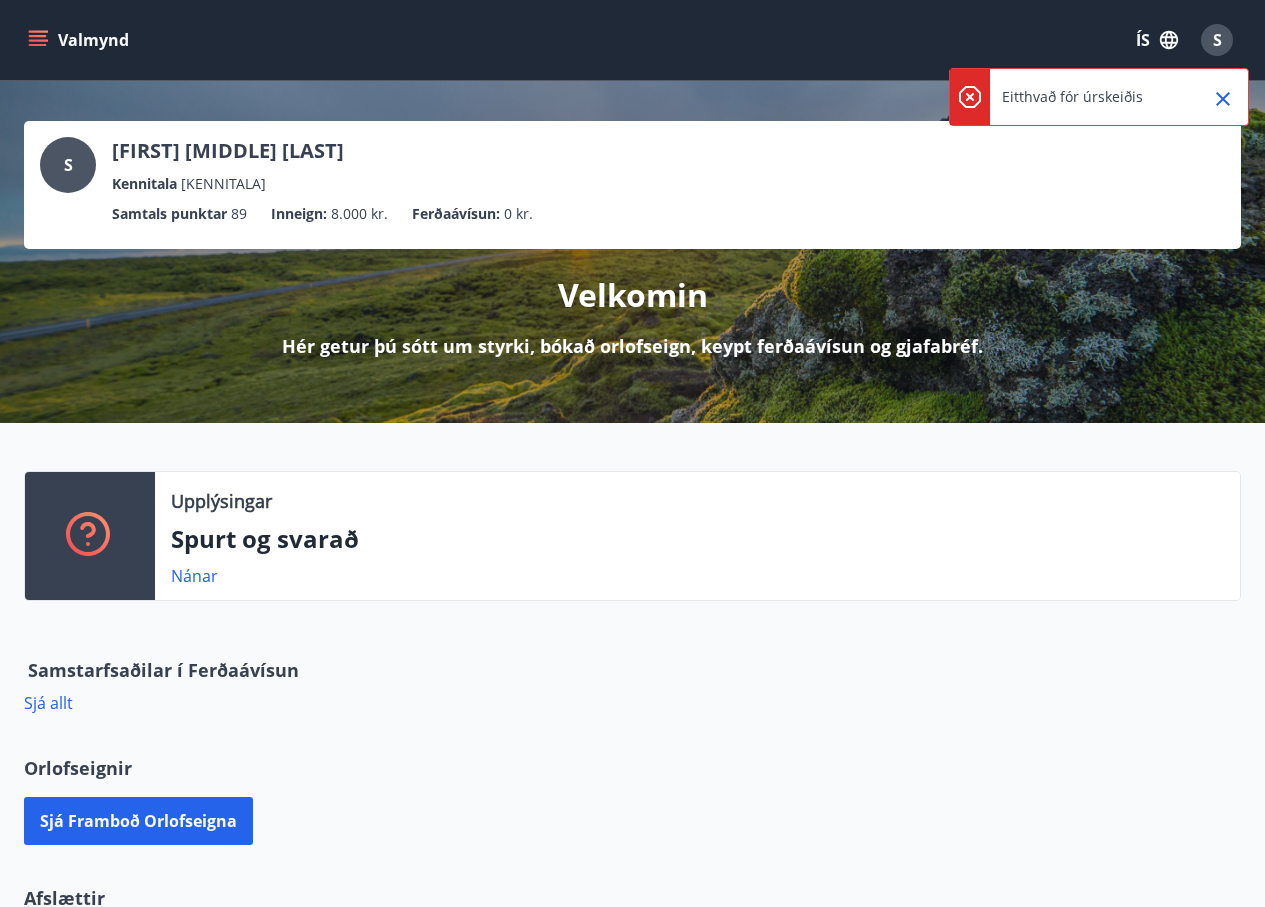 click at bounding box center (1223, 99) 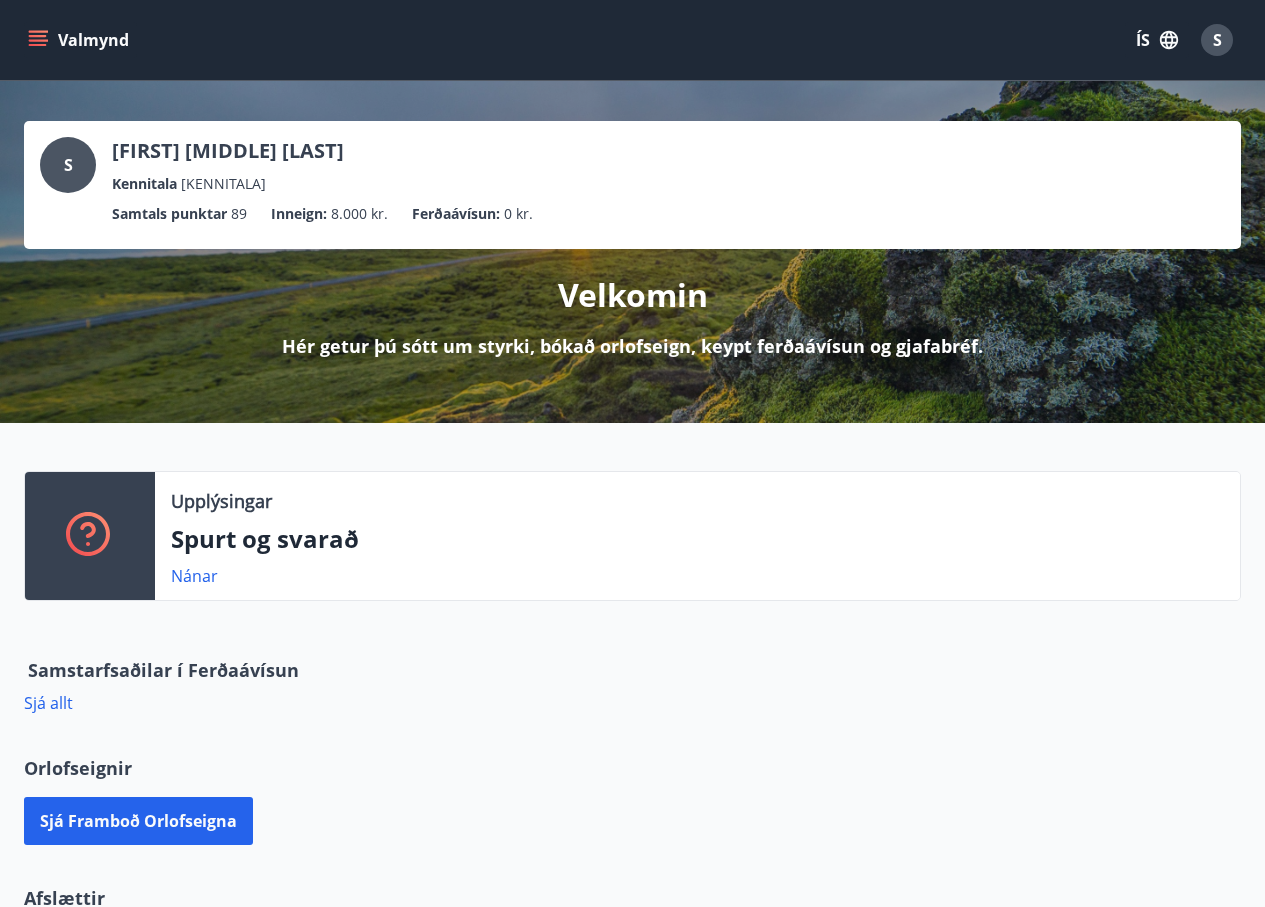 click on "Valmynd ÍS S" at bounding box center [632, 40] 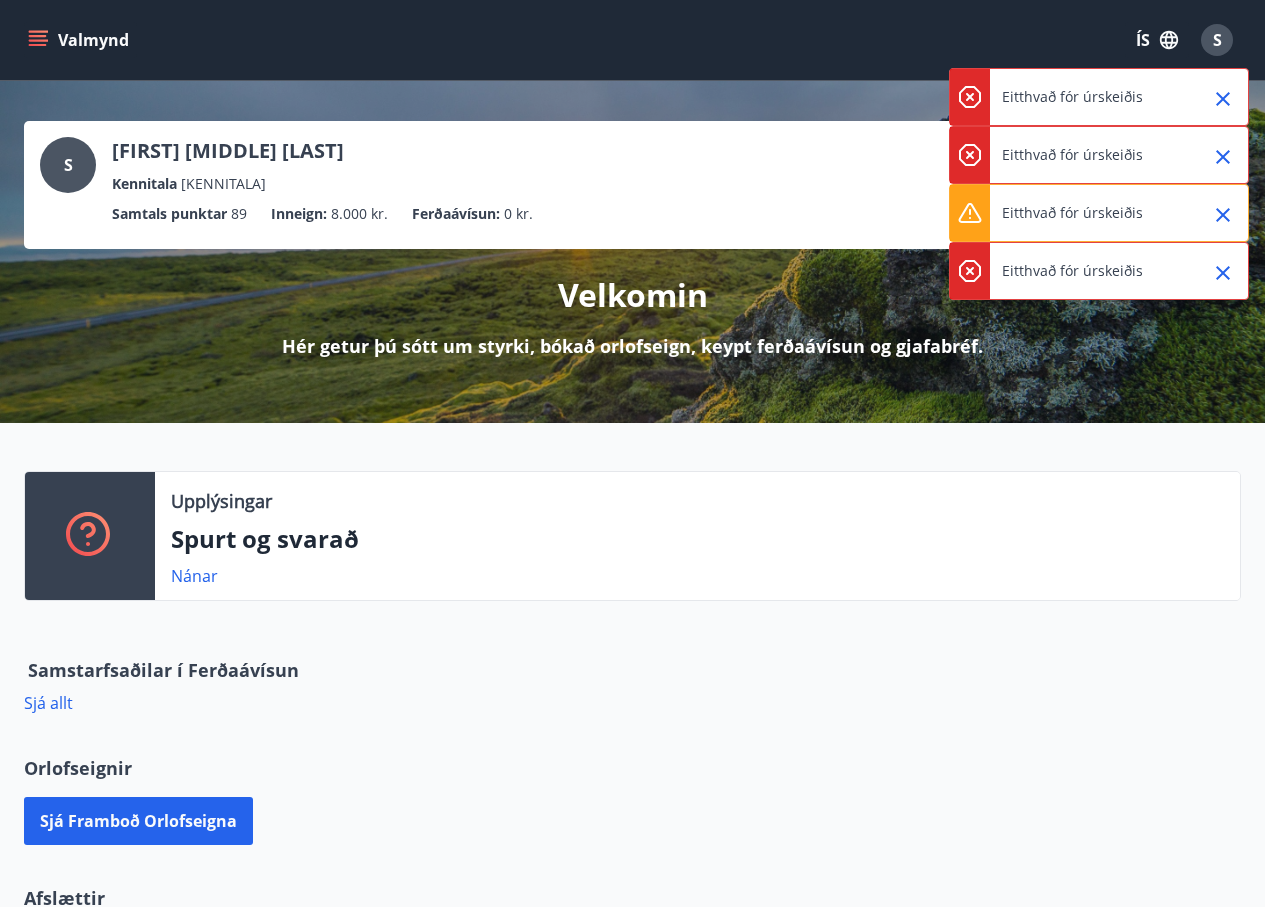drag, startPoint x: 1220, startPoint y: 95, endPoint x: 1217, endPoint y: 119, distance: 24.186773 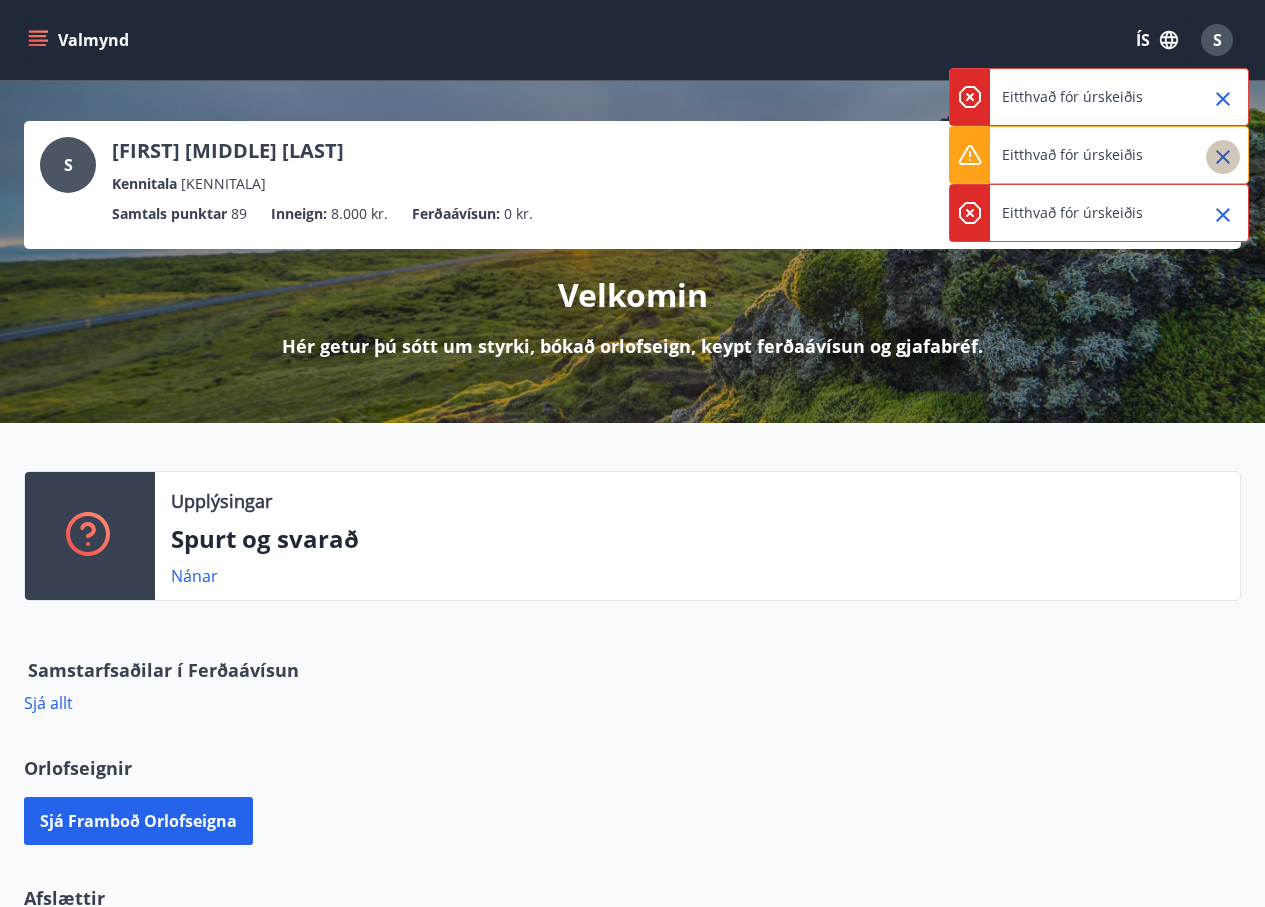 click at bounding box center (1223, 157) 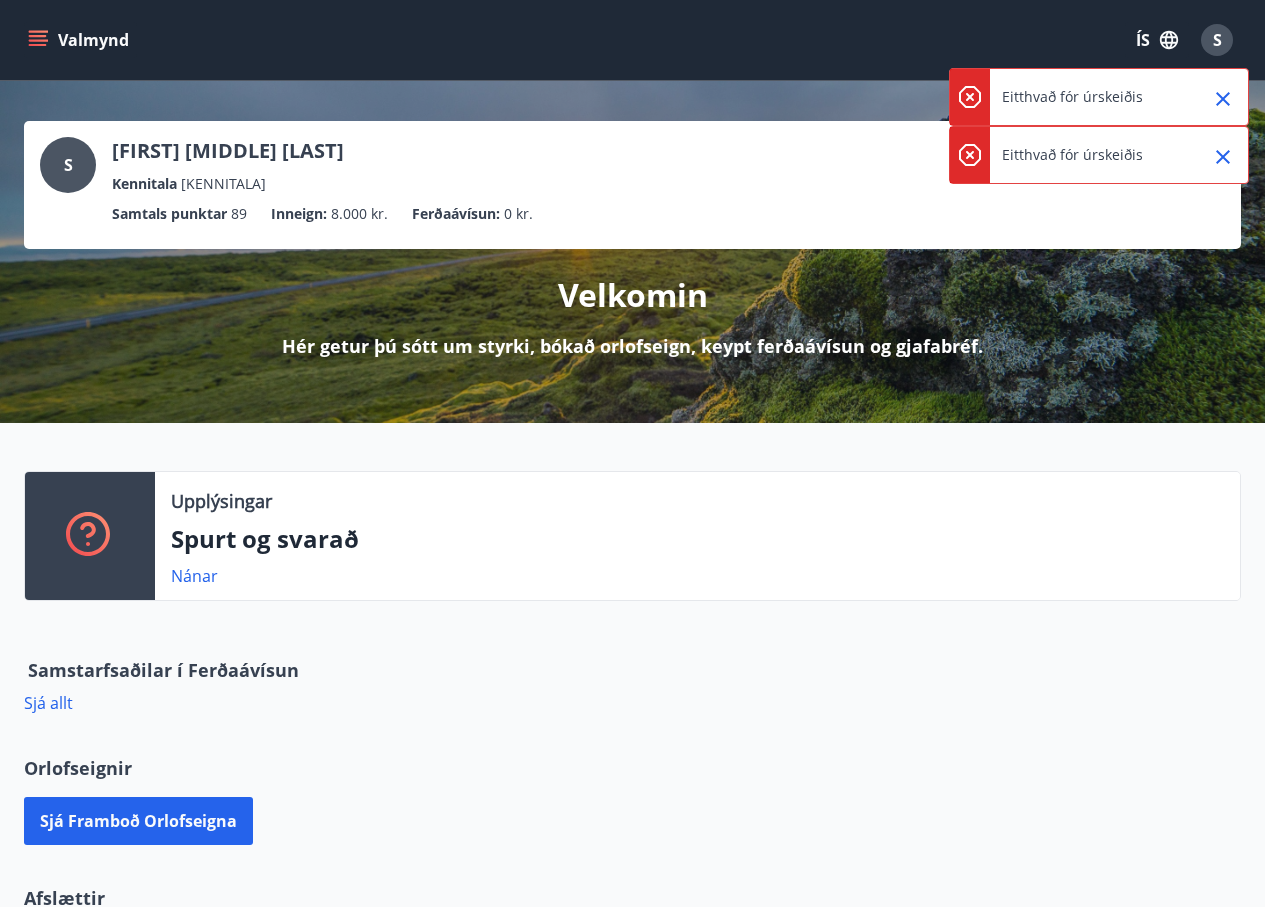 click at bounding box center (1223, 157) 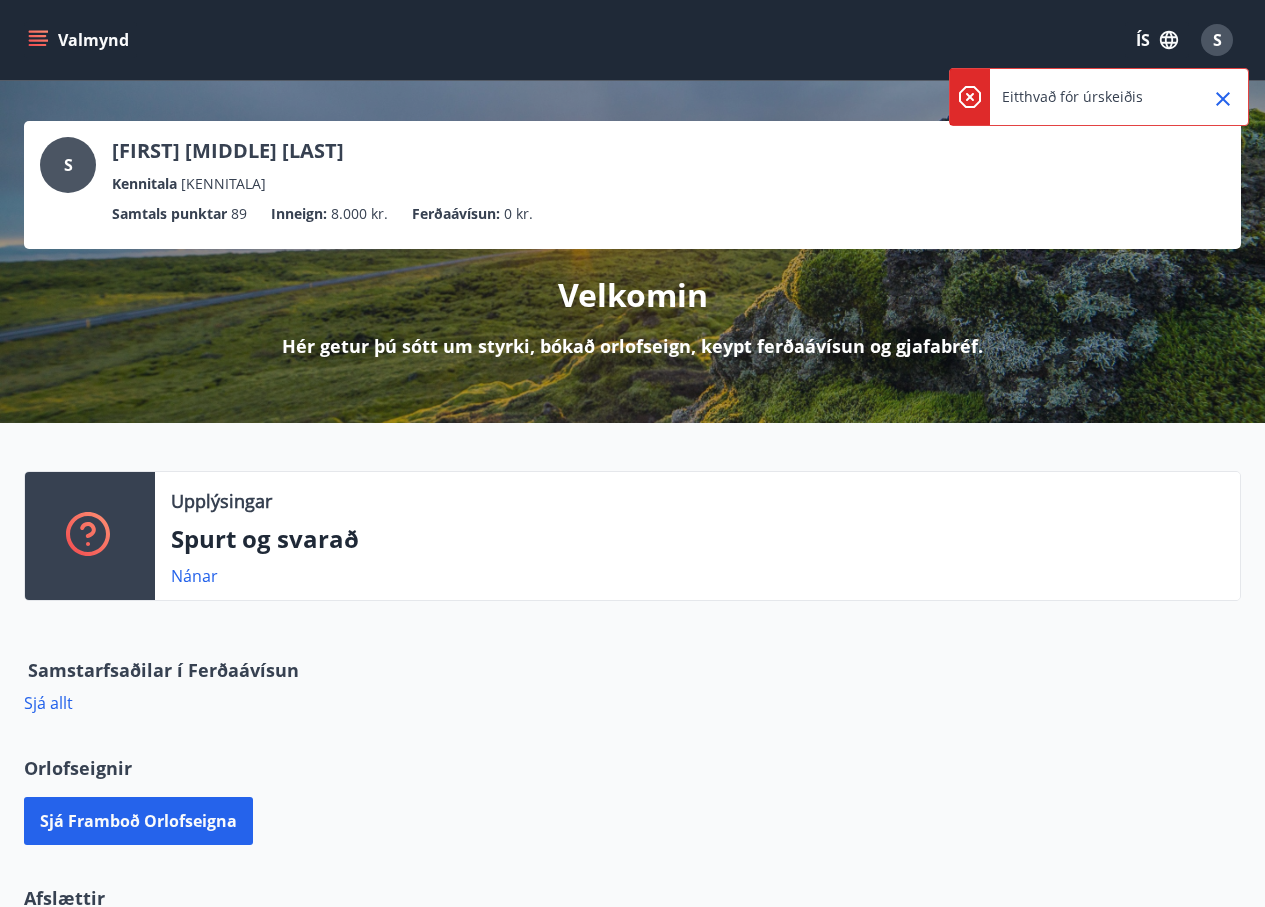 click 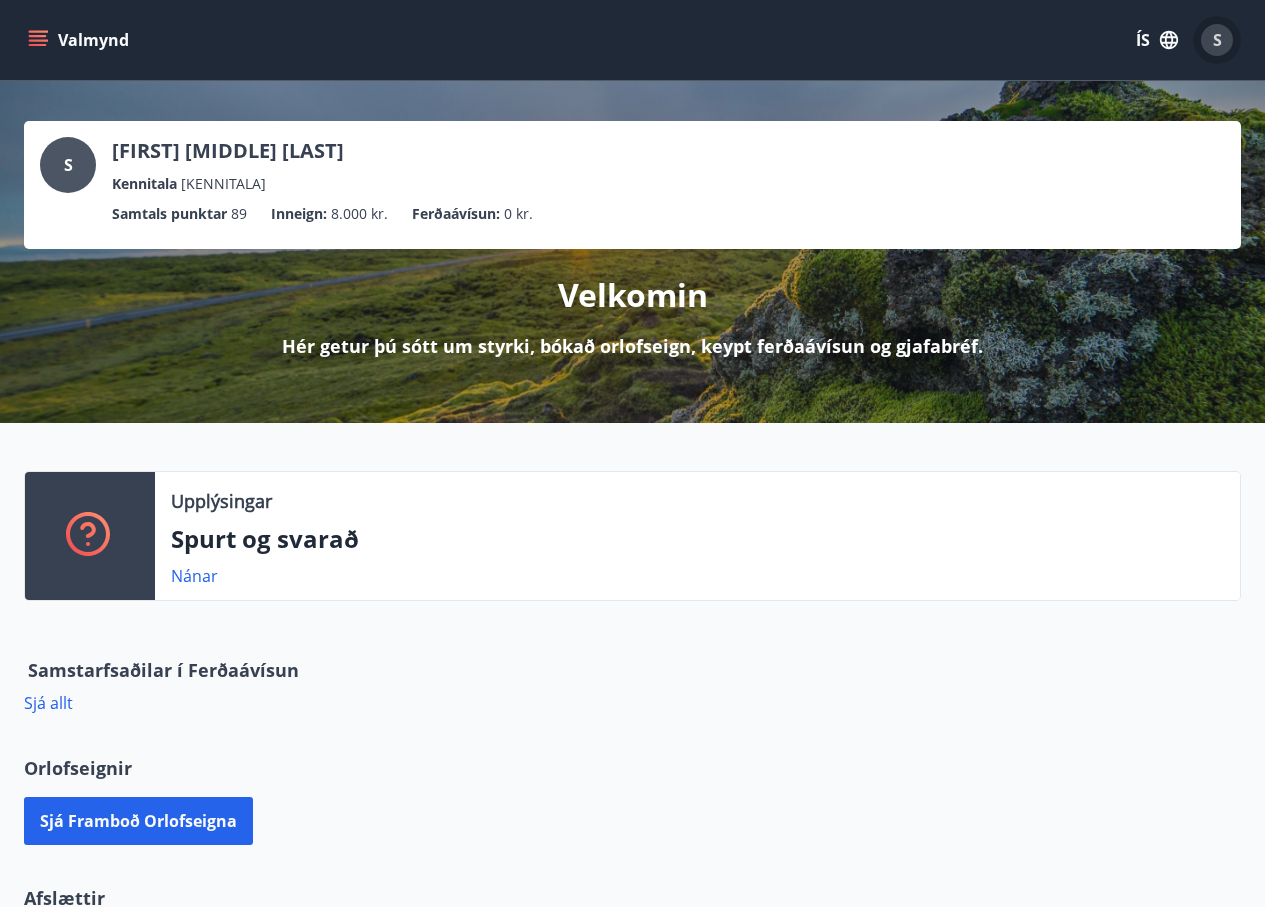 click on "S" at bounding box center [1217, 40] 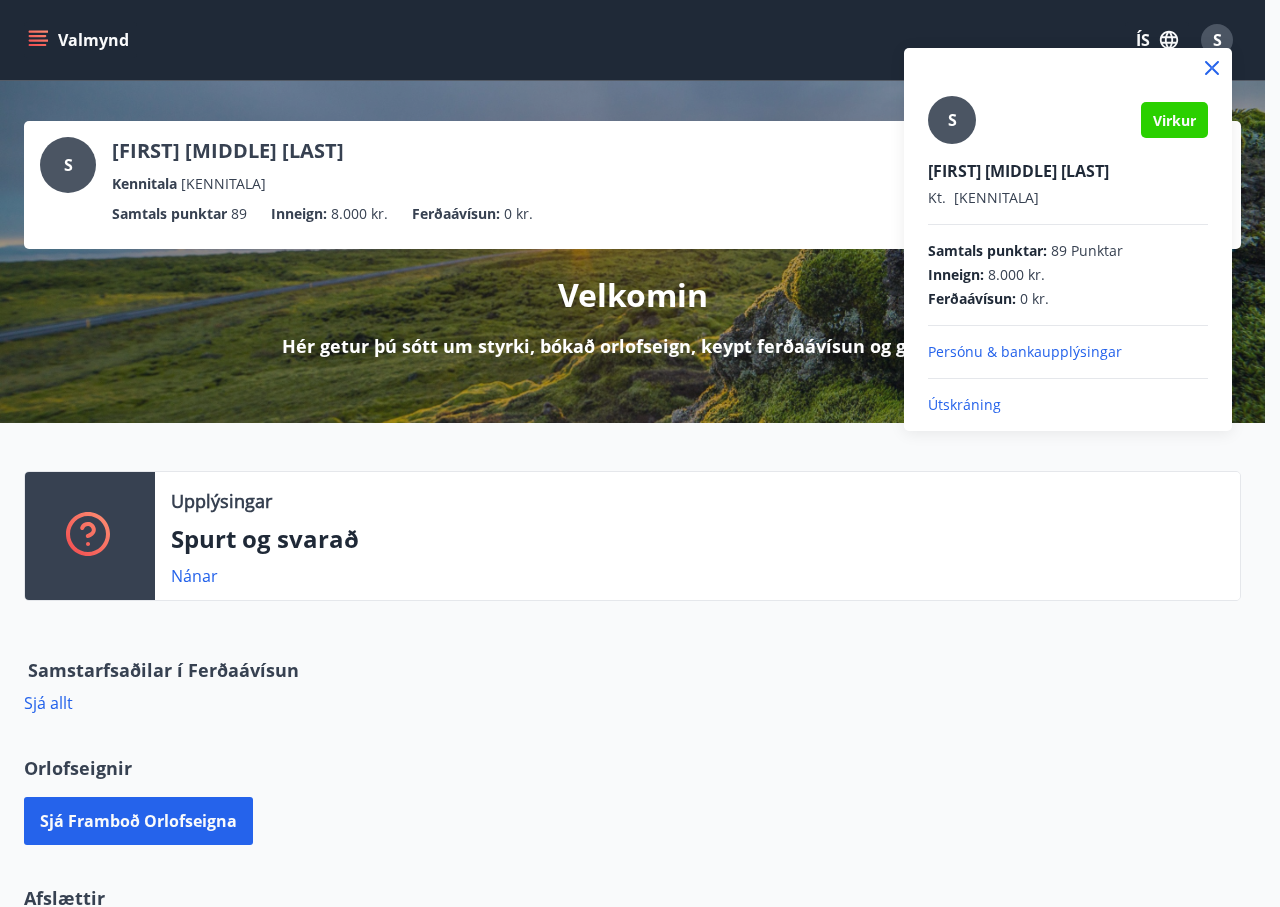 click on "Útskráning" at bounding box center [1068, 405] 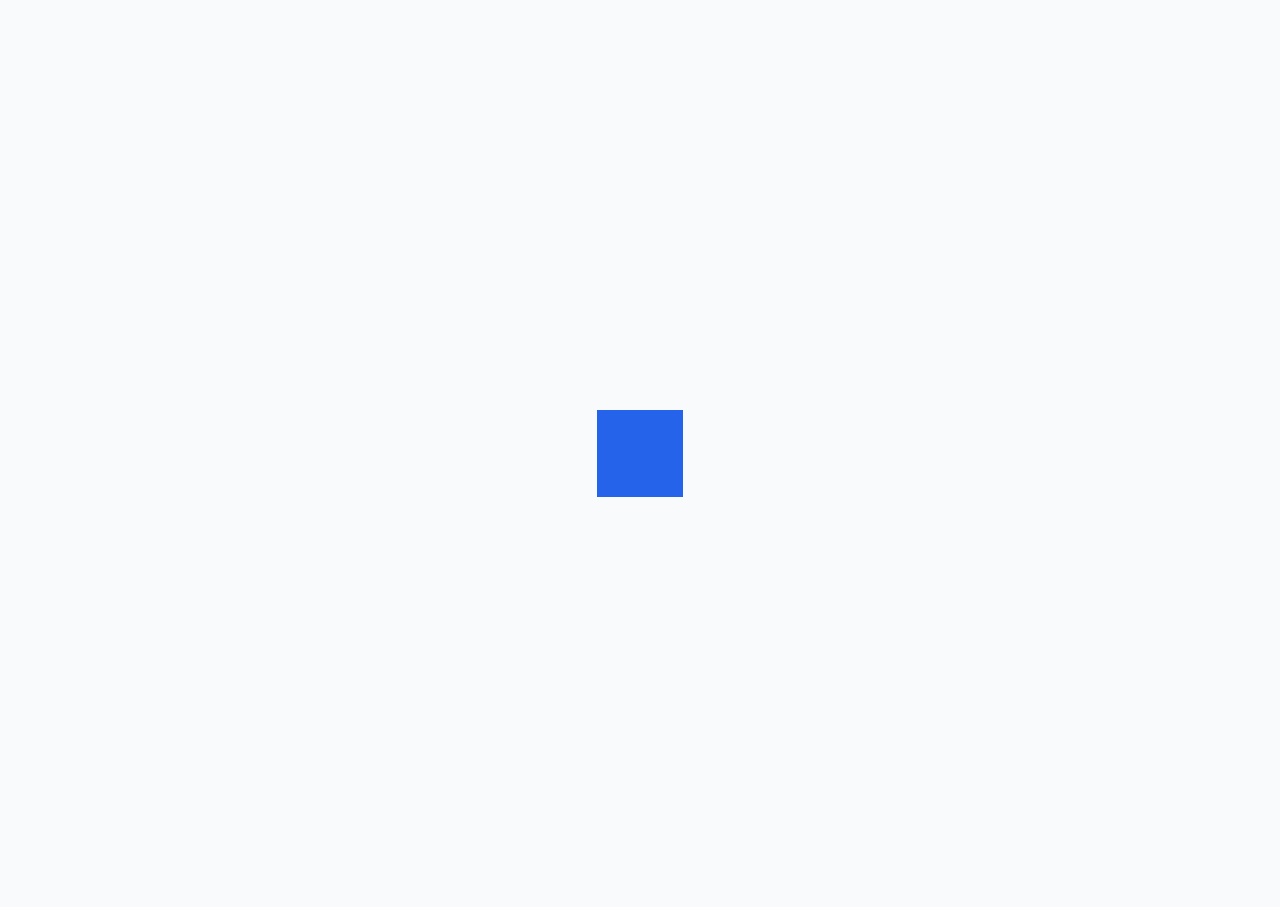 scroll, scrollTop: 0, scrollLeft: 0, axis: both 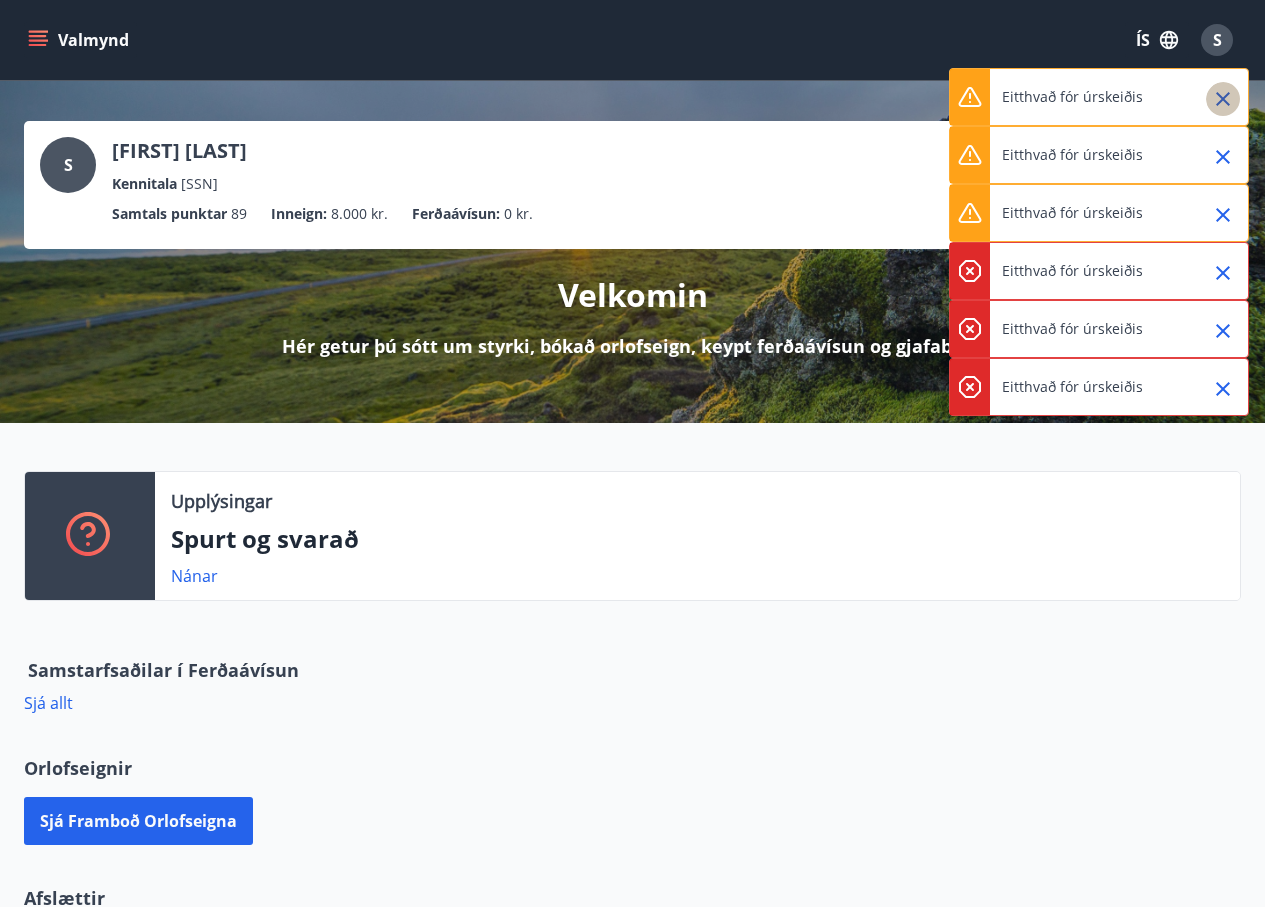 click at bounding box center (1223, 99) 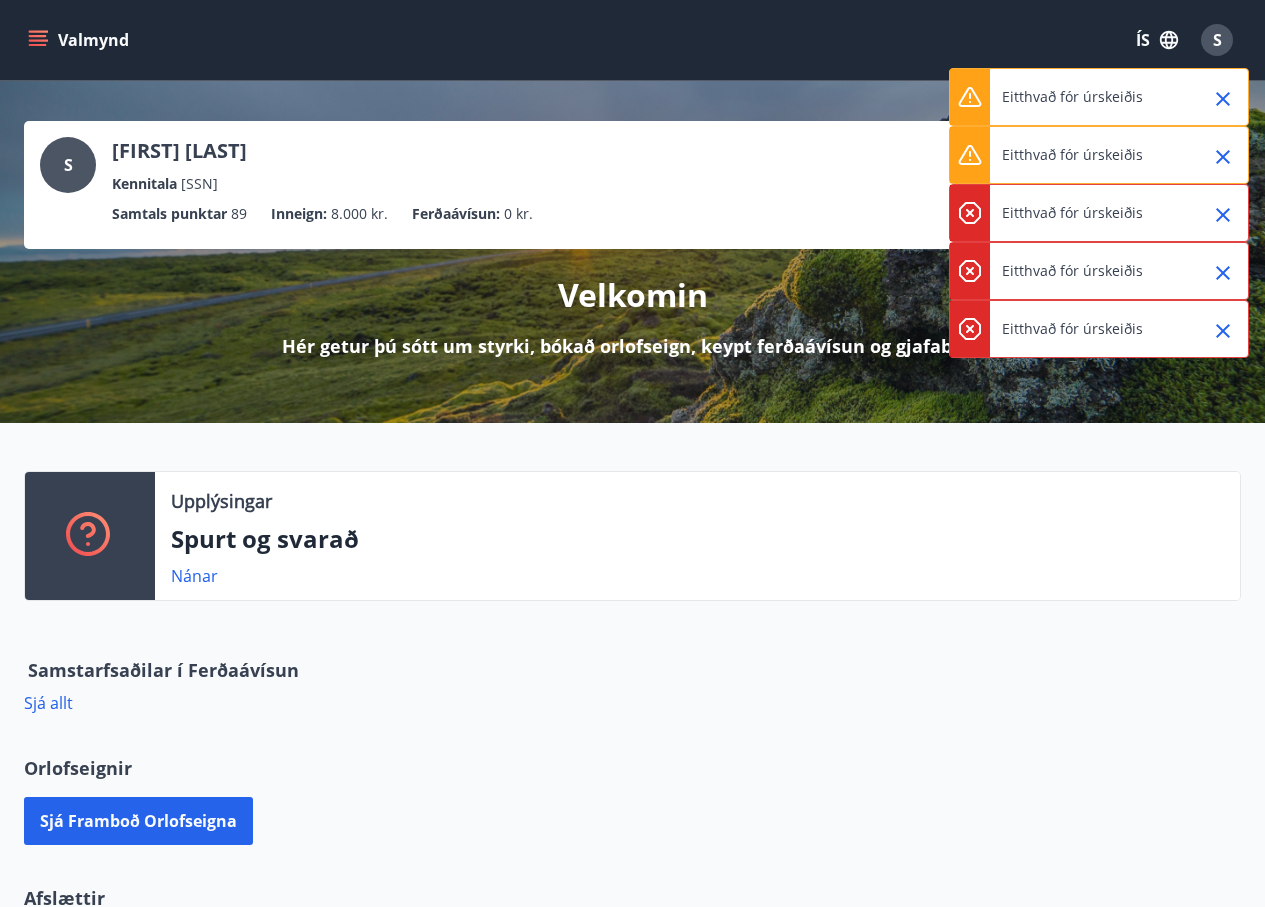 click 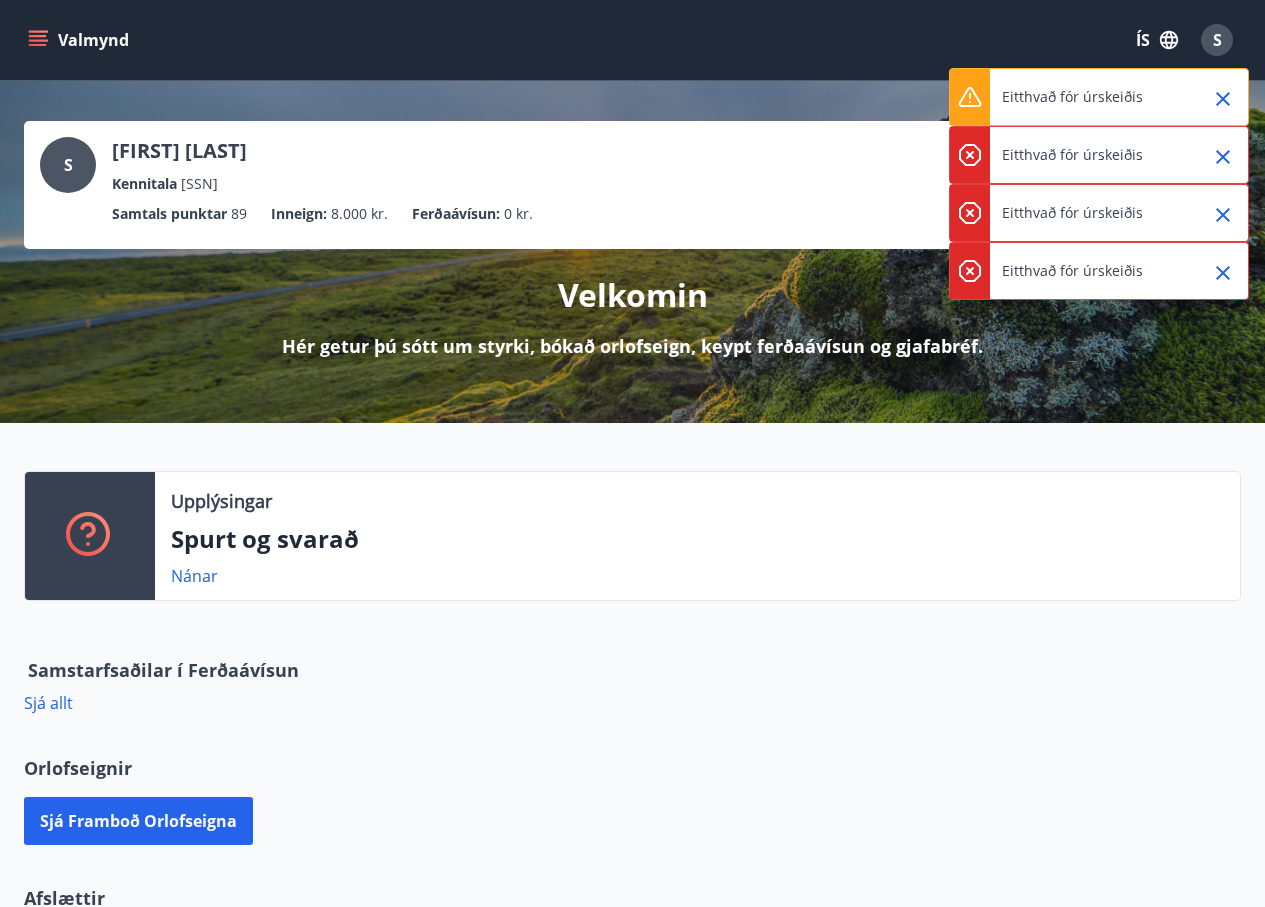 click at bounding box center (1215, 213) 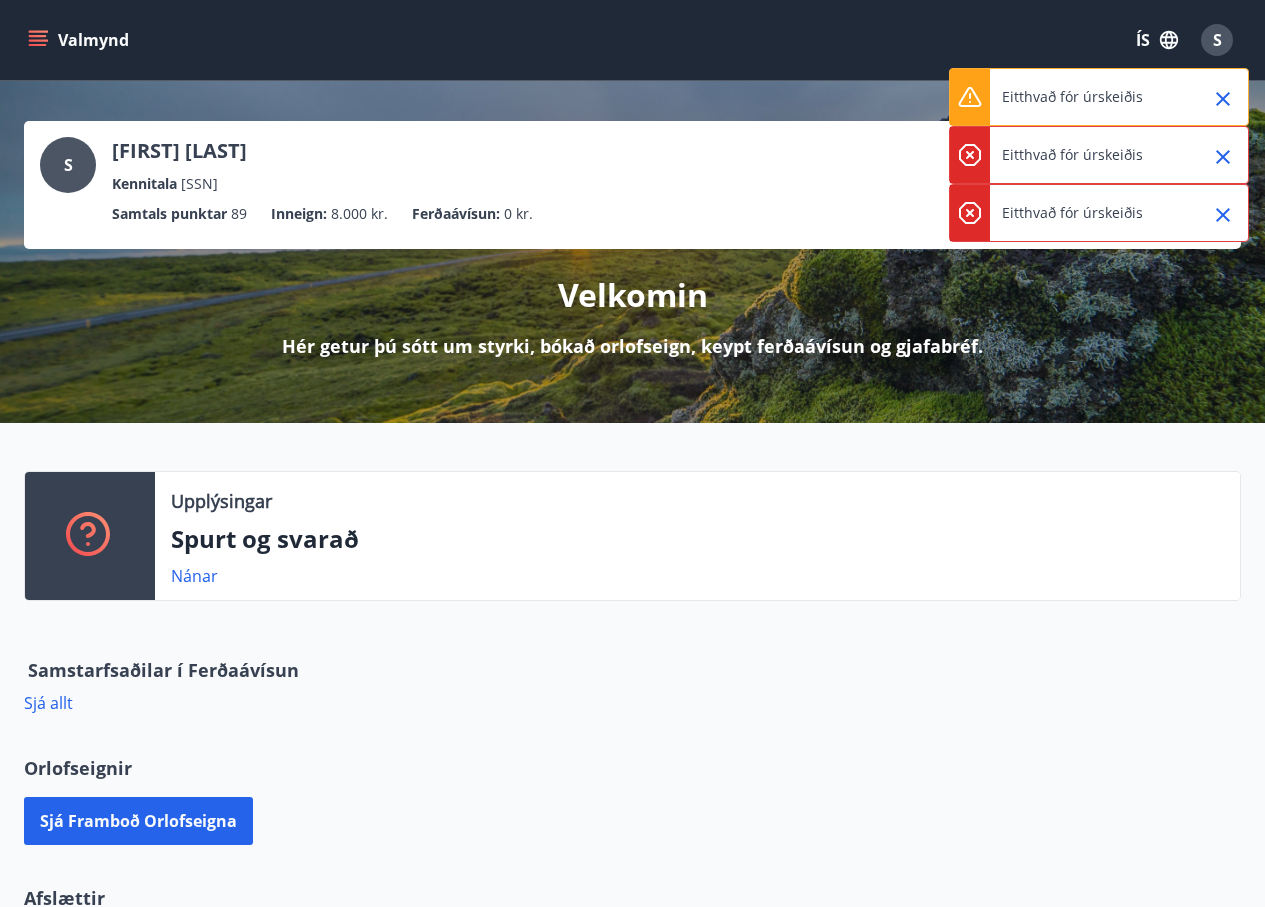 click 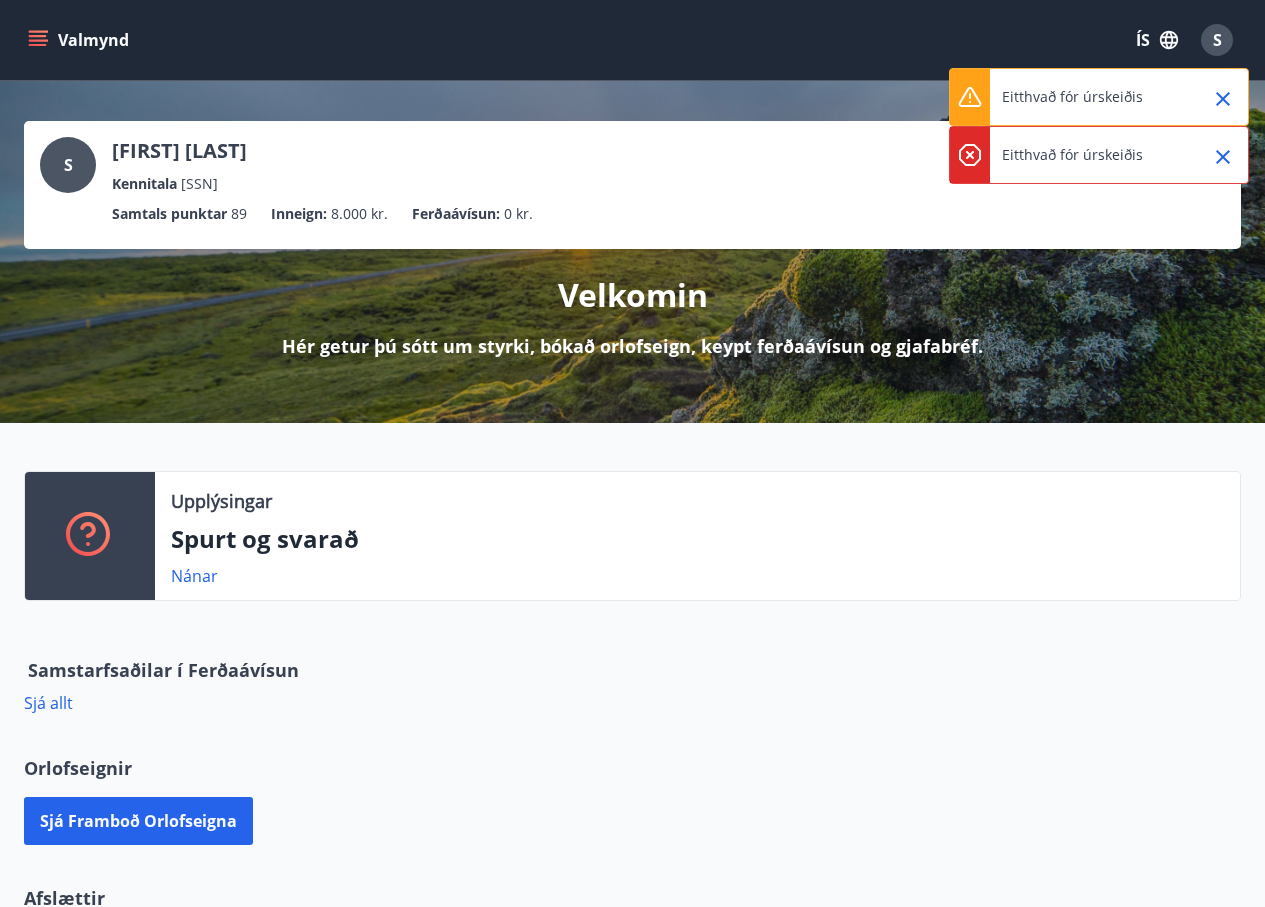 click 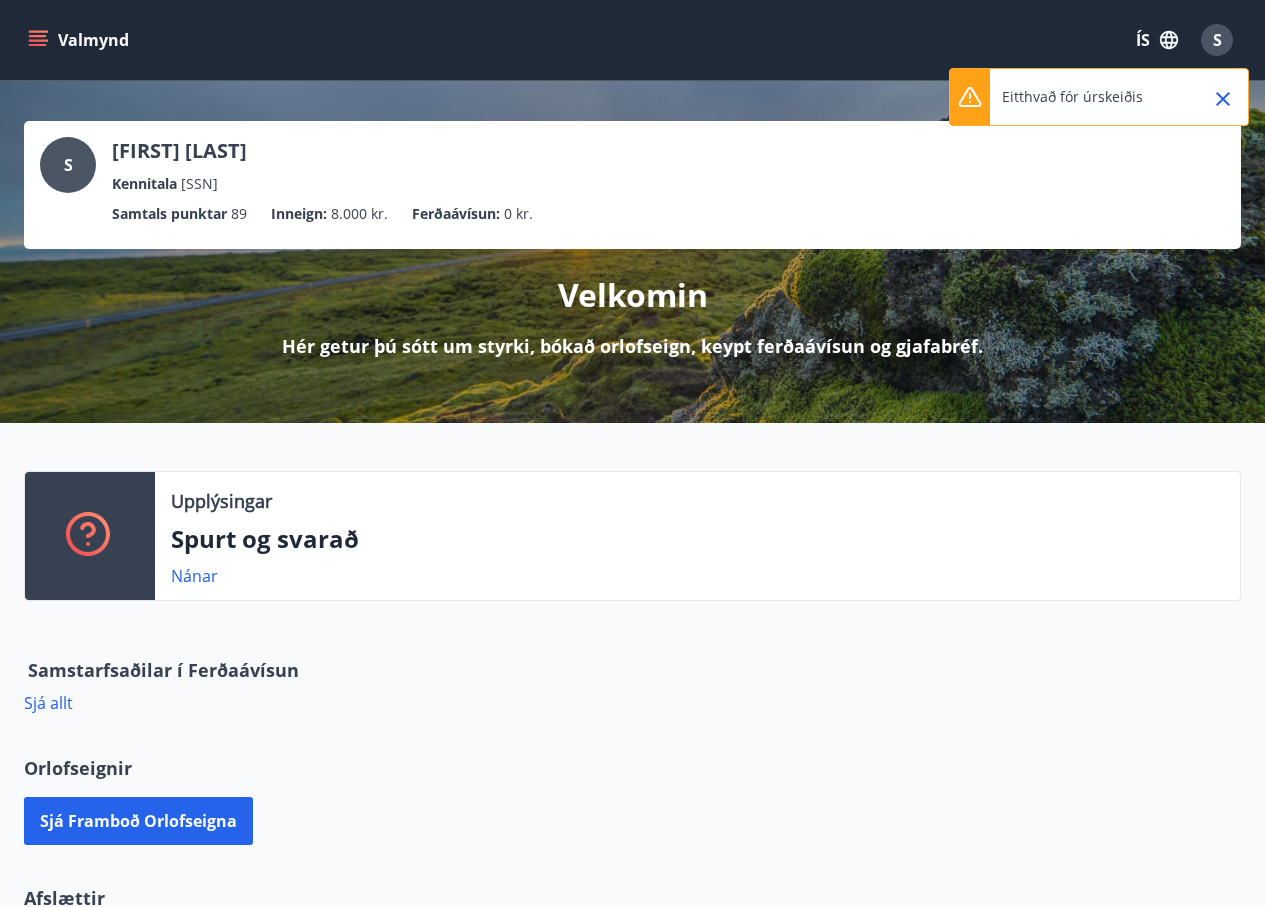 click at bounding box center [1223, 99] 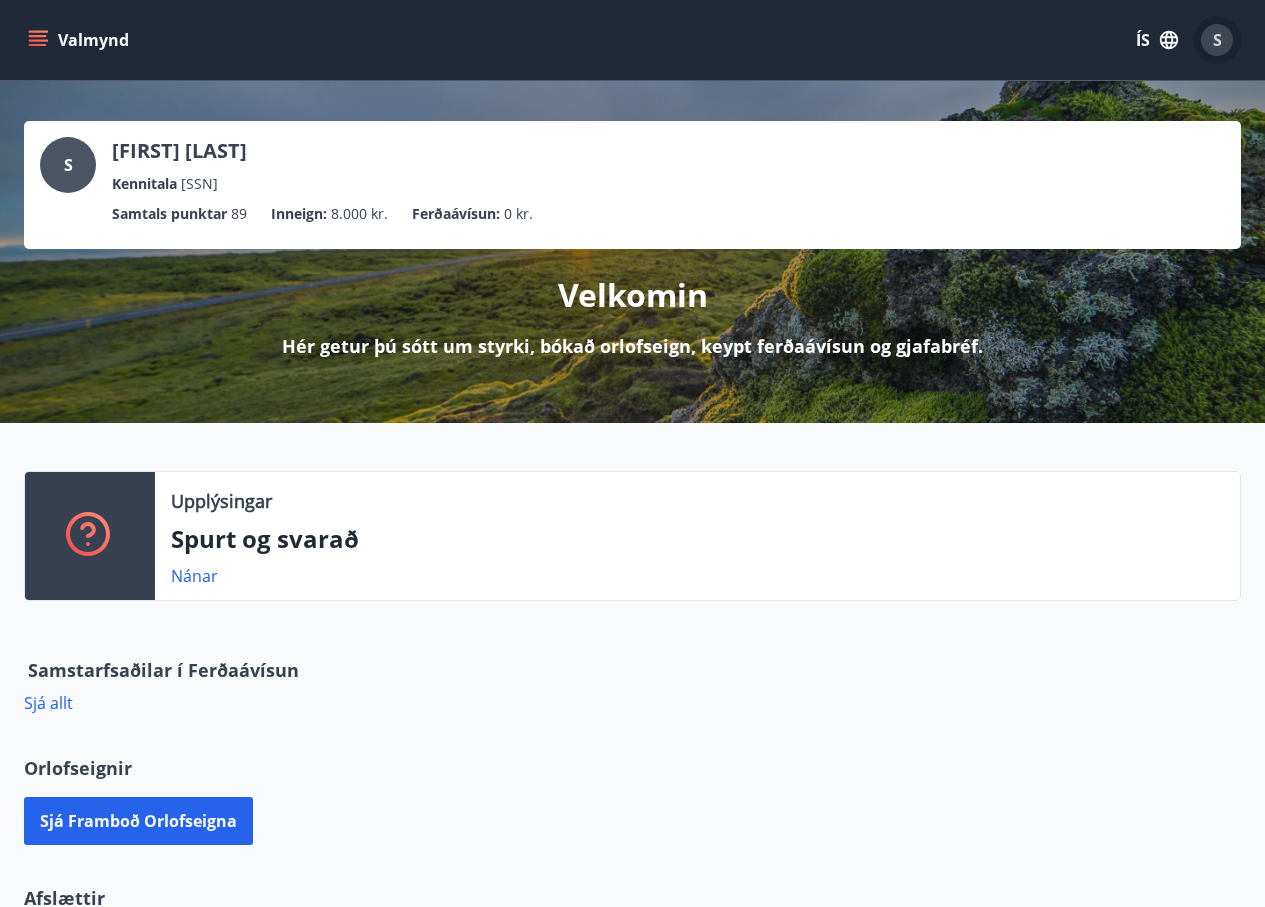 click on "S" at bounding box center [1217, 40] 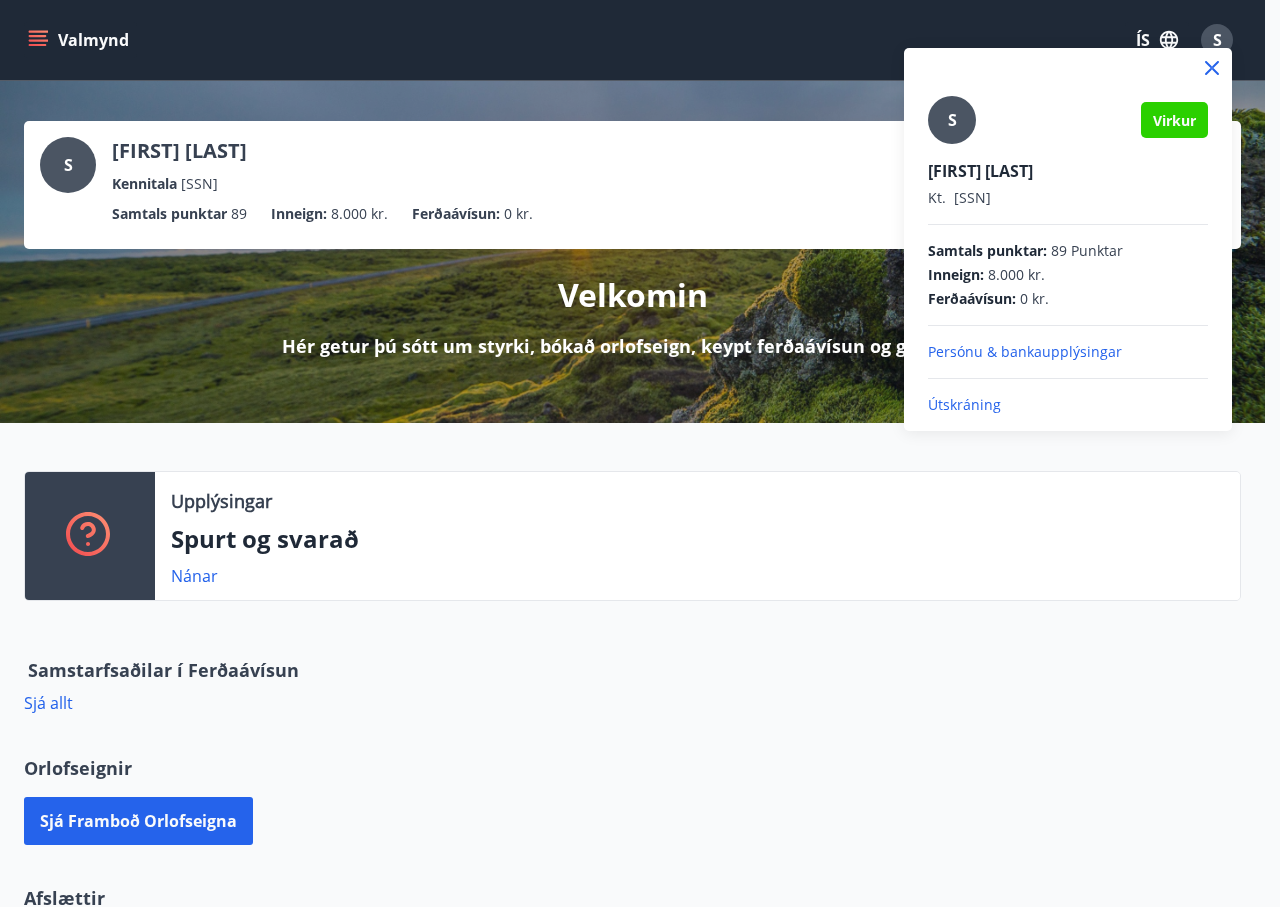 click on "S Virkur [NAME] [LAST] Kt. [SSN] Samtals punktar : 89 Punktar Inneign : 8.000 kr. Ferðaávísun : 0 kr. Persónu & bankaupplýsingar Útskráning" at bounding box center [1068, 255] 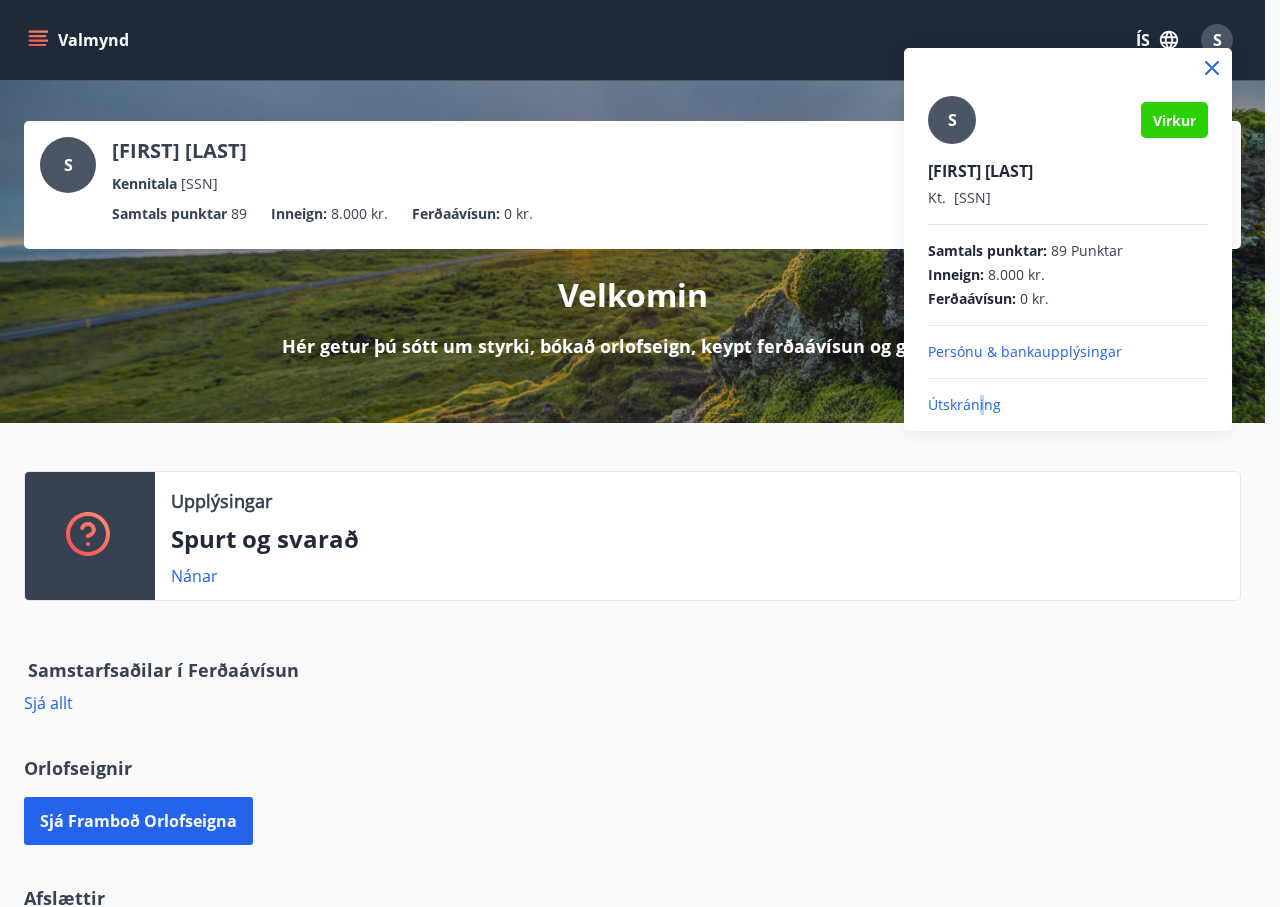 click on "Útskráning" at bounding box center [1068, 405] 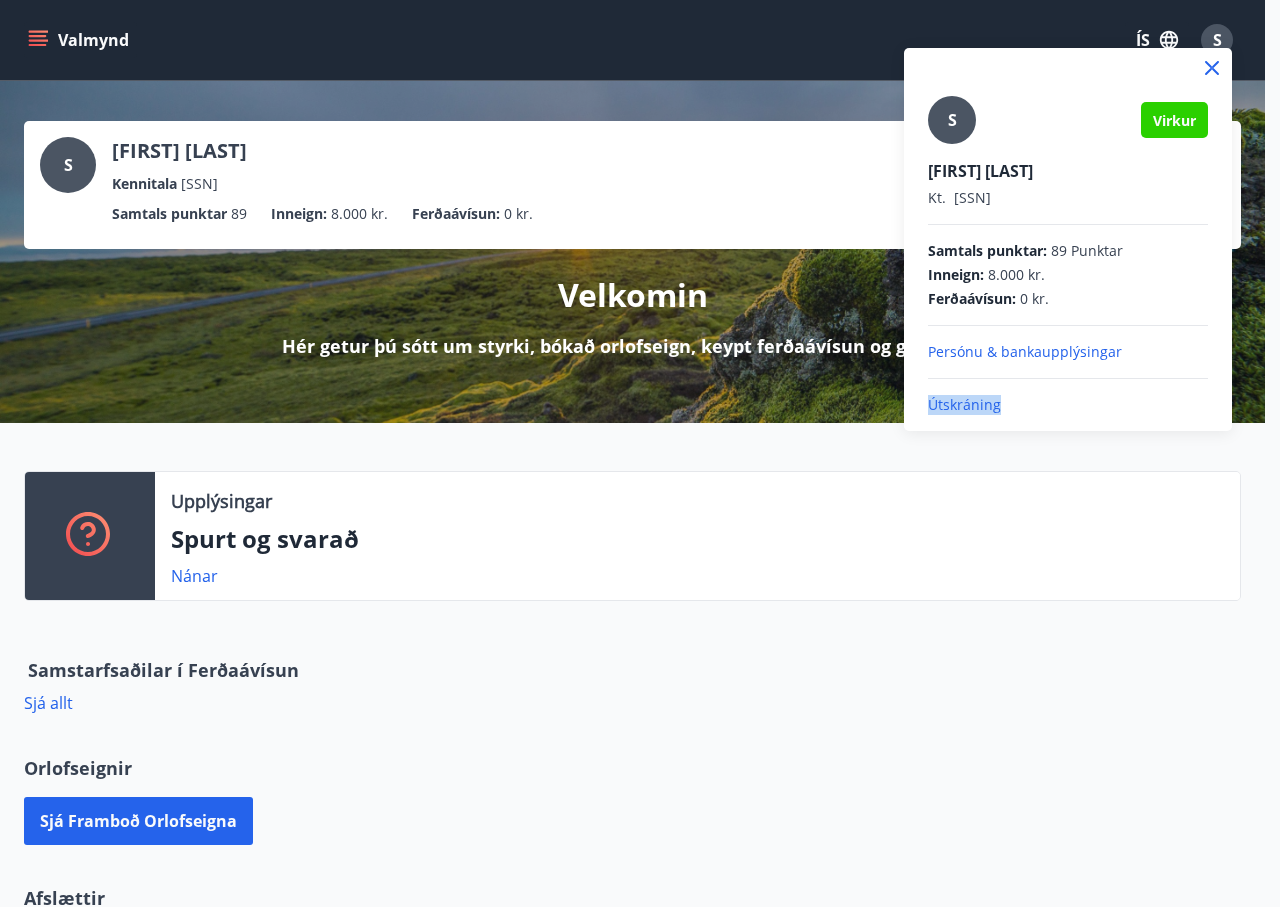 click on "Útskráning" at bounding box center [1068, 405] 